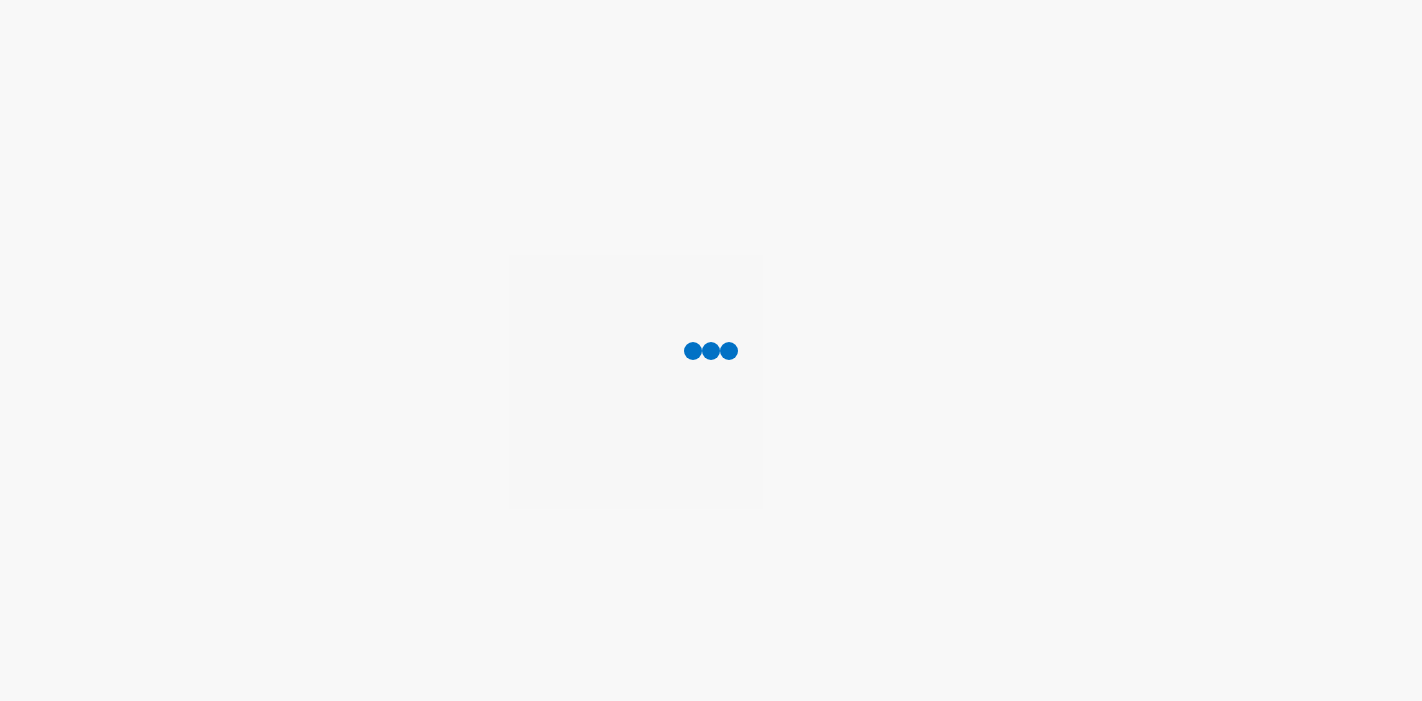 scroll, scrollTop: 0, scrollLeft: 0, axis: both 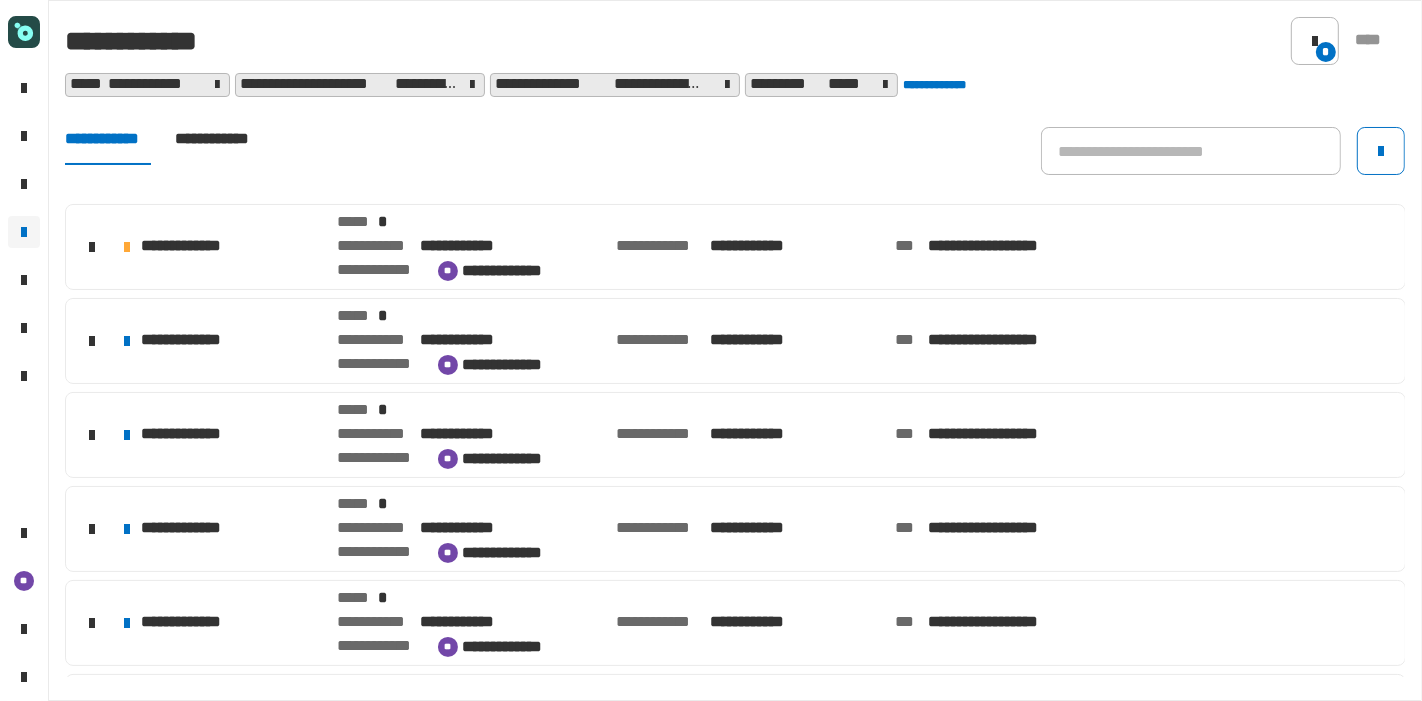 click on "**********" 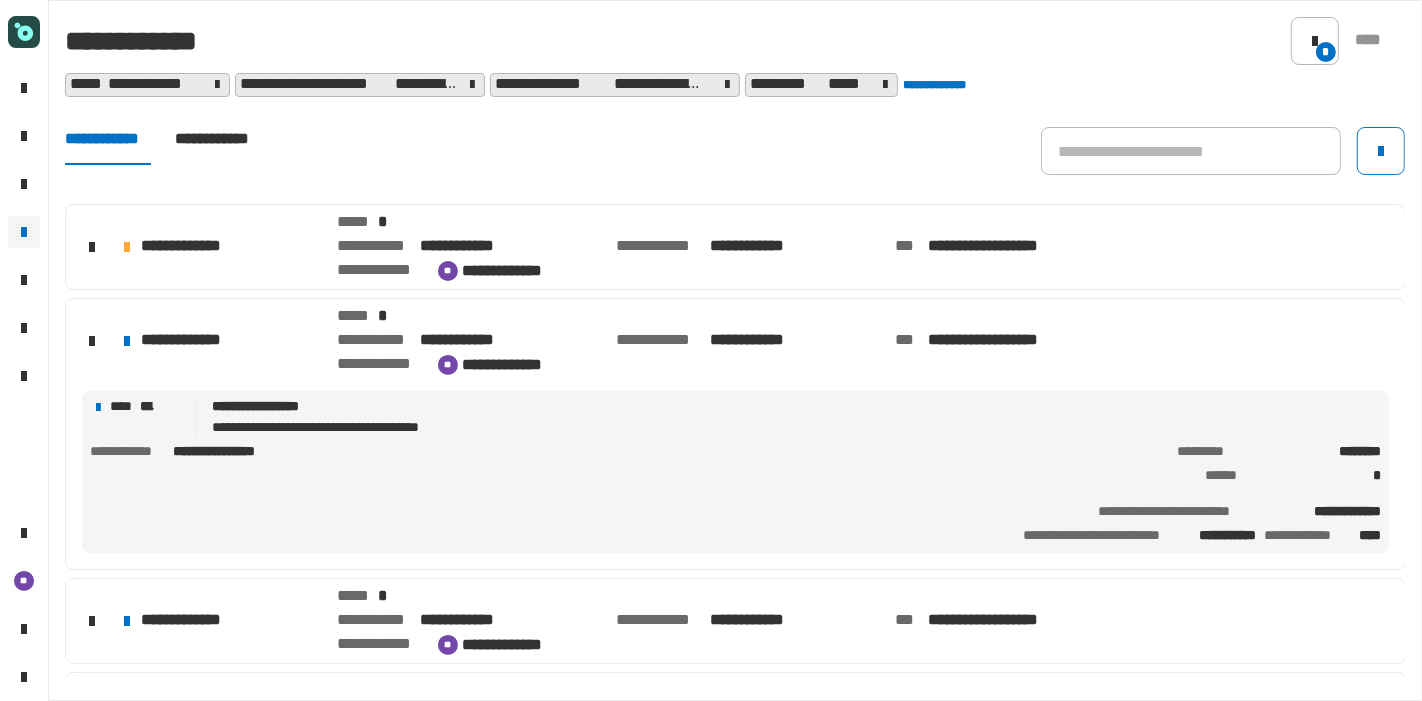 click on "**********" 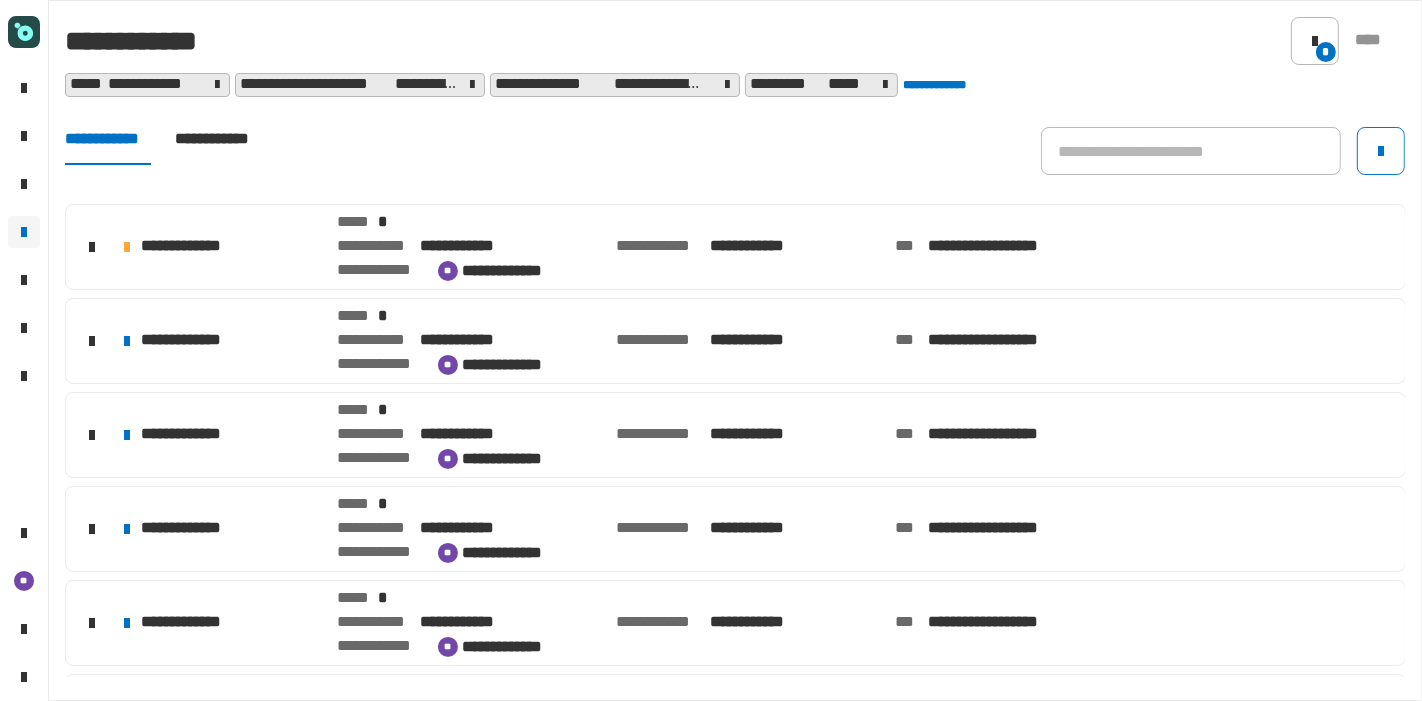 click on "**********" 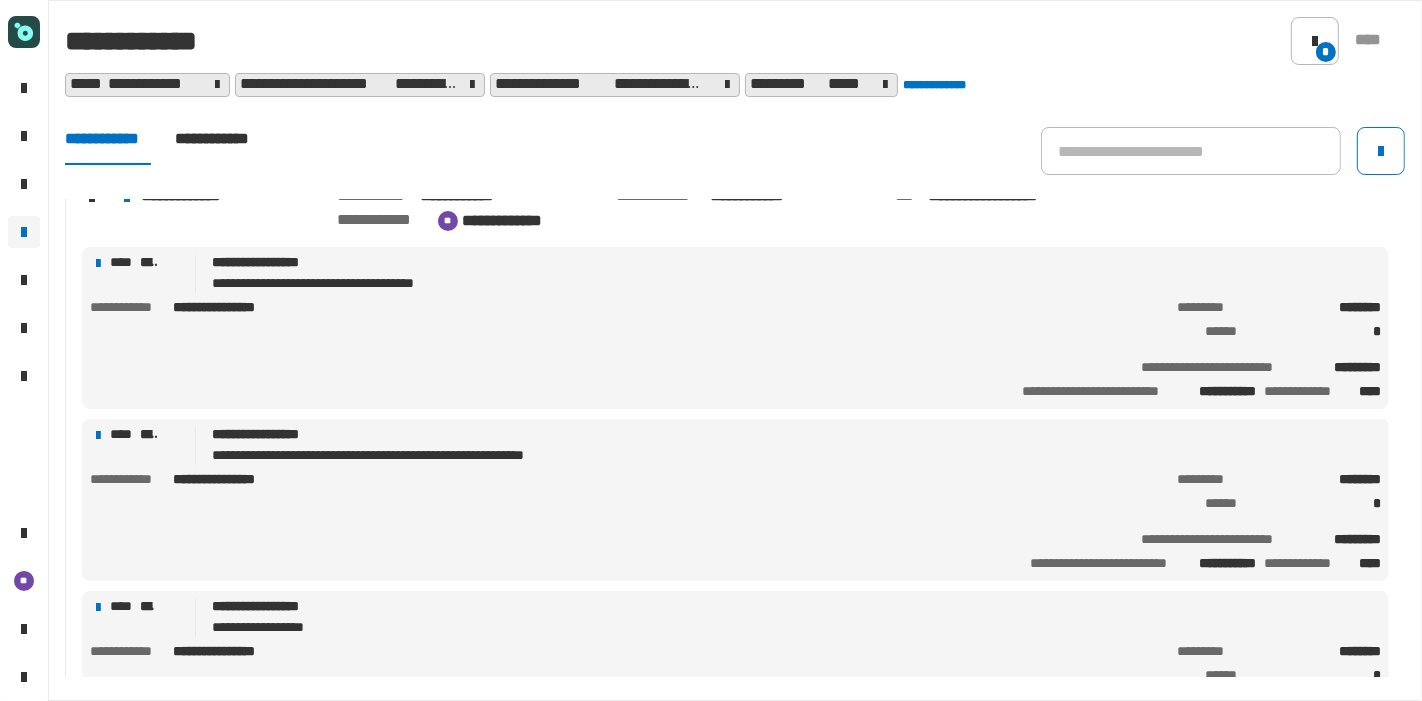 scroll, scrollTop: 535, scrollLeft: 0, axis: vertical 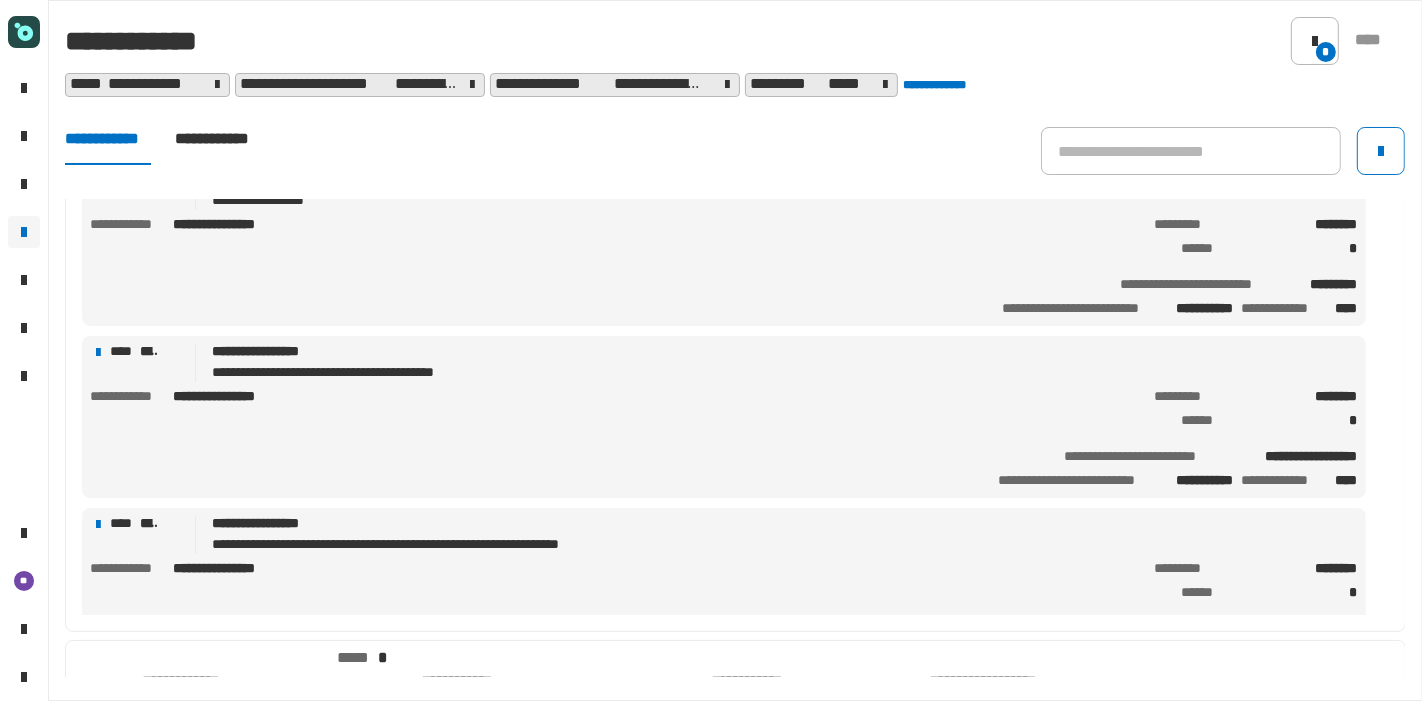 click on "**********" 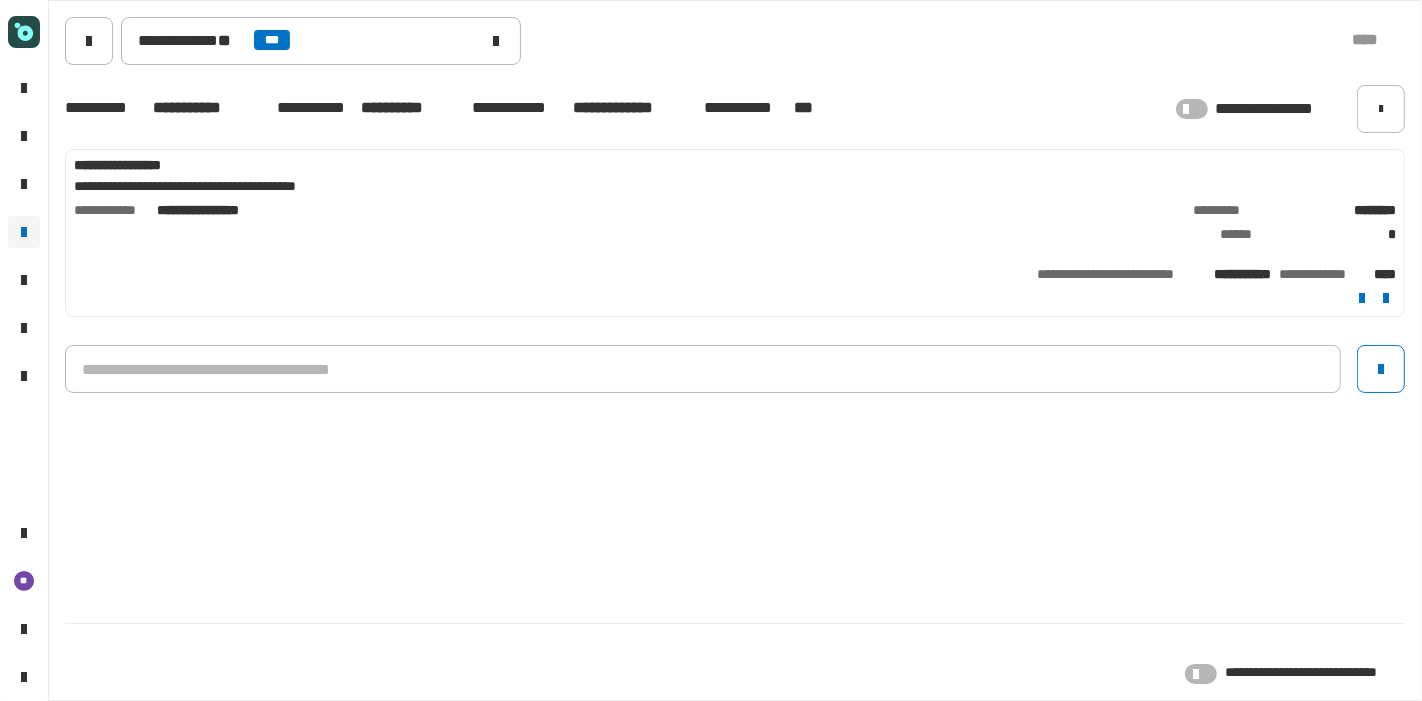 click 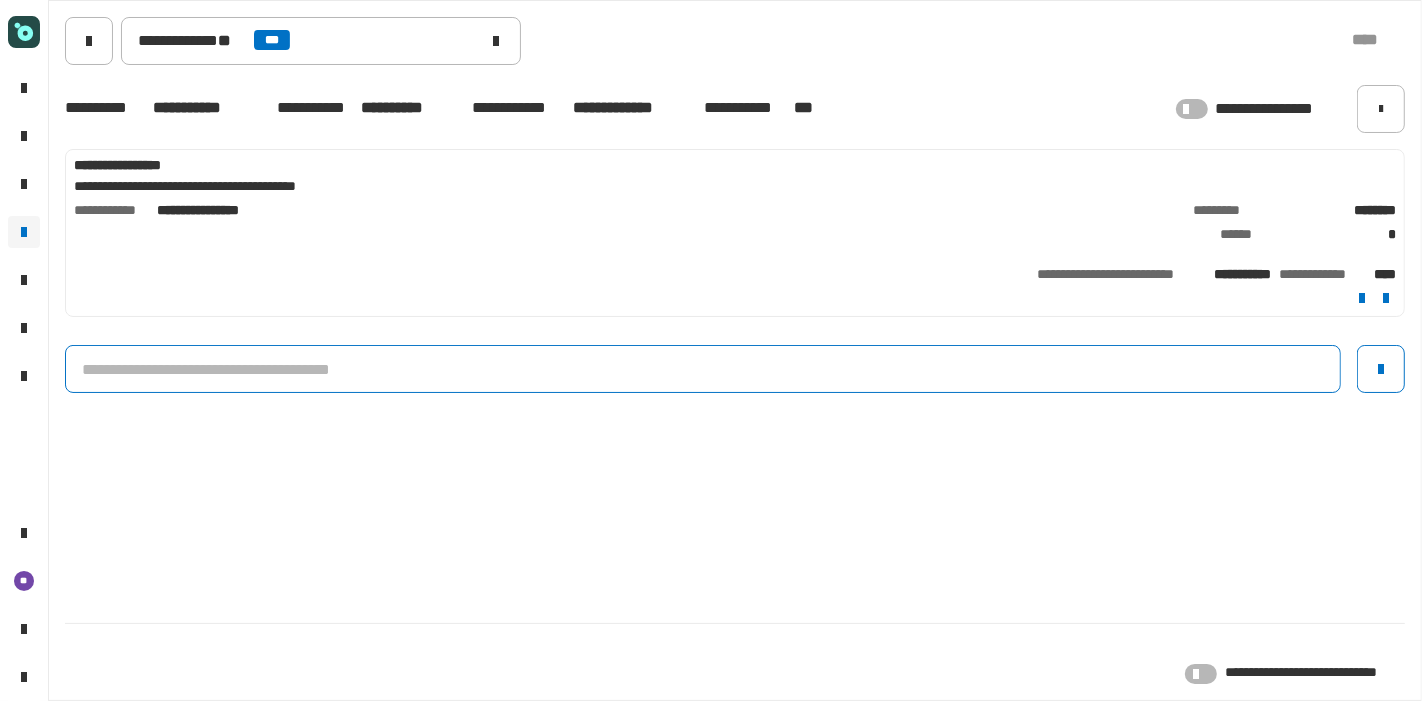 click 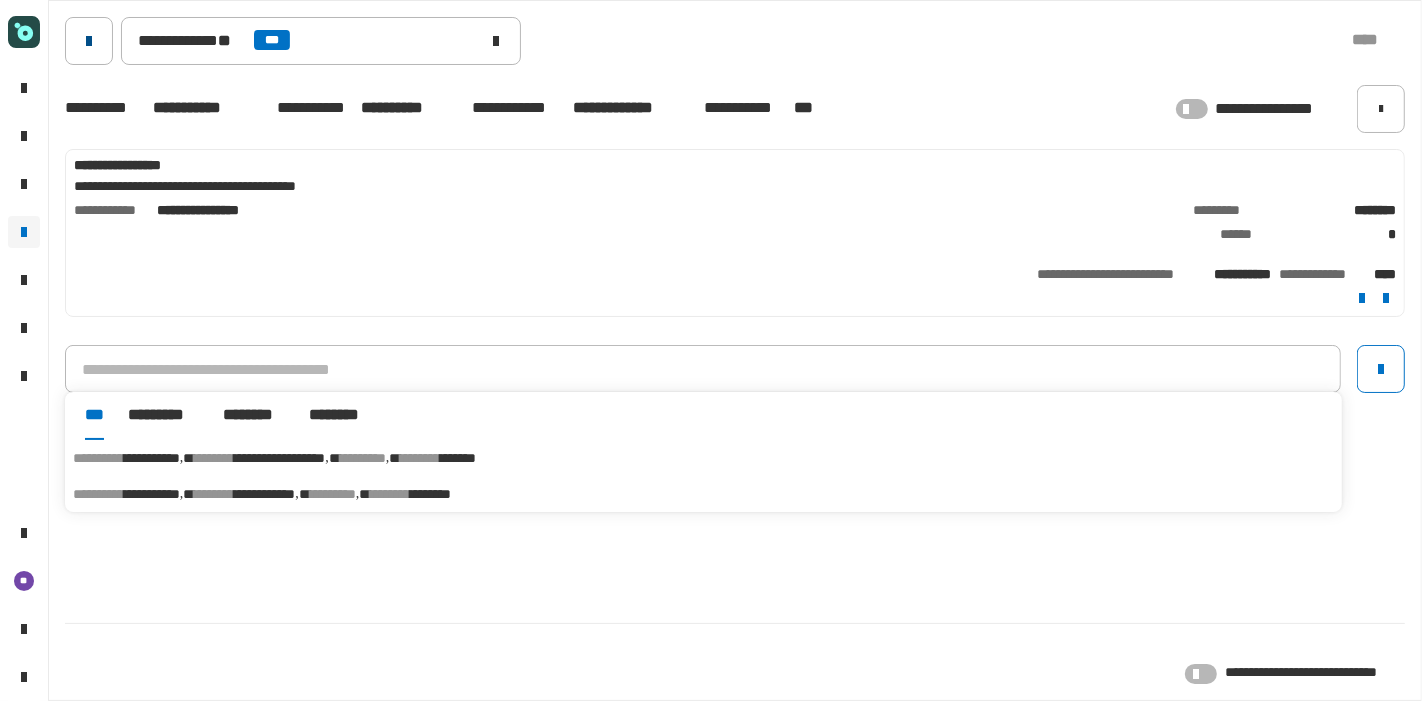click 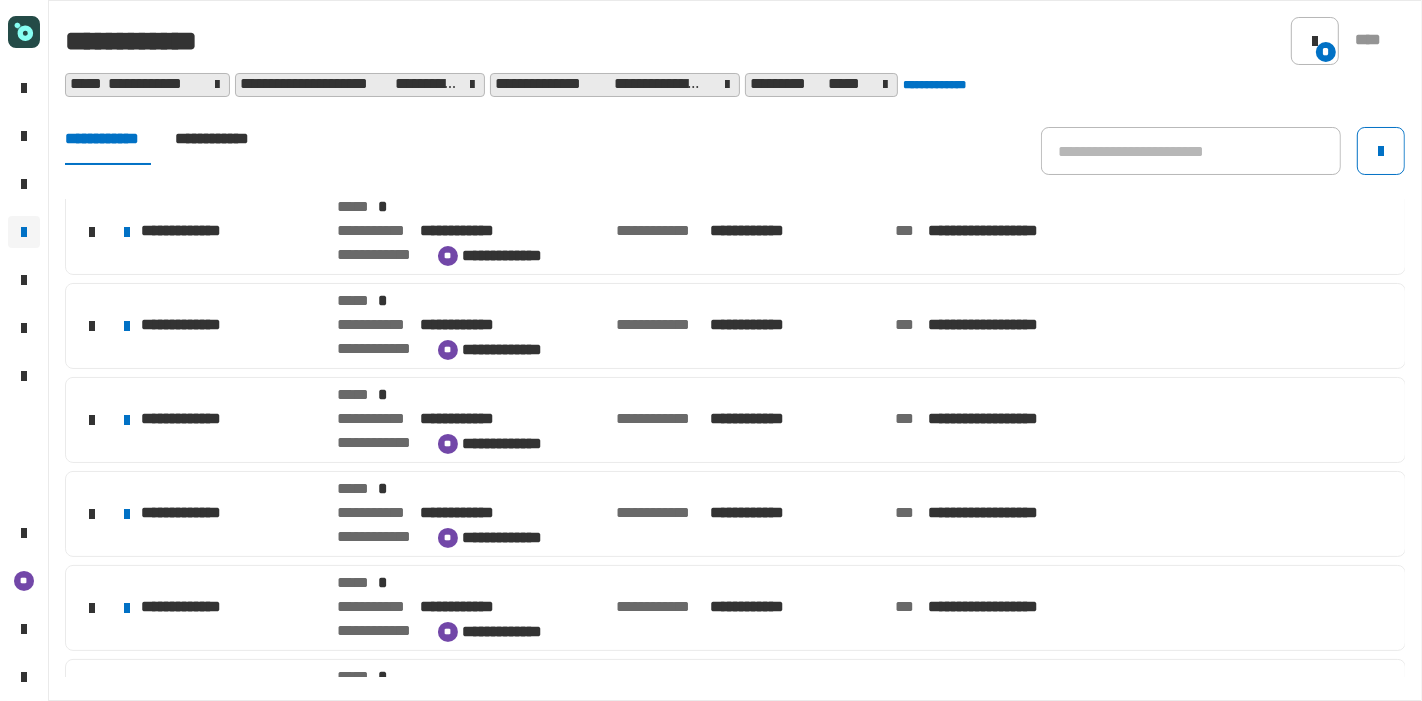 scroll, scrollTop: 388, scrollLeft: 0, axis: vertical 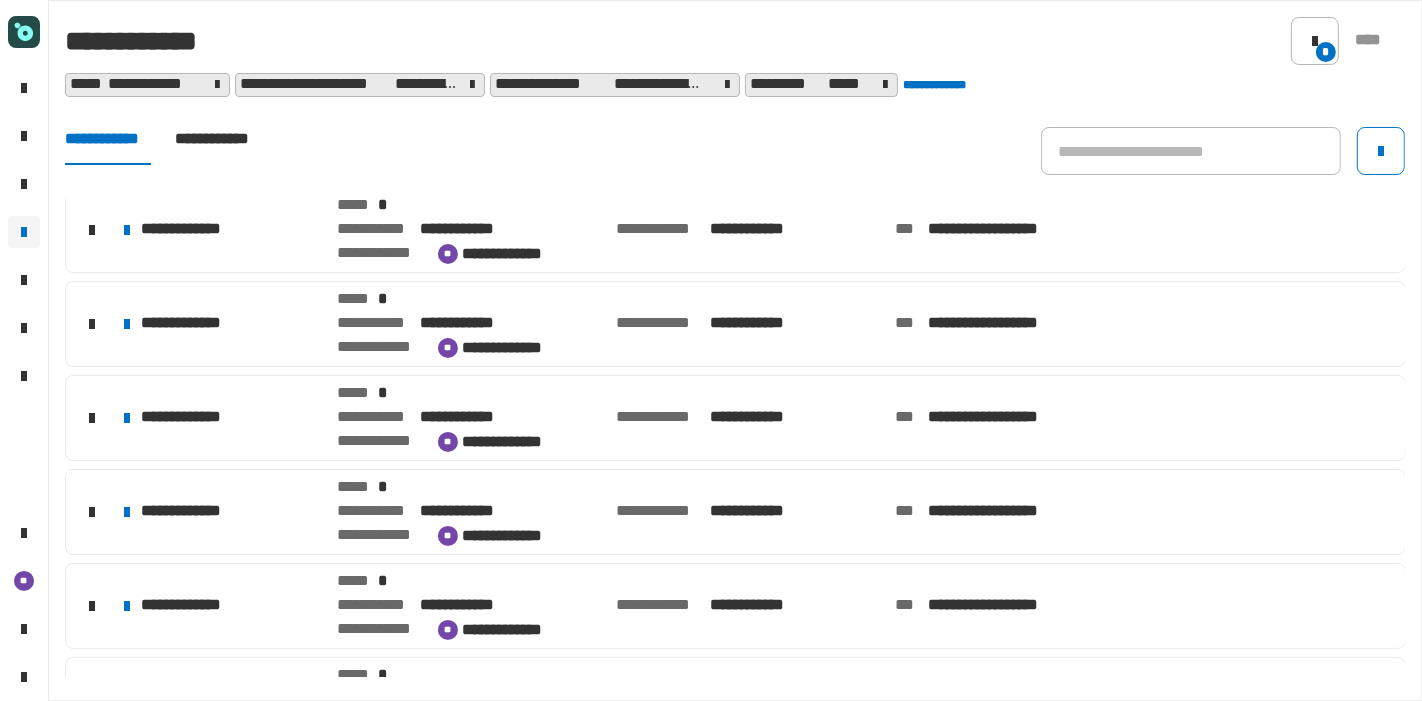 click on "**********" 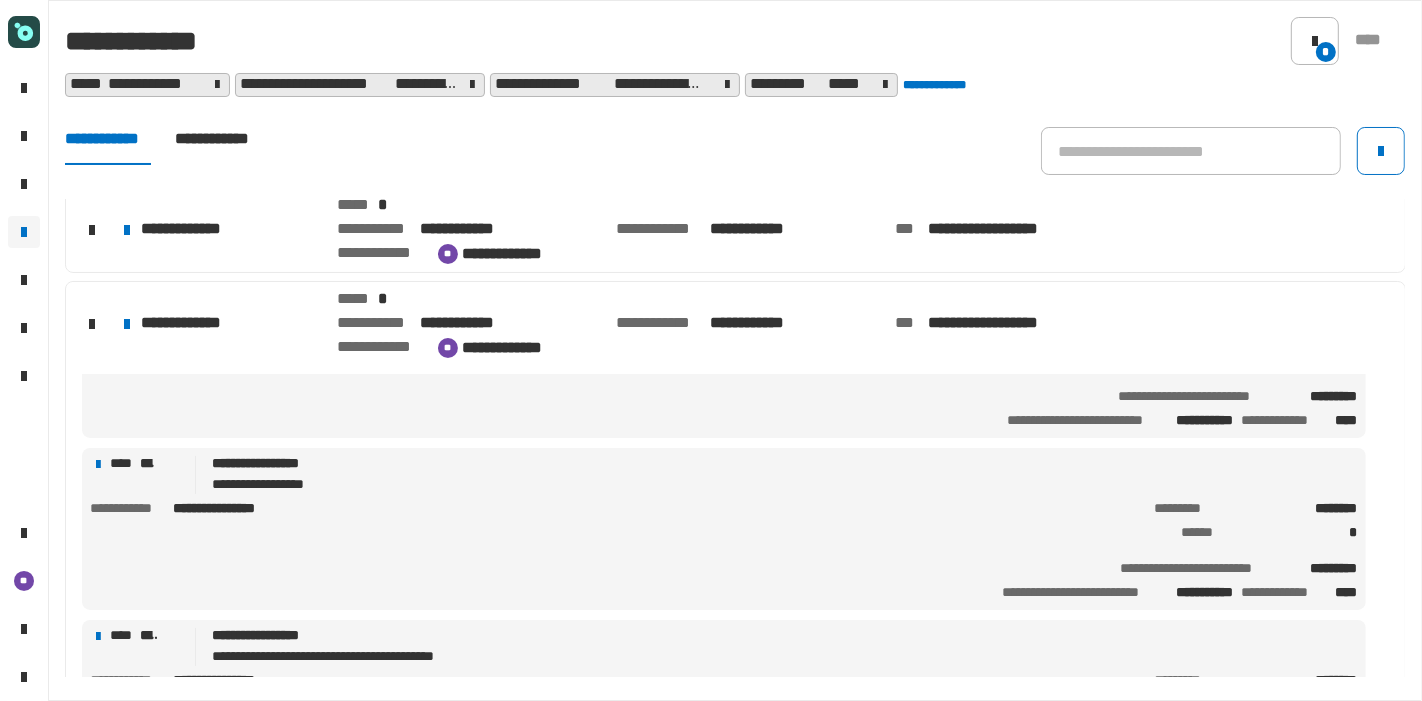 scroll, scrollTop: 300, scrollLeft: 0, axis: vertical 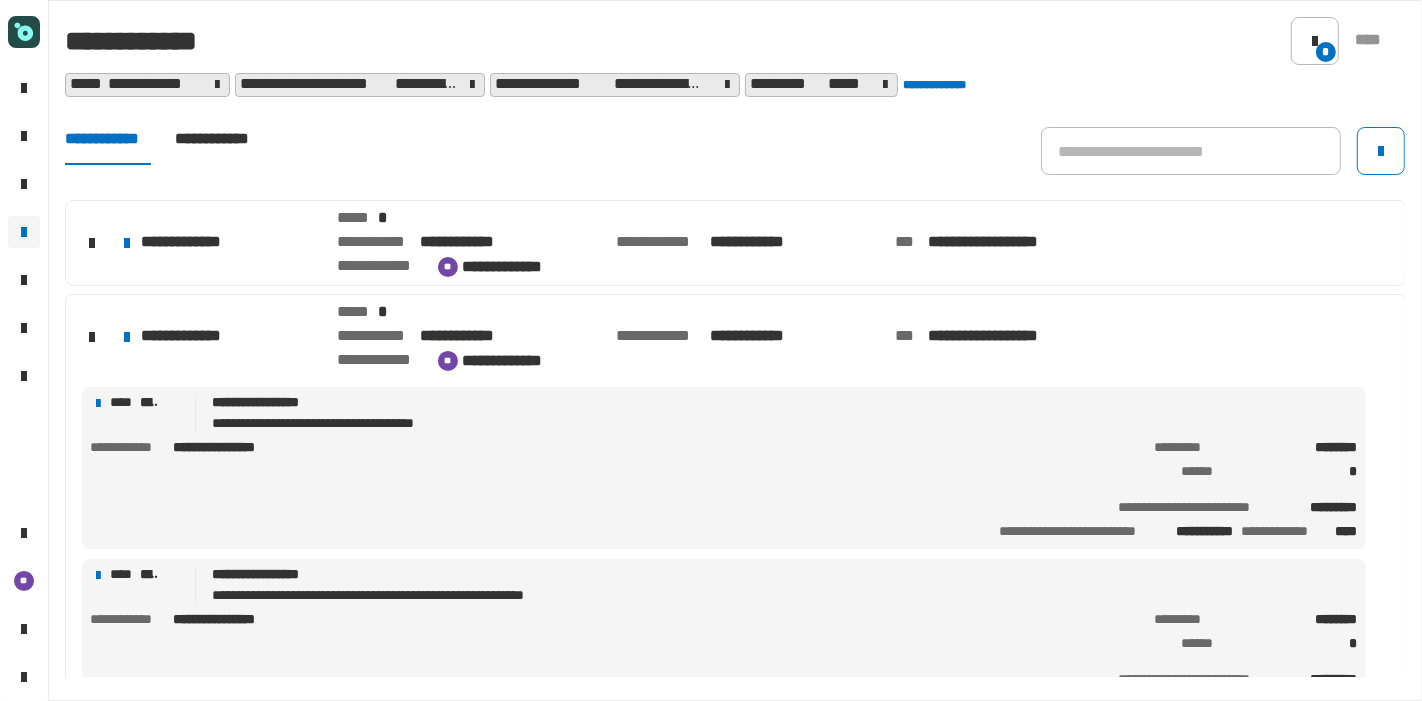 click on "***** *" 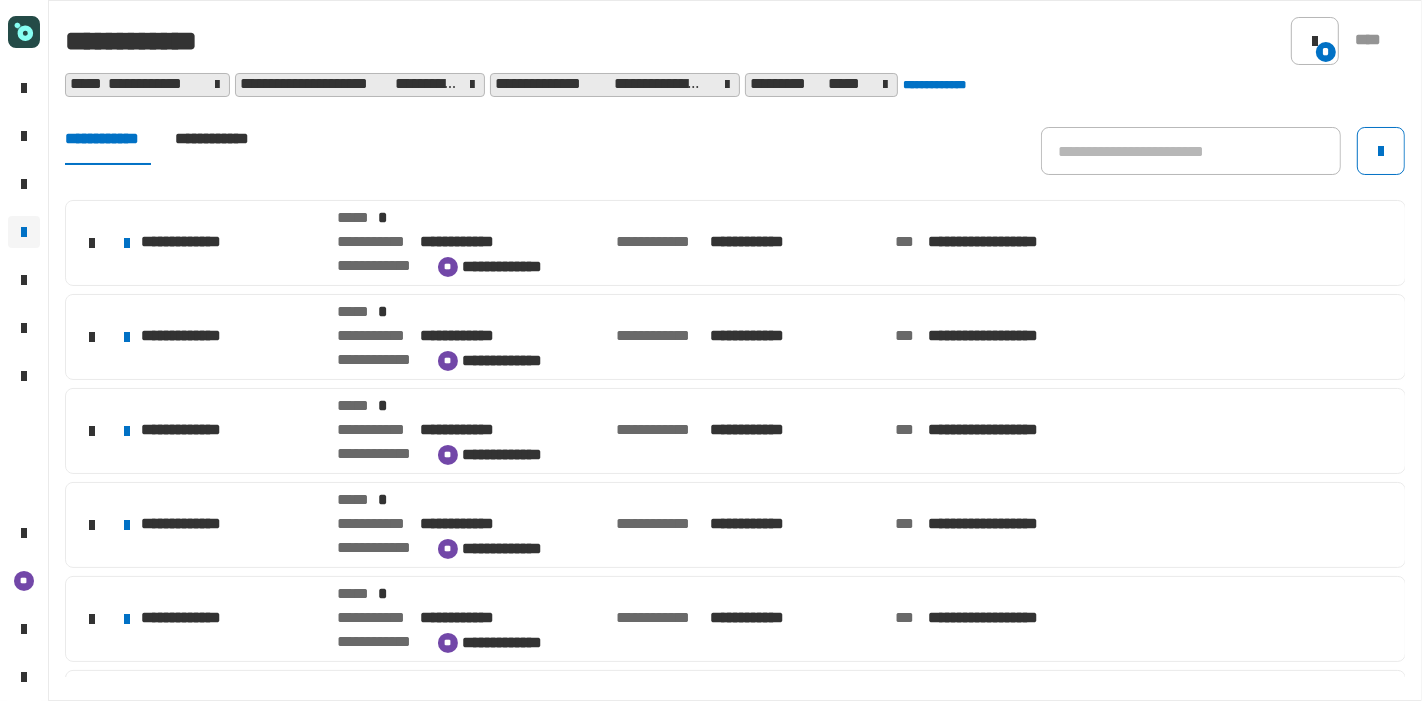 click on "*****" 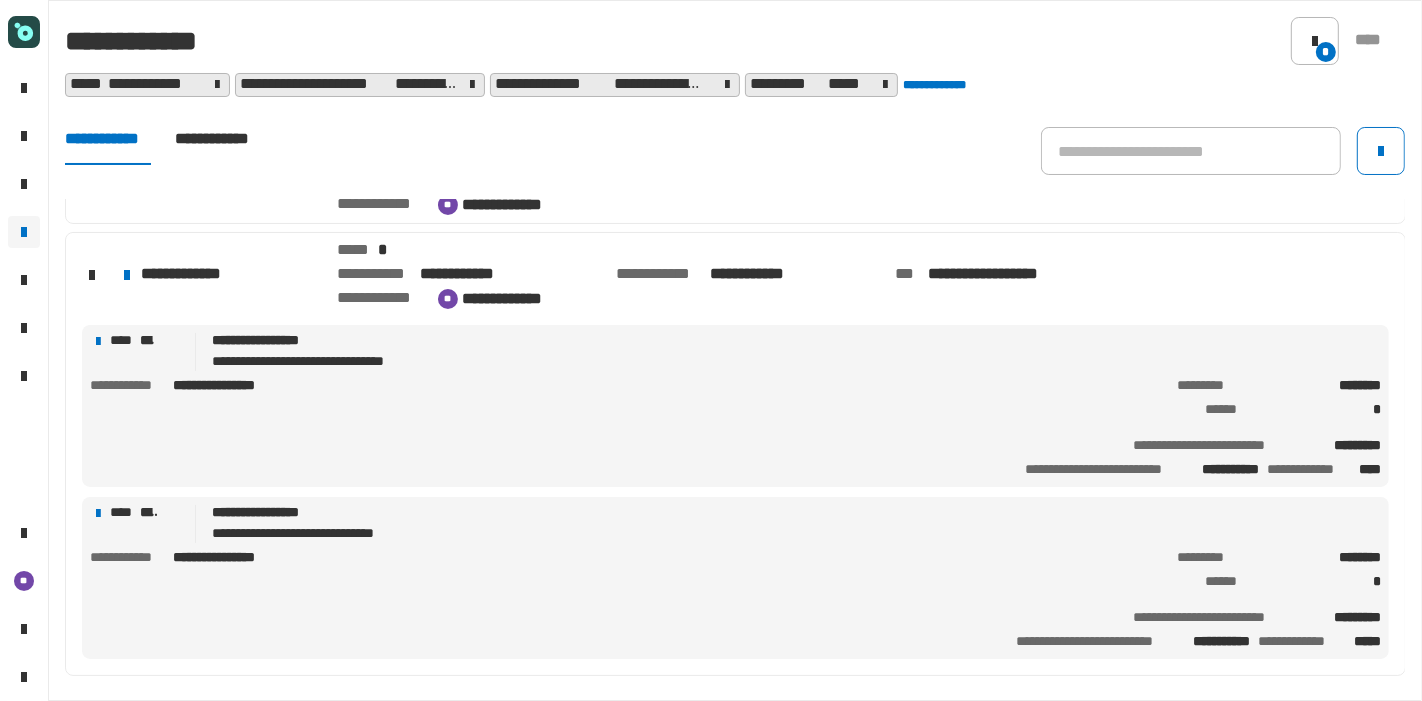 scroll, scrollTop: 532, scrollLeft: 0, axis: vertical 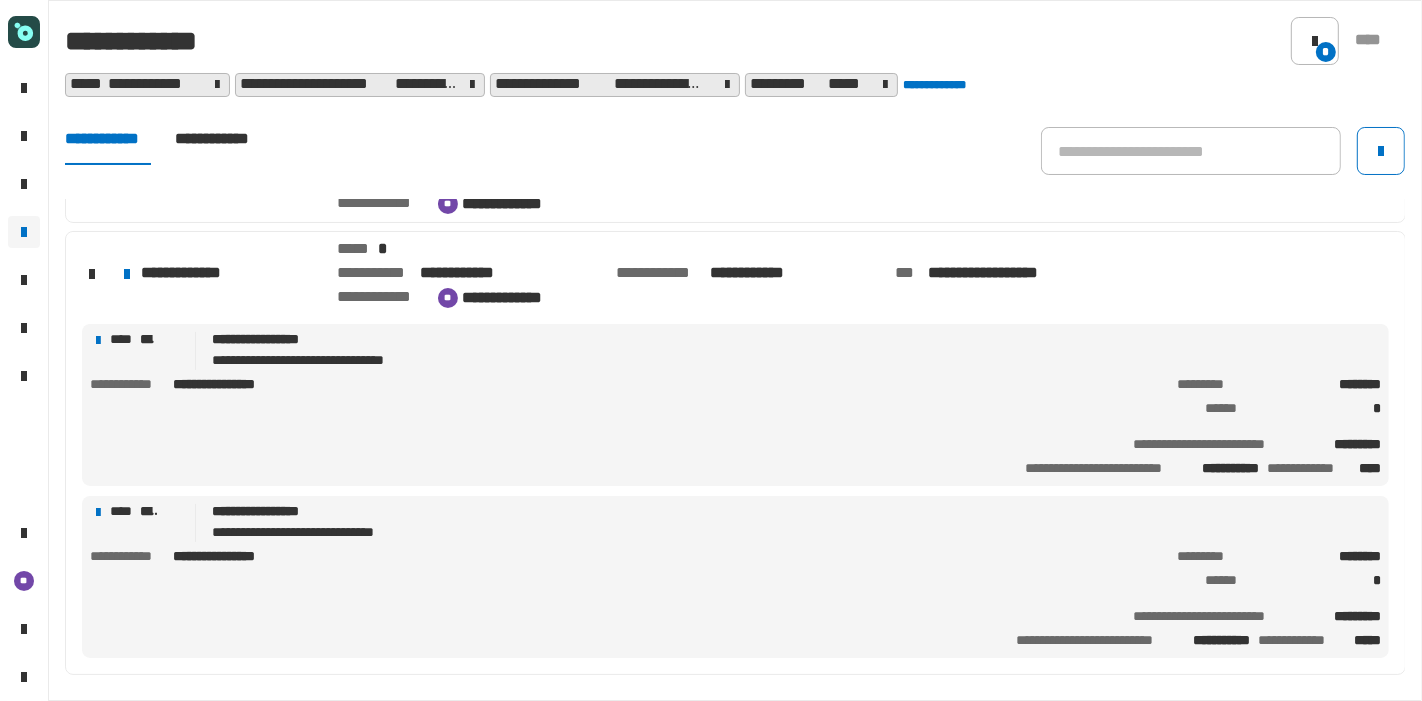 click on "**********" 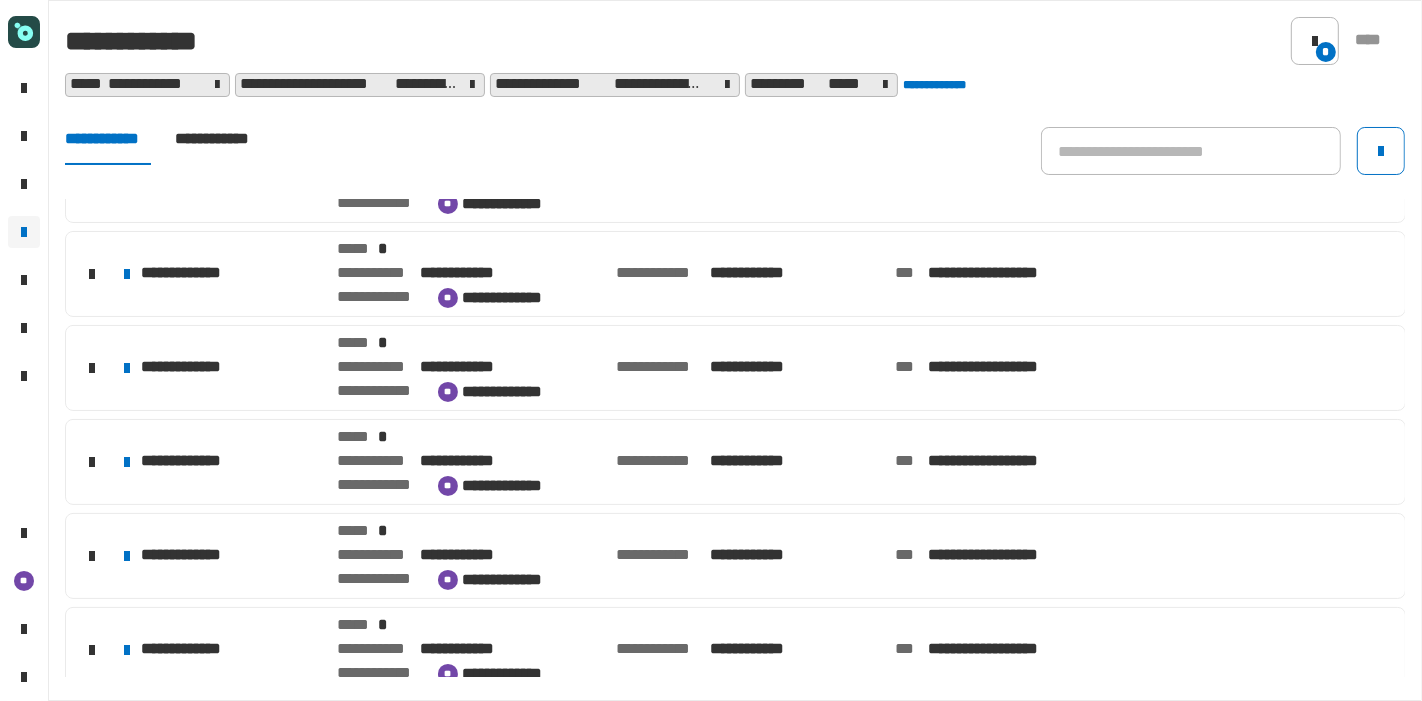 click on "**********" 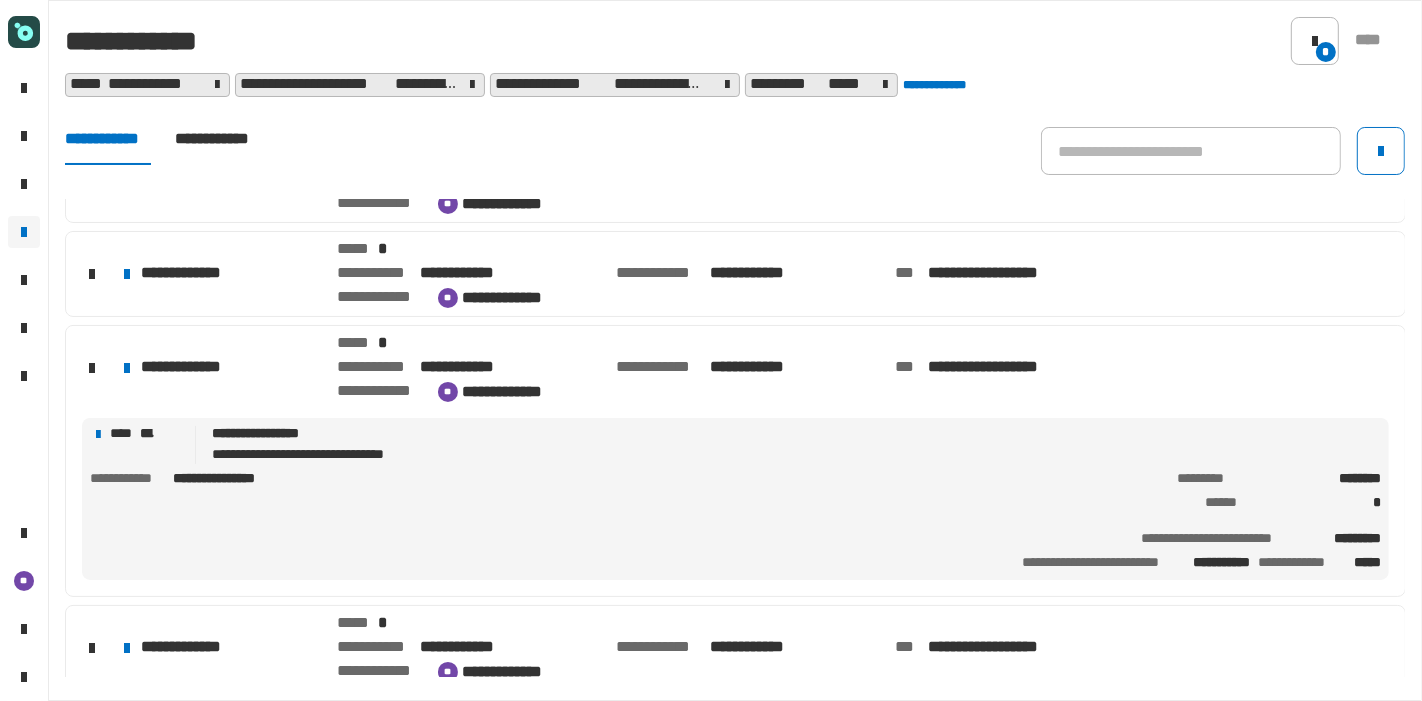 click on "**********" 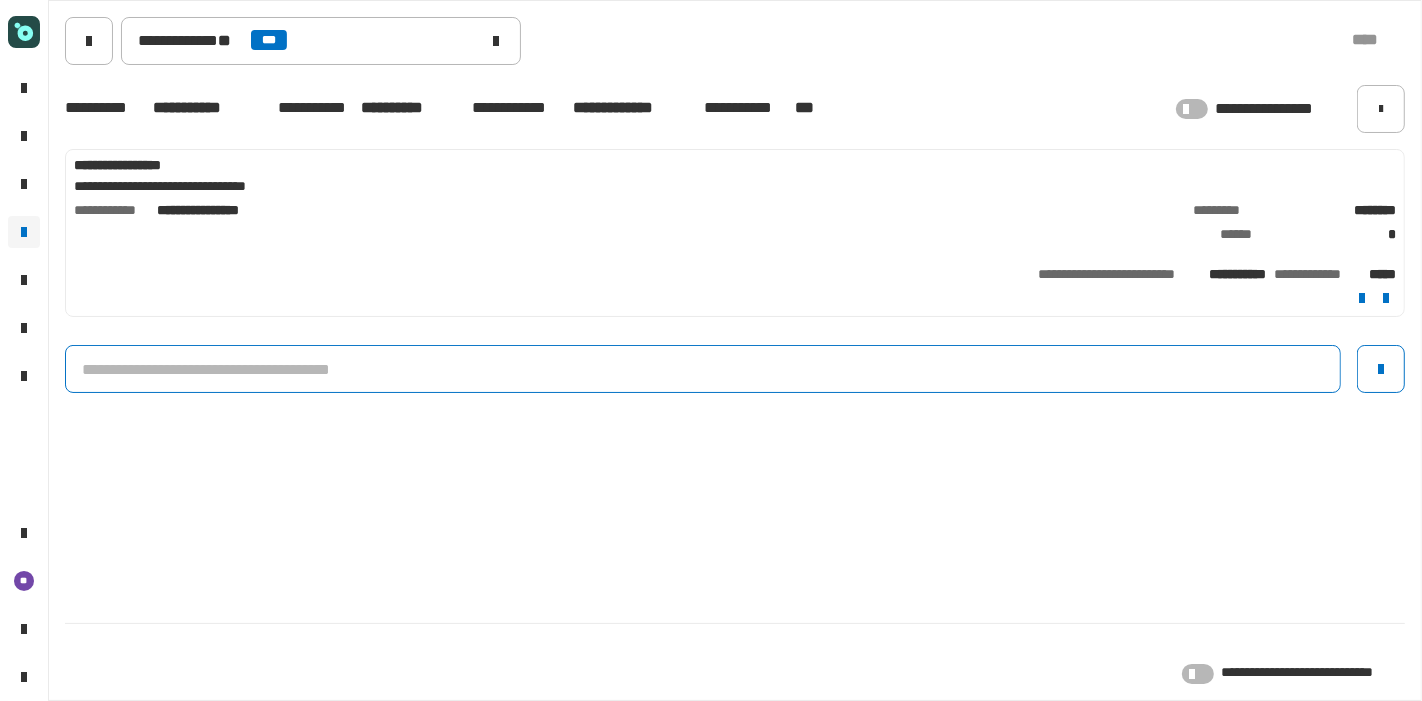 click 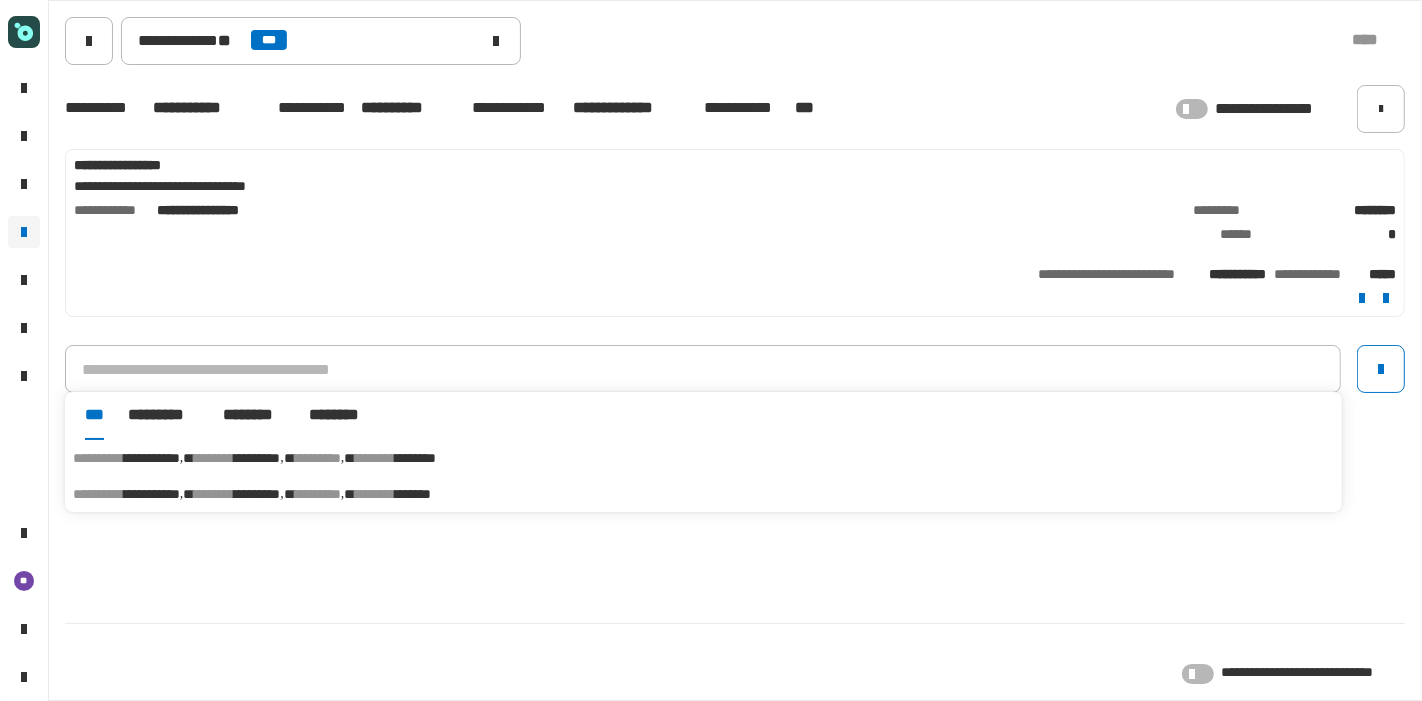 click on "*******" at bounding box center (413, 494) 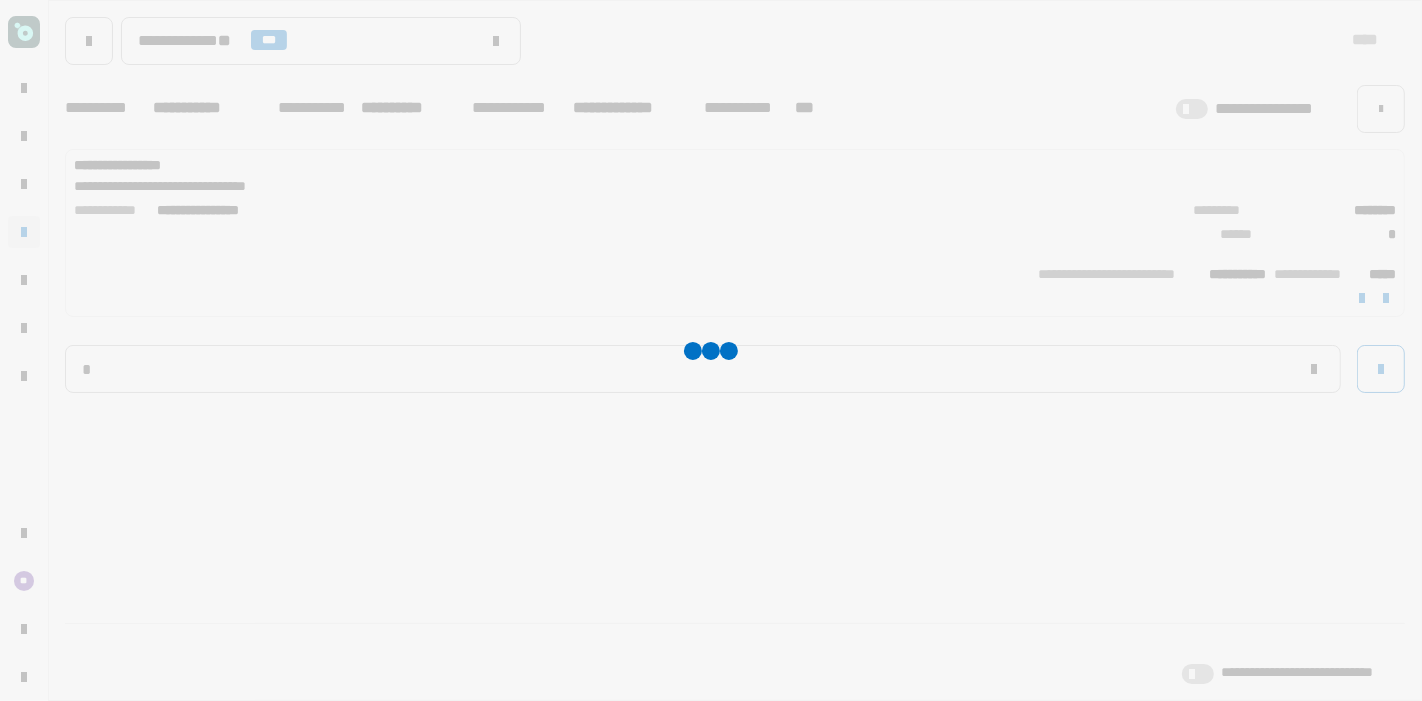 type on "**********" 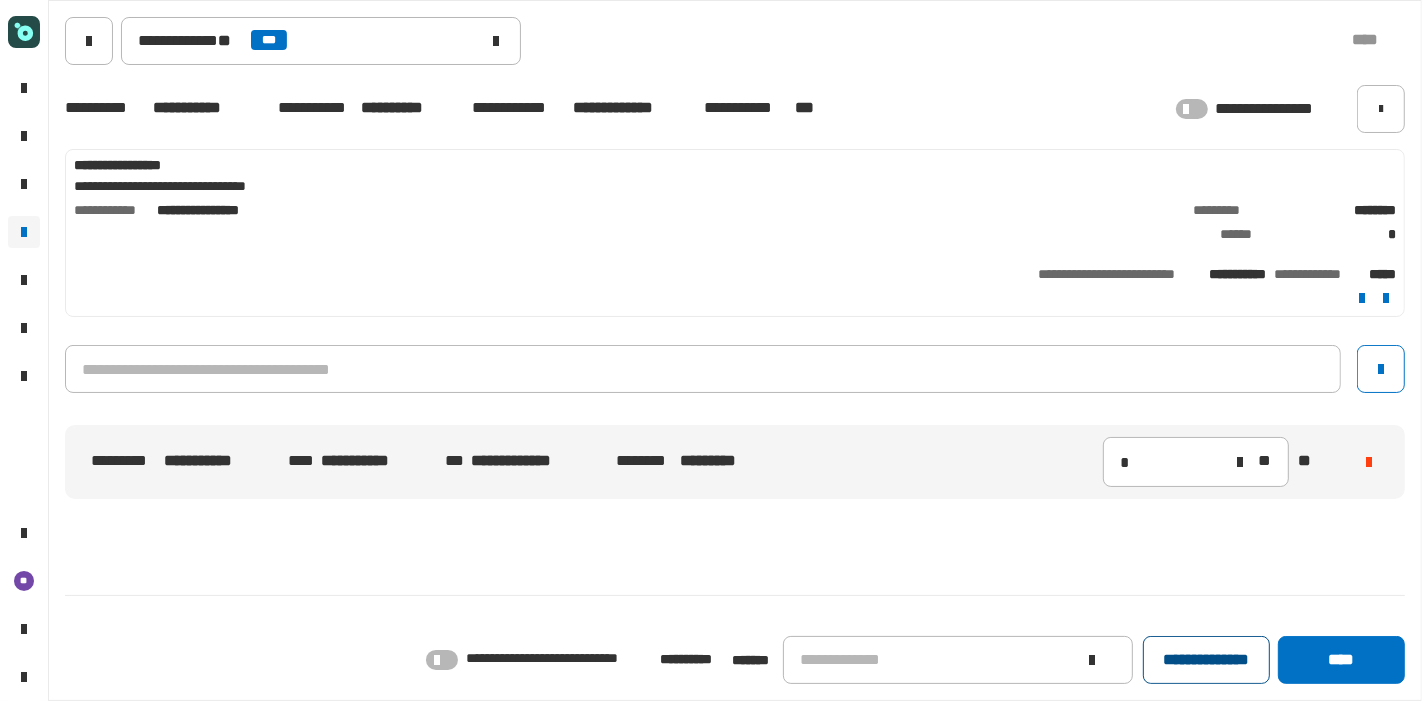click on "**********" 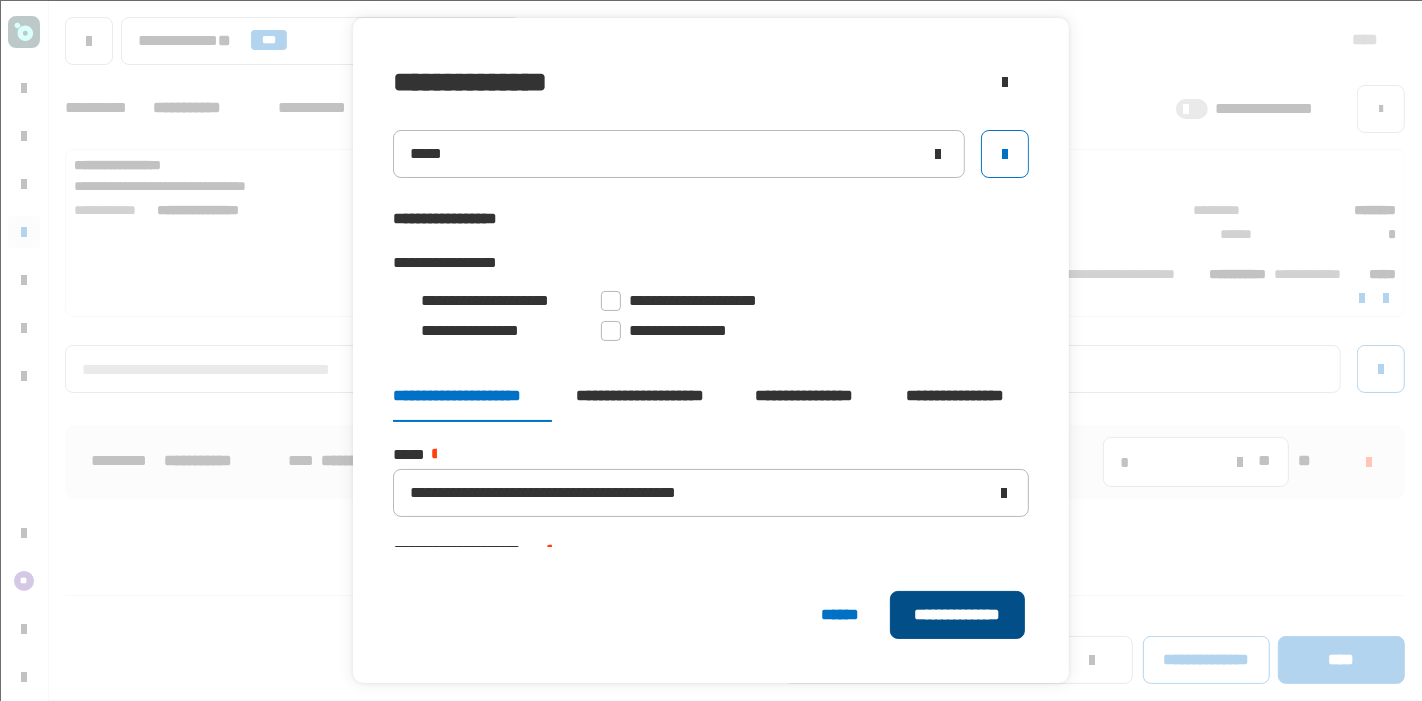 click on "**********" 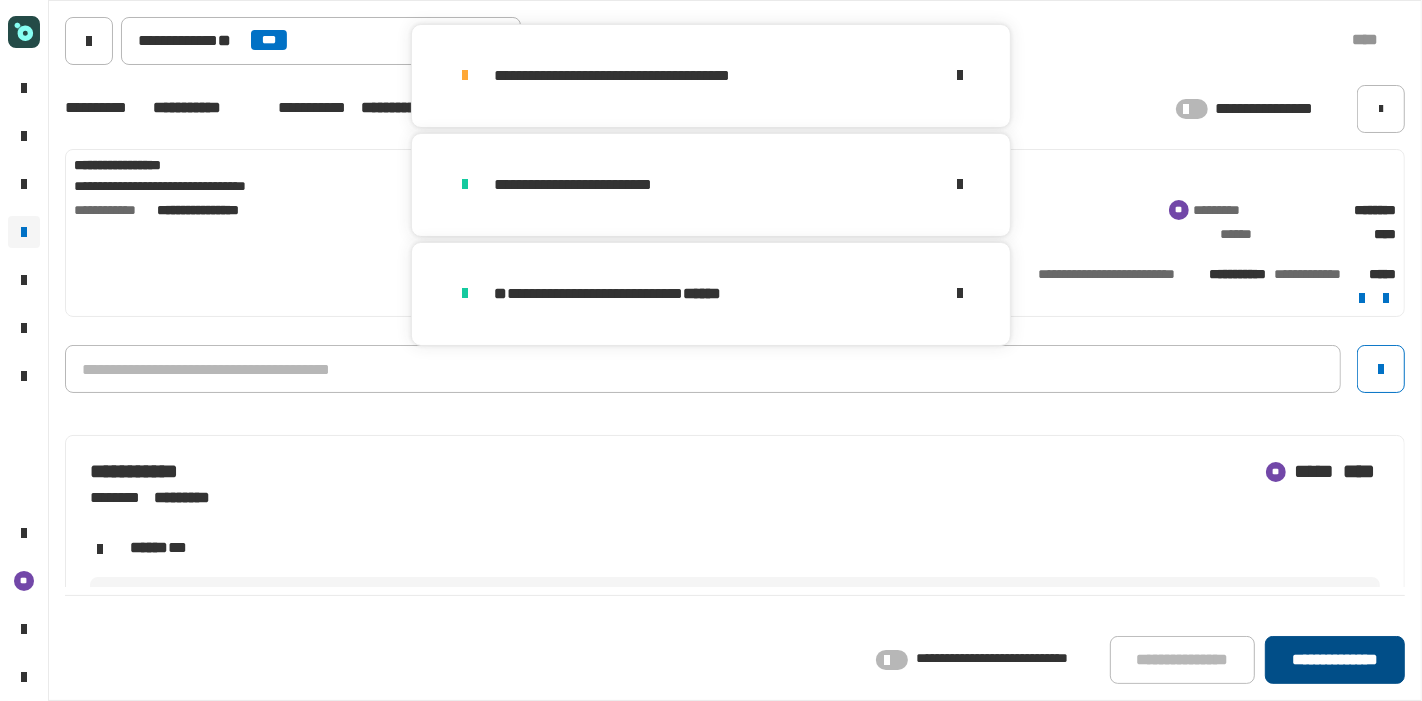 click on "**********" 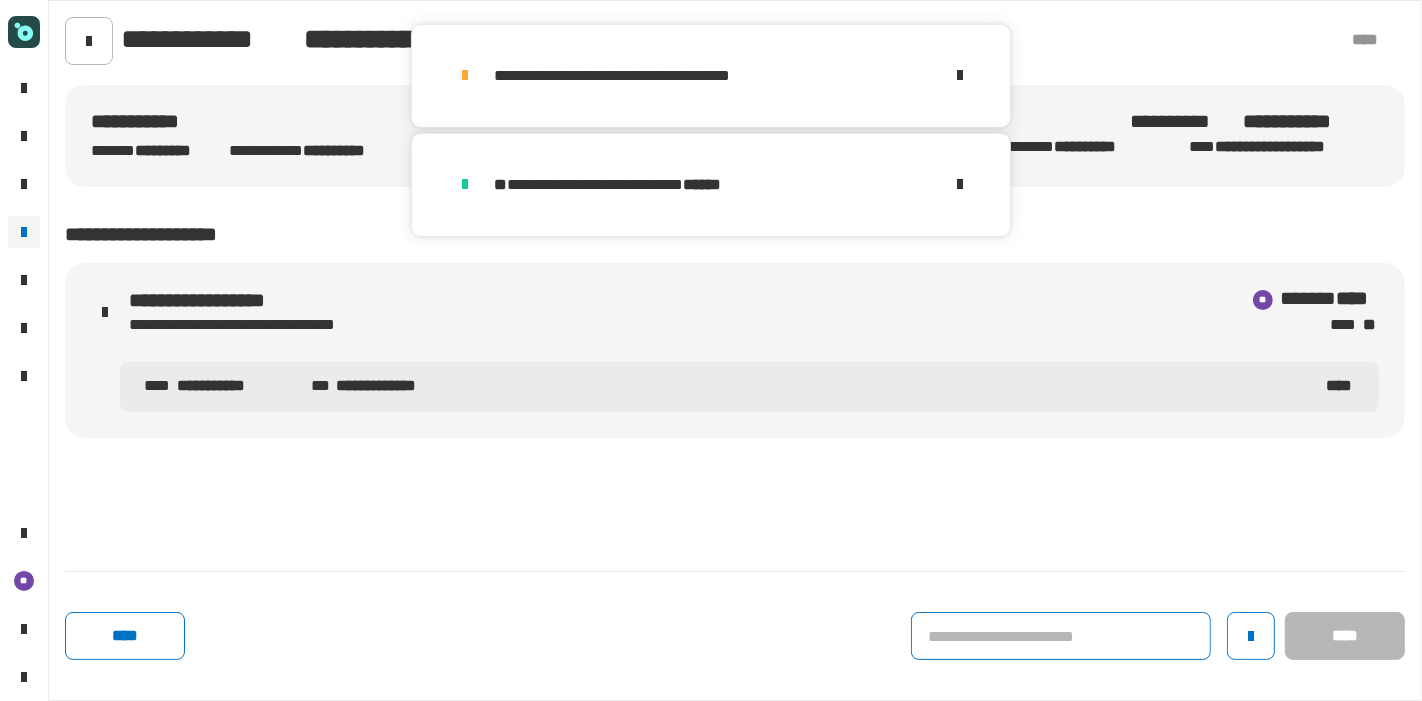 click 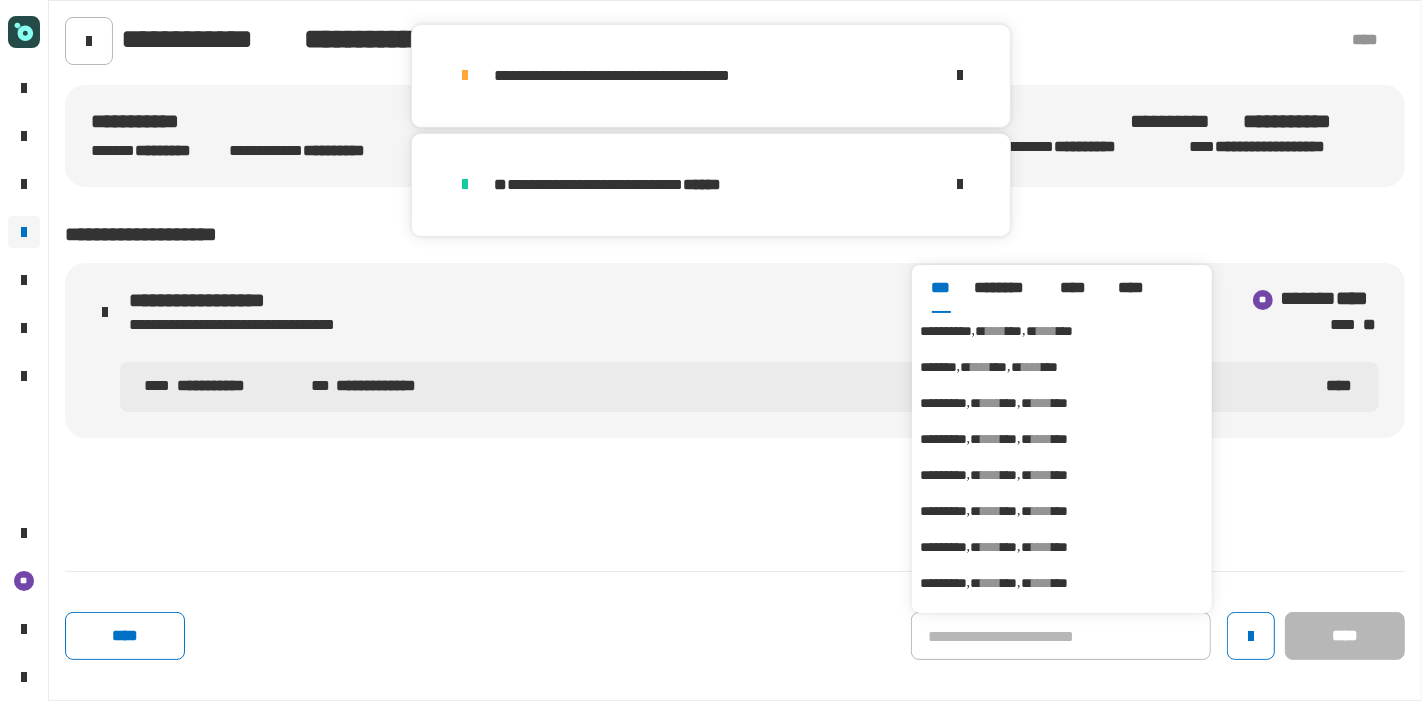 click on "****" at bounding box center (996, 331) 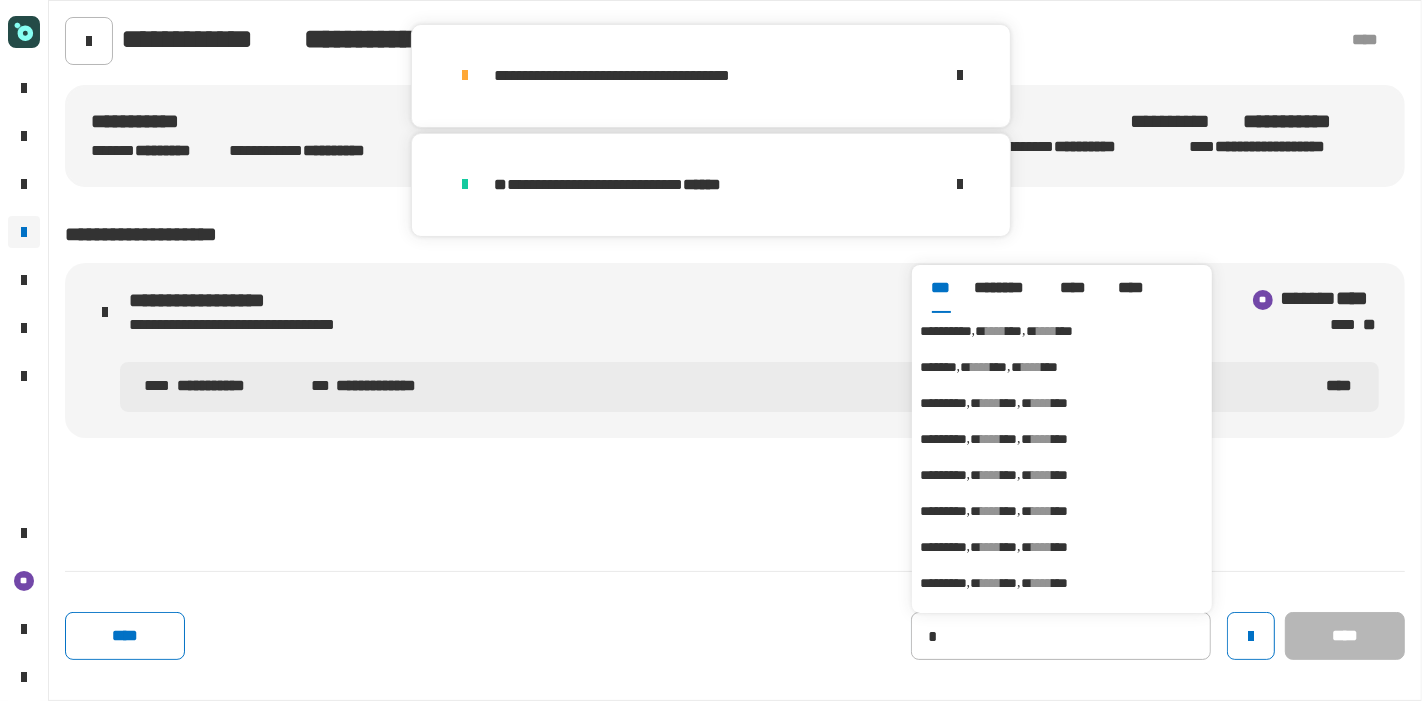 type on "**********" 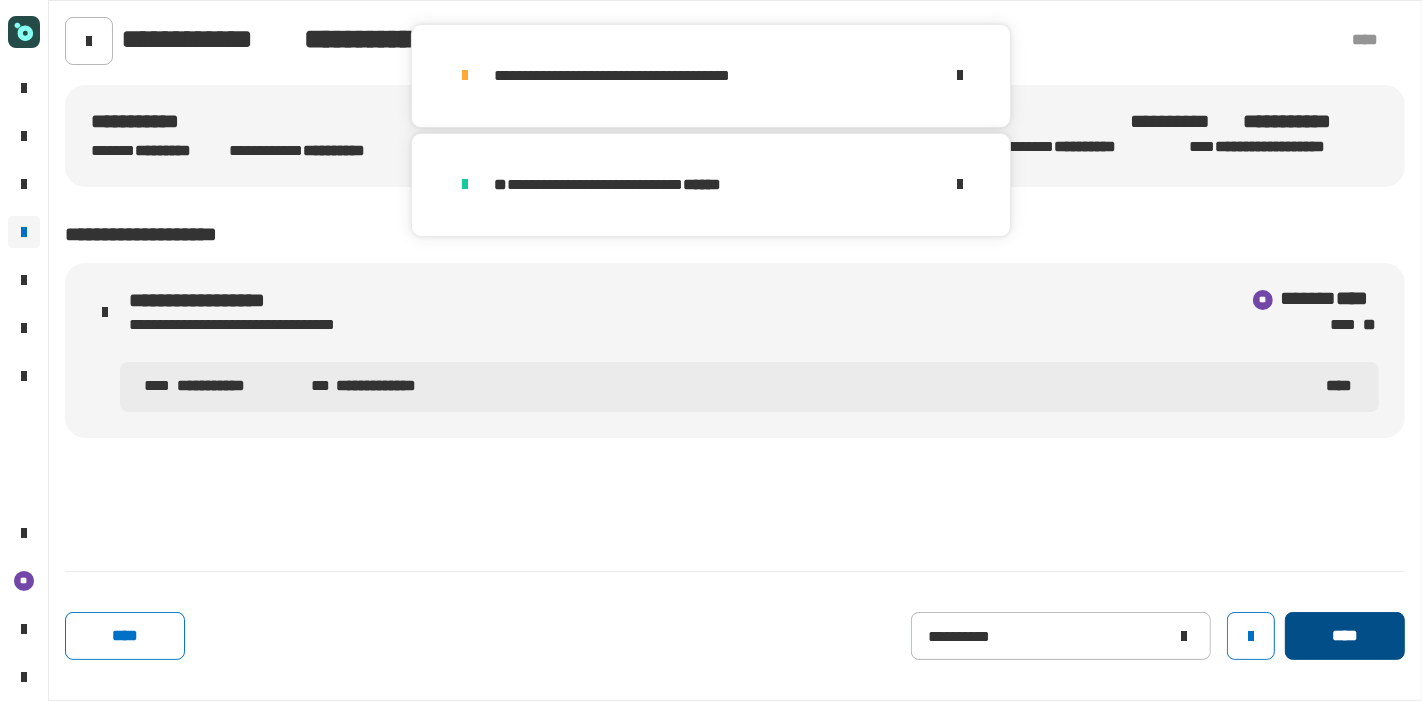 click on "****" 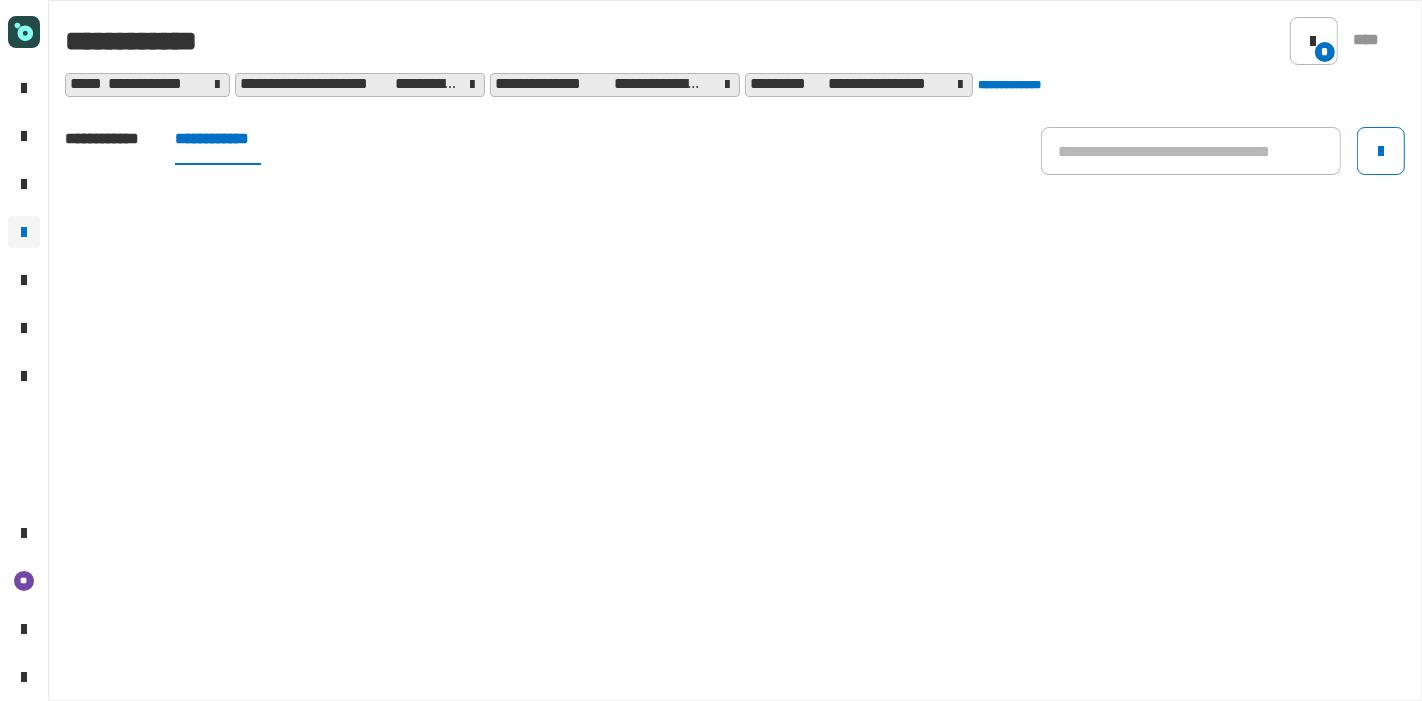 click on "**********" 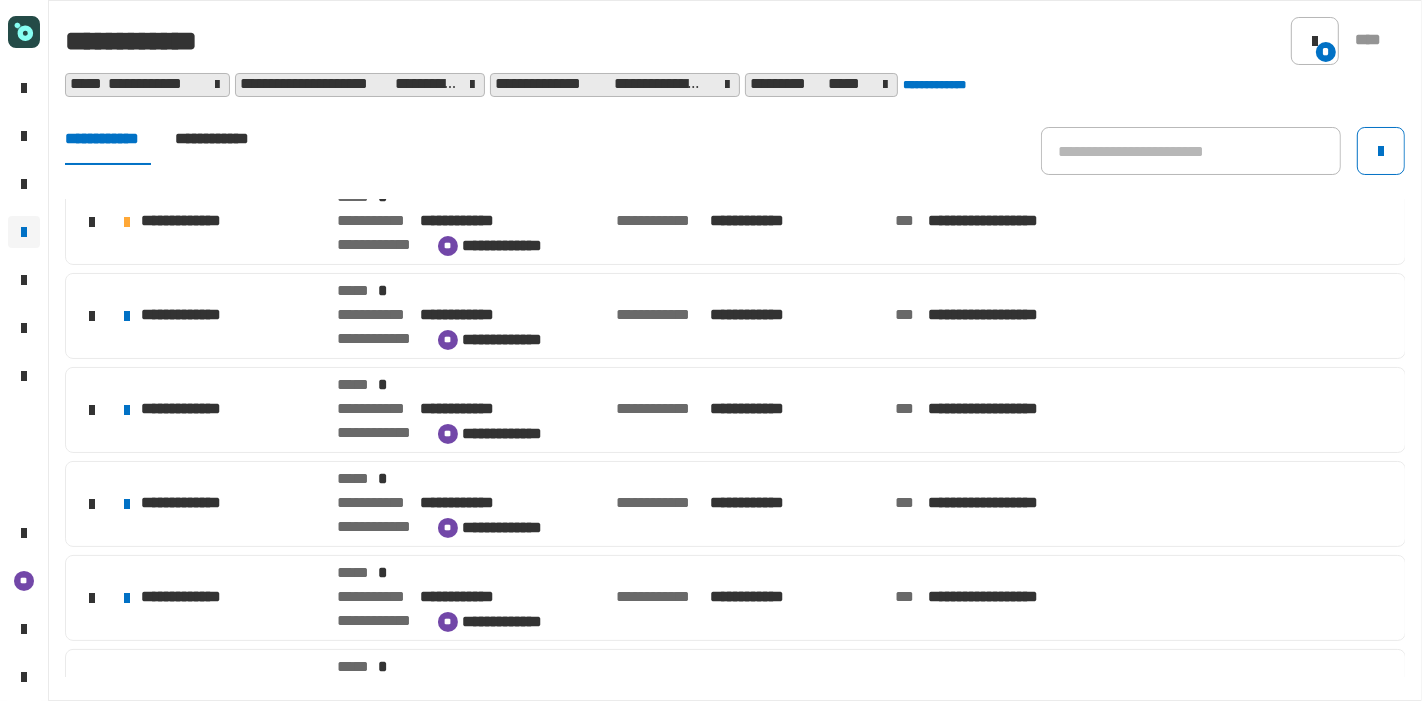scroll, scrollTop: 346, scrollLeft: 0, axis: vertical 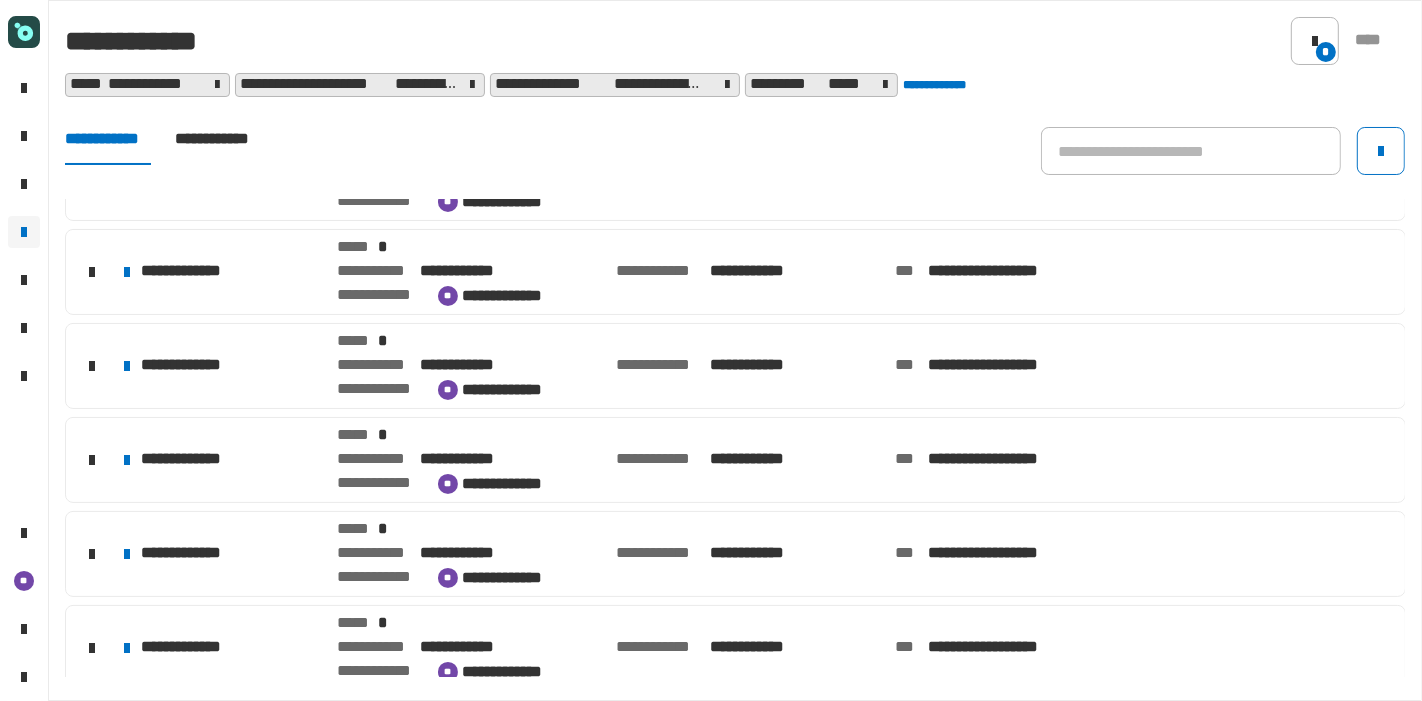 click on "**********" 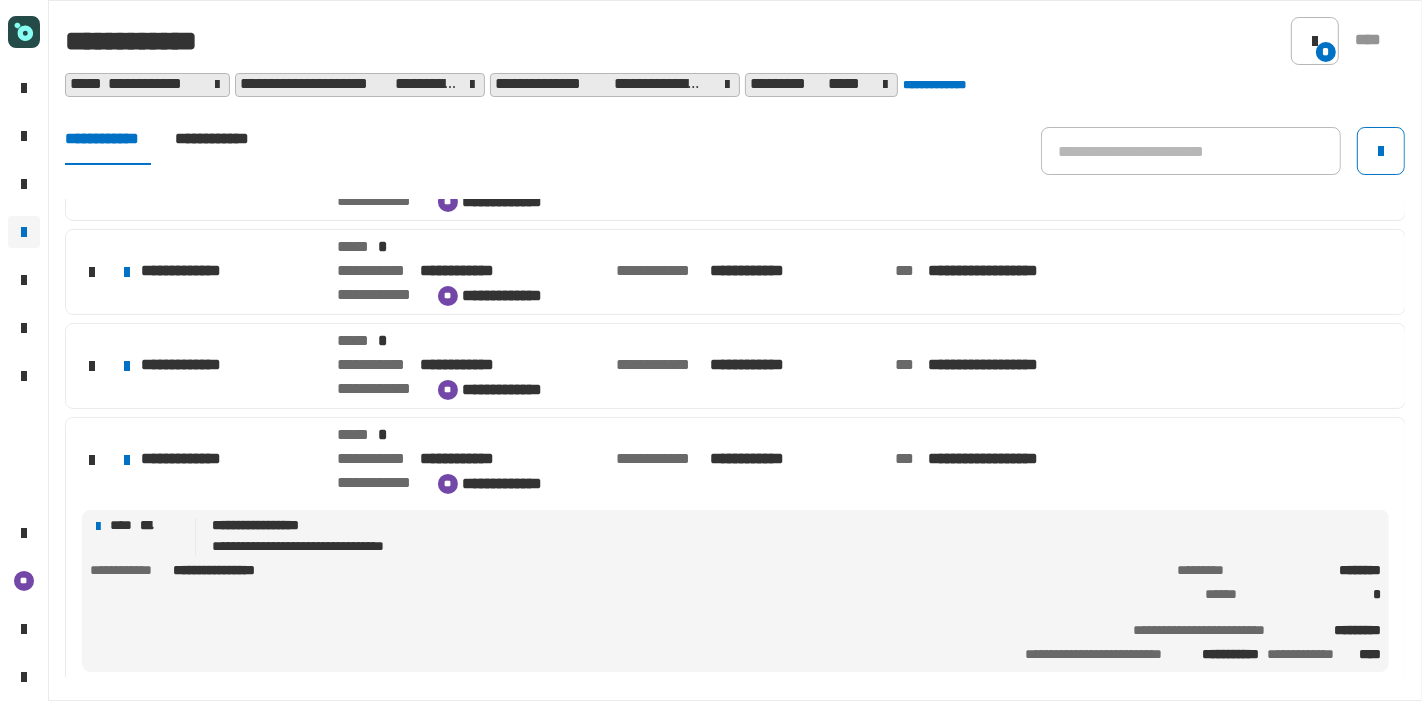 click on "**********" 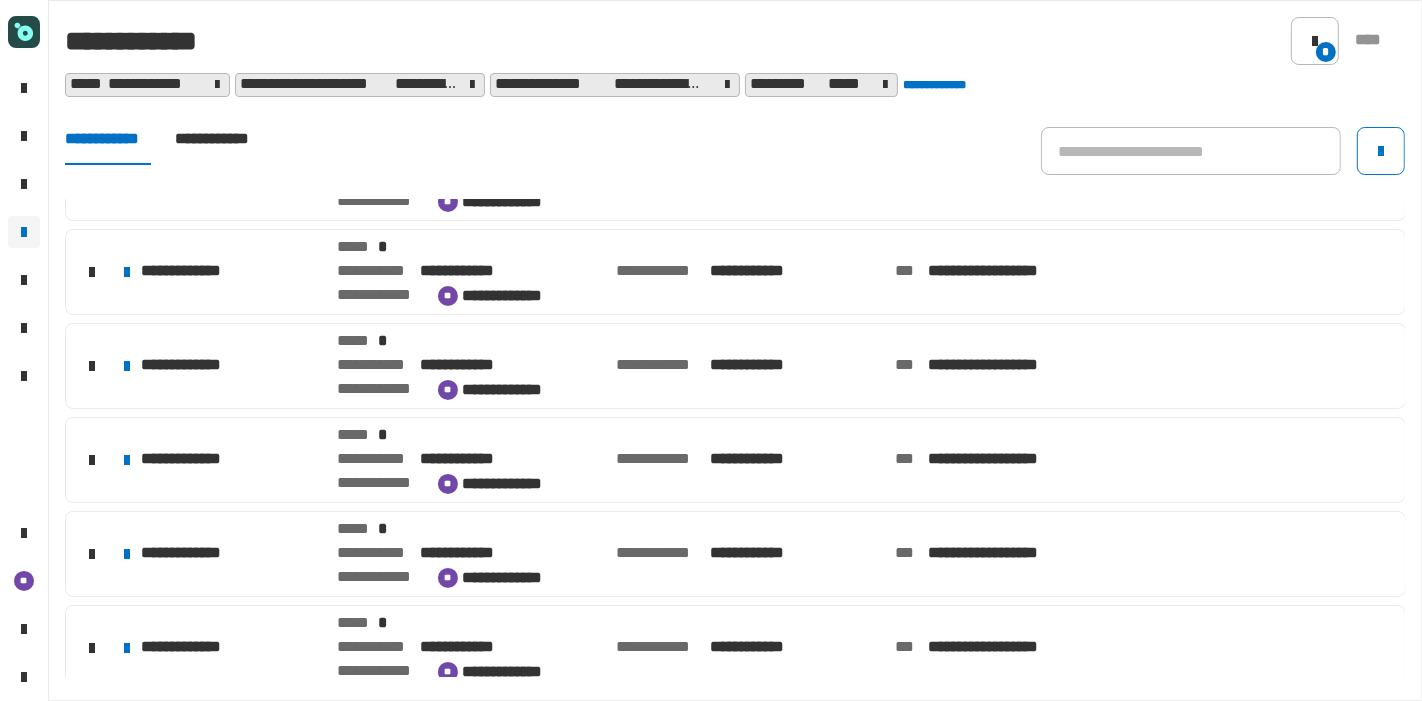 click on "**********" 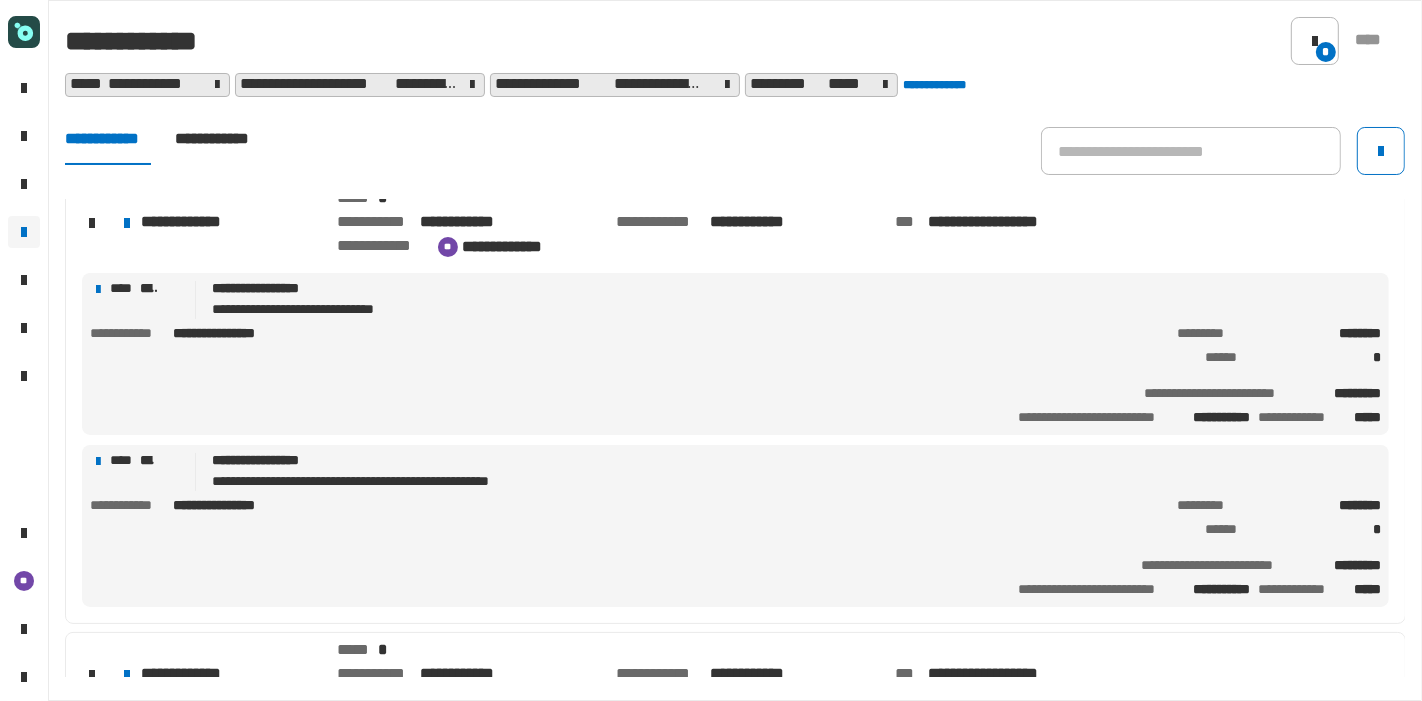scroll, scrollTop: 682, scrollLeft: 0, axis: vertical 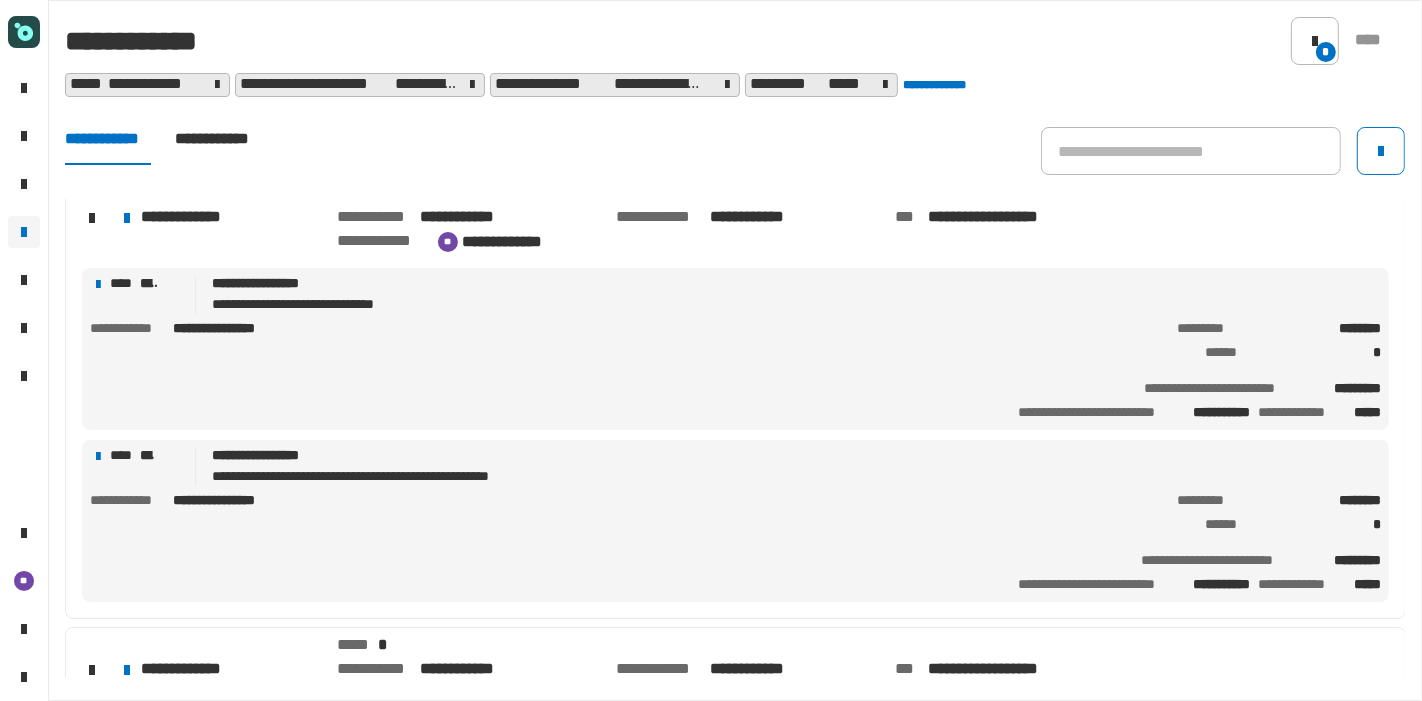 click on "**********" 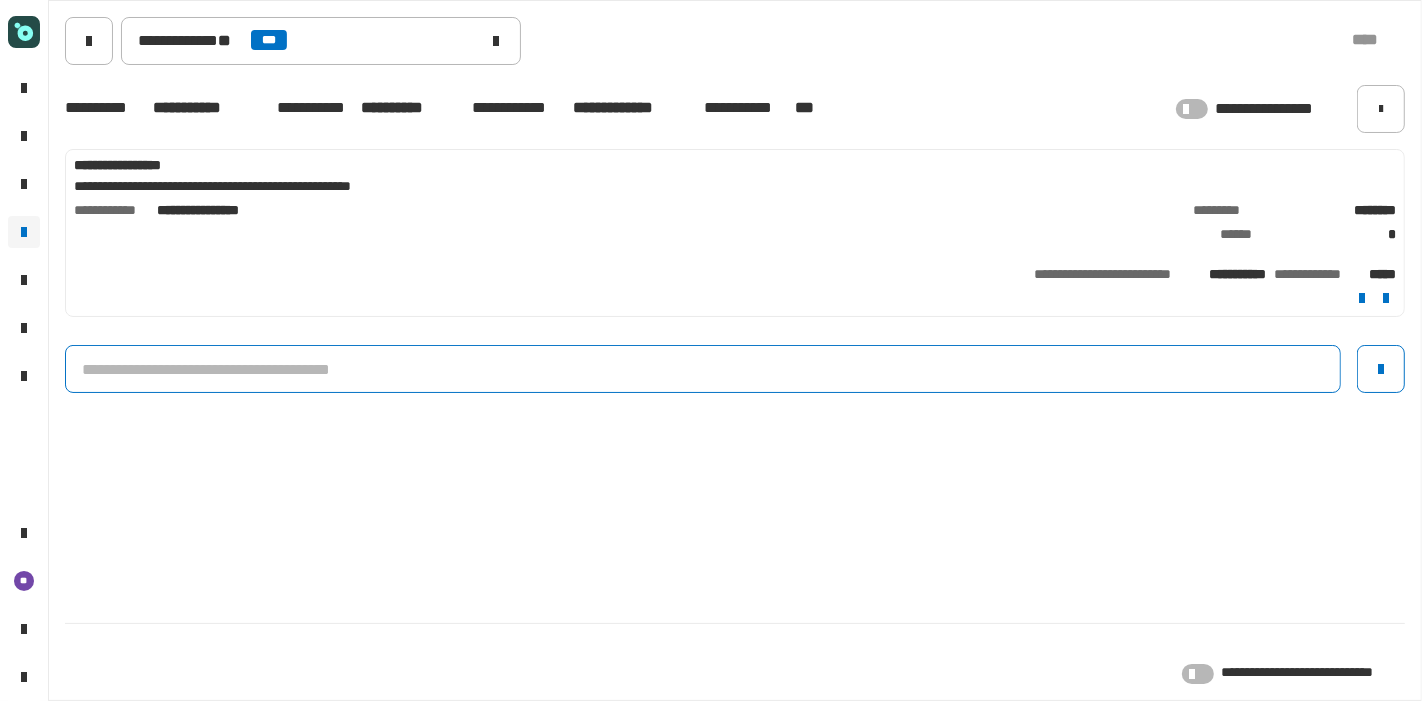 click 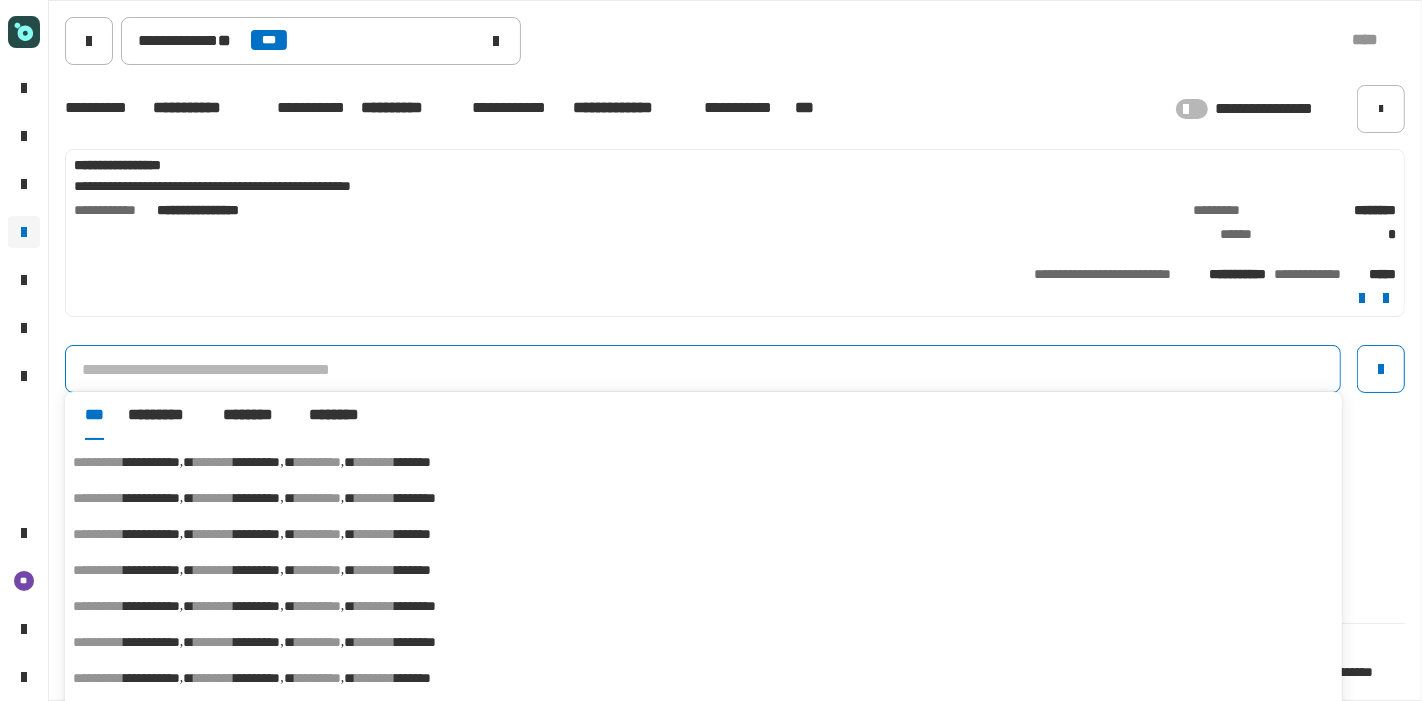 scroll, scrollTop: 168, scrollLeft: 0, axis: vertical 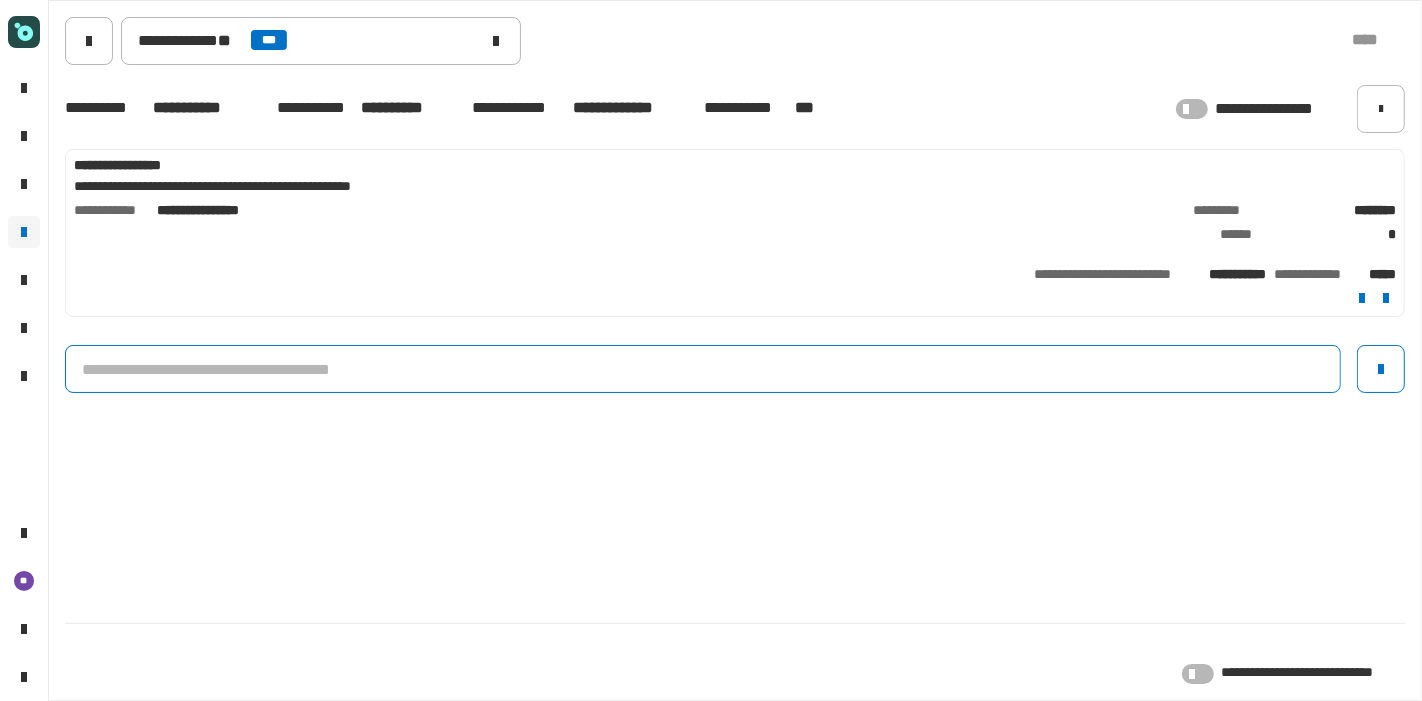 click 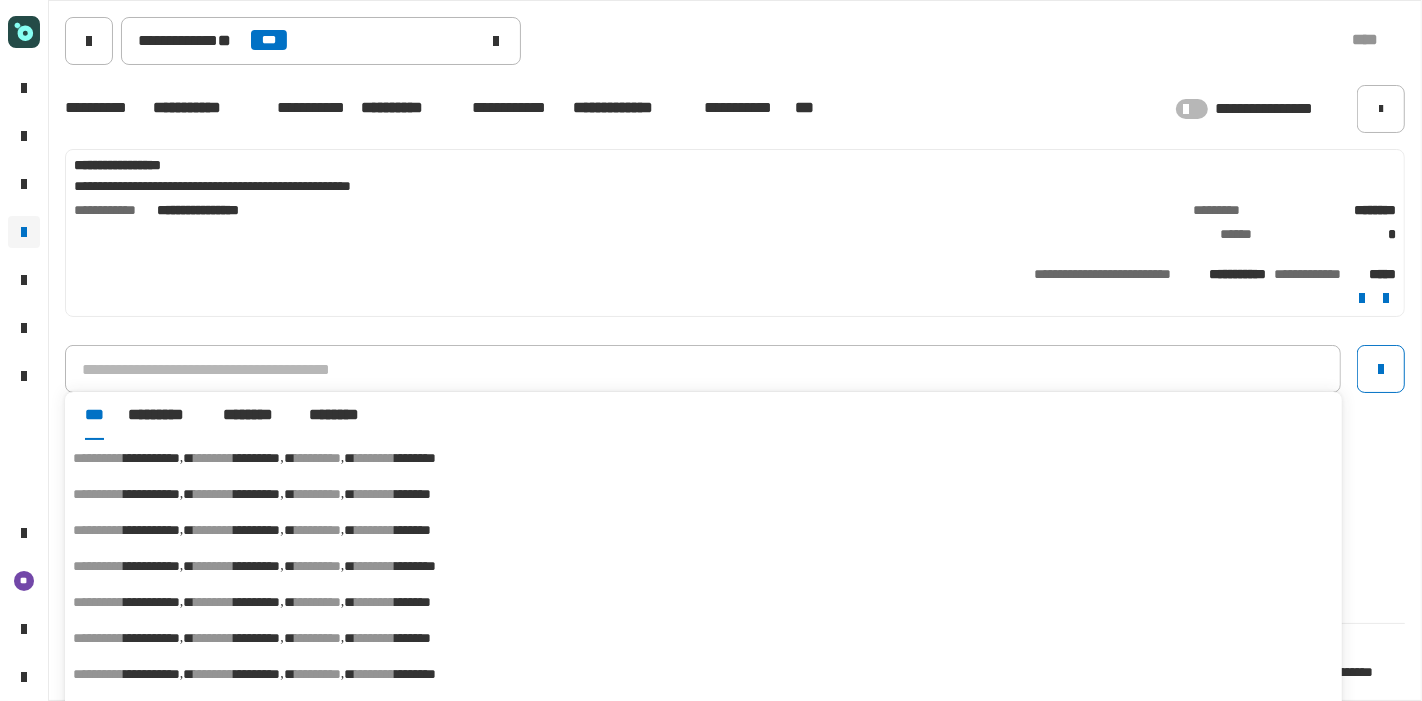 click on "*******" at bounding box center (413, 494) 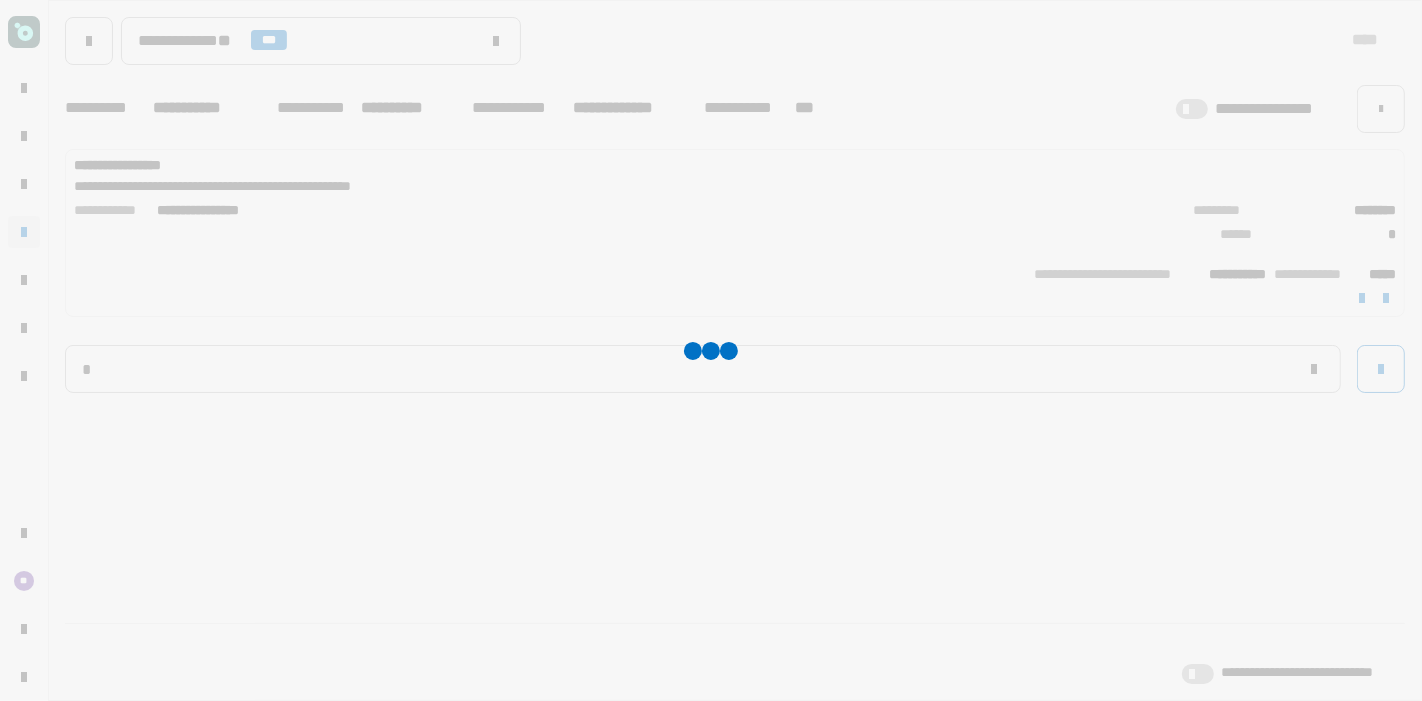 type on "**********" 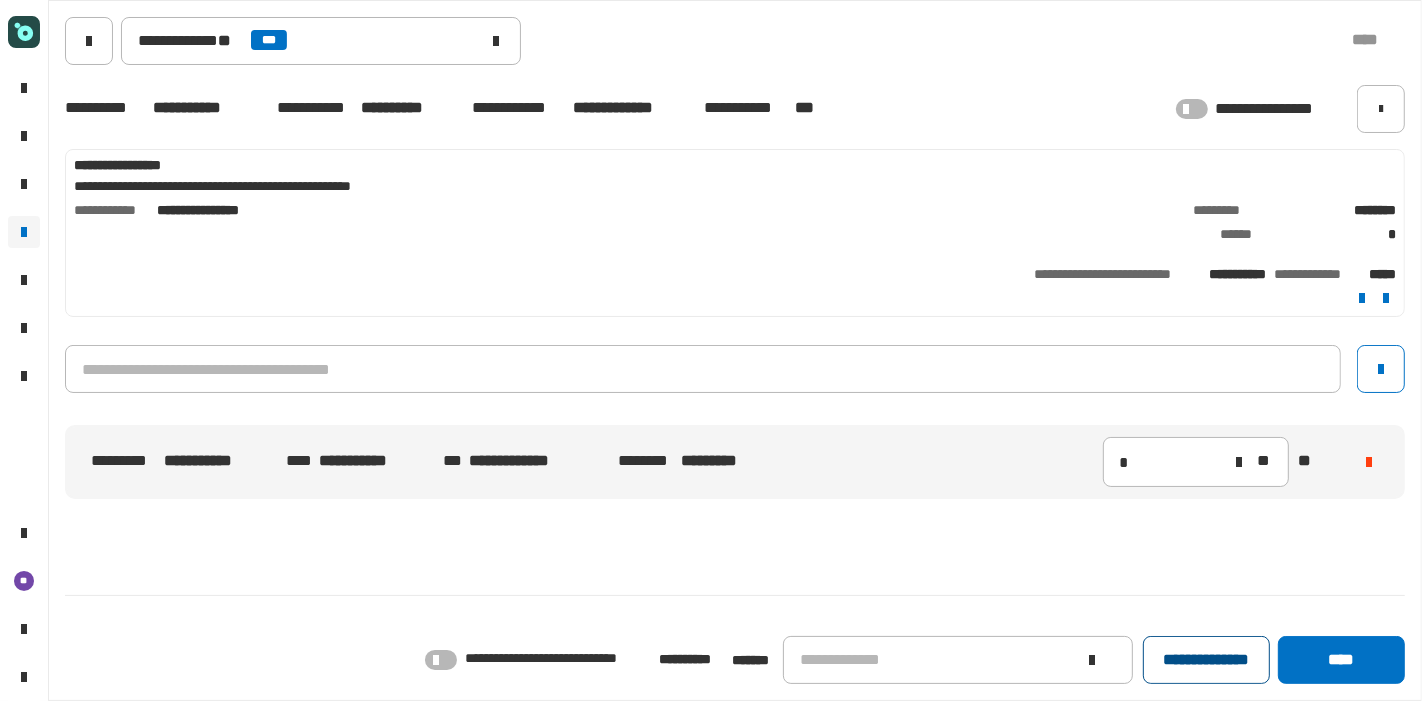 click on "**********" 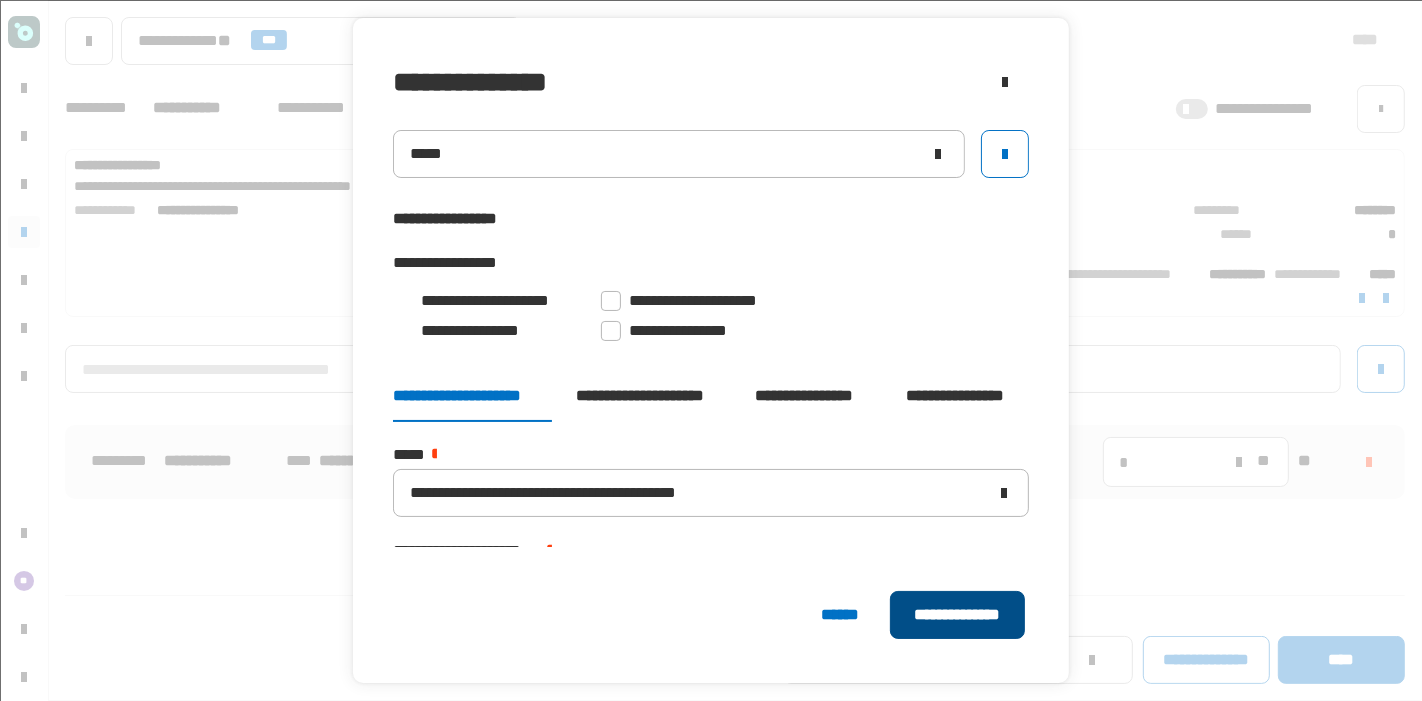 click on "**********" 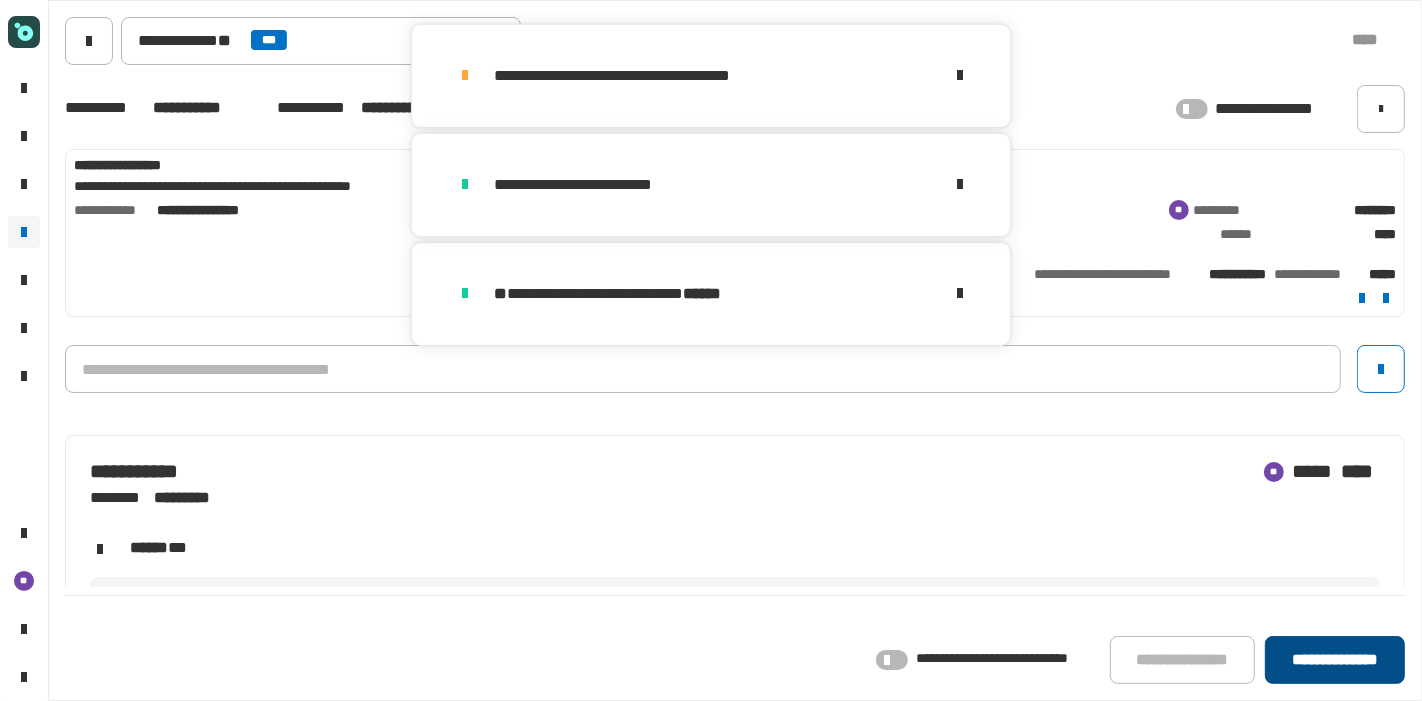 click on "**********" 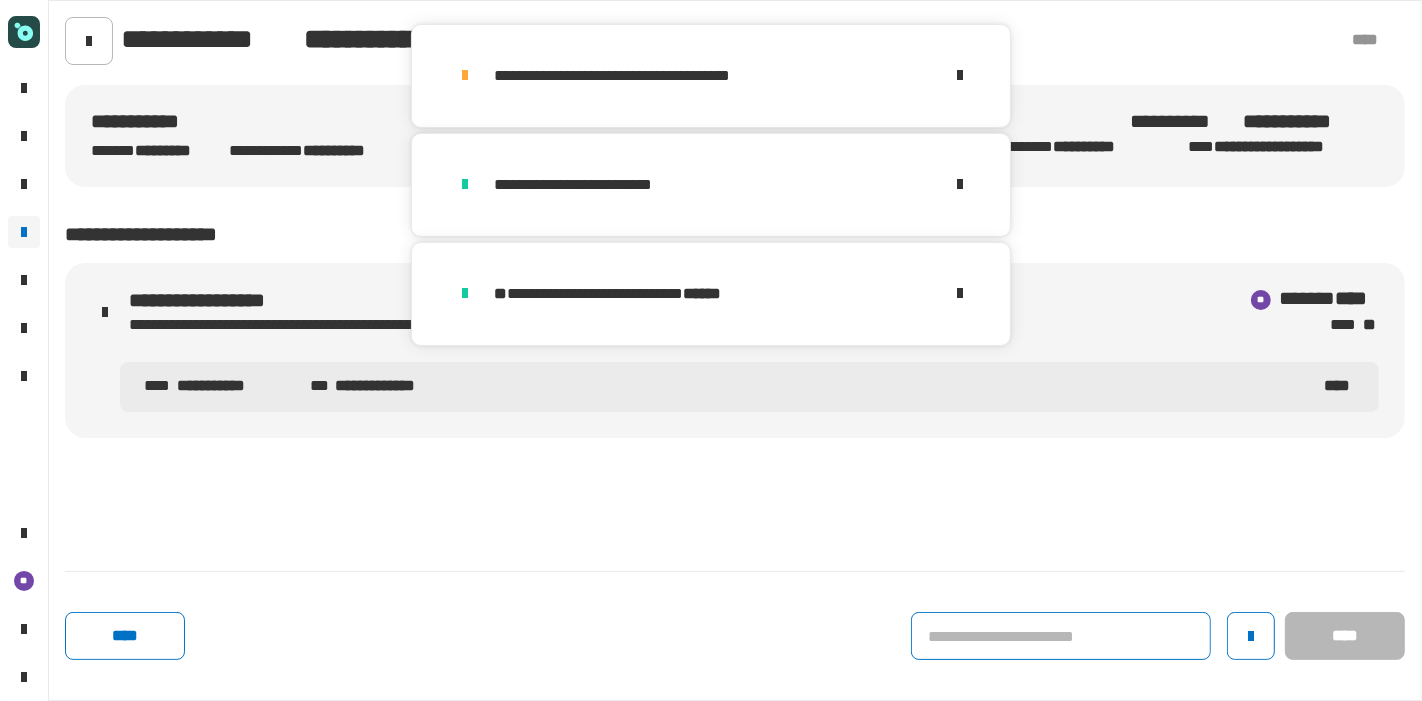 click 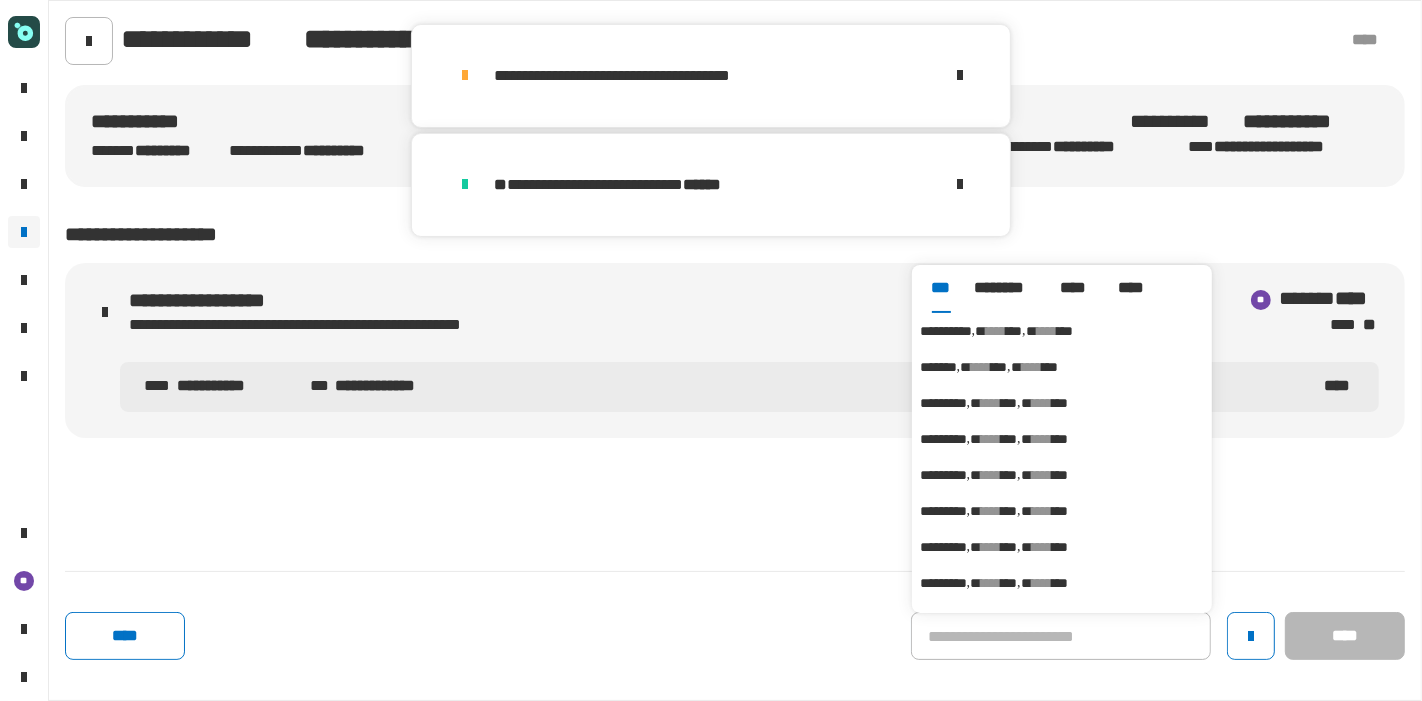 click on "****" at bounding box center (996, 331) 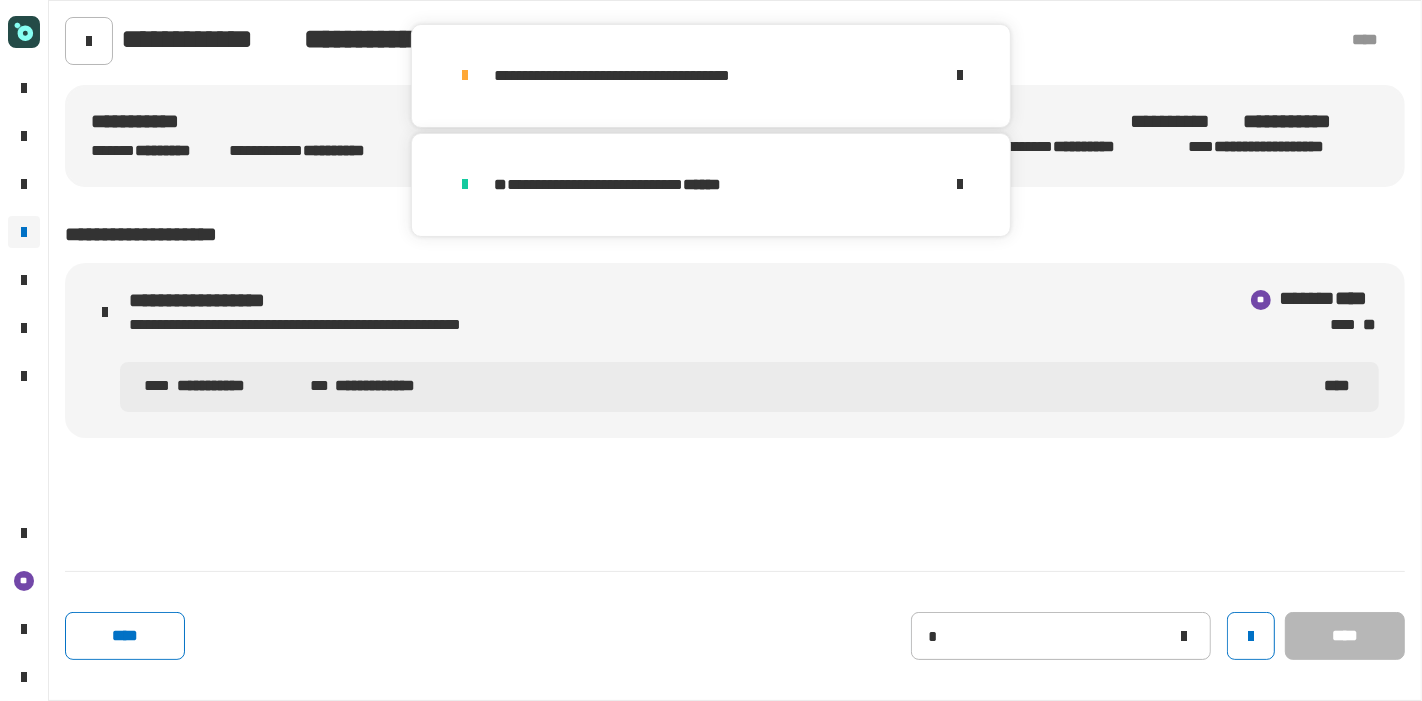 type on "**********" 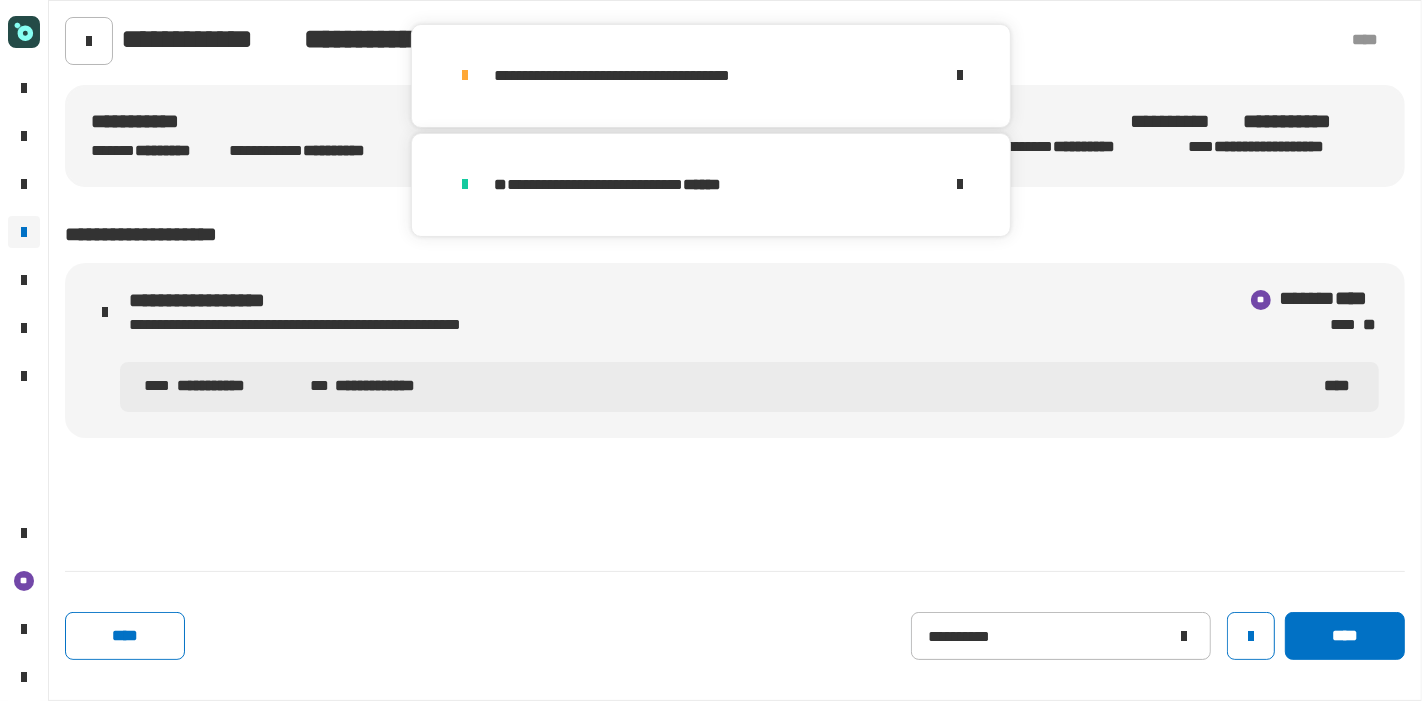 click on "**********" 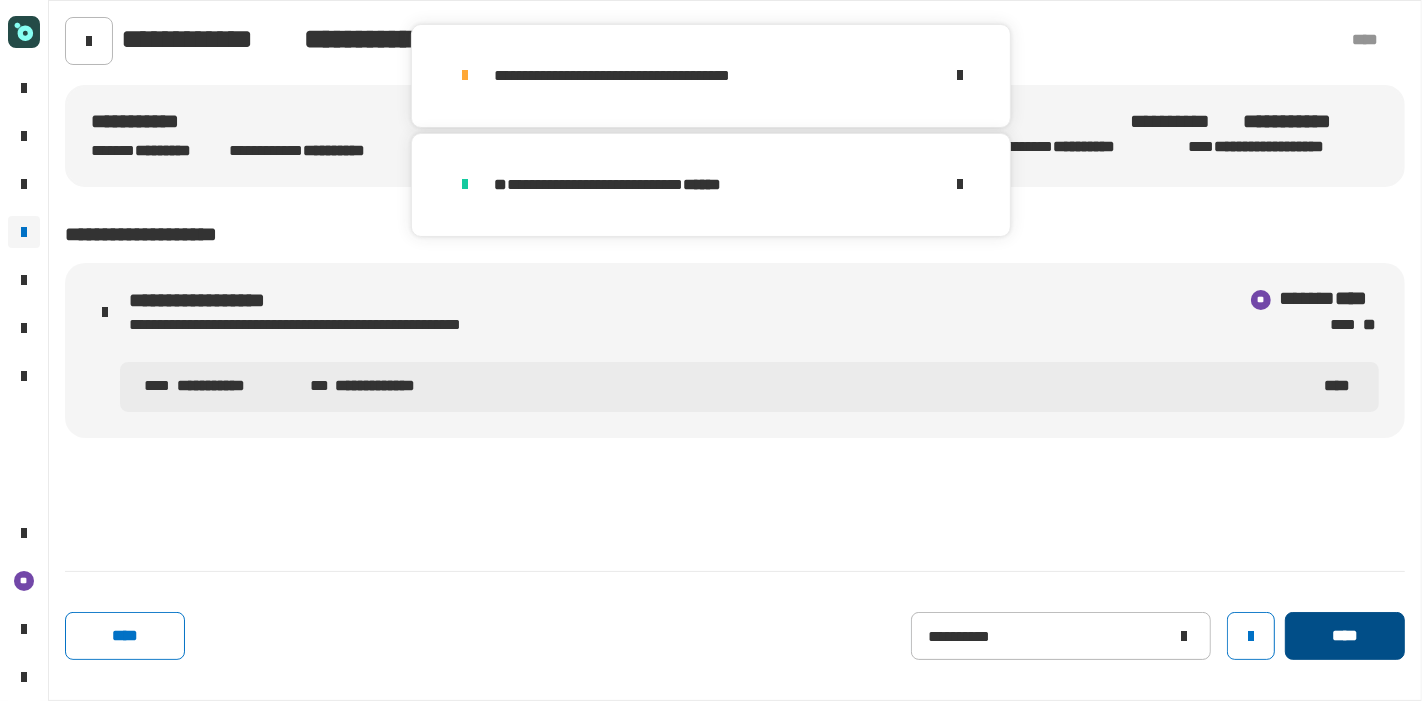 click on "****" 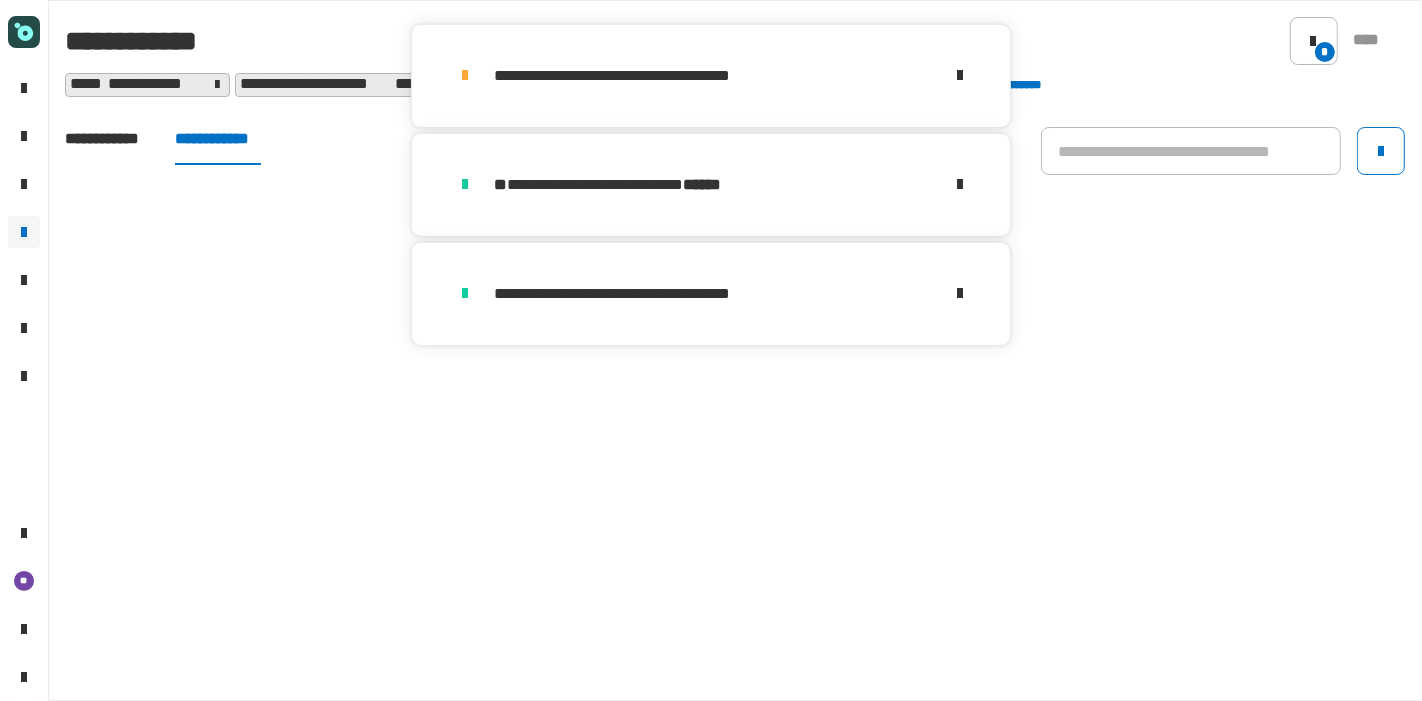 click on "**********" 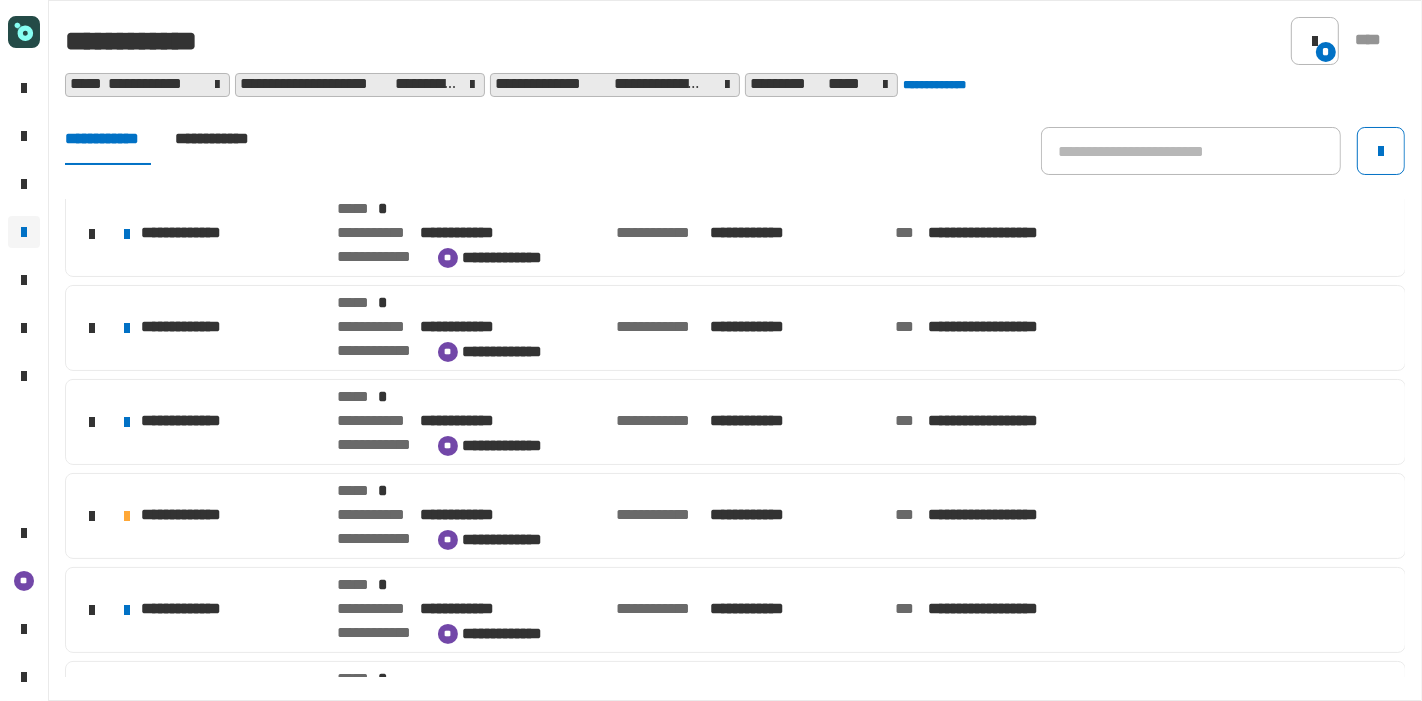 click on "**********" 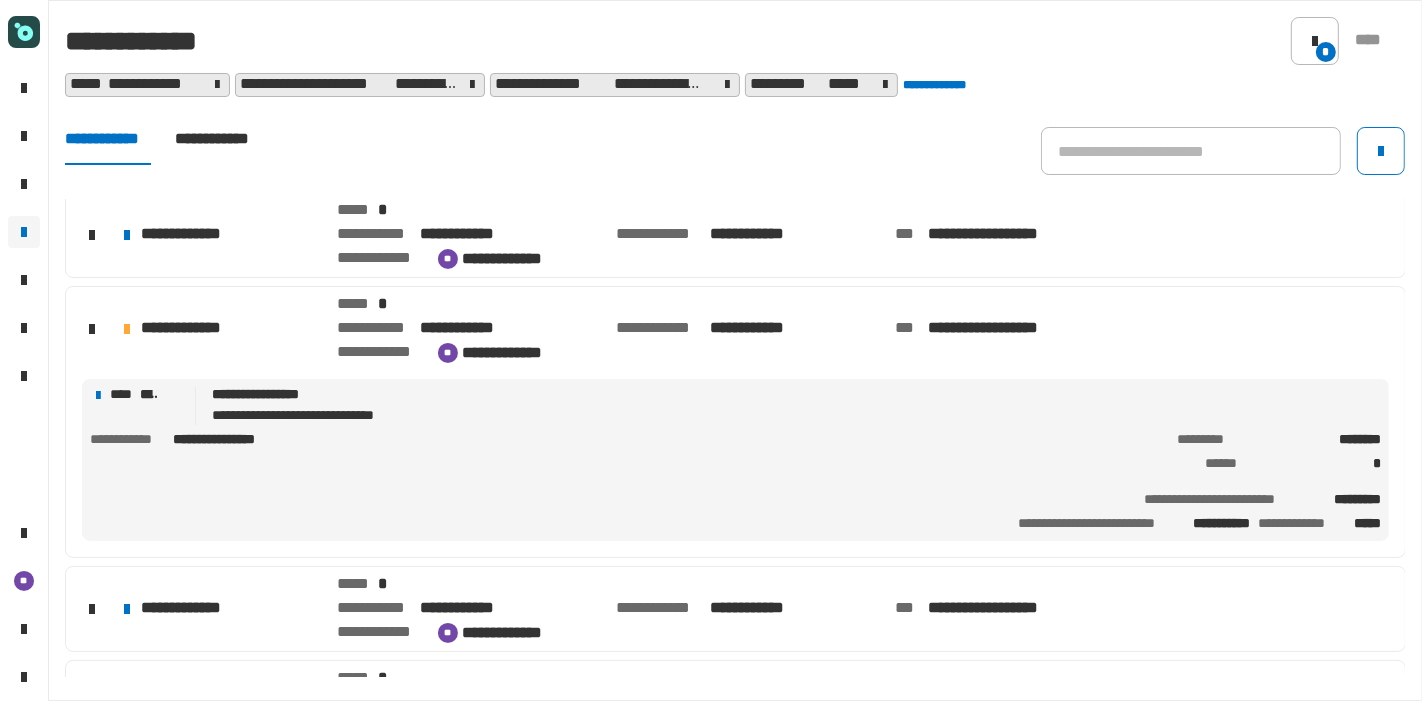 scroll, scrollTop: 577, scrollLeft: 0, axis: vertical 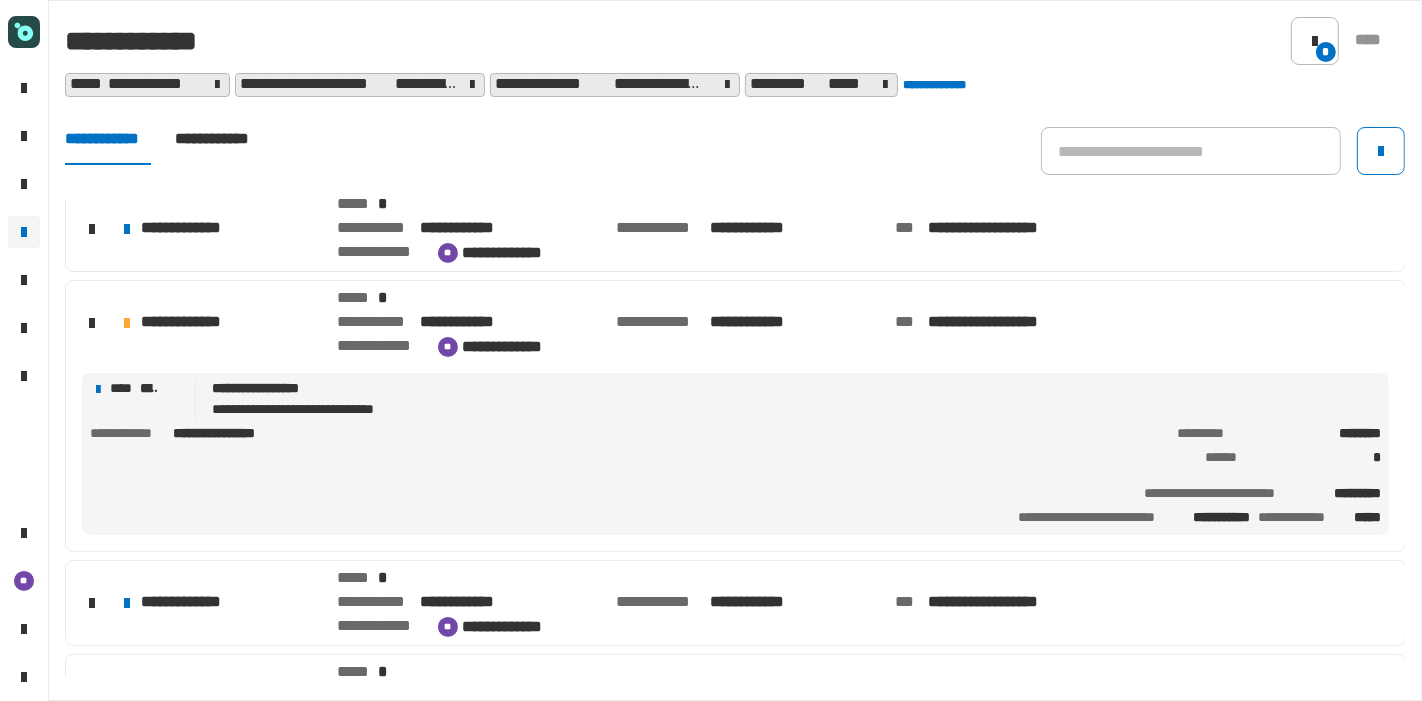 click on "**********" 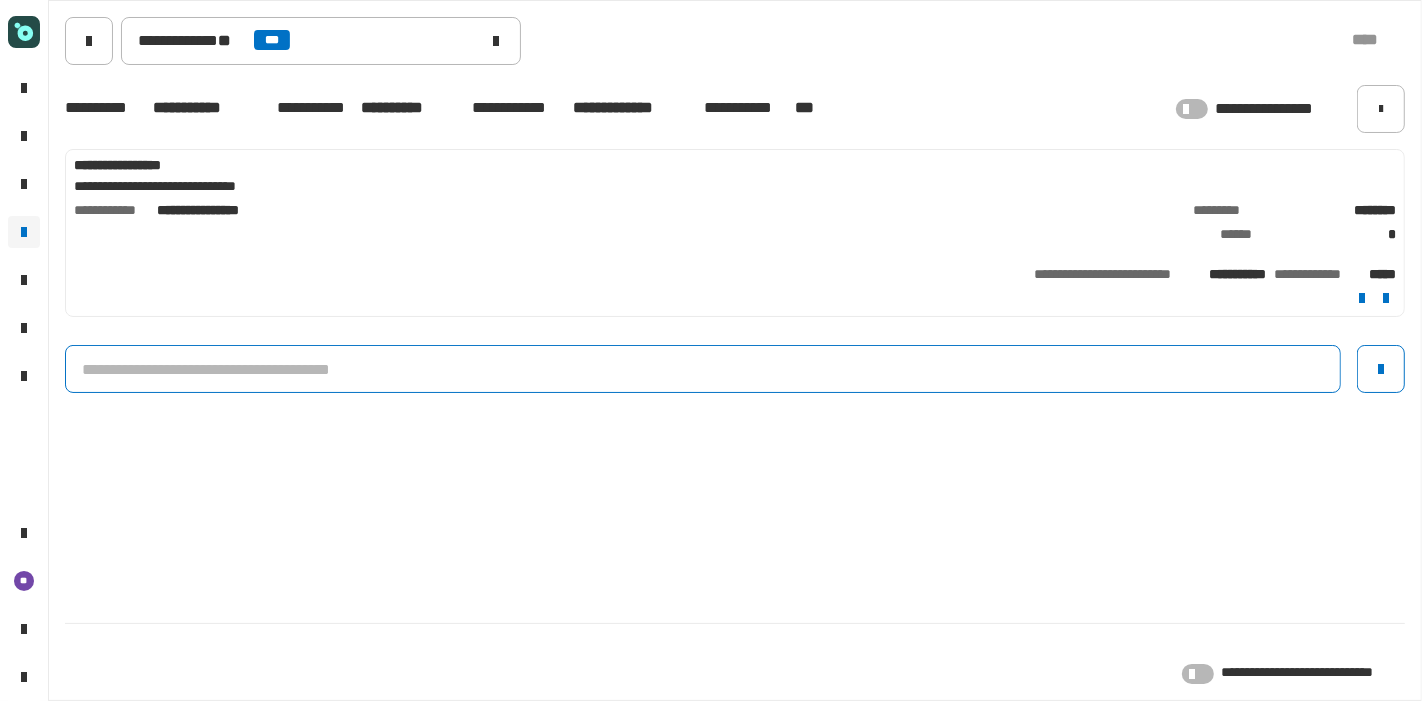 click 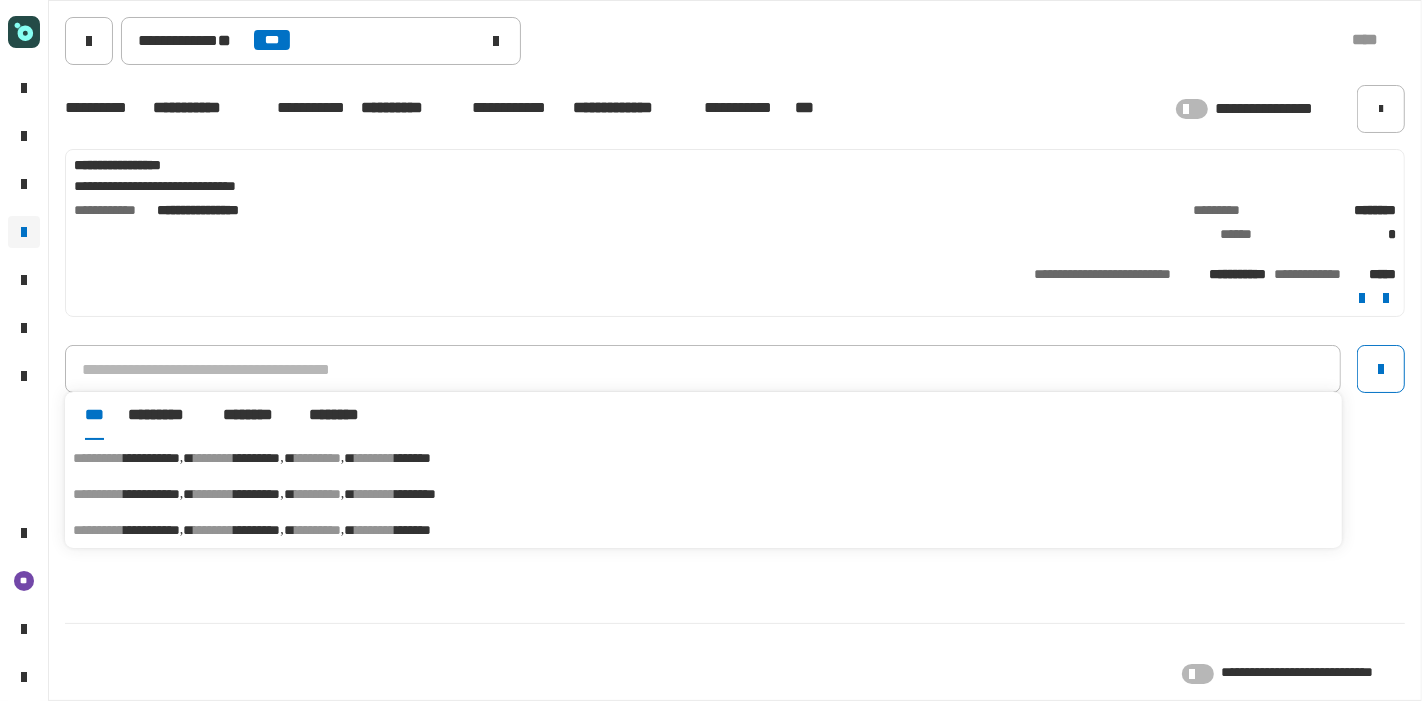 click on "**********" at bounding box center (703, 458) 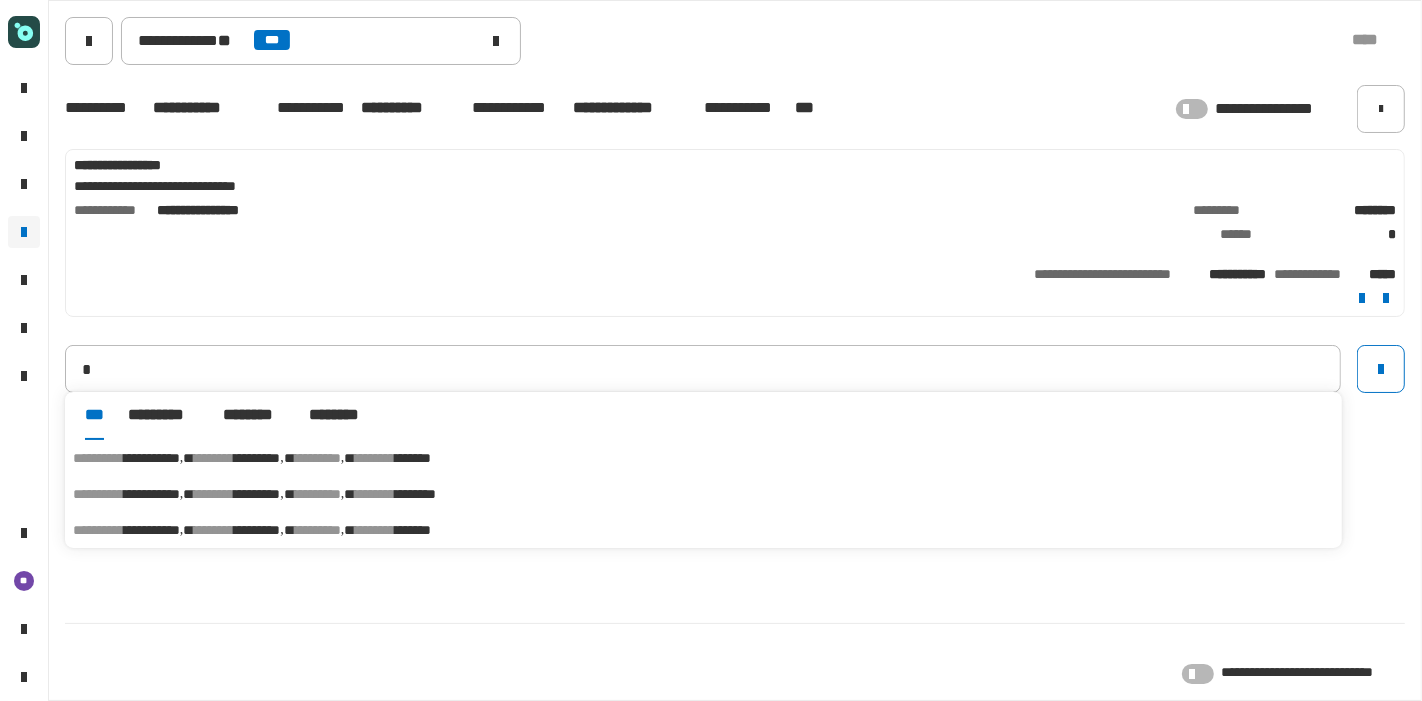 type on "**********" 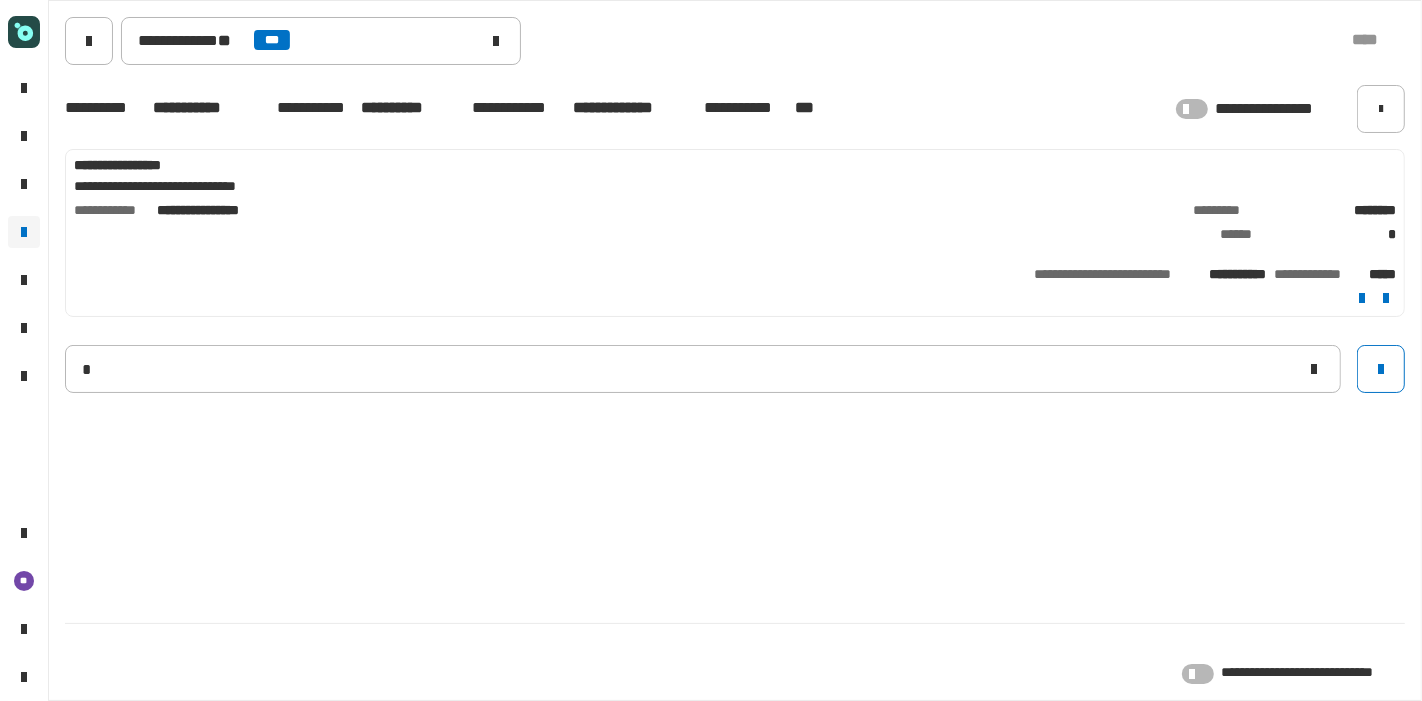 type 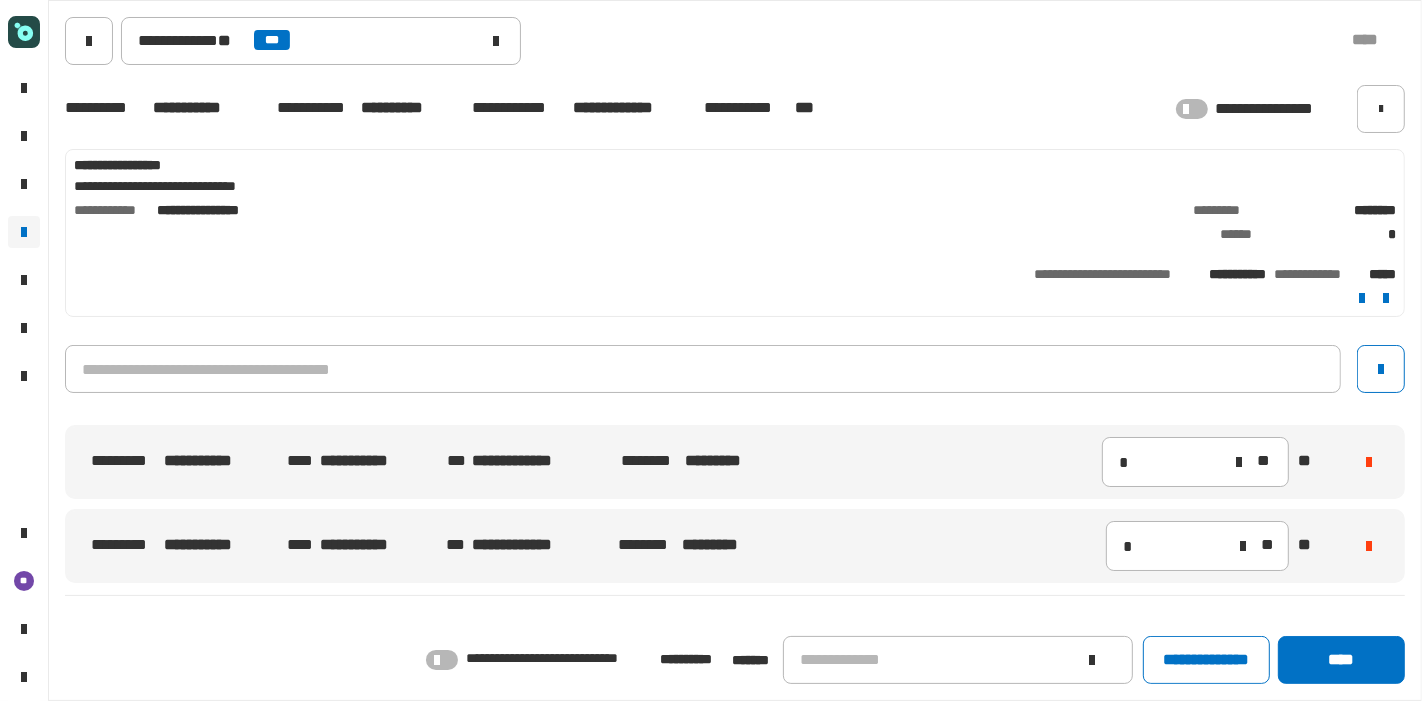 click on "**********" 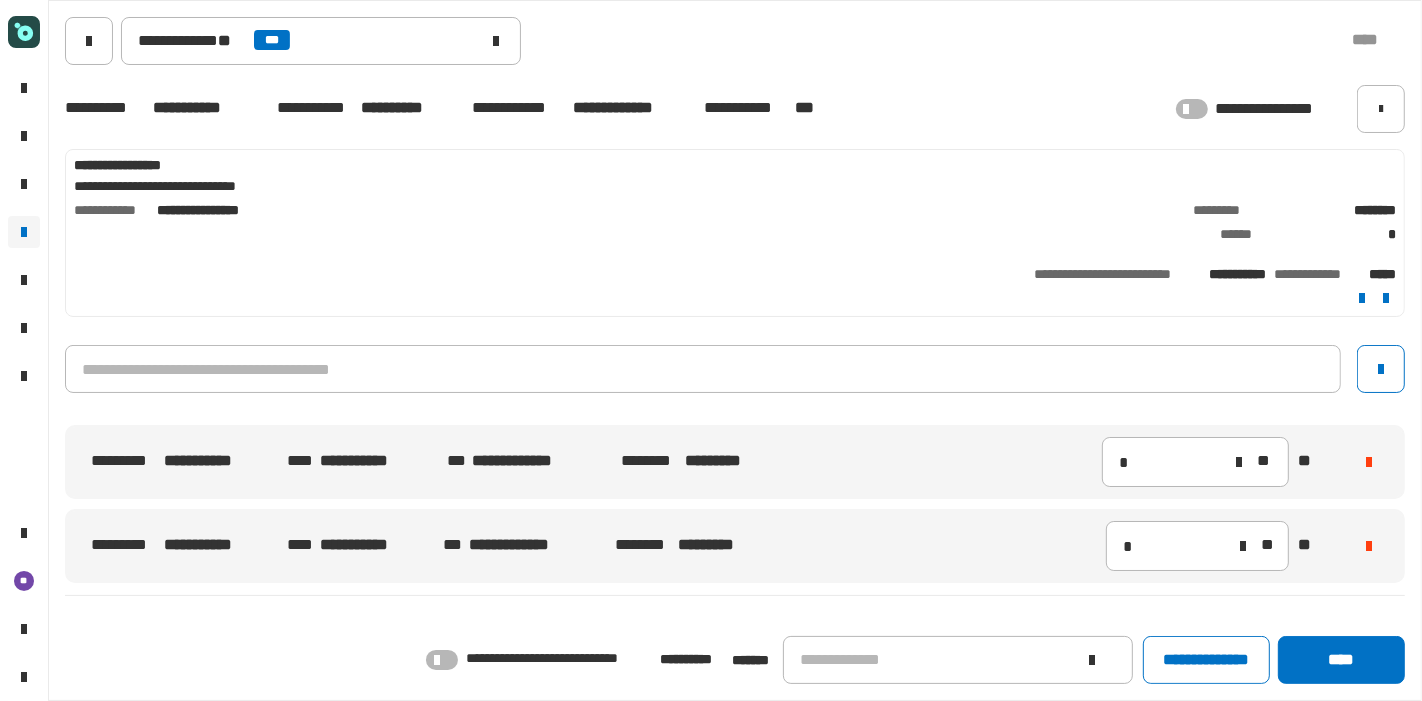 click 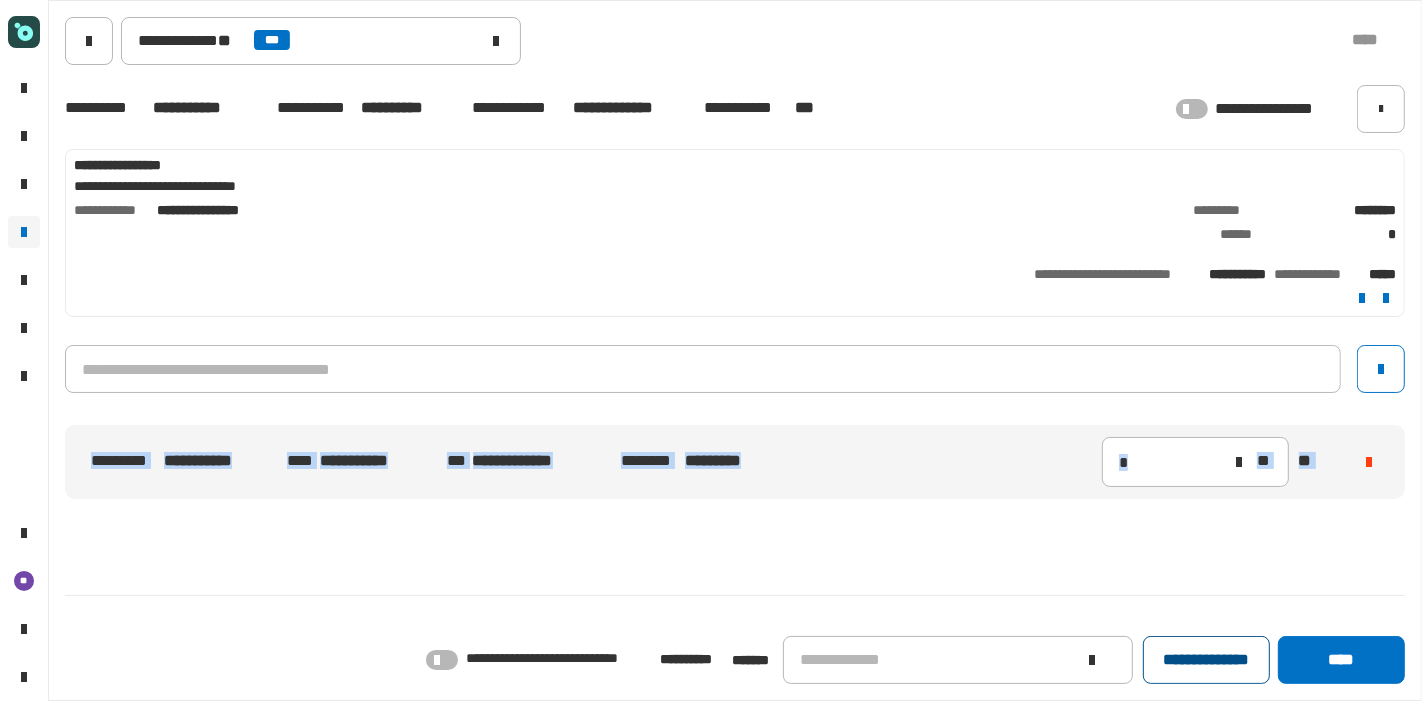 click on "**********" 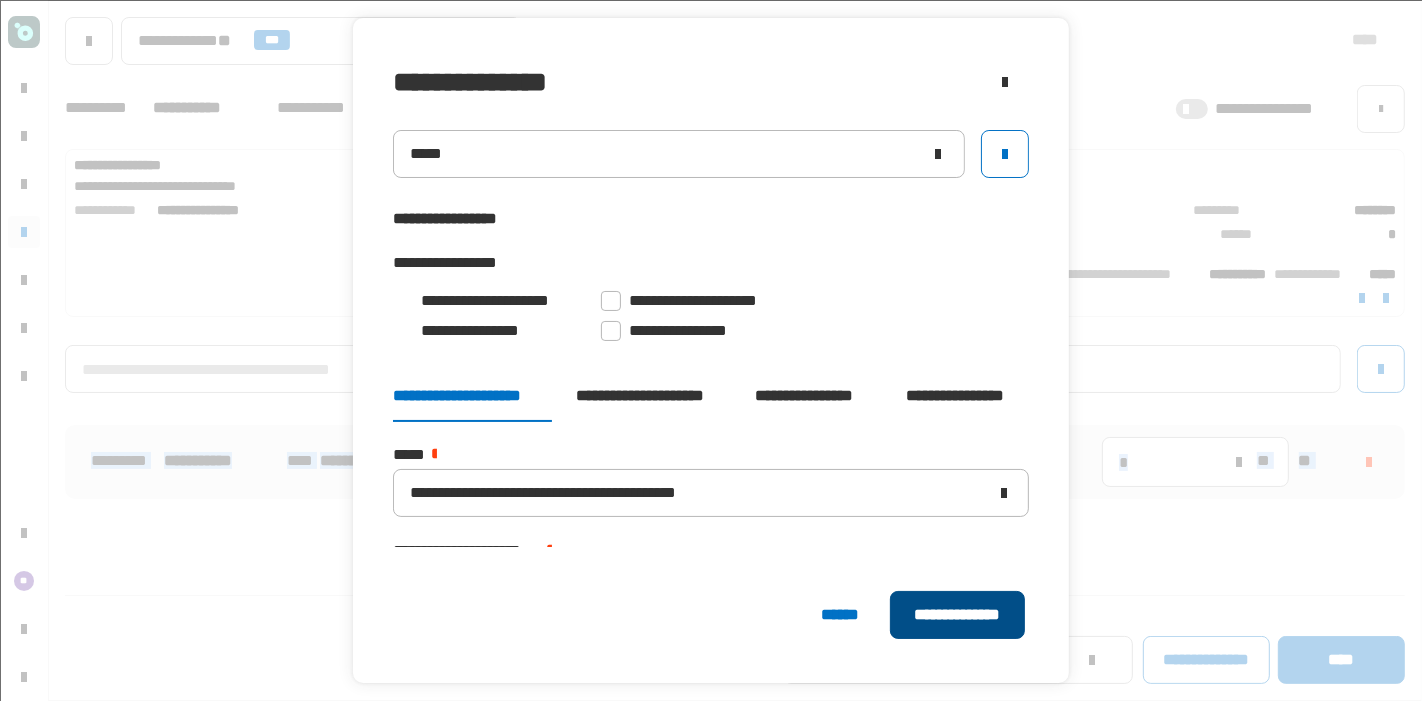 click on "**********" 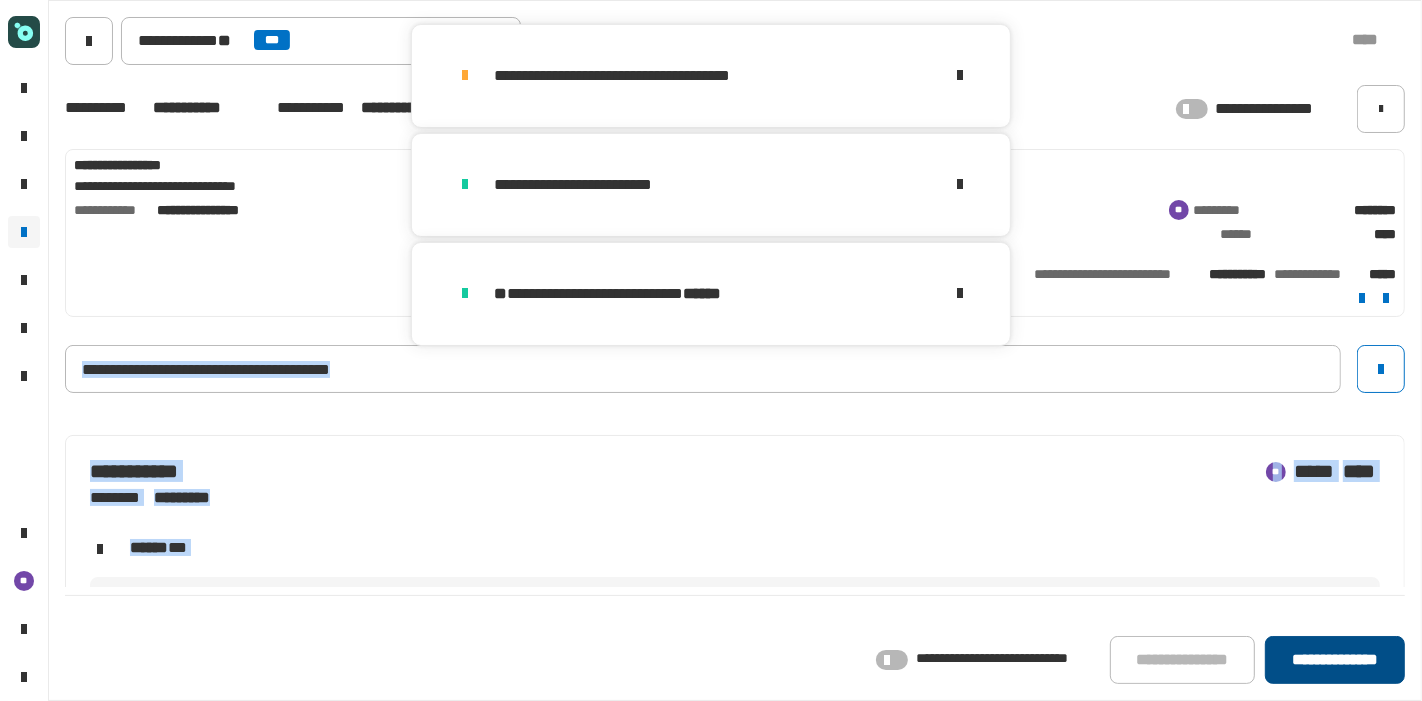 click on "**********" 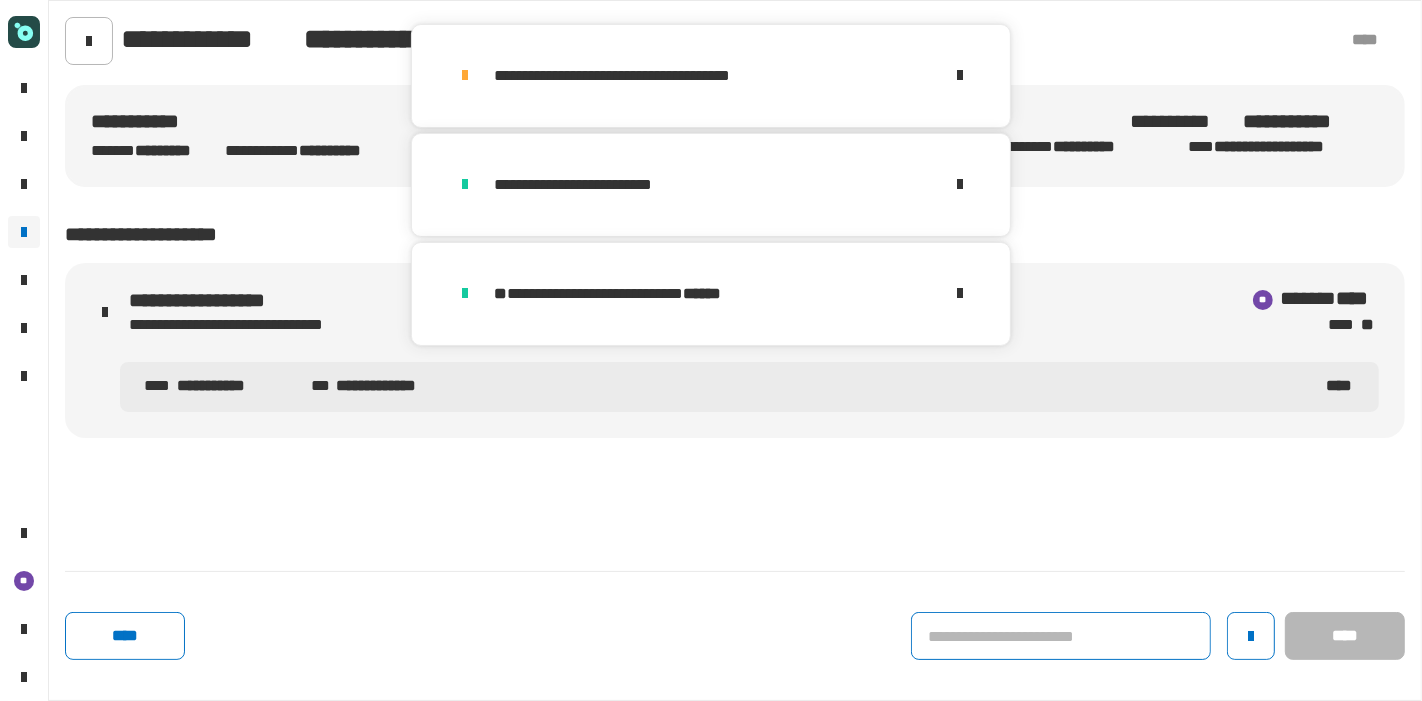 click 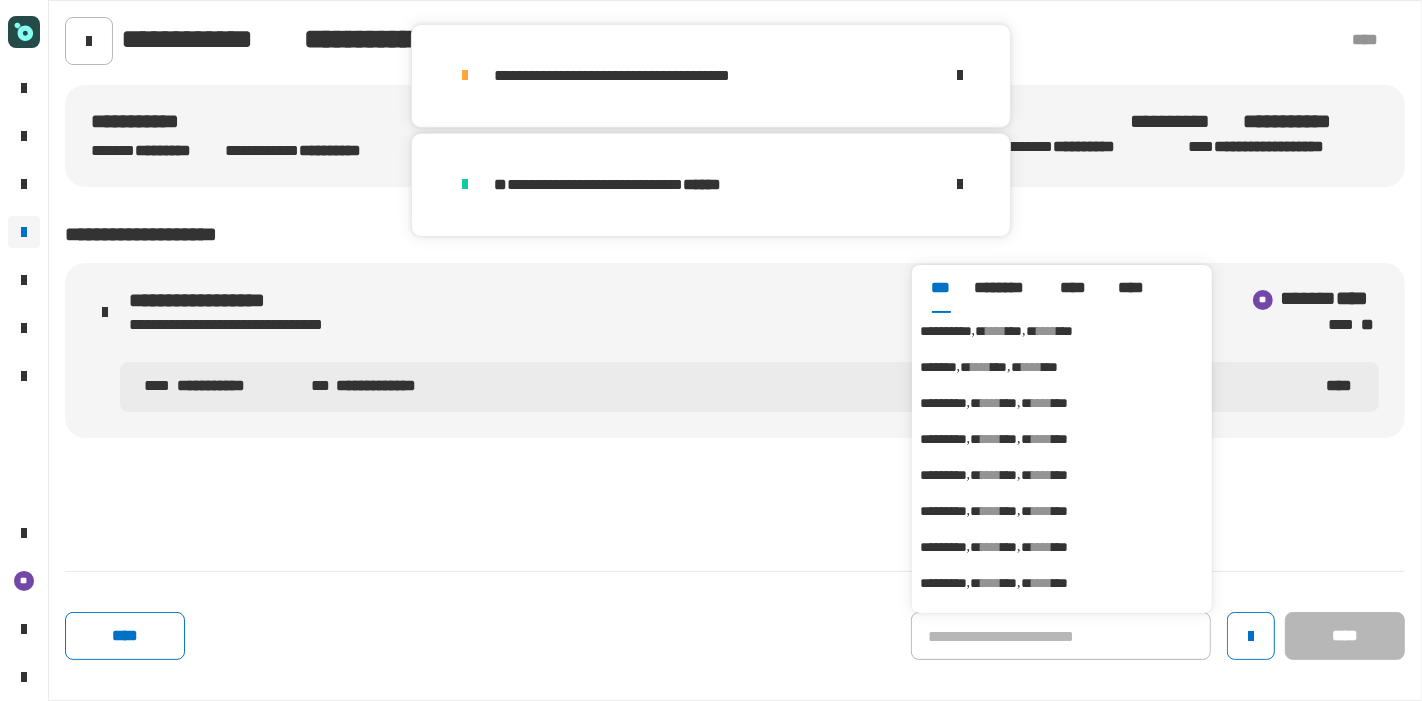 click on "****" at bounding box center (1047, 331) 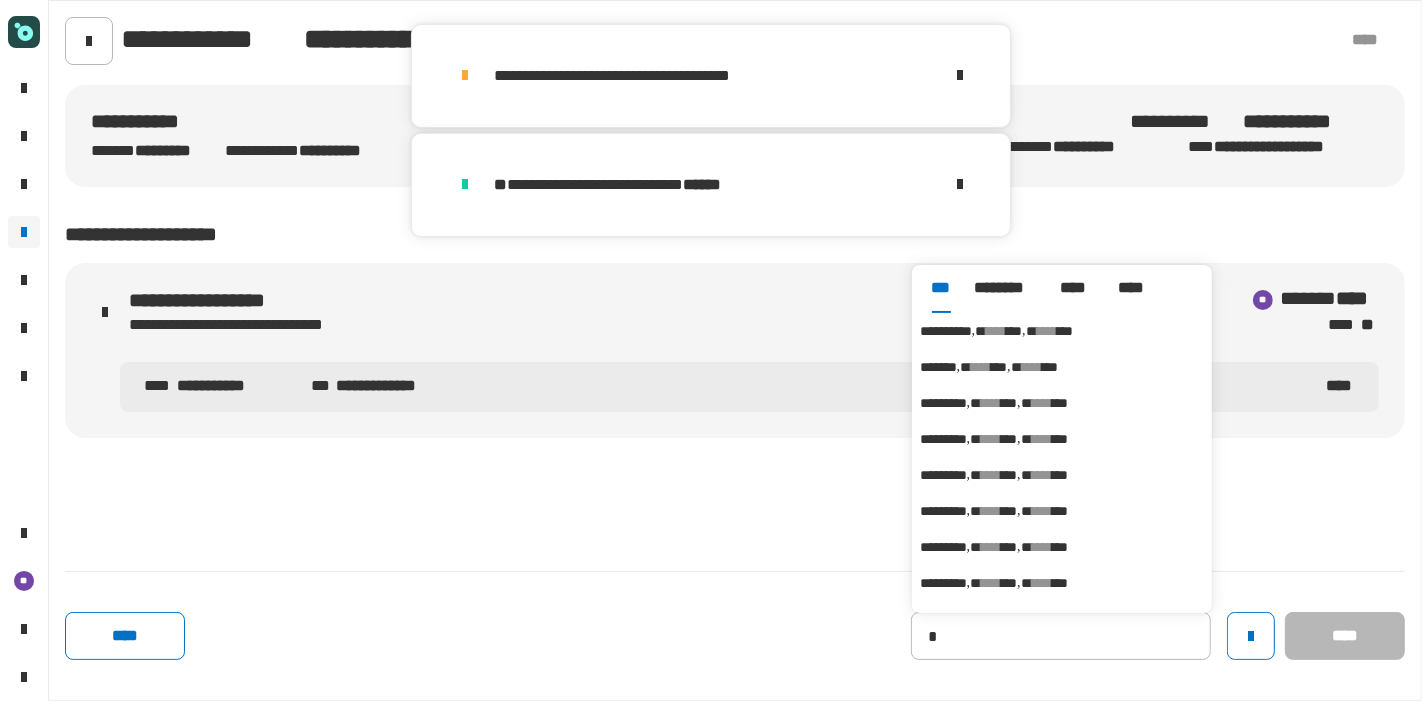type on "**********" 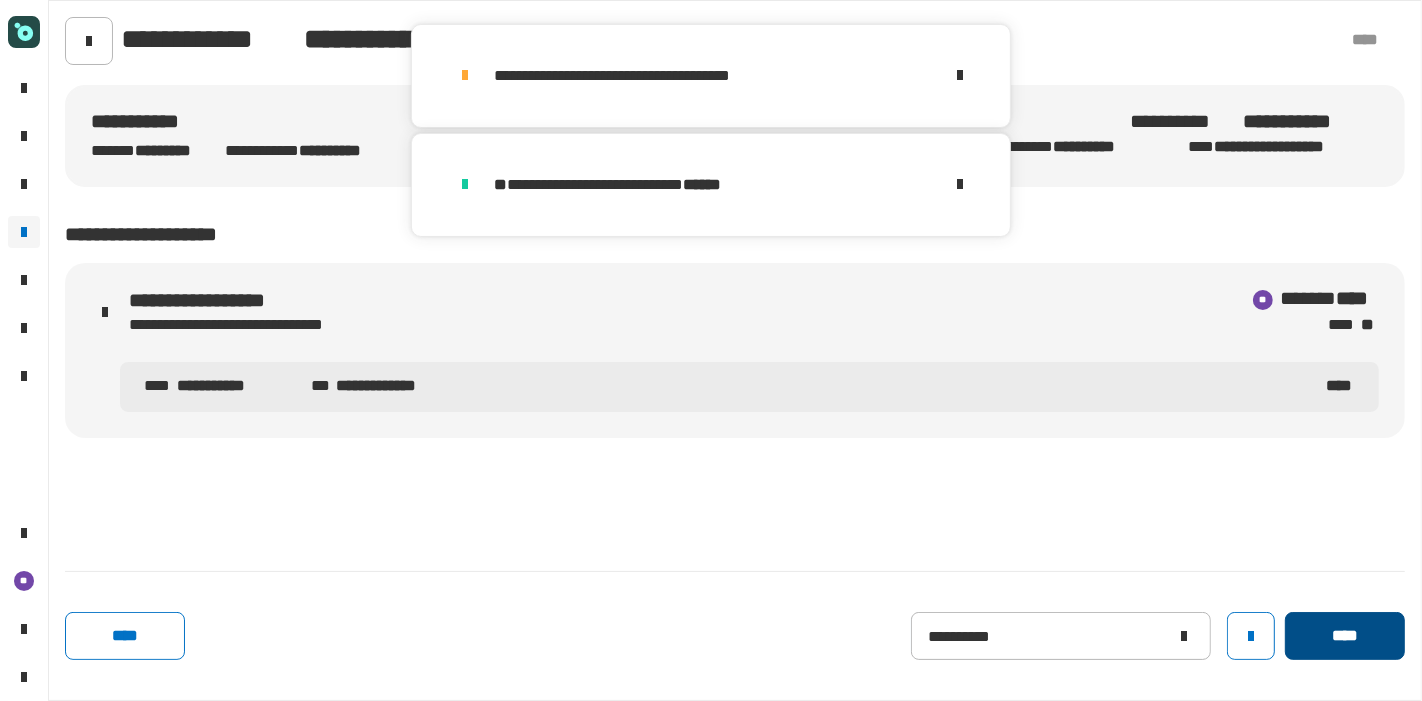click on "****" 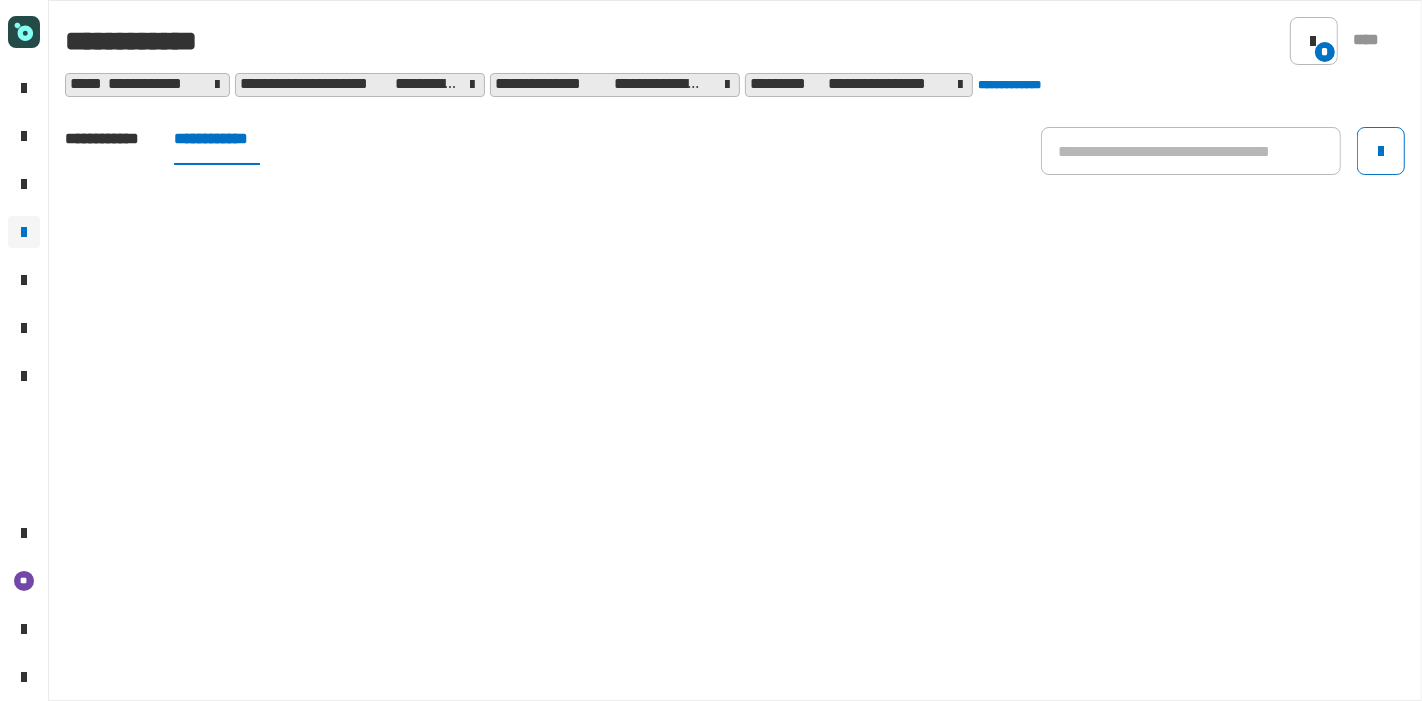 click on "**********" 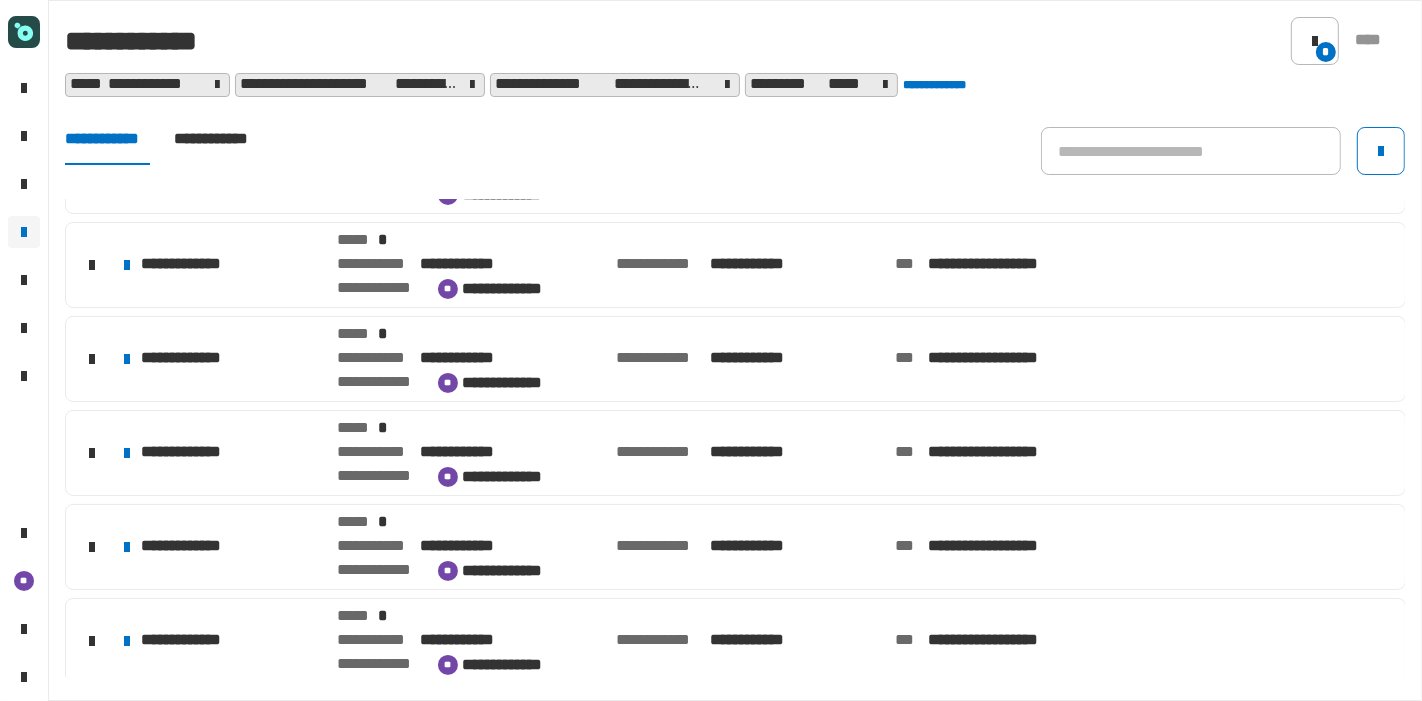 scroll, scrollTop: 822, scrollLeft: 0, axis: vertical 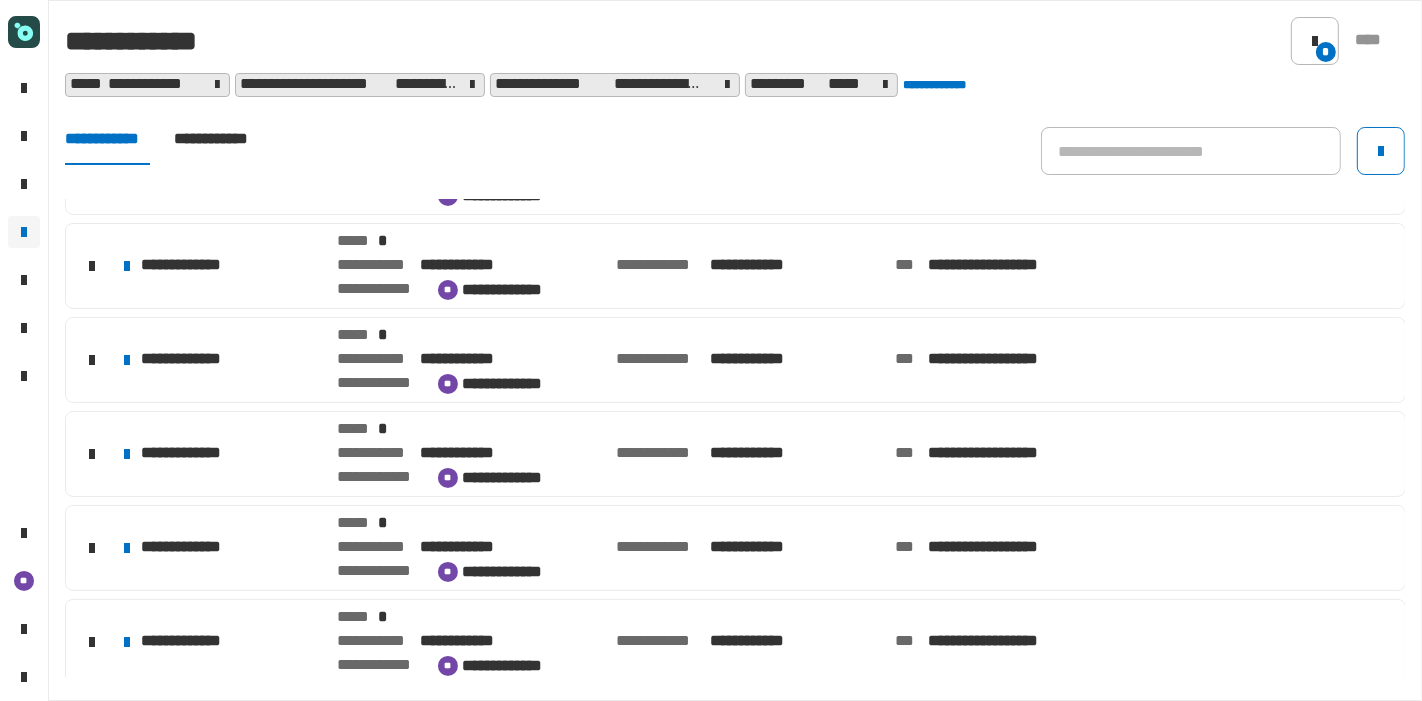 click on "**********" 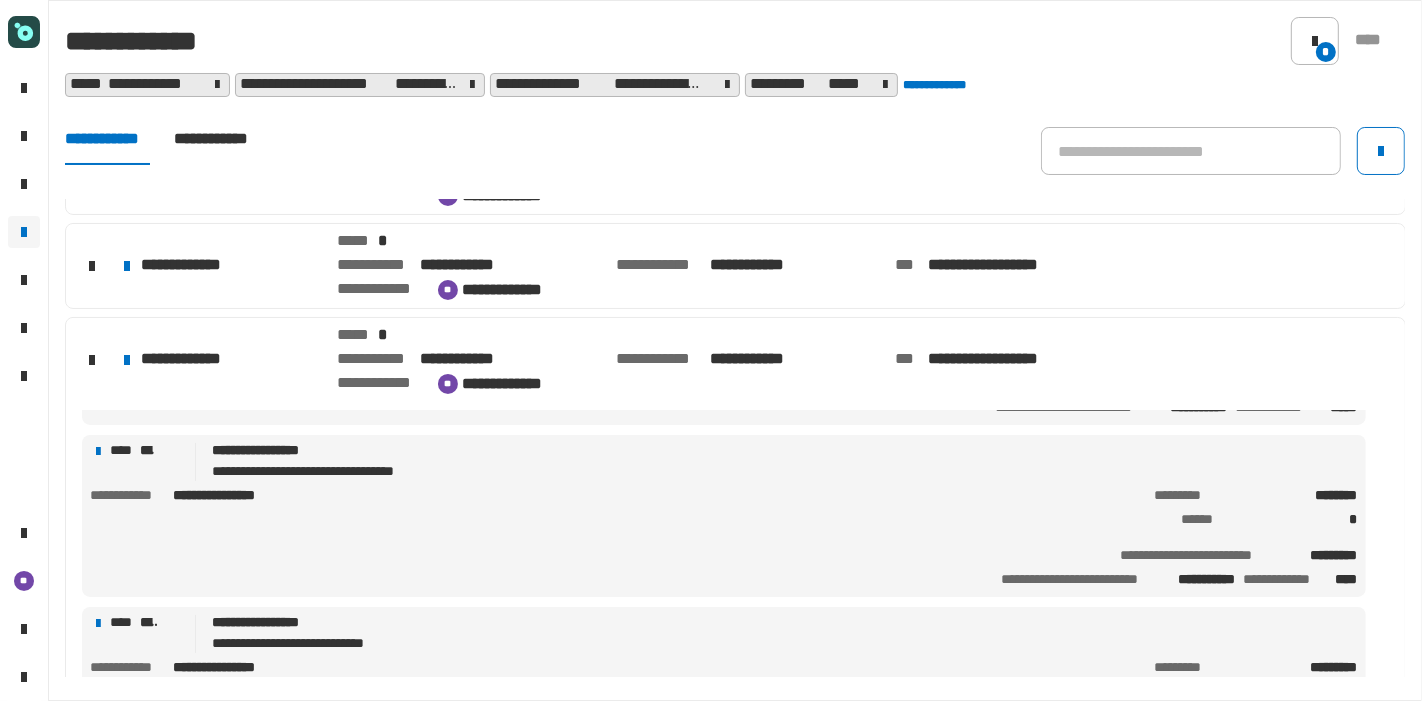 scroll, scrollTop: 471, scrollLeft: 0, axis: vertical 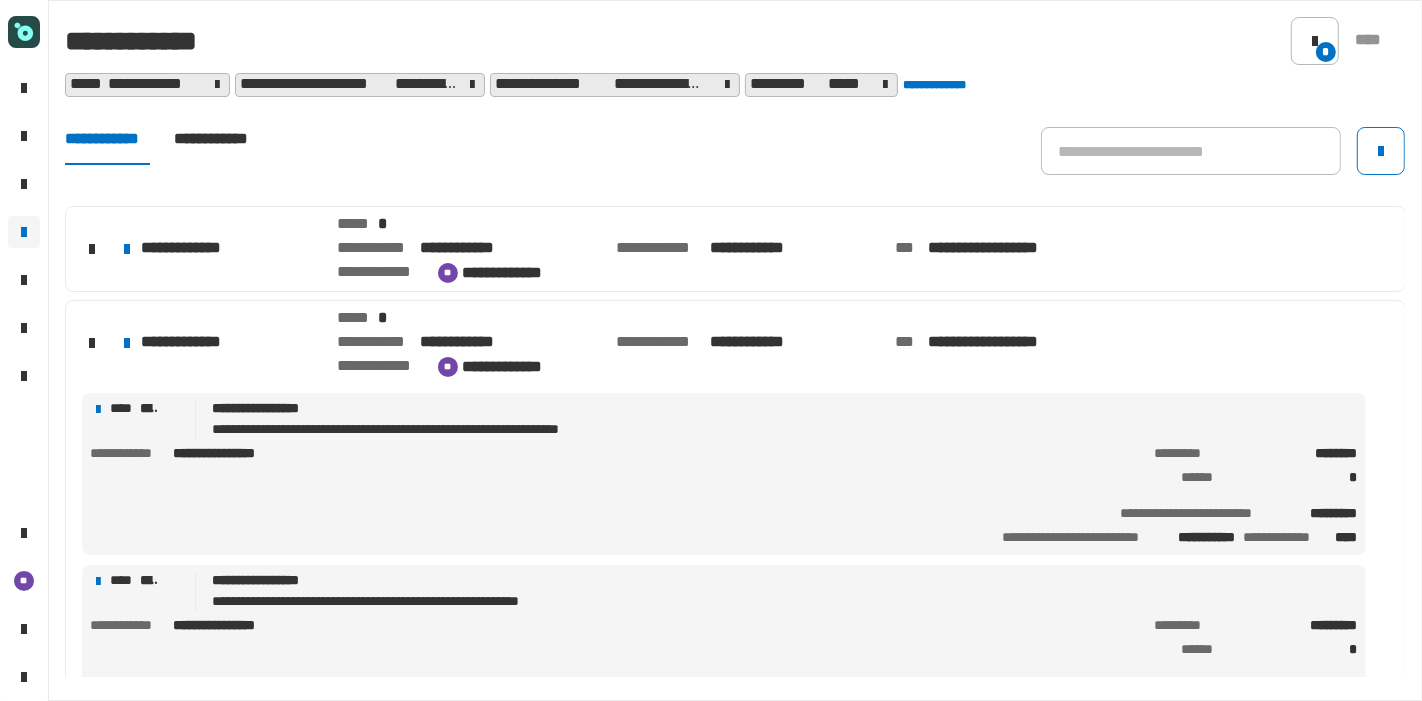 click on "**********" 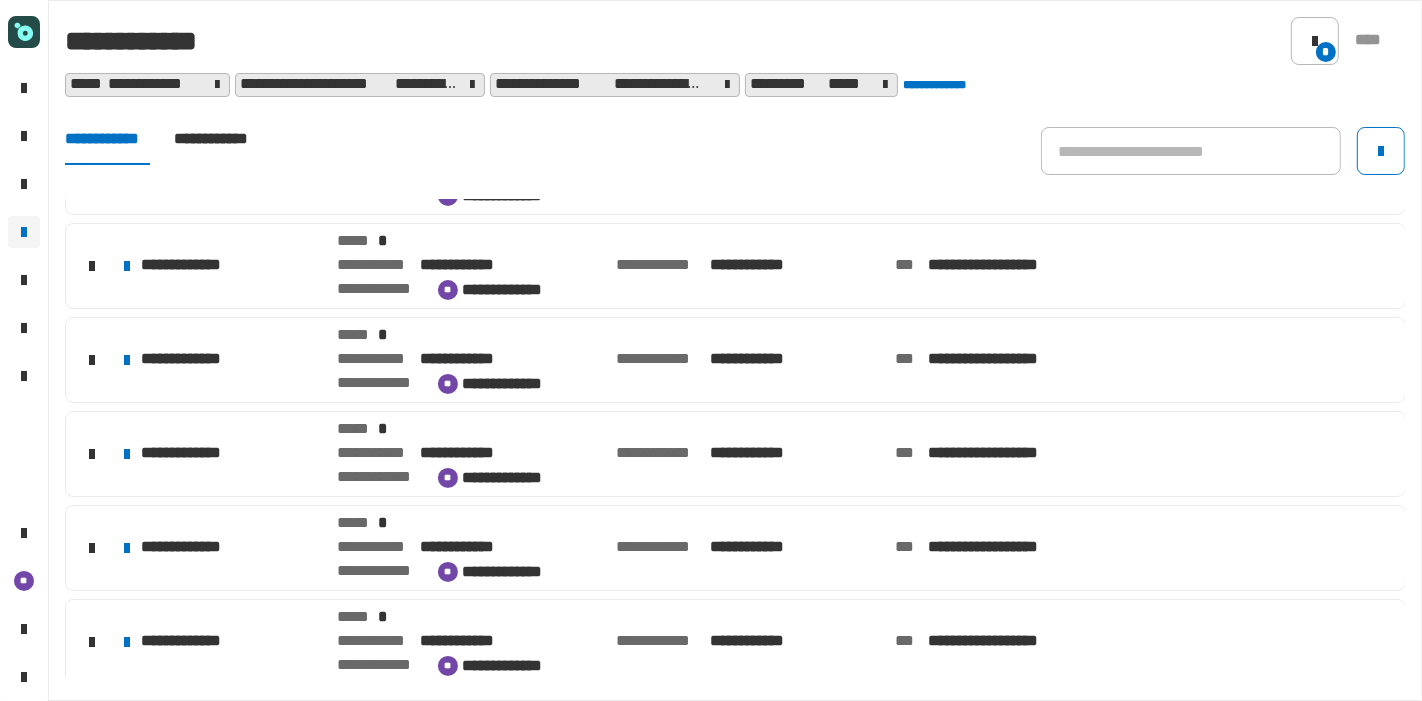click on "**********" 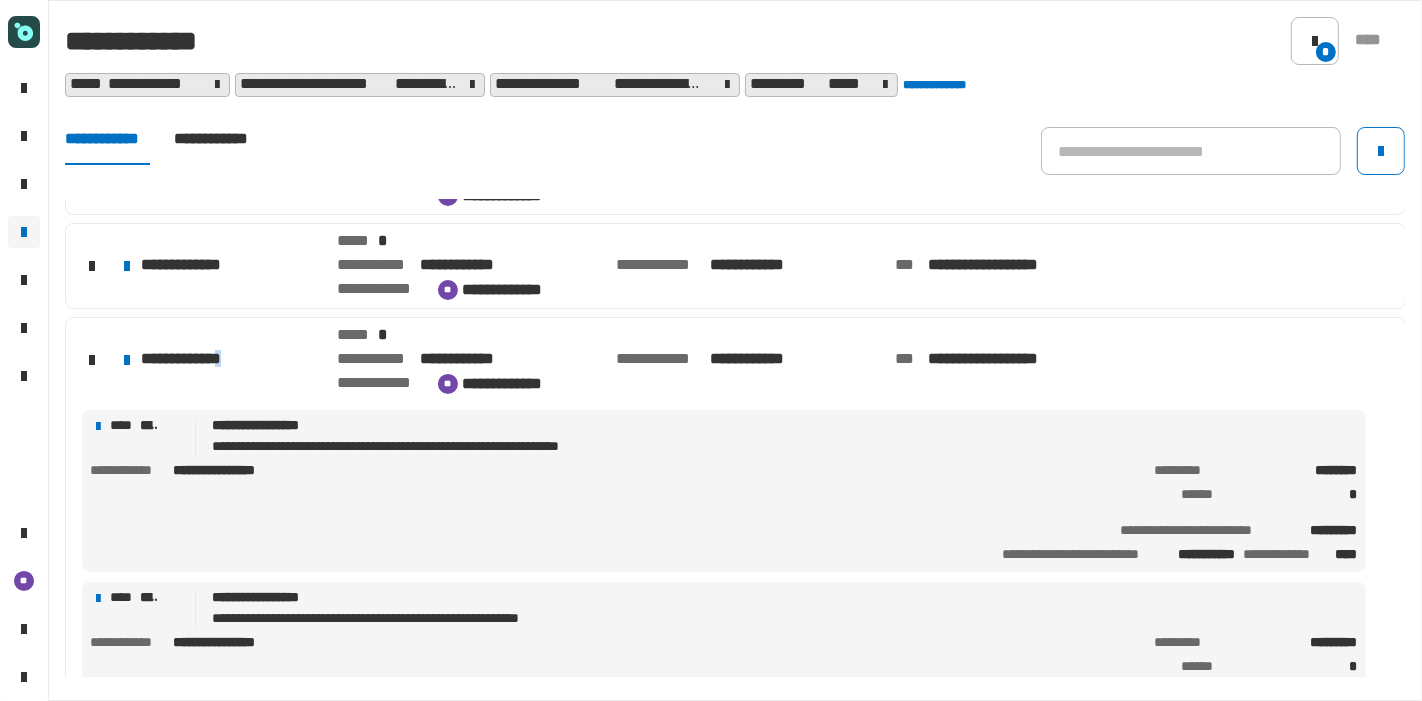 click on "**********" 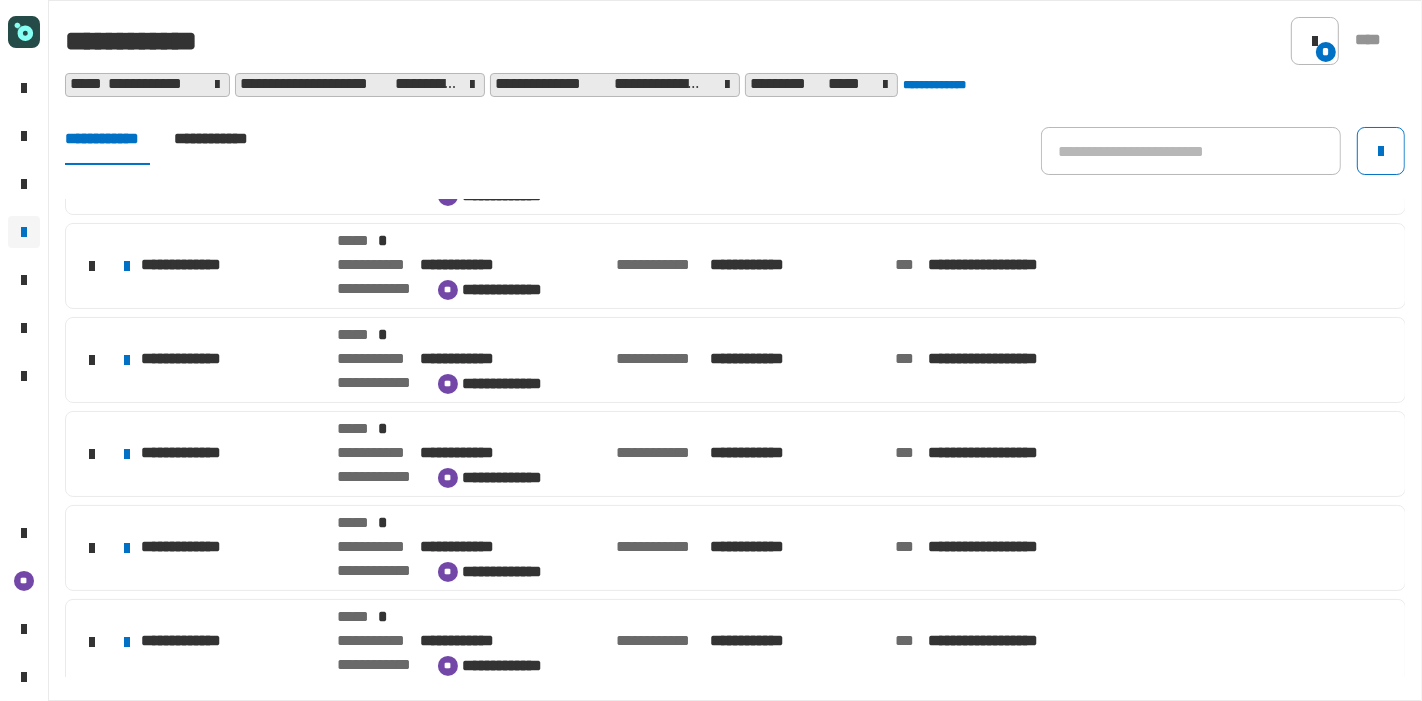 click on "**********" 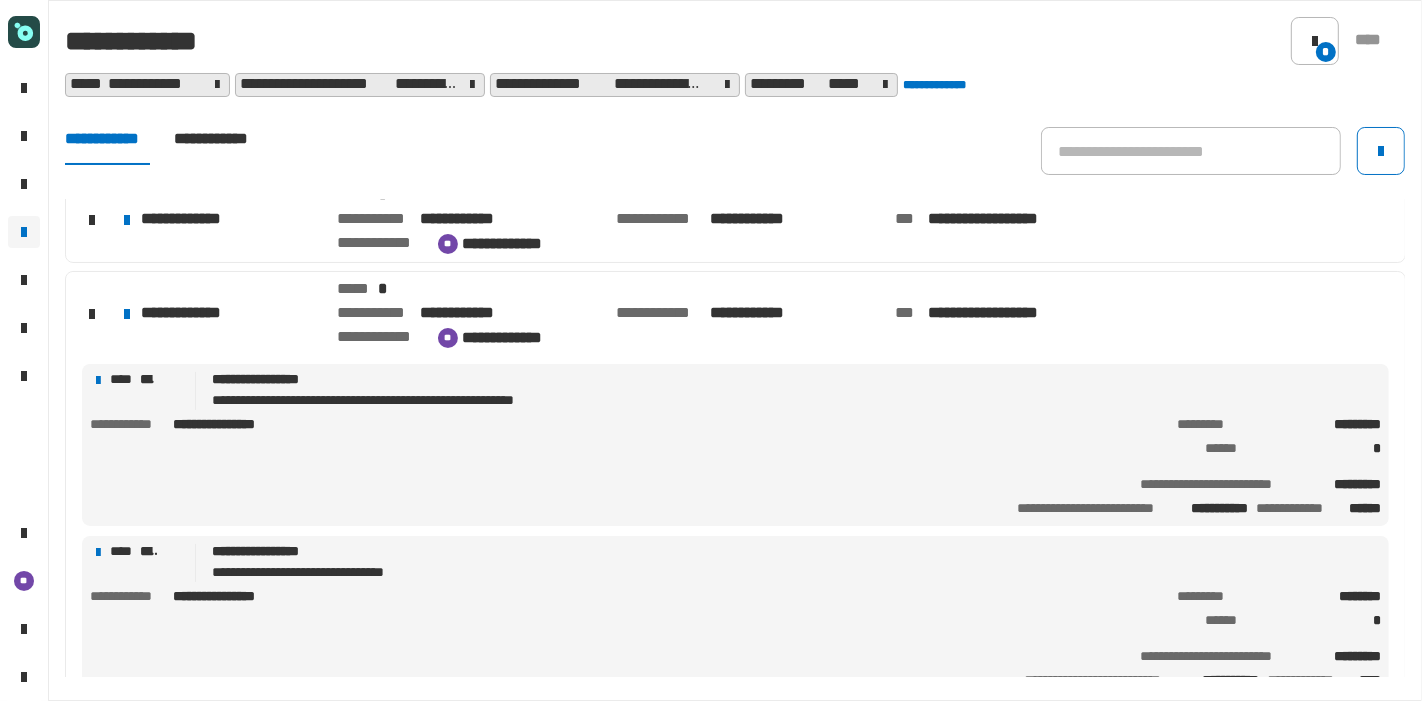 scroll, scrollTop: 771, scrollLeft: 0, axis: vertical 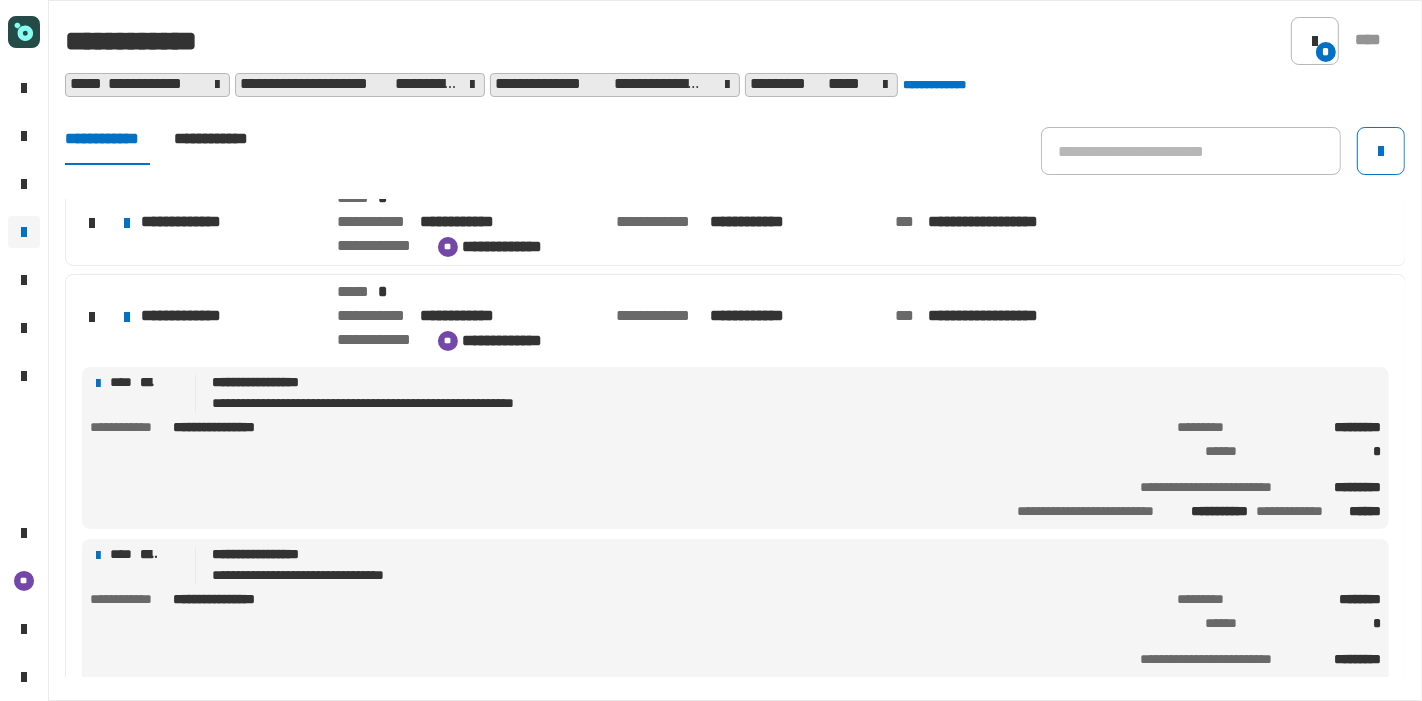 click on "**********" 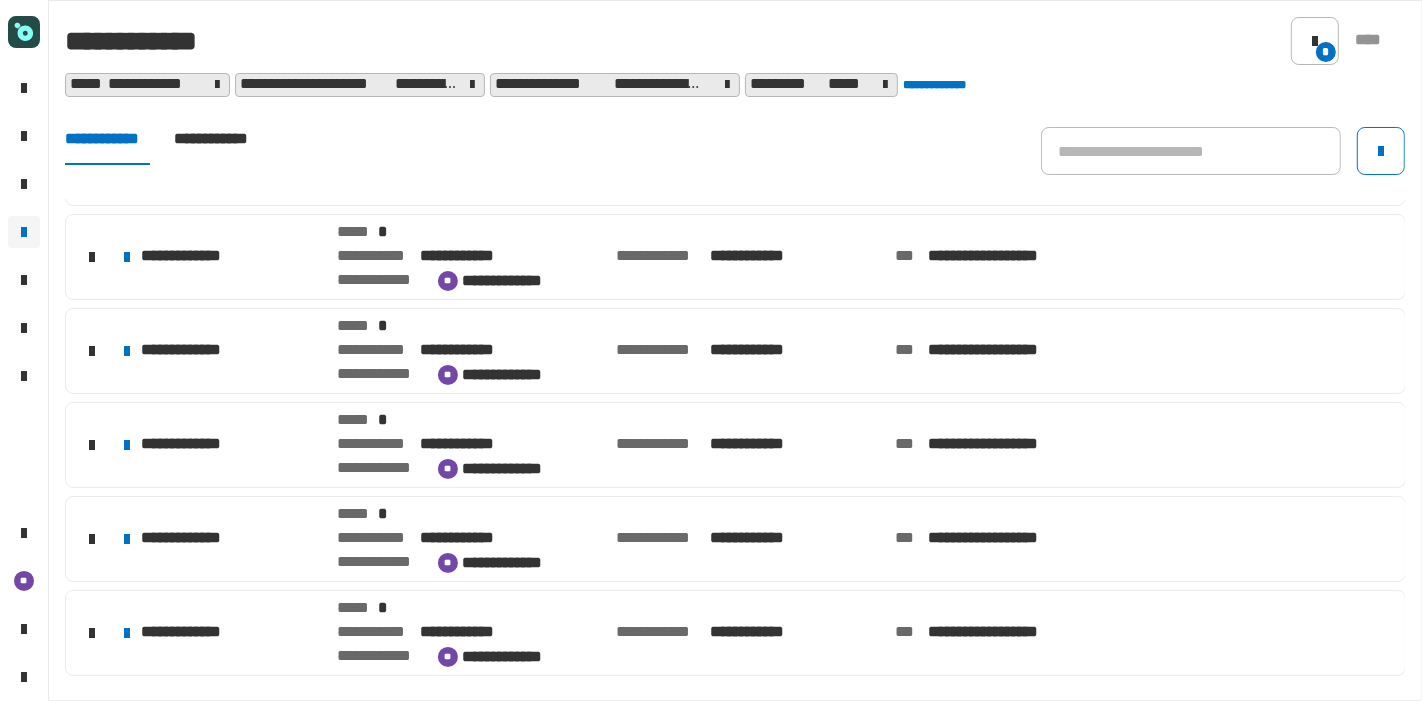 scroll, scrollTop: 631, scrollLeft: 0, axis: vertical 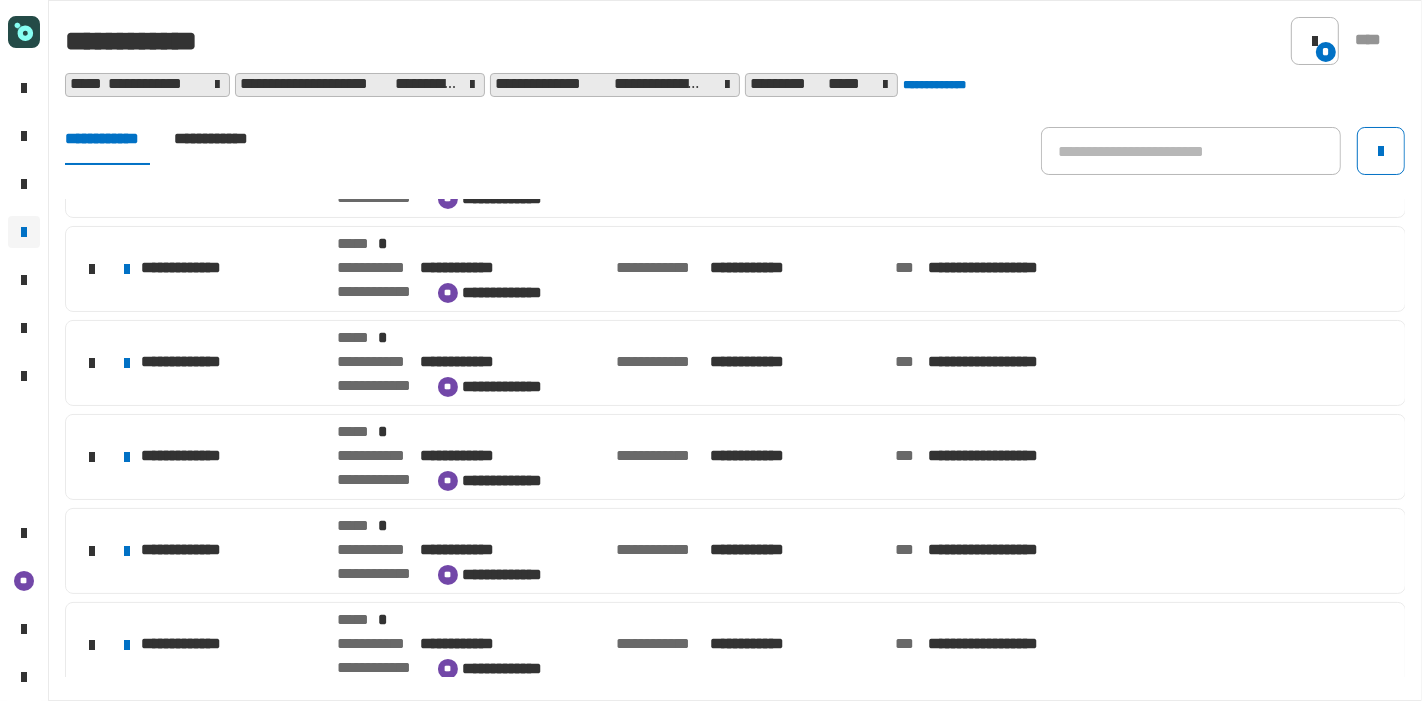 click on "**********" 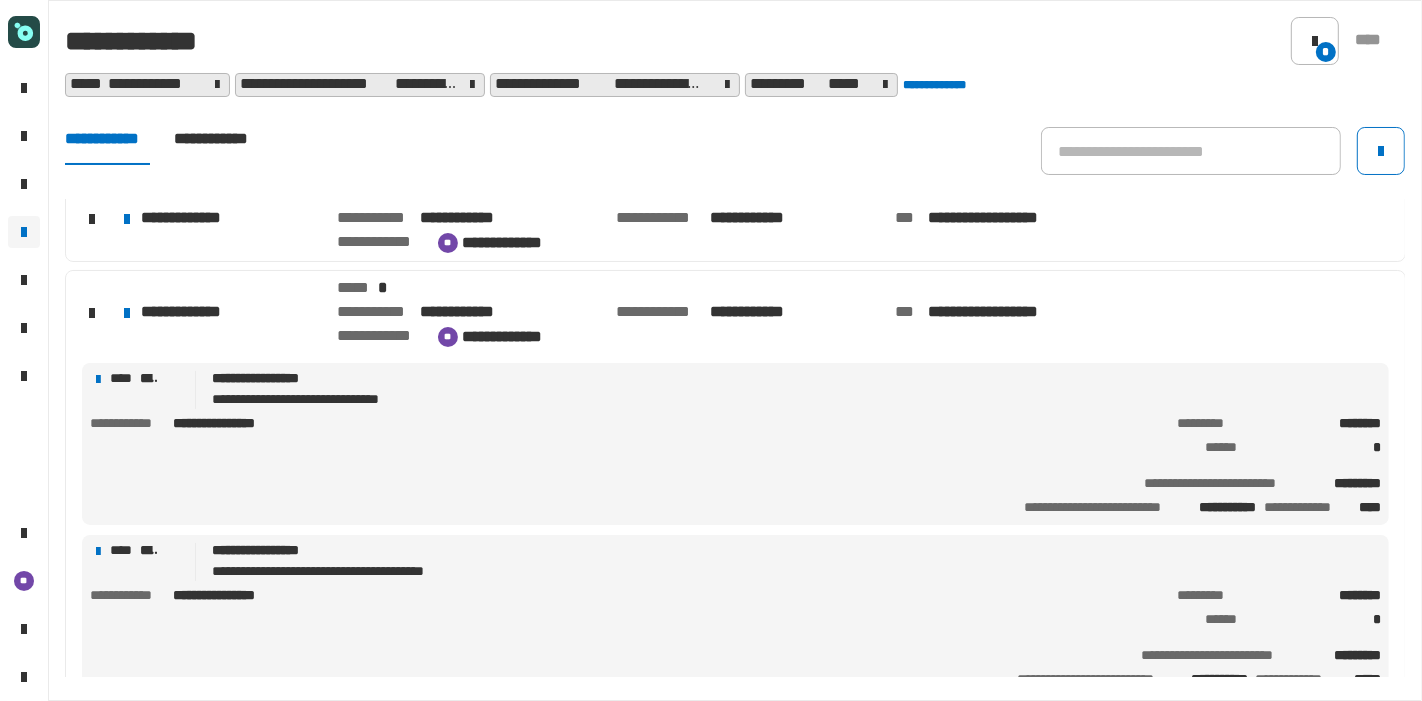 scroll, scrollTop: 682, scrollLeft: 0, axis: vertical 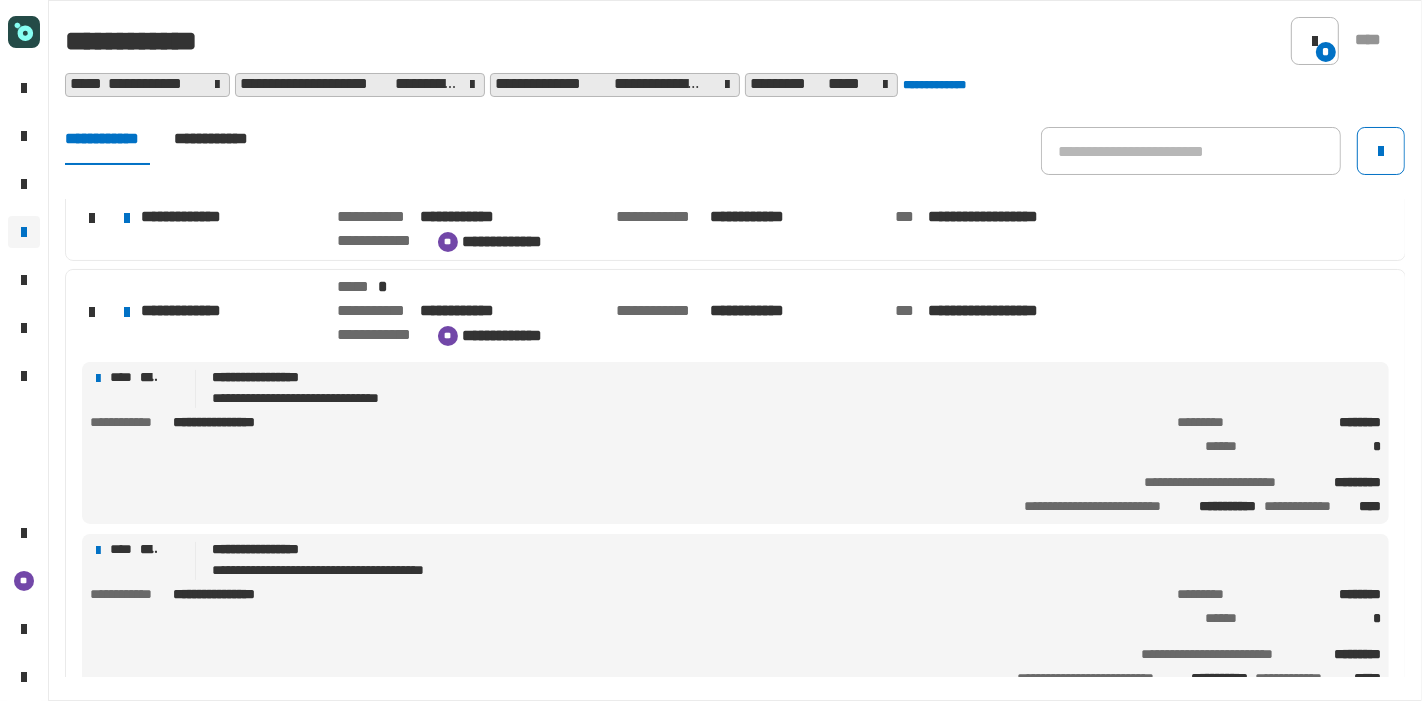 click on "**********" 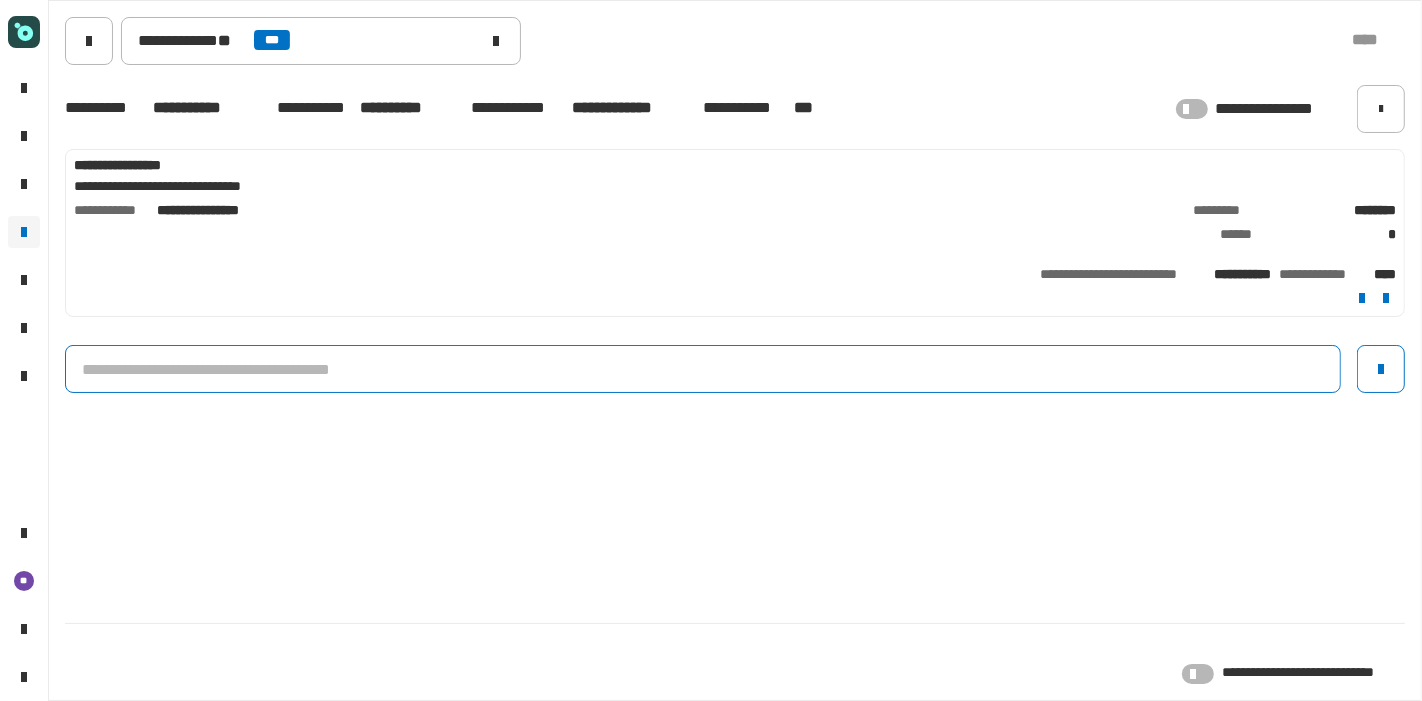 click 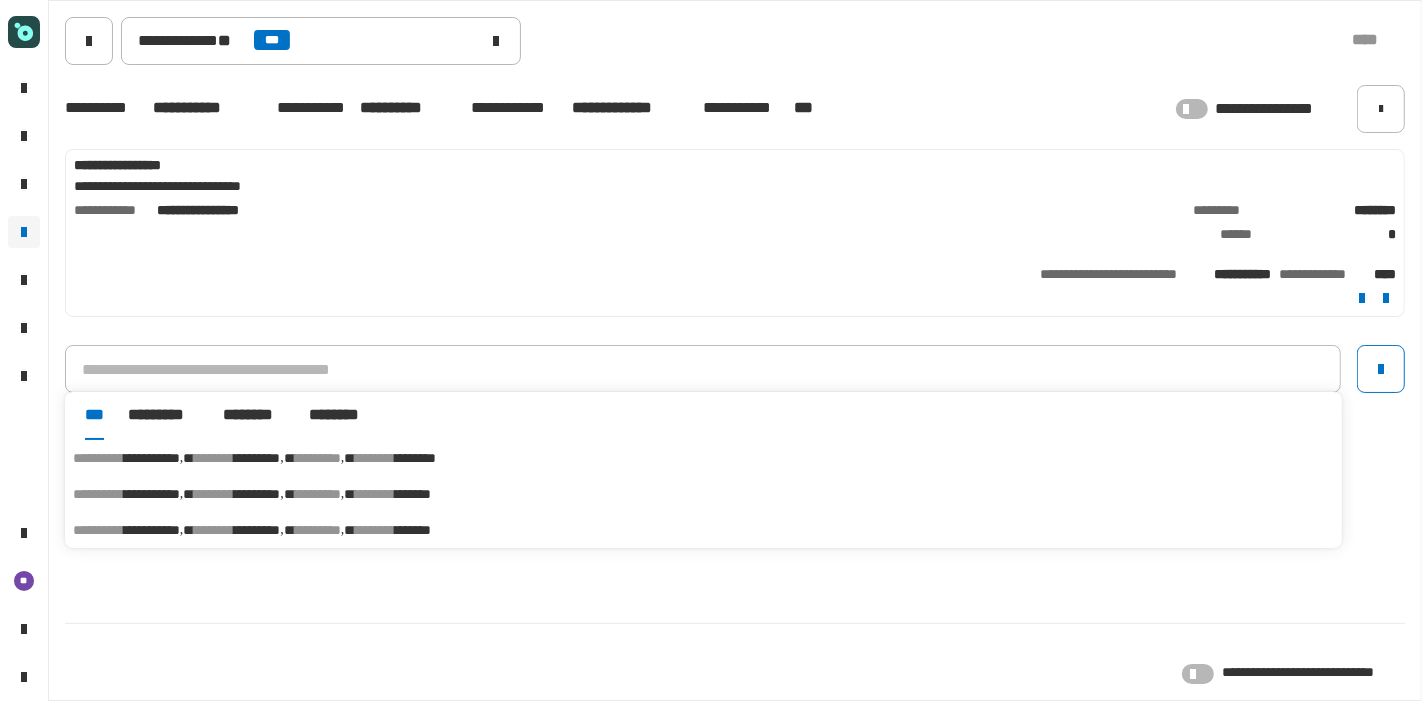 click on "*" at bounding box center [341, 458] 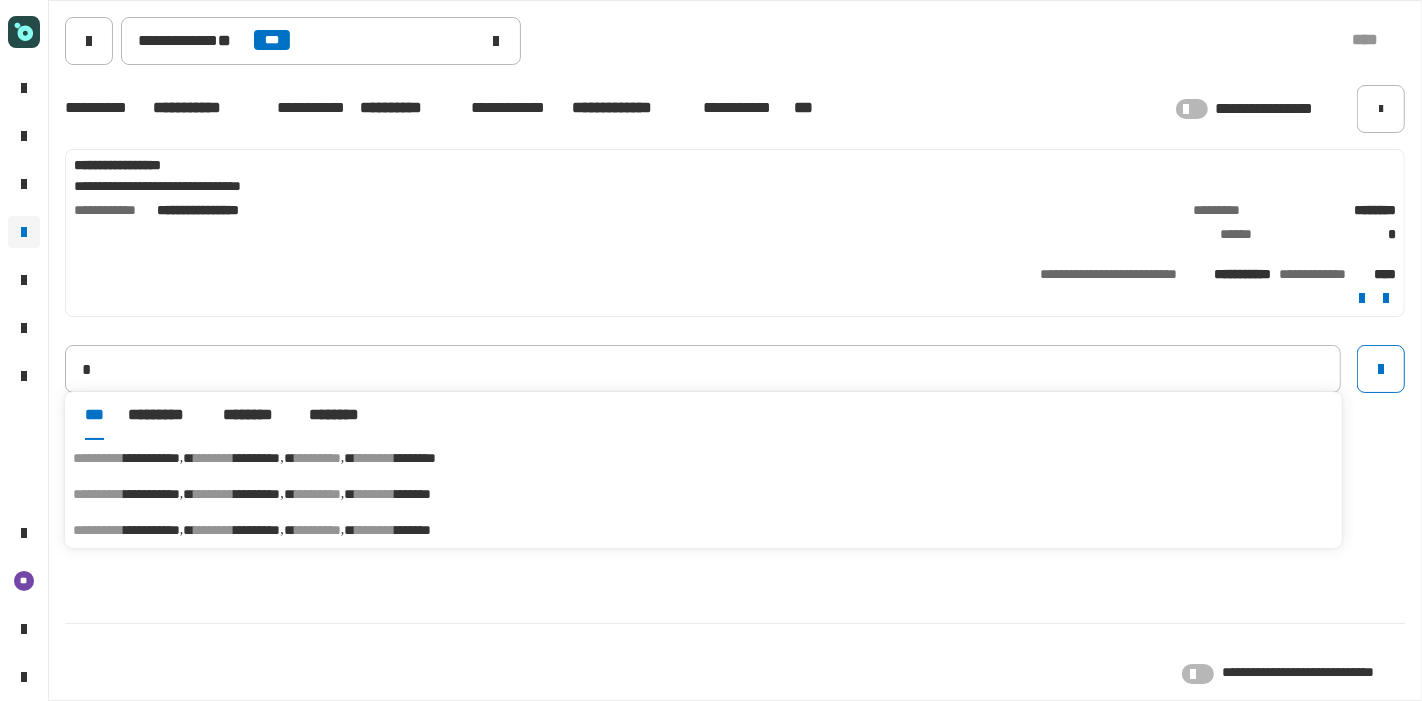 type on "**********" 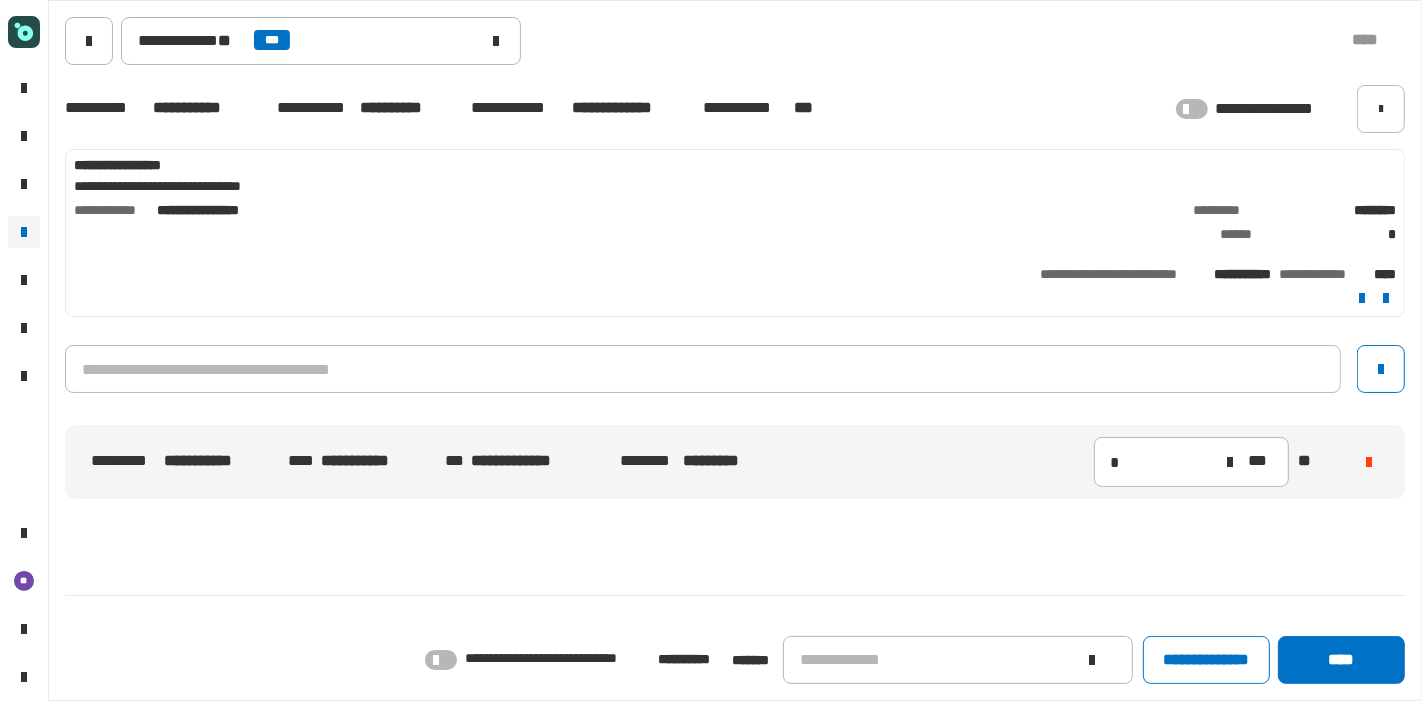 click on "**********" 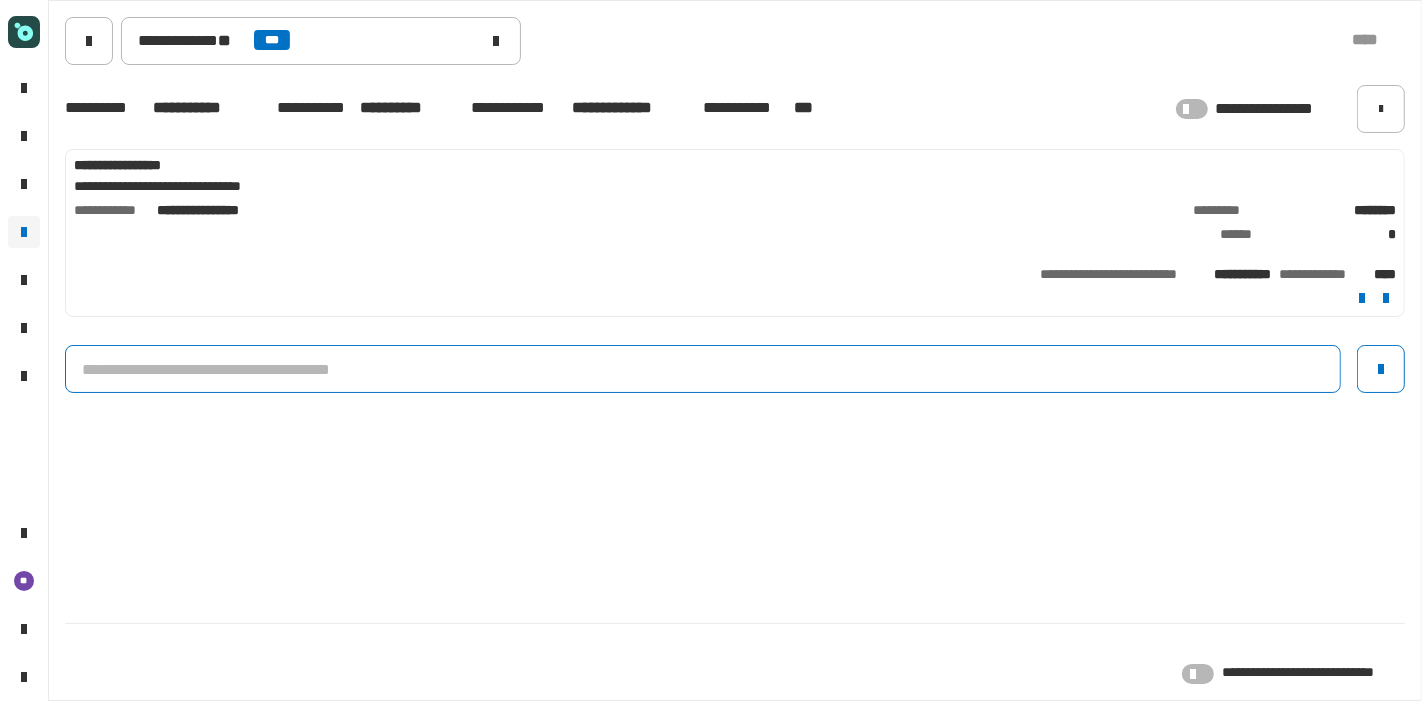 click 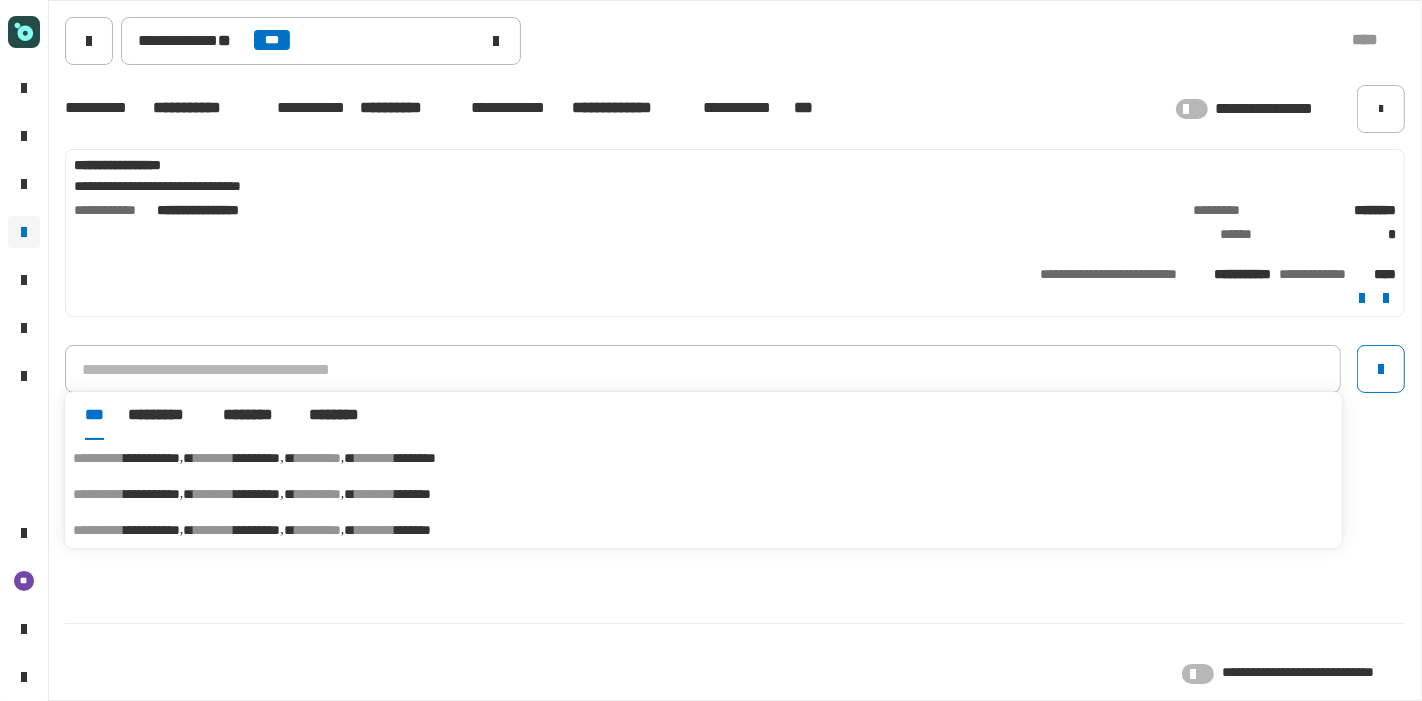 click on "*********" at bounding box center [257, 494] 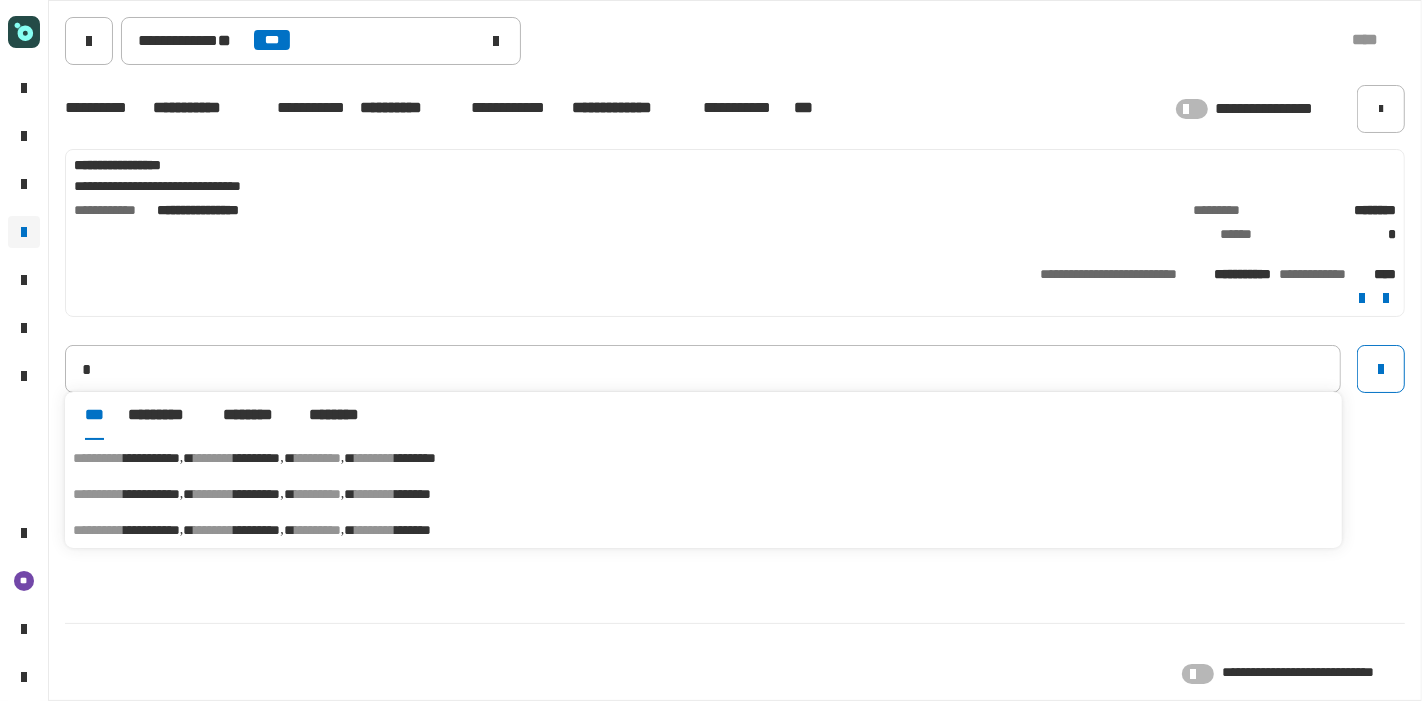 type on "**********" 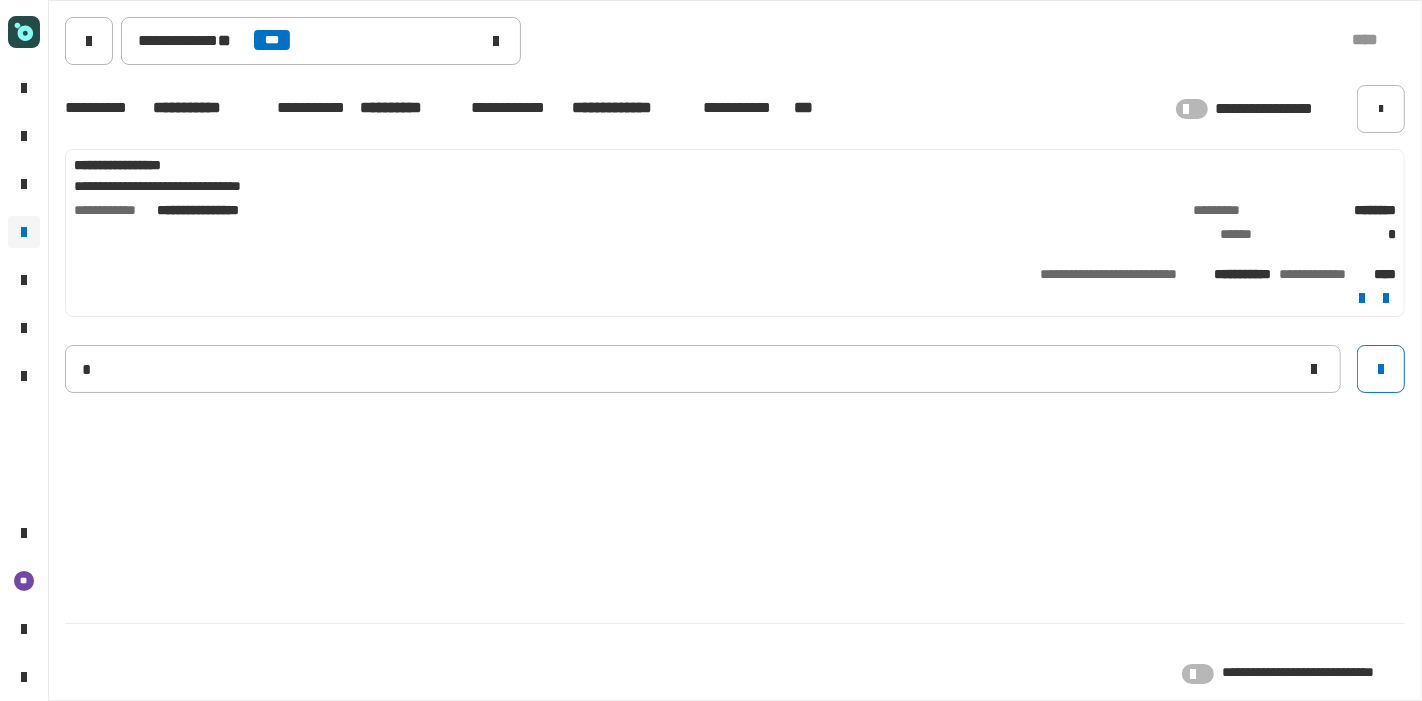 type 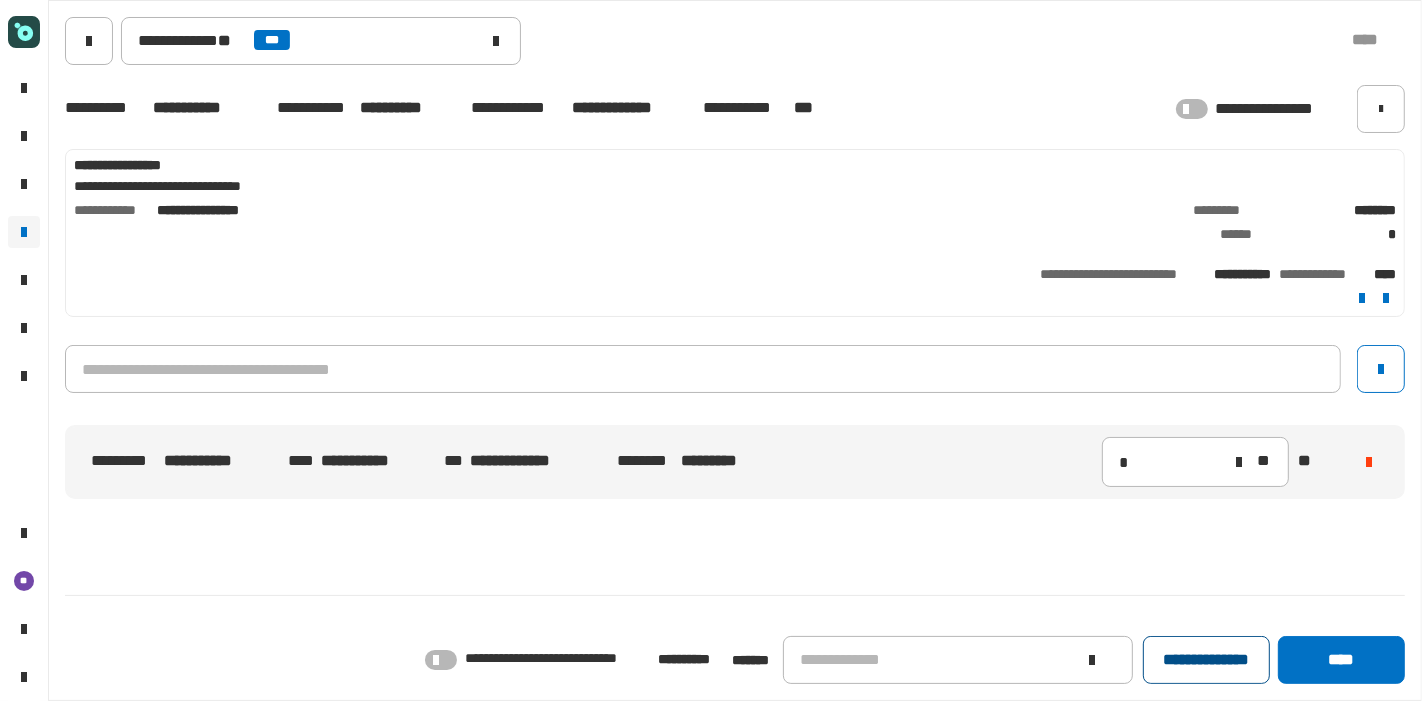 click on "**********" 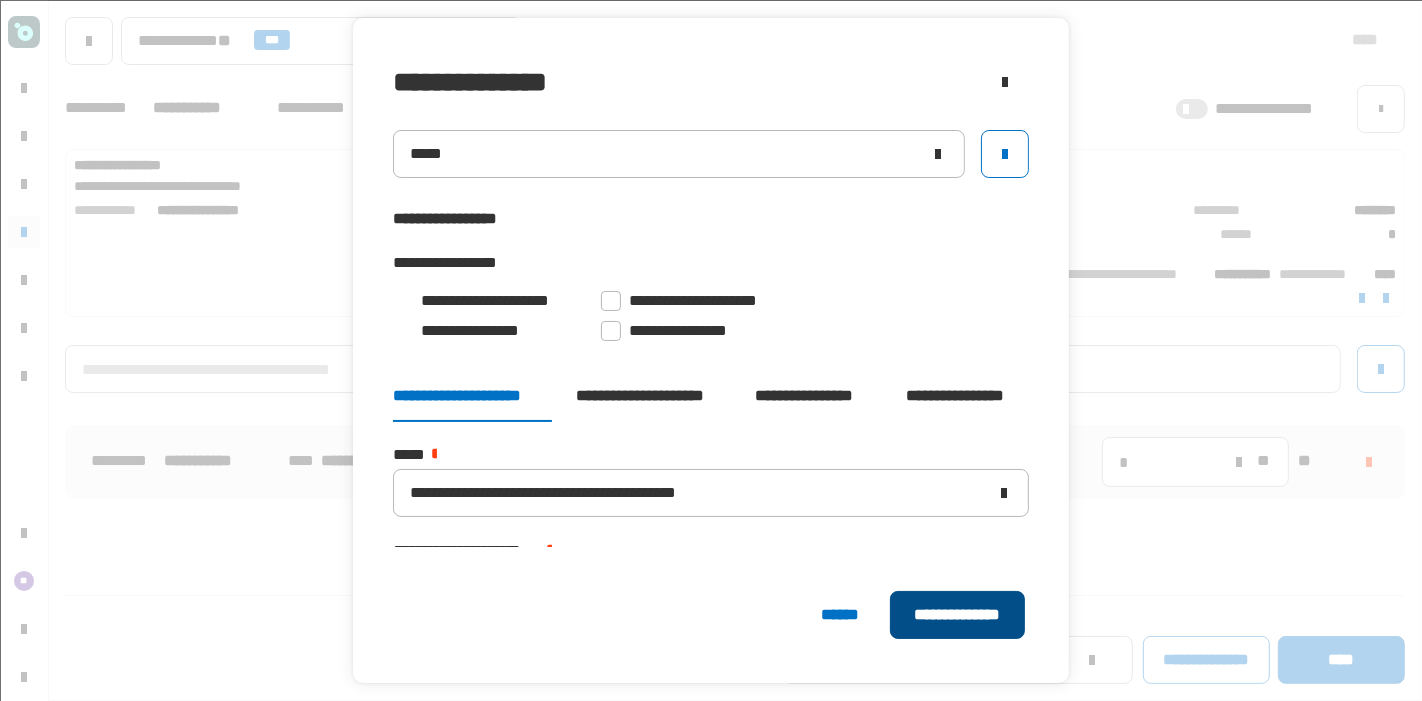 click on "**********" 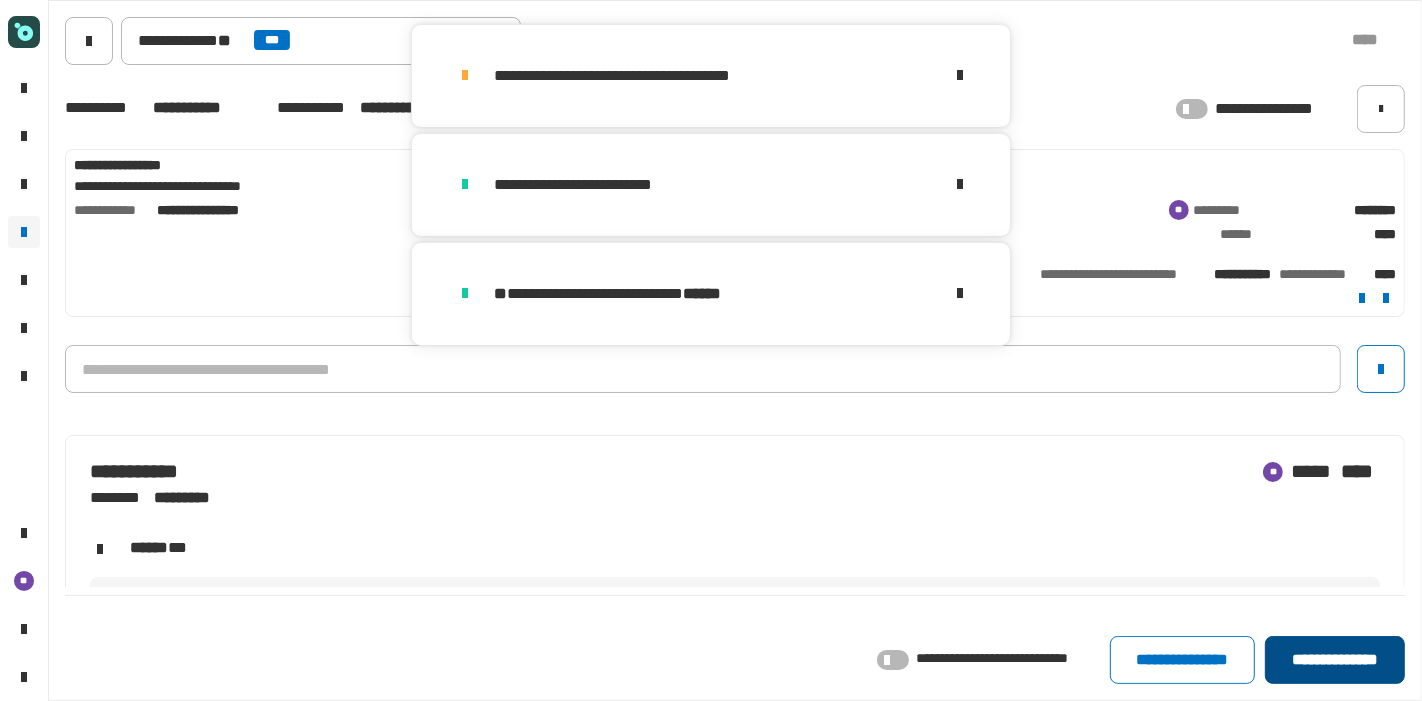 click on "**********" 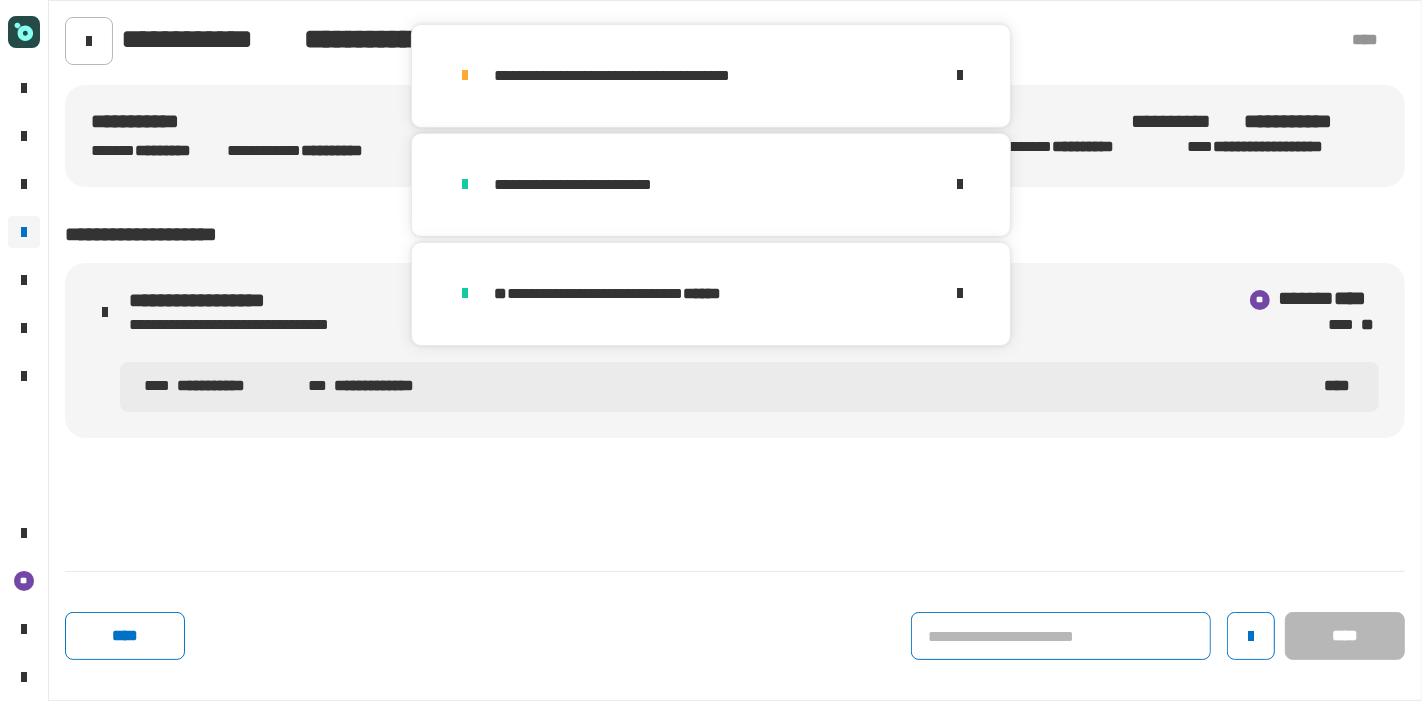 click 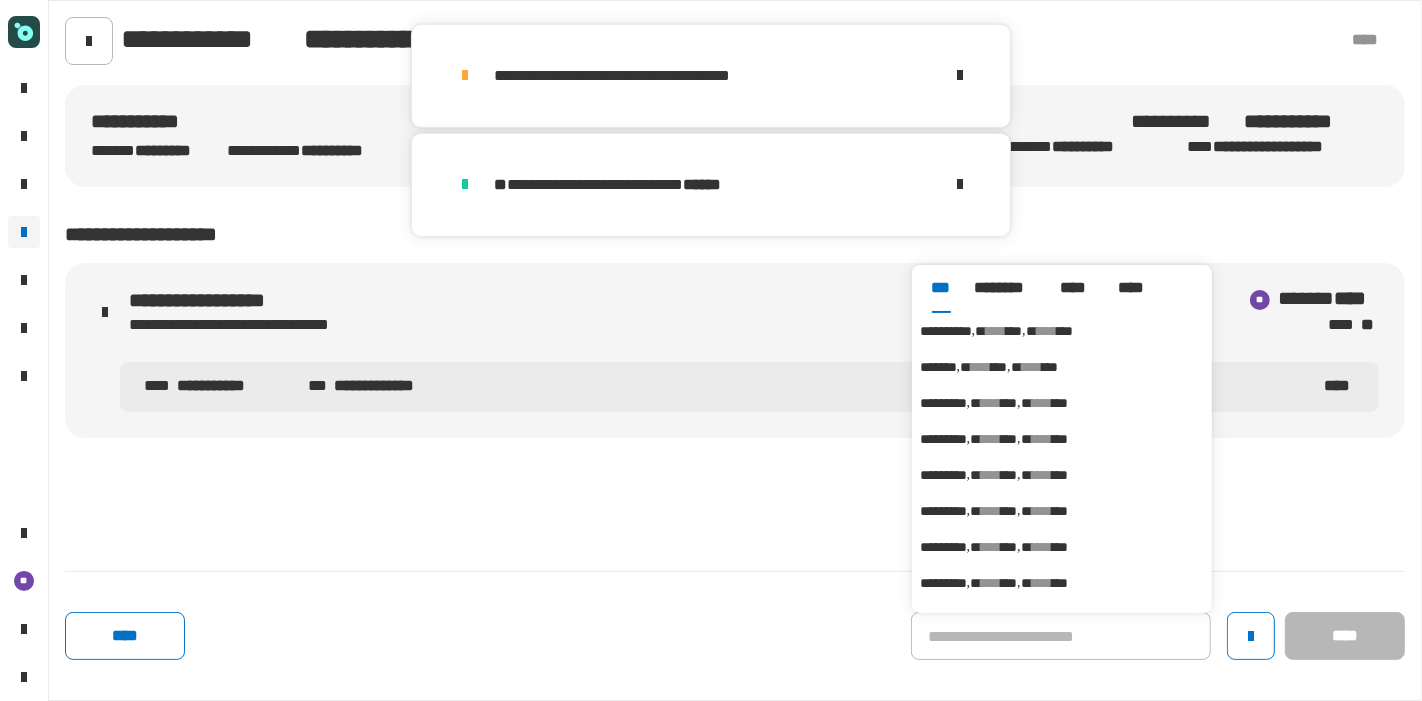 click on "***" at bounding box center (1014, 331) 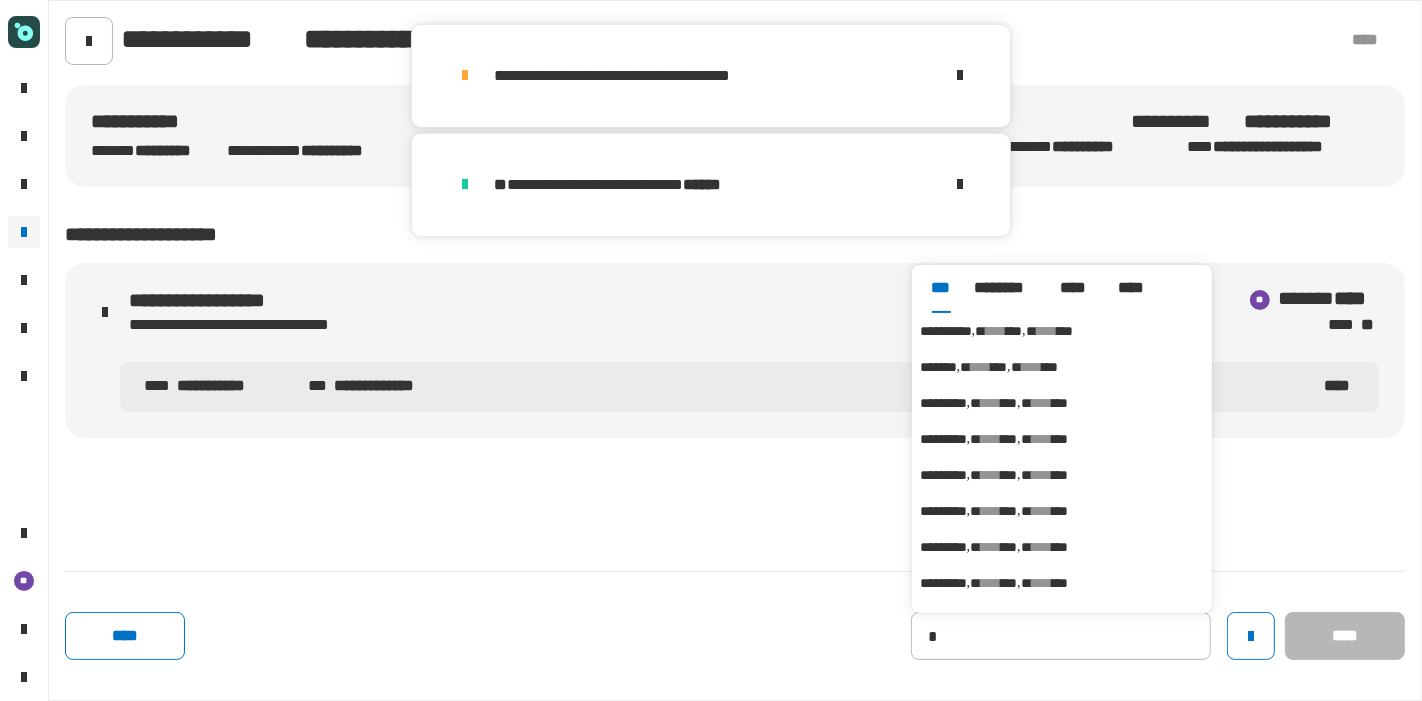 type on "**********" 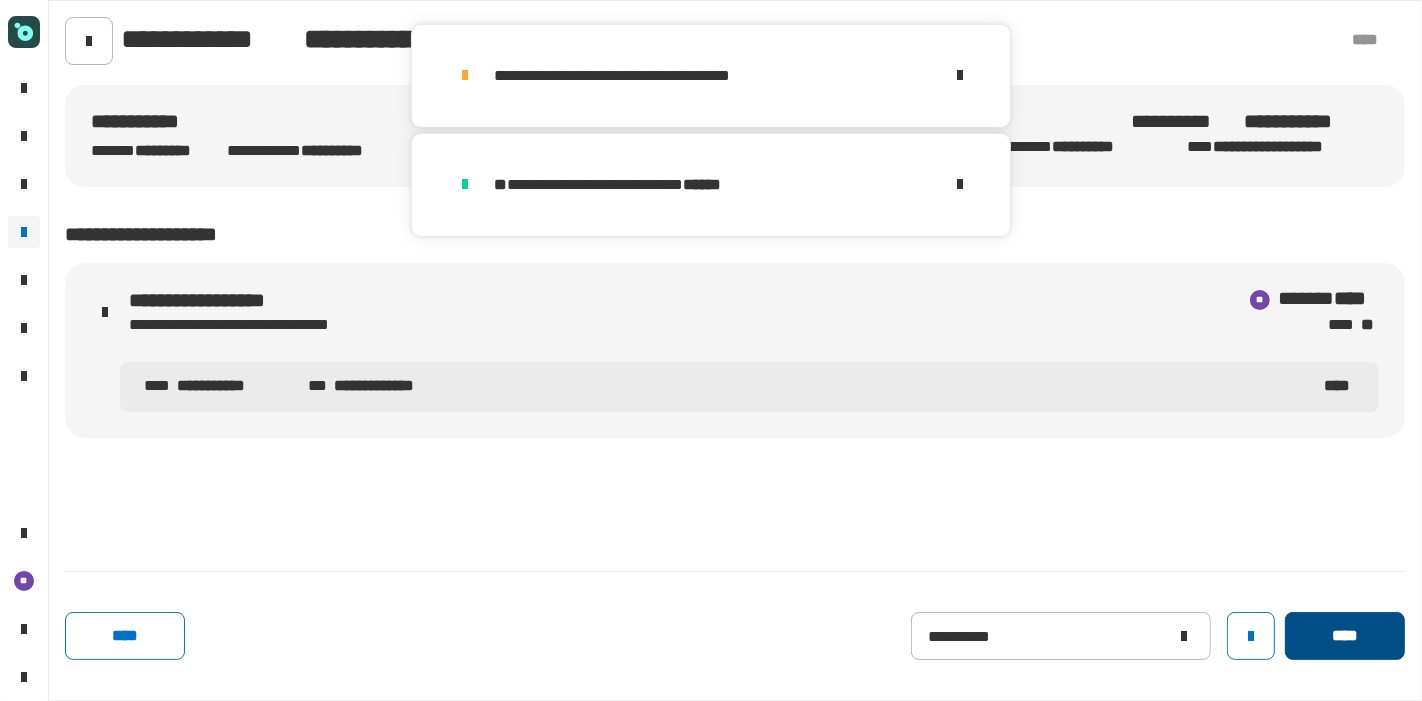 click on "****" 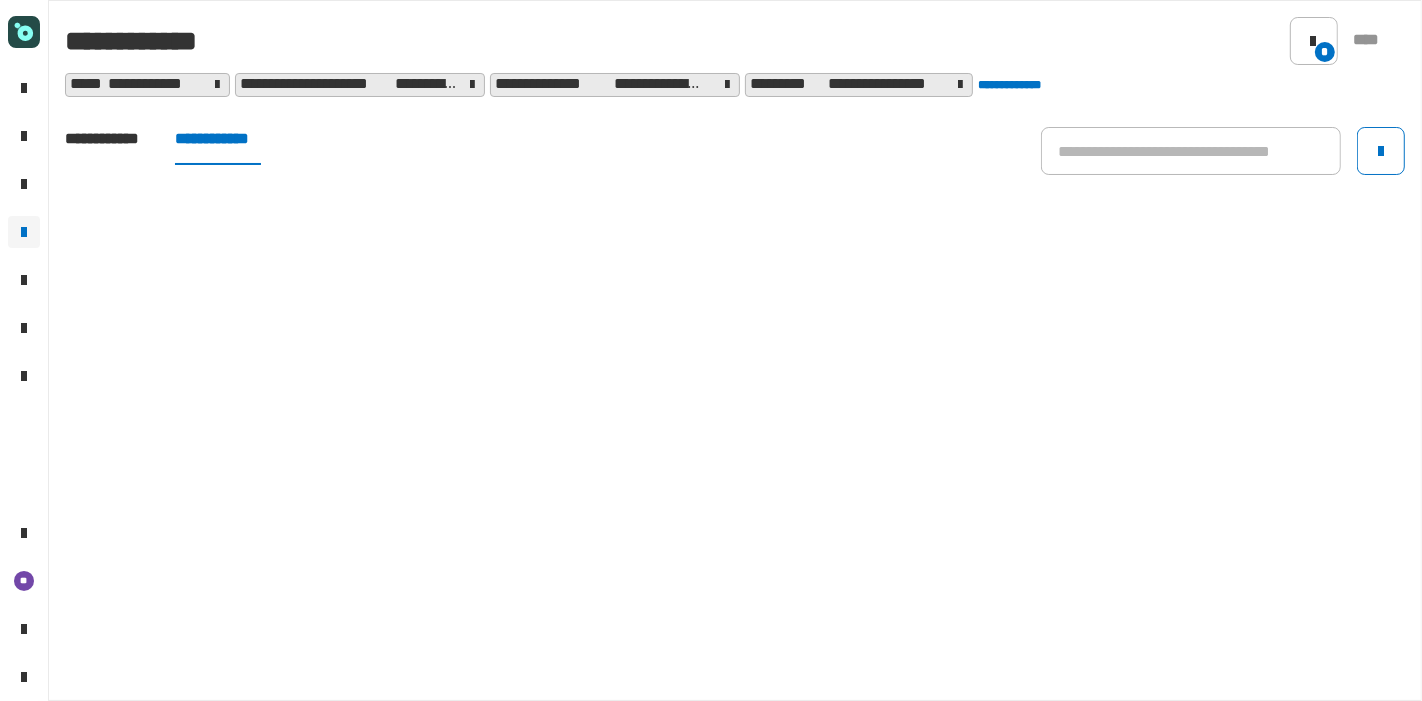 click on "**********" 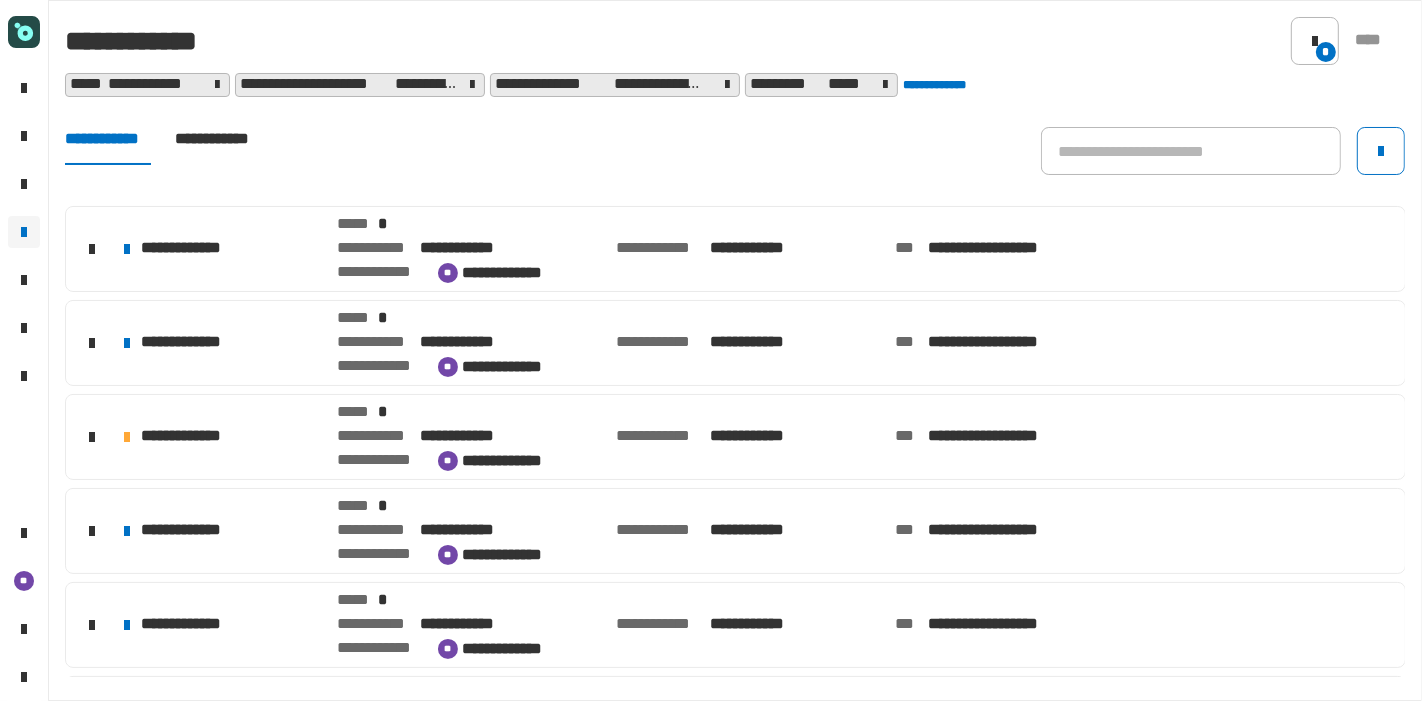 scroll, scrollTop: 635, scrollLeft: 0, axis: vertical 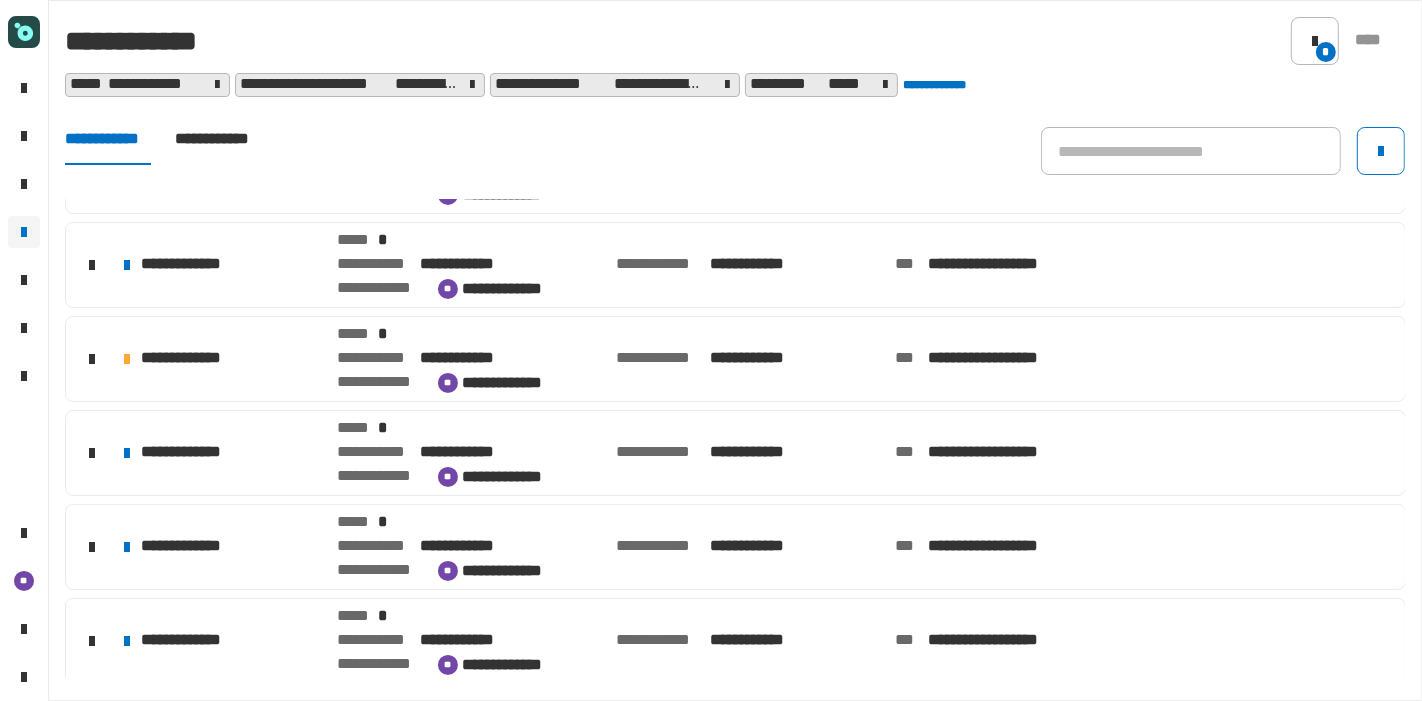 click on "**********" 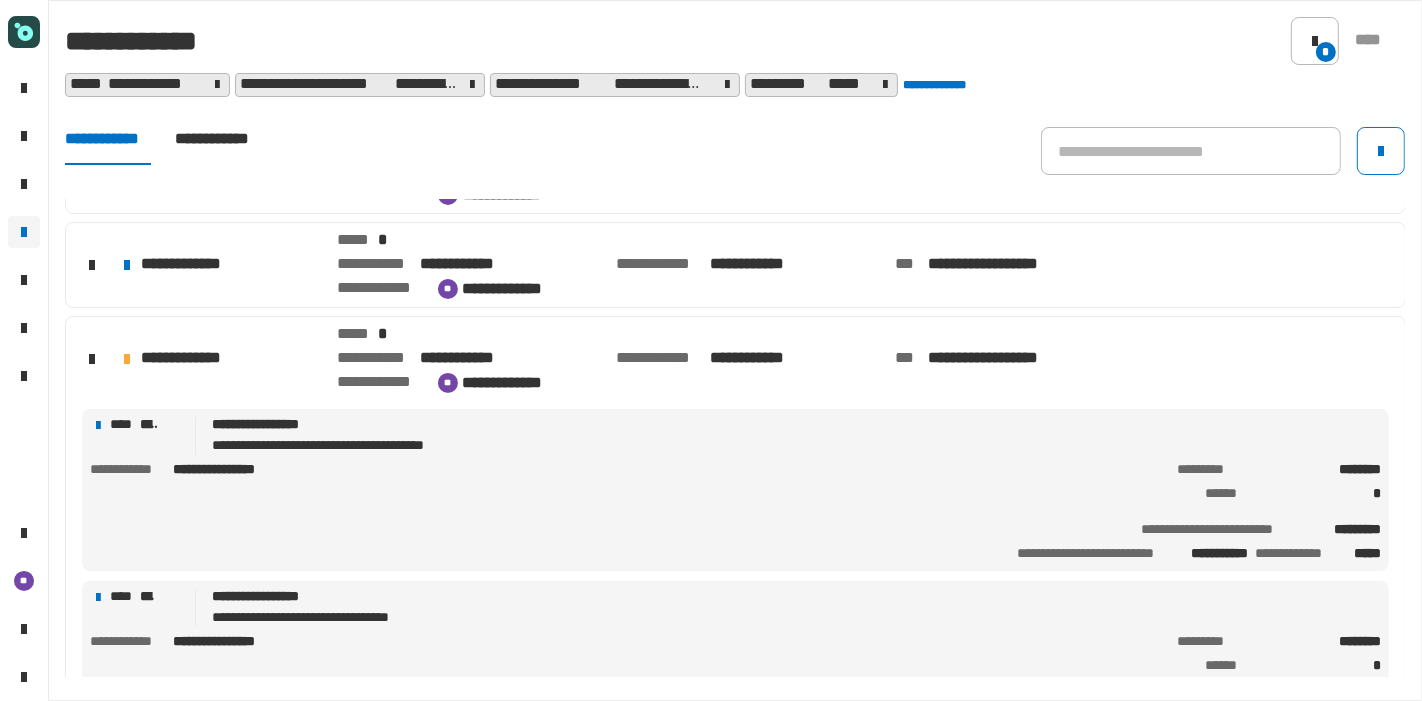 scroll, scrollTop: 783, scrollLeft: 0, axis: vertical 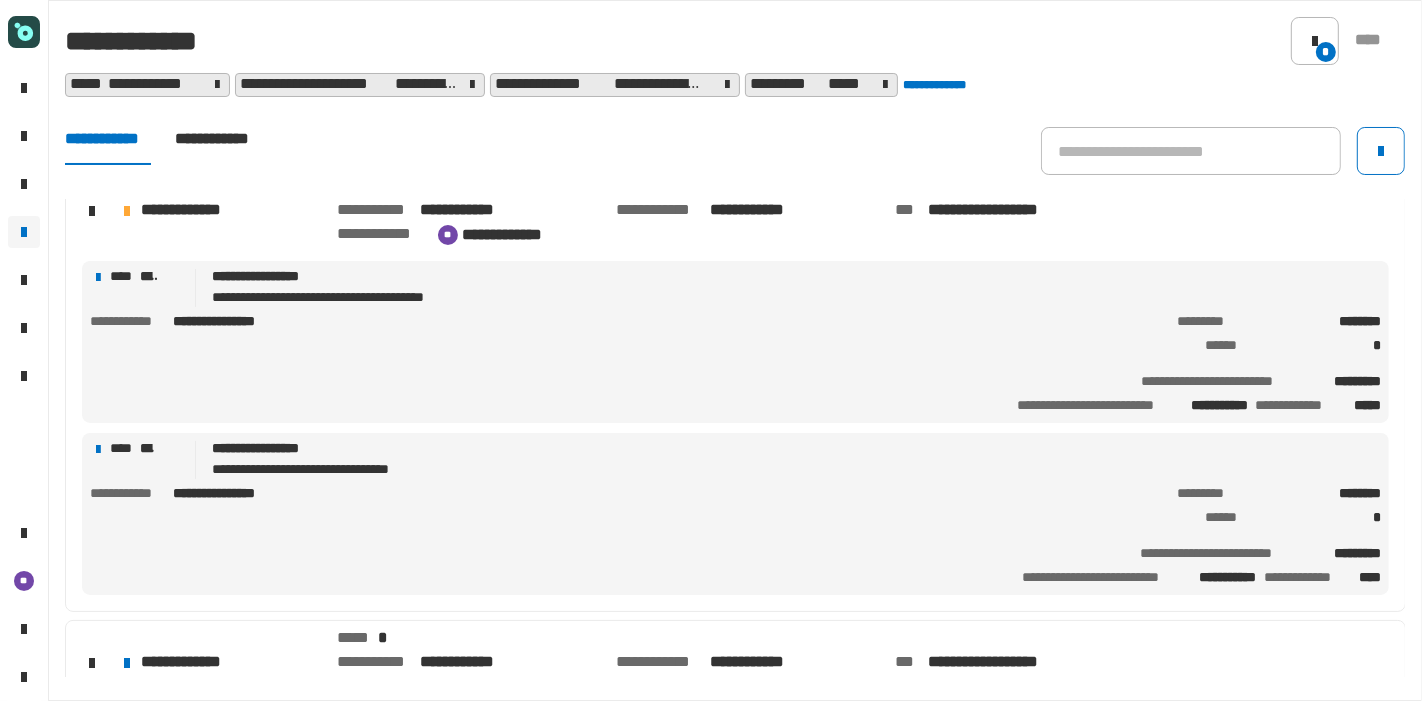 click on "**********" 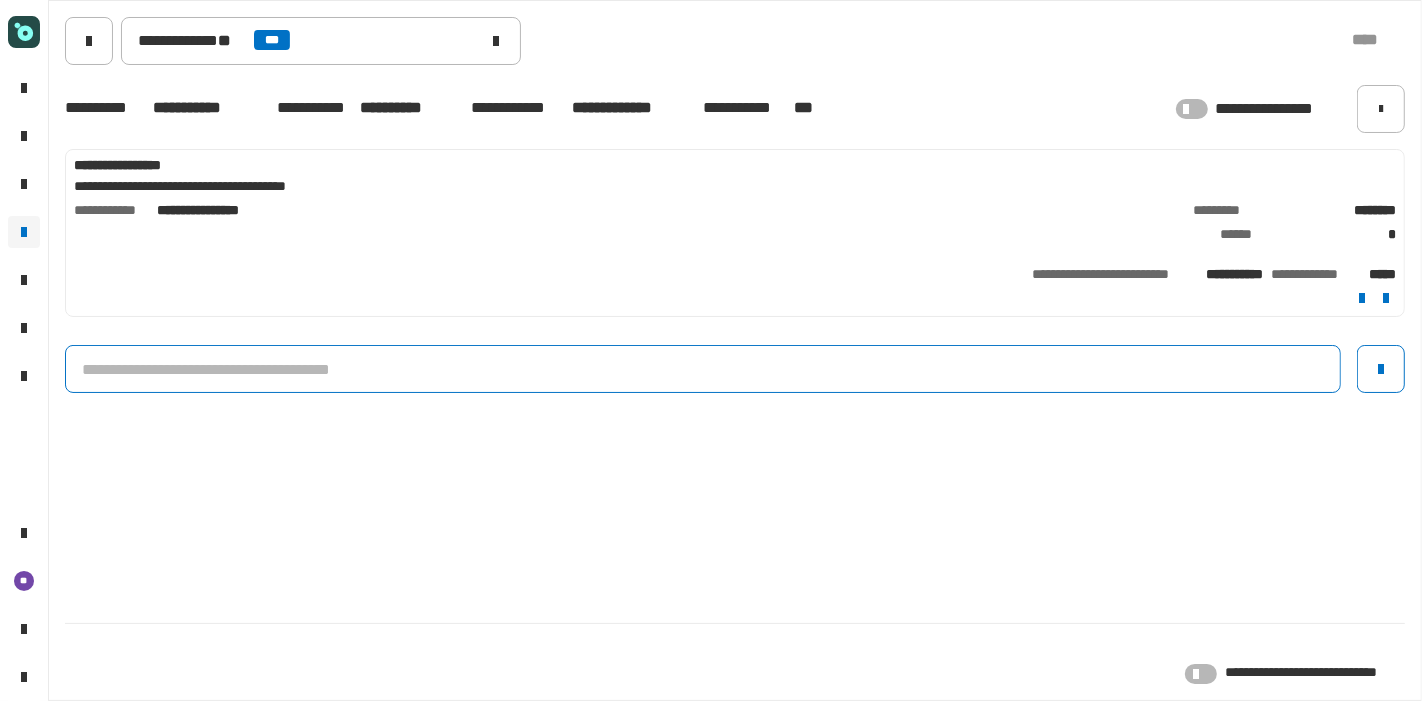 click 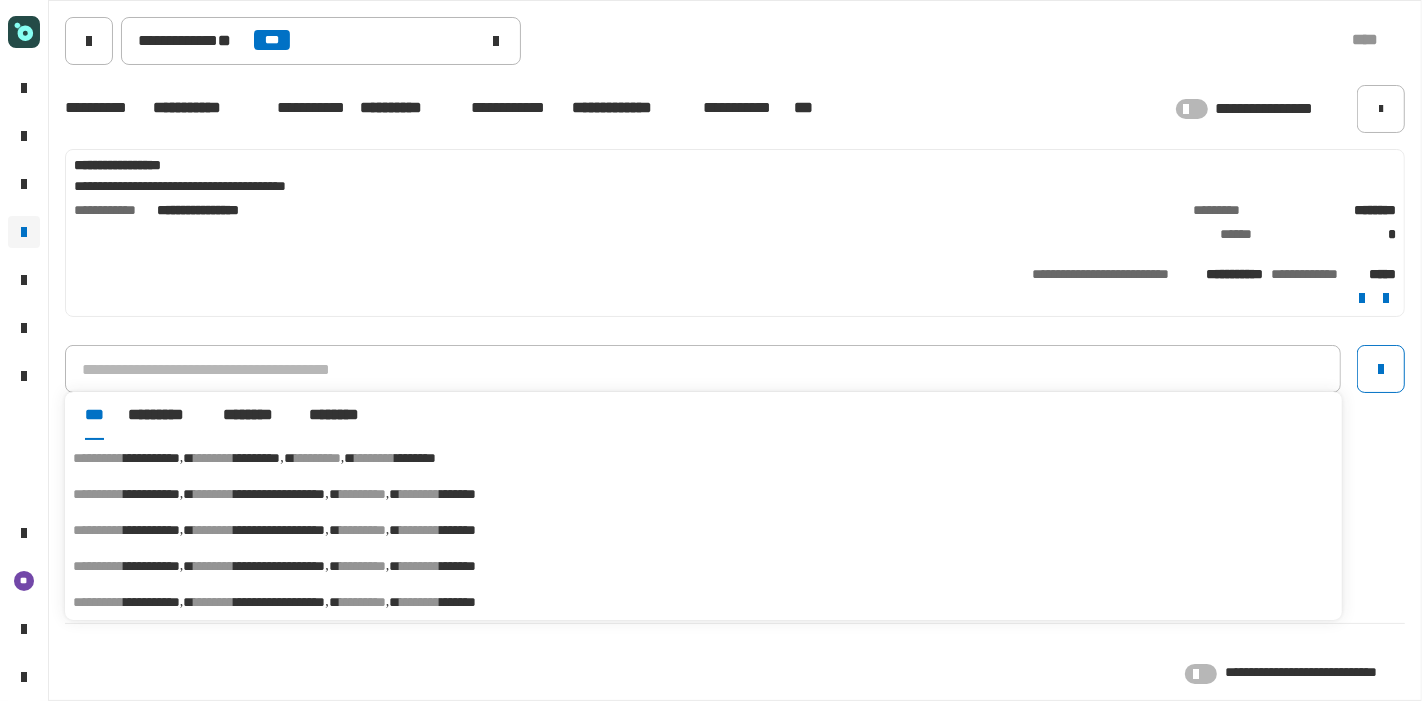 click on "********" at bounding box center [375, 458] 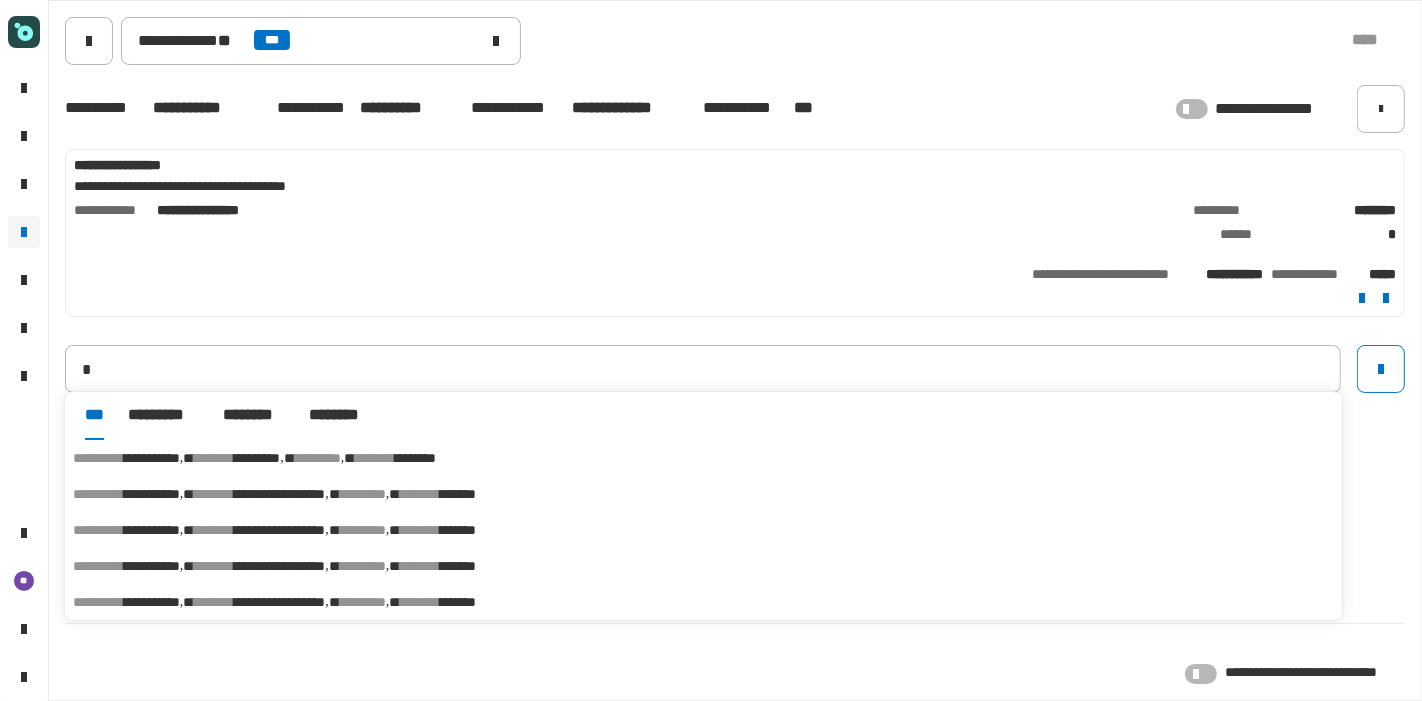 type on "**********" 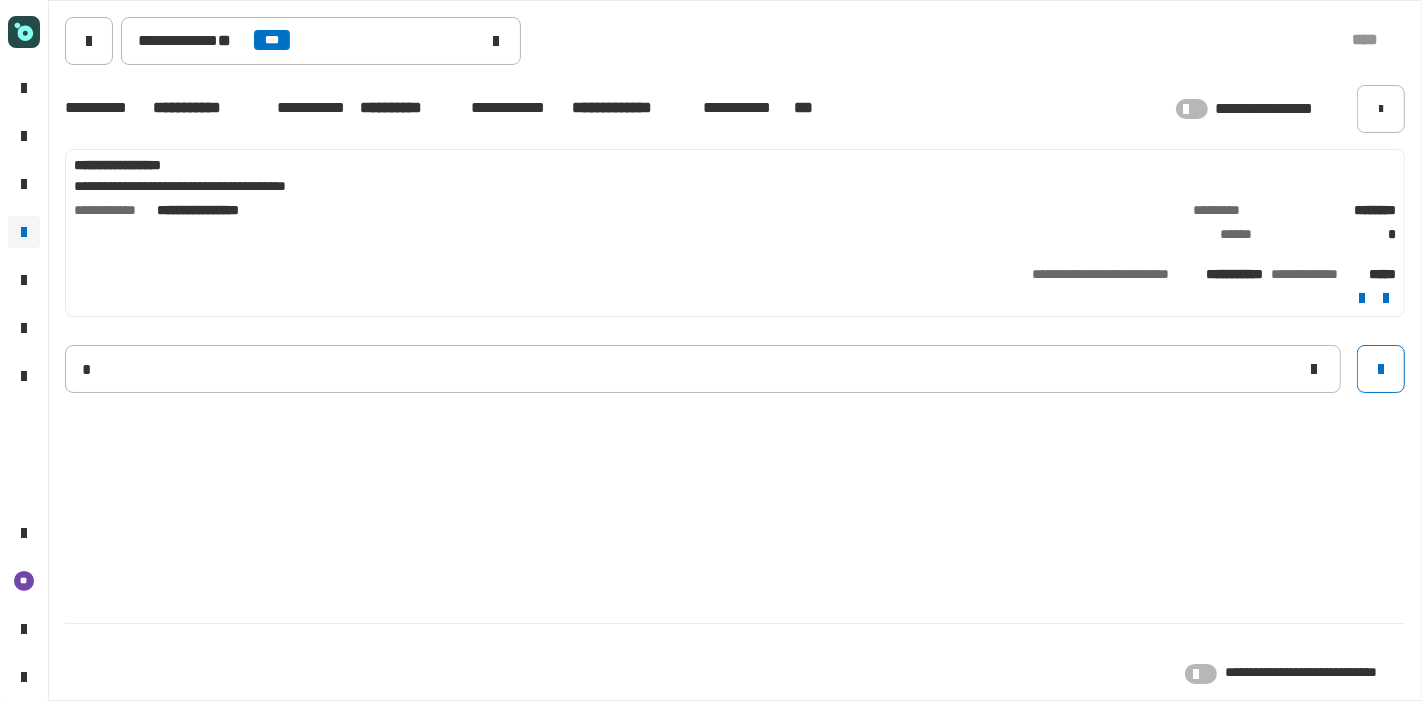 type 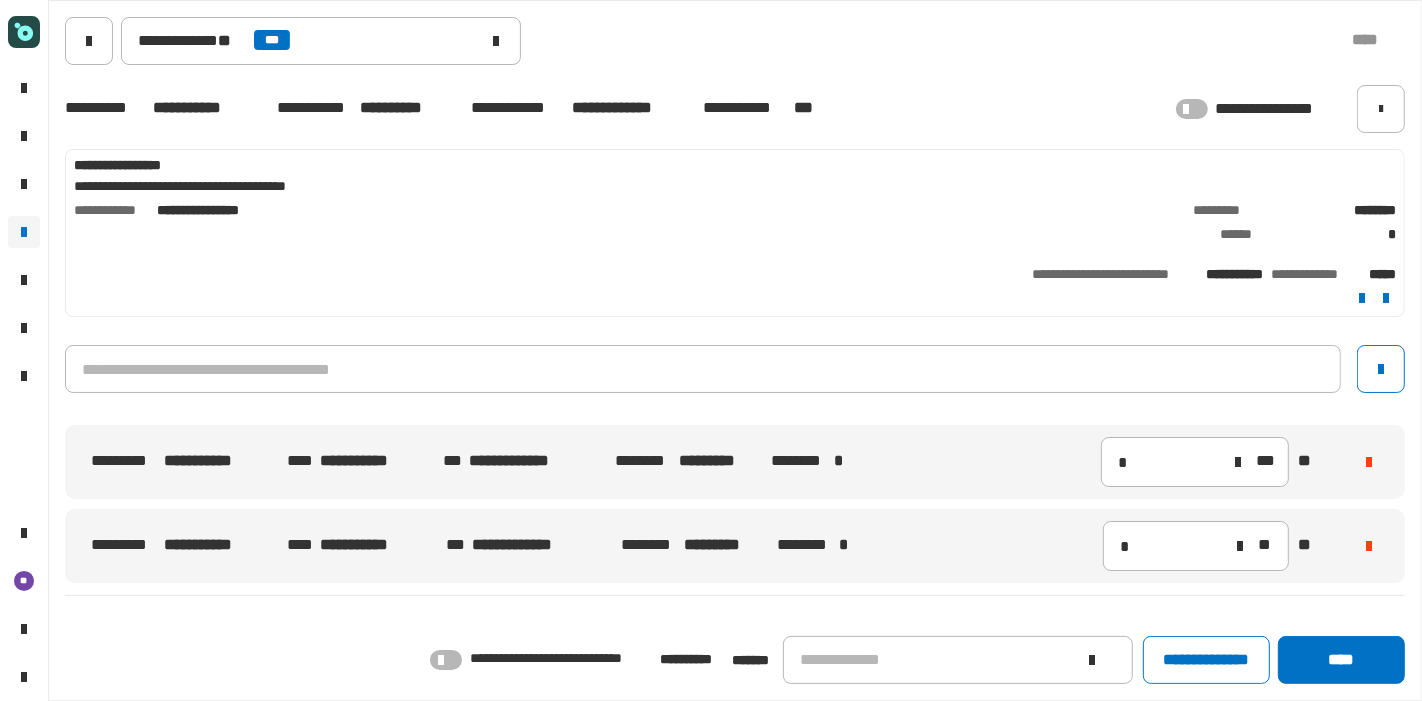 click 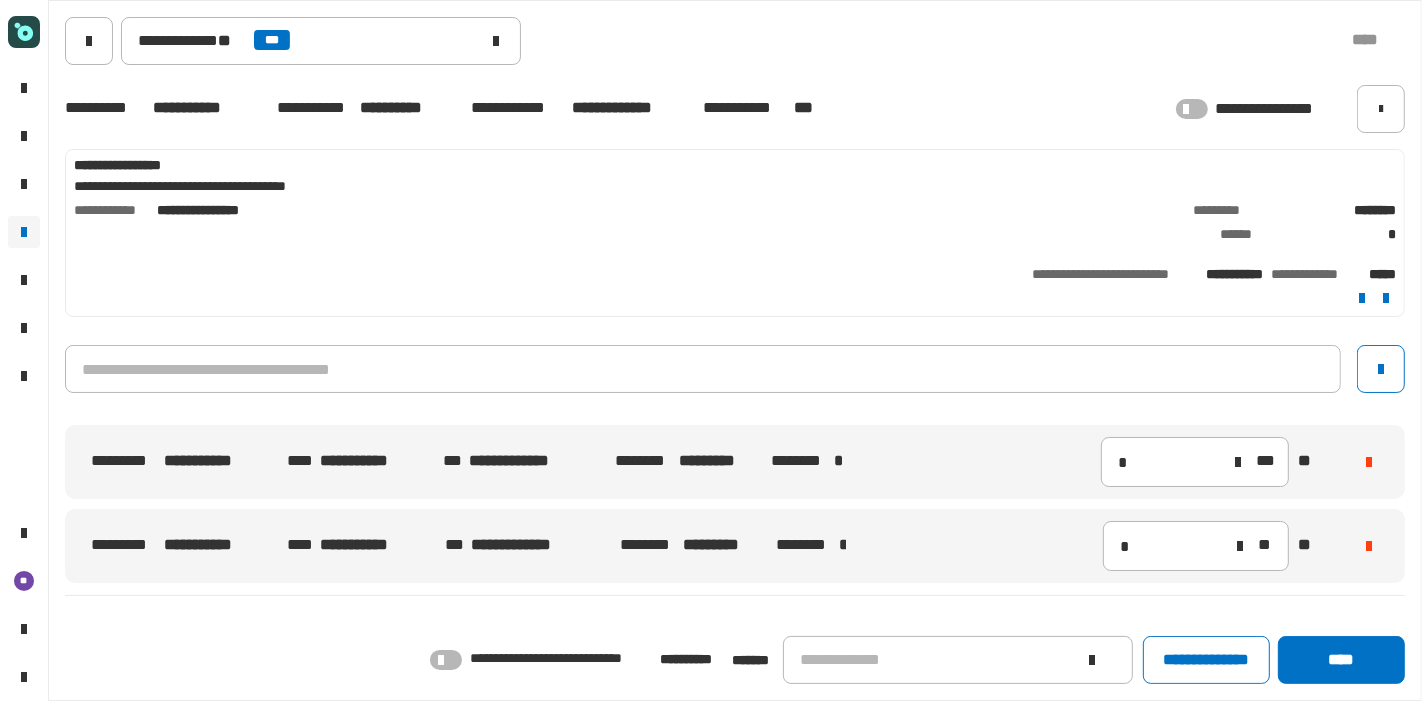 click 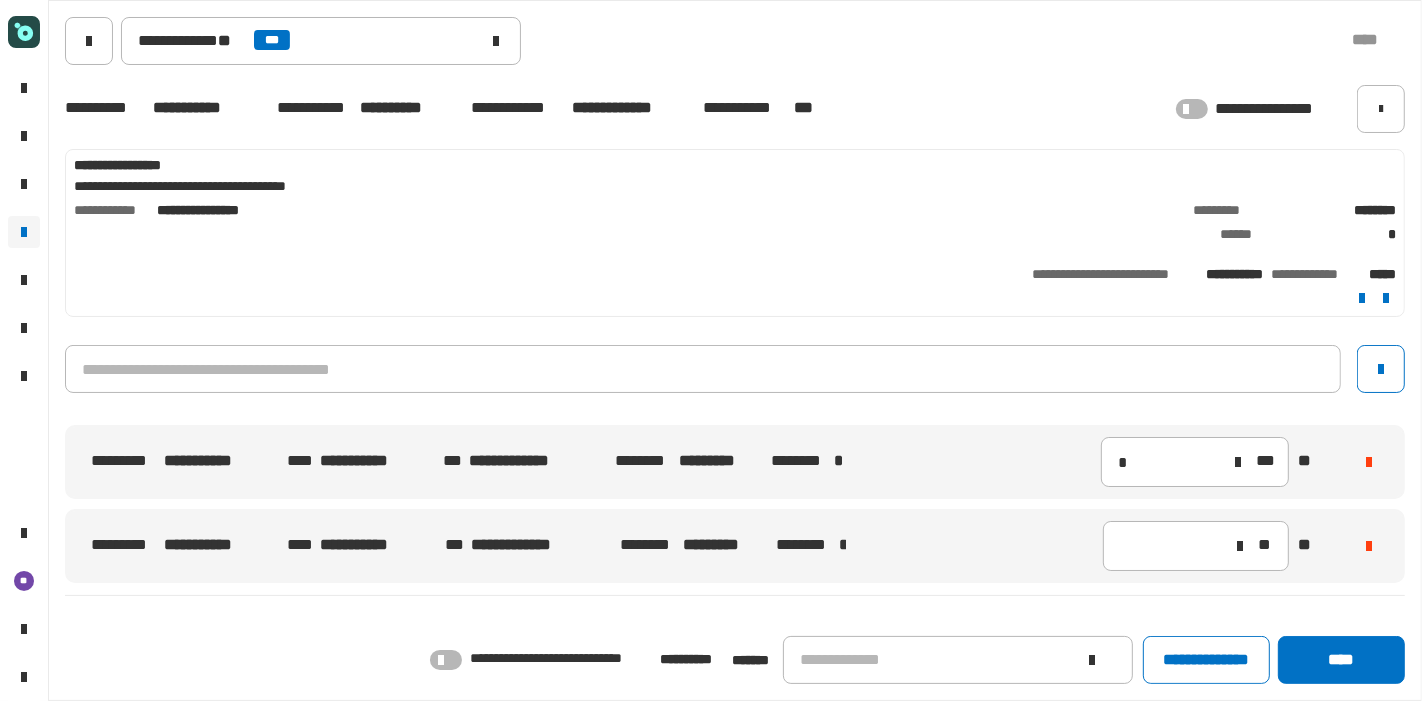 click 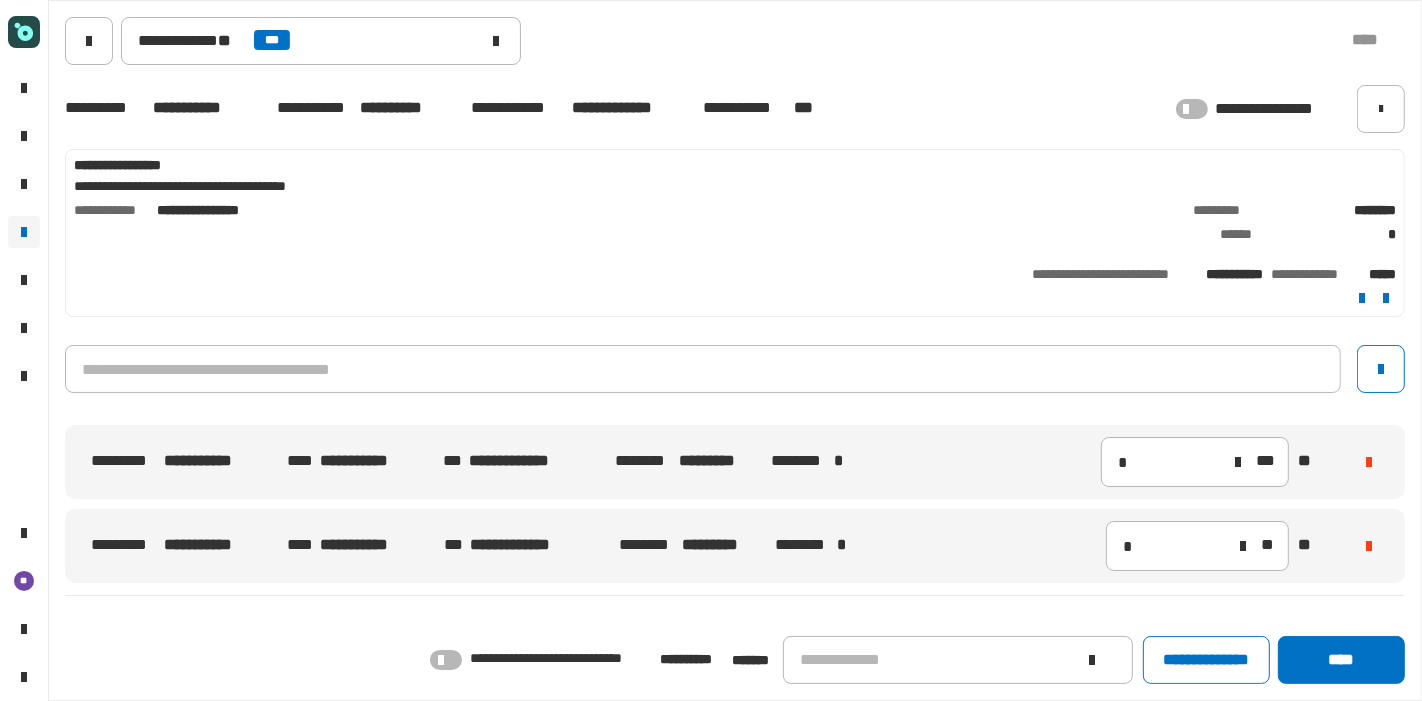 click 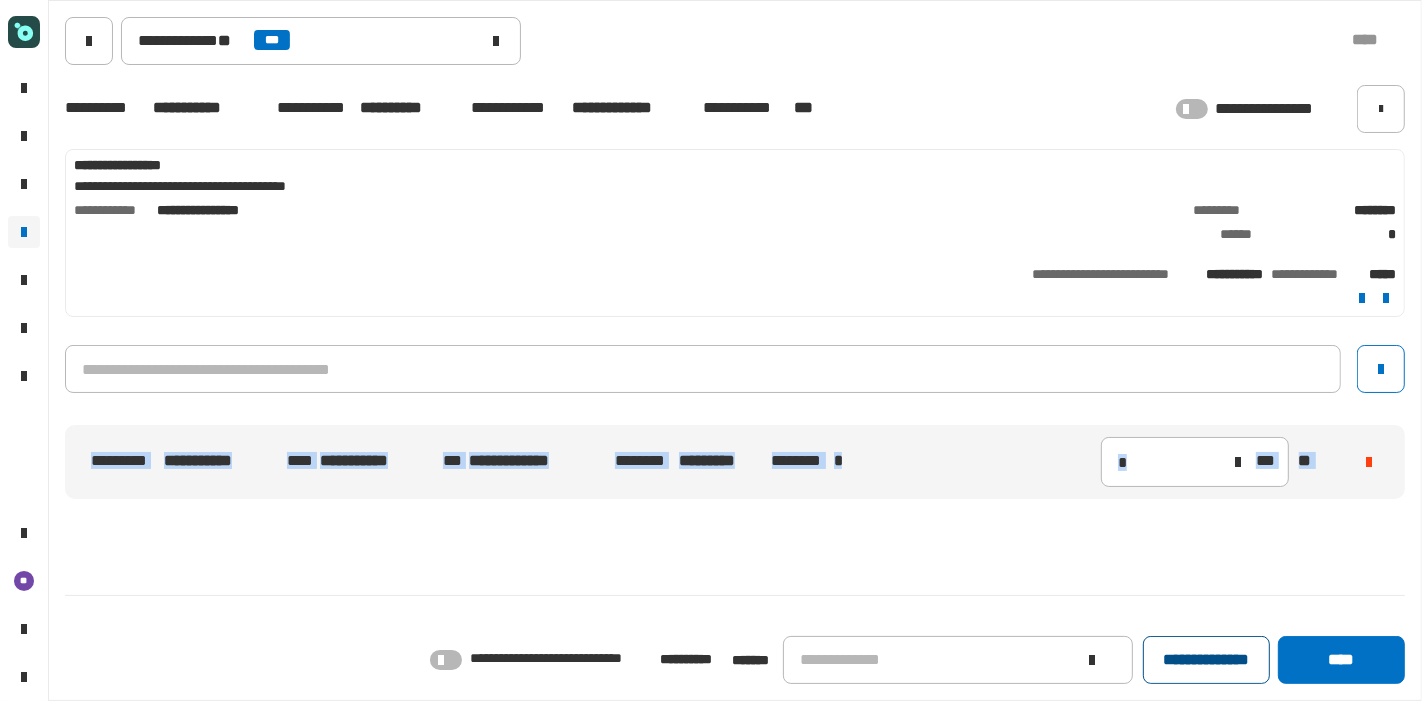 click on "**********" 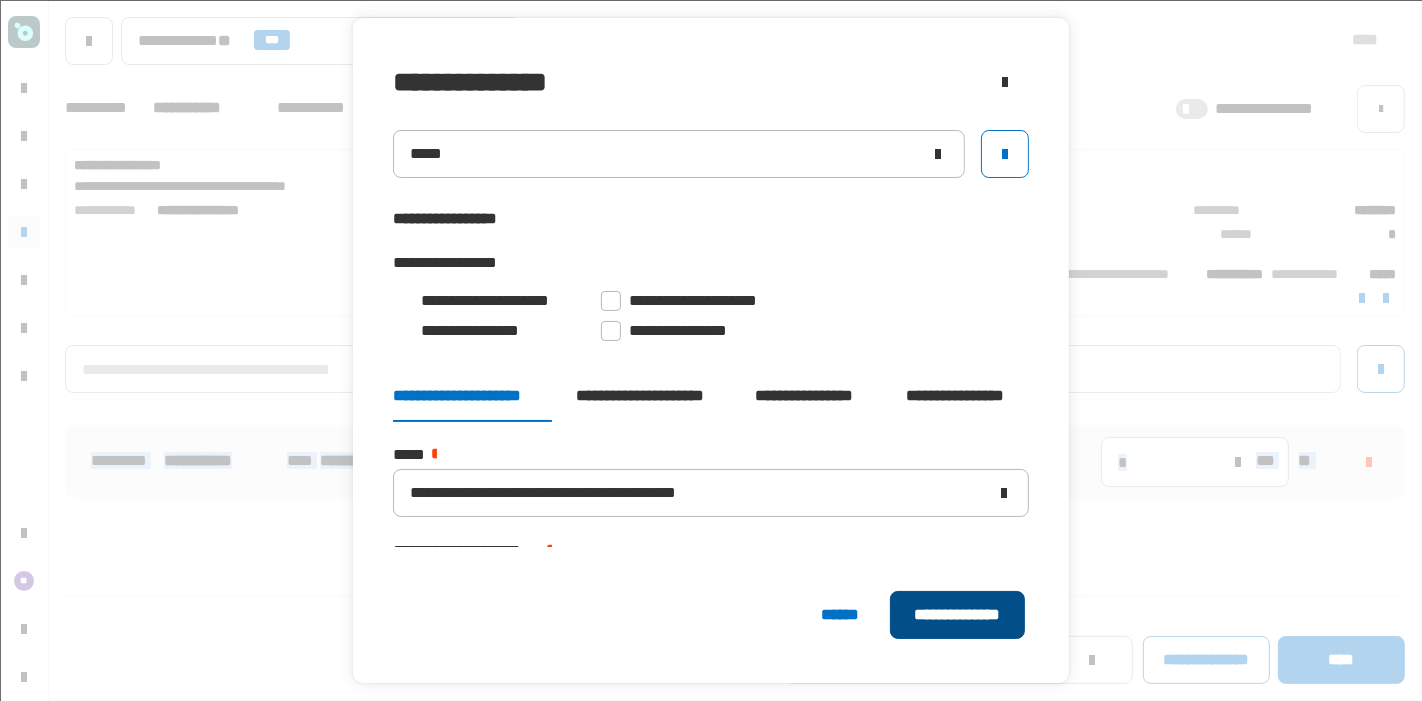 click on "**********" 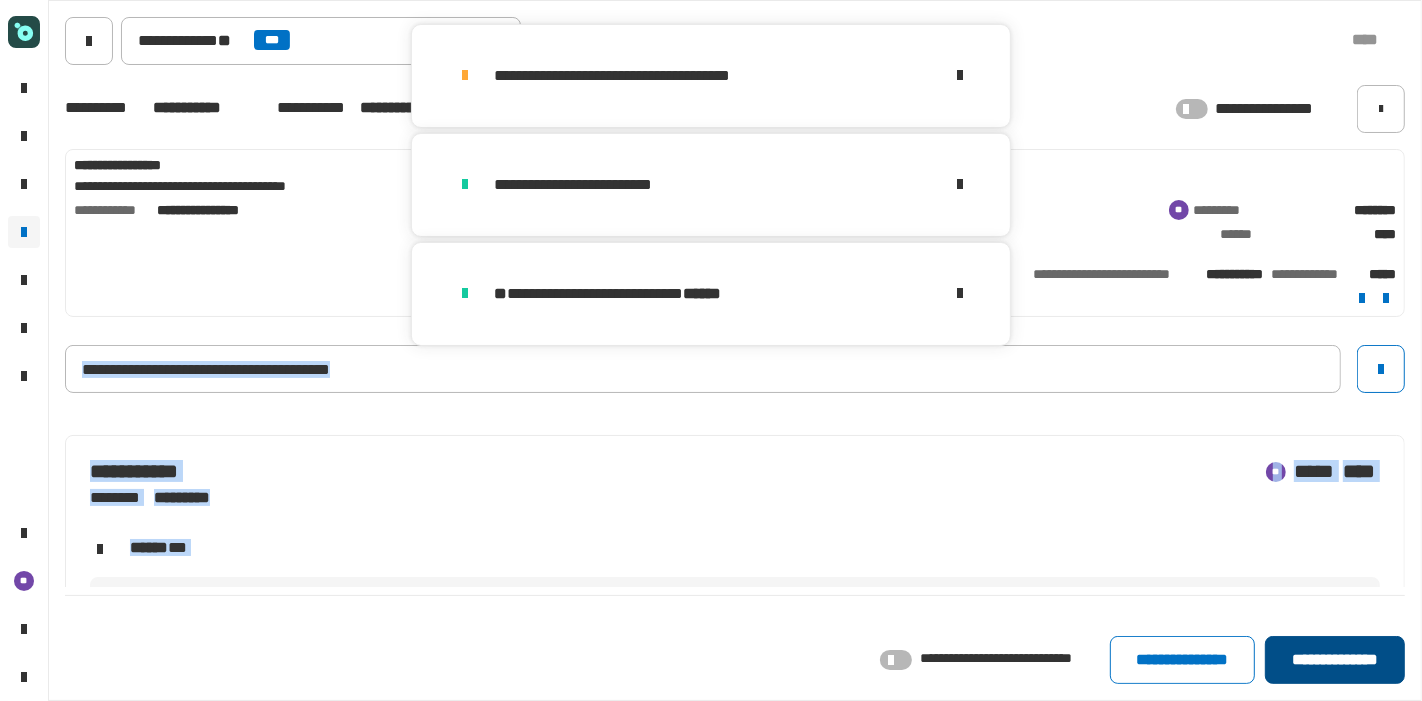 click on "**********" 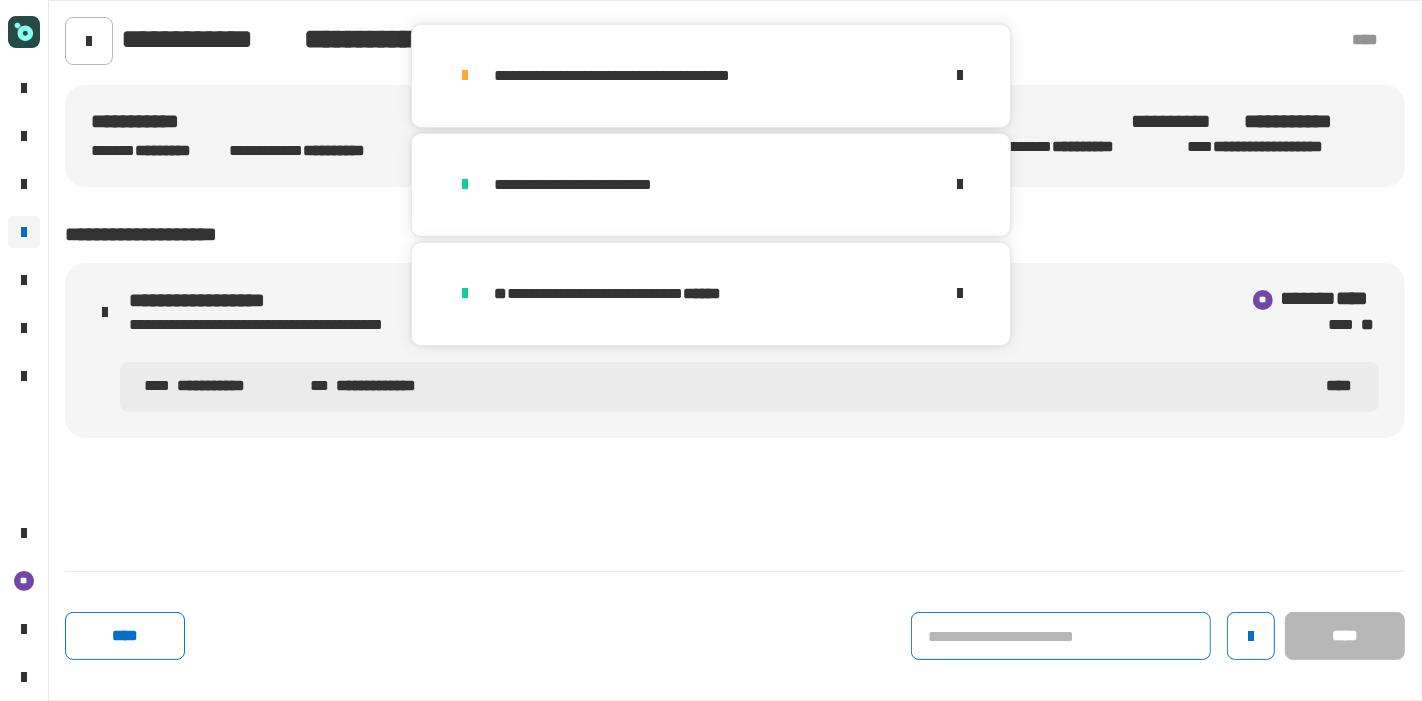 click 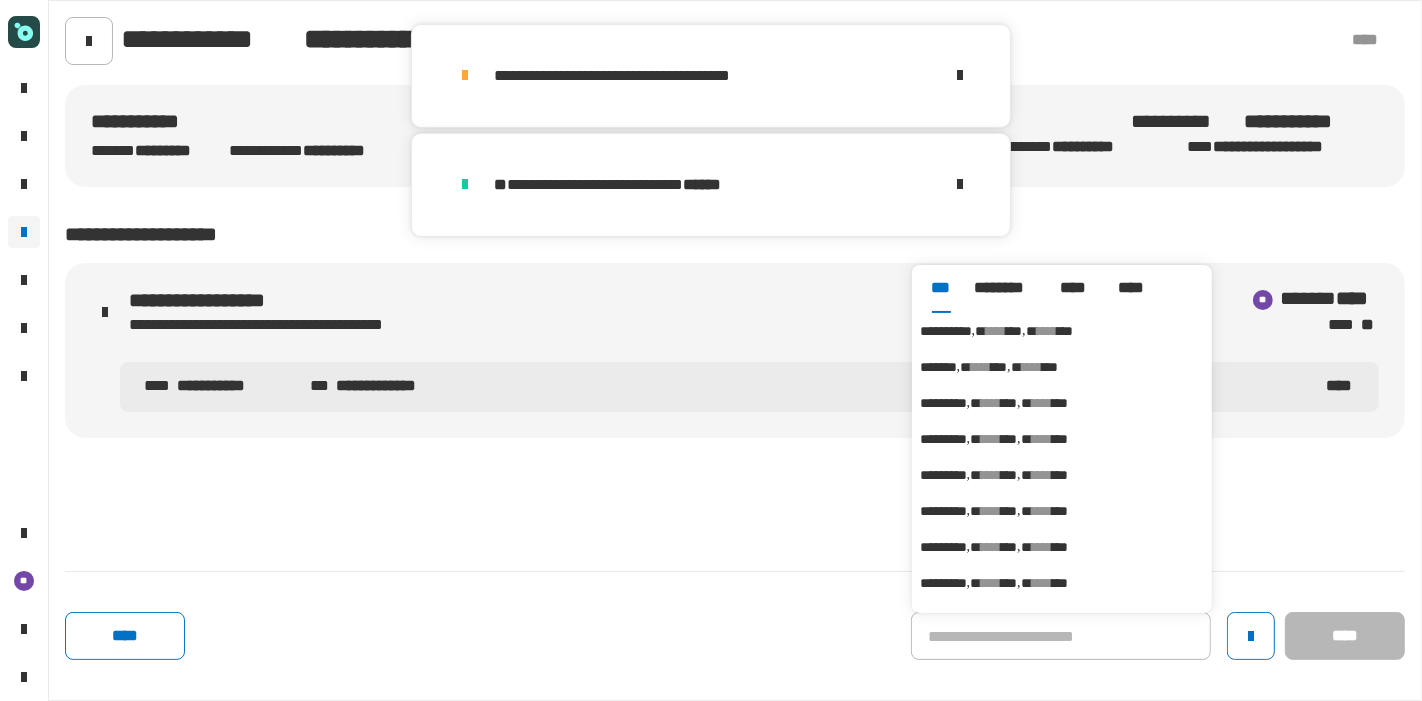 click on "**********" at bounding box center (946, 331) 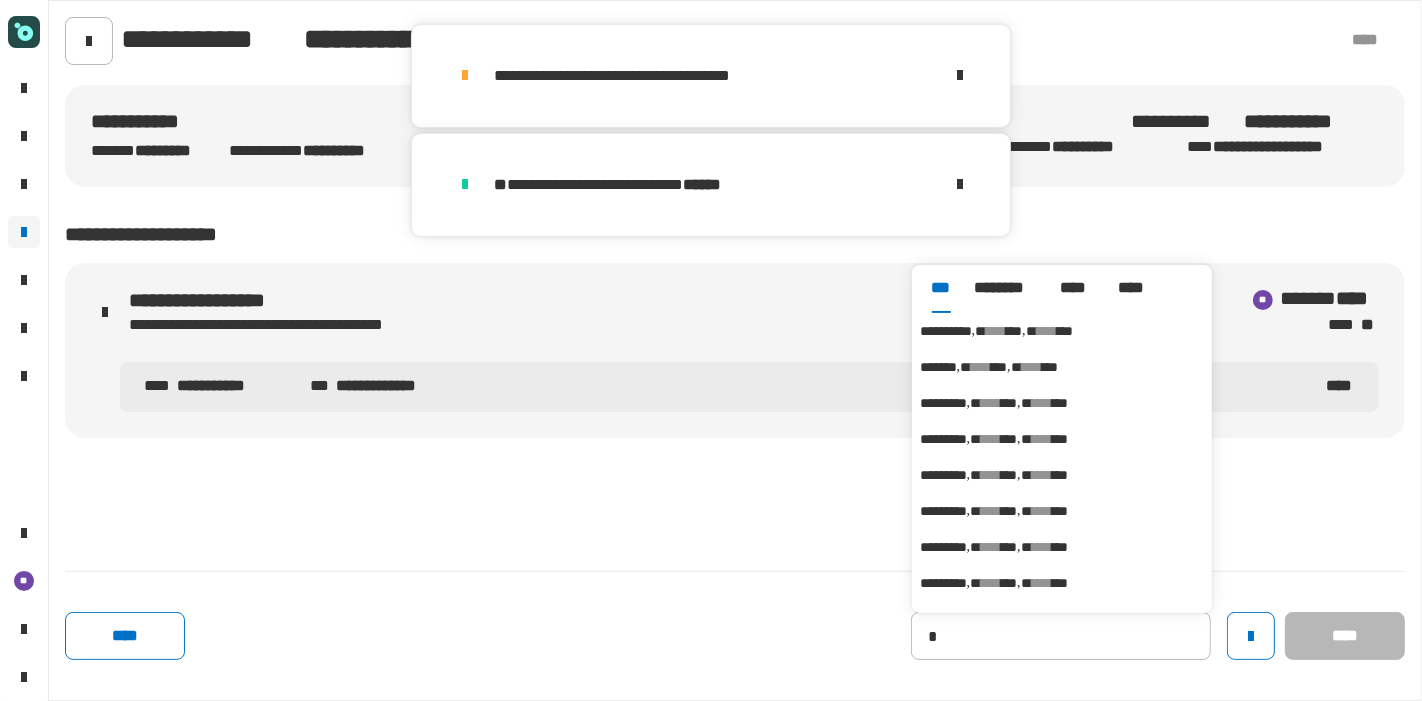 type on "**********" 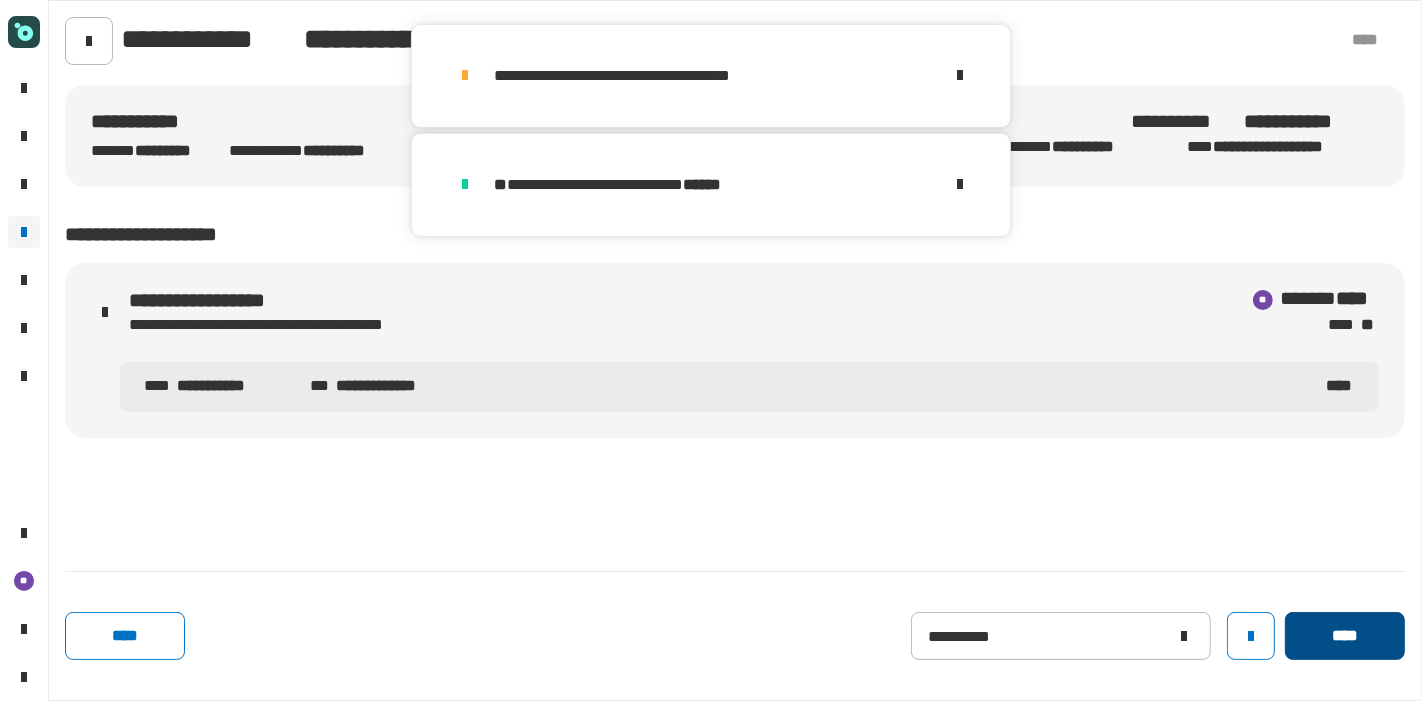 click on "****" 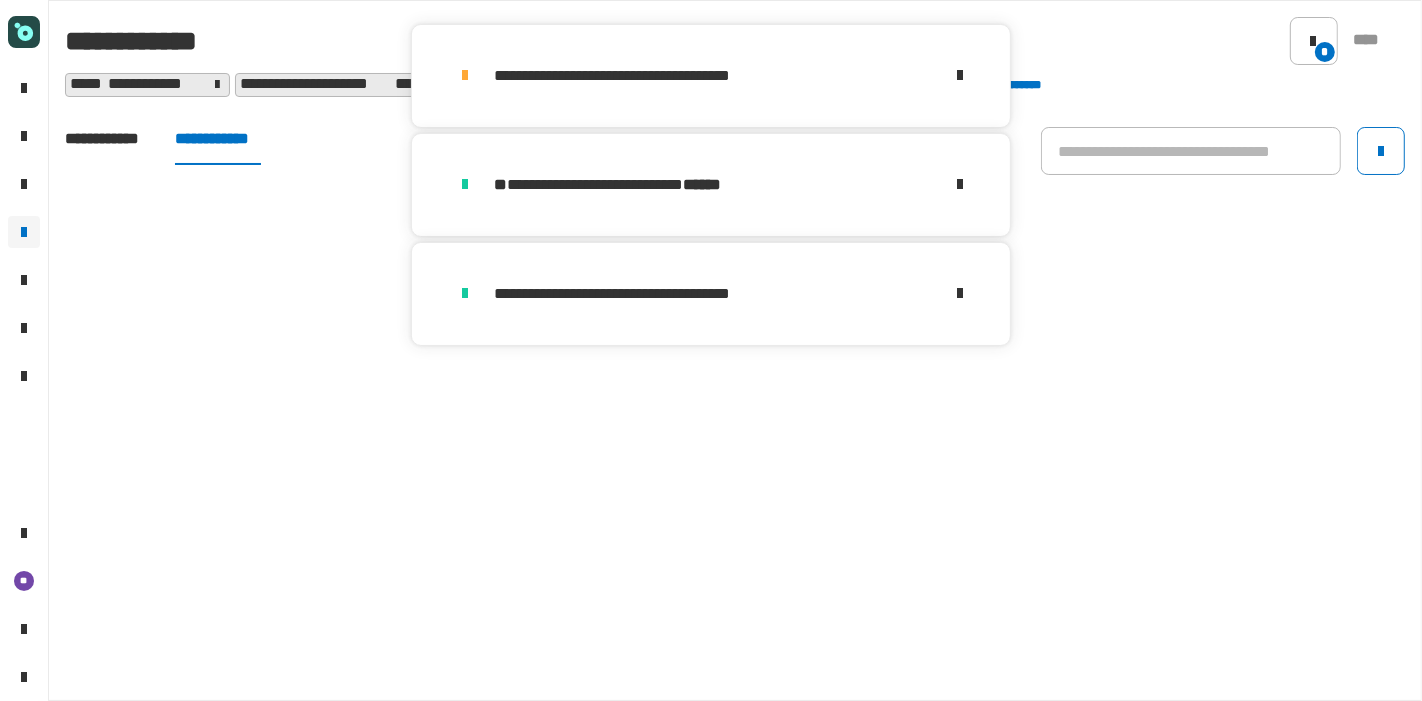 click on "**********" 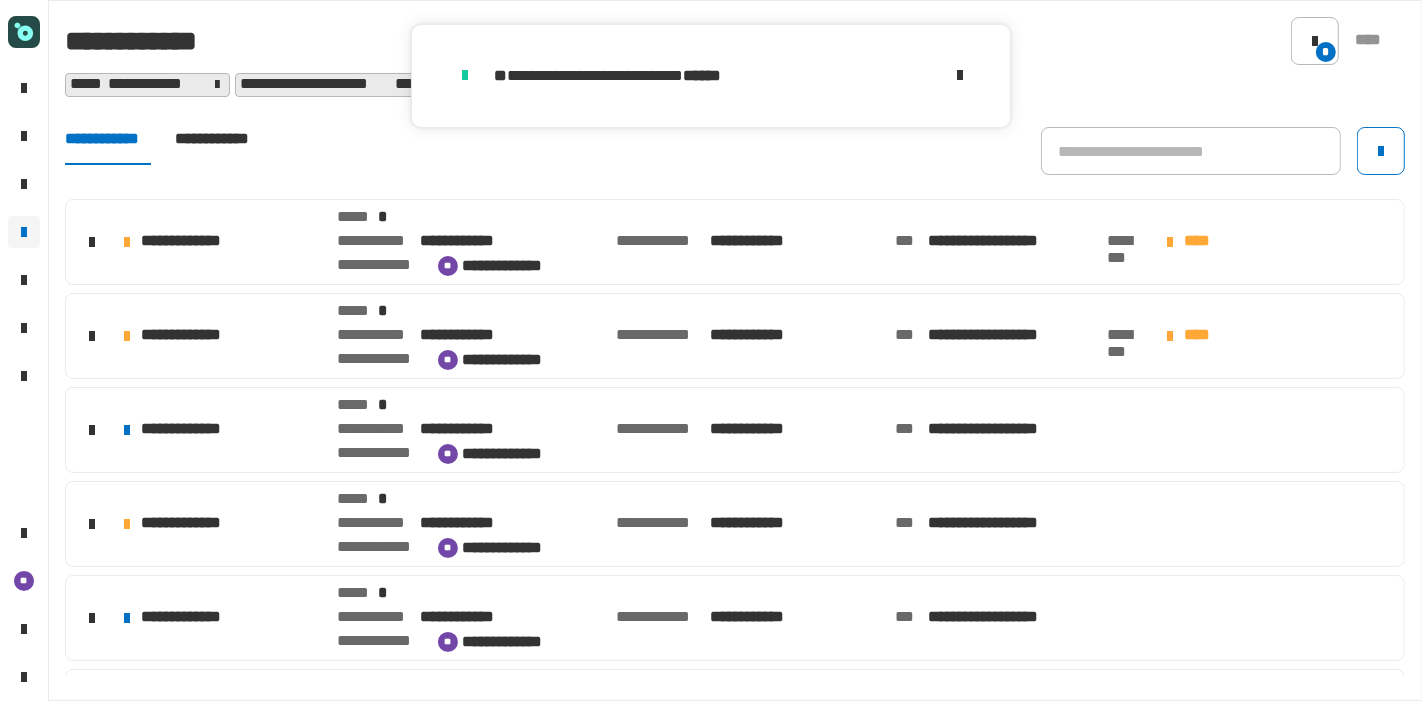 scroll, scrollTop: 635, scrollLeft: 0, axis: vertical 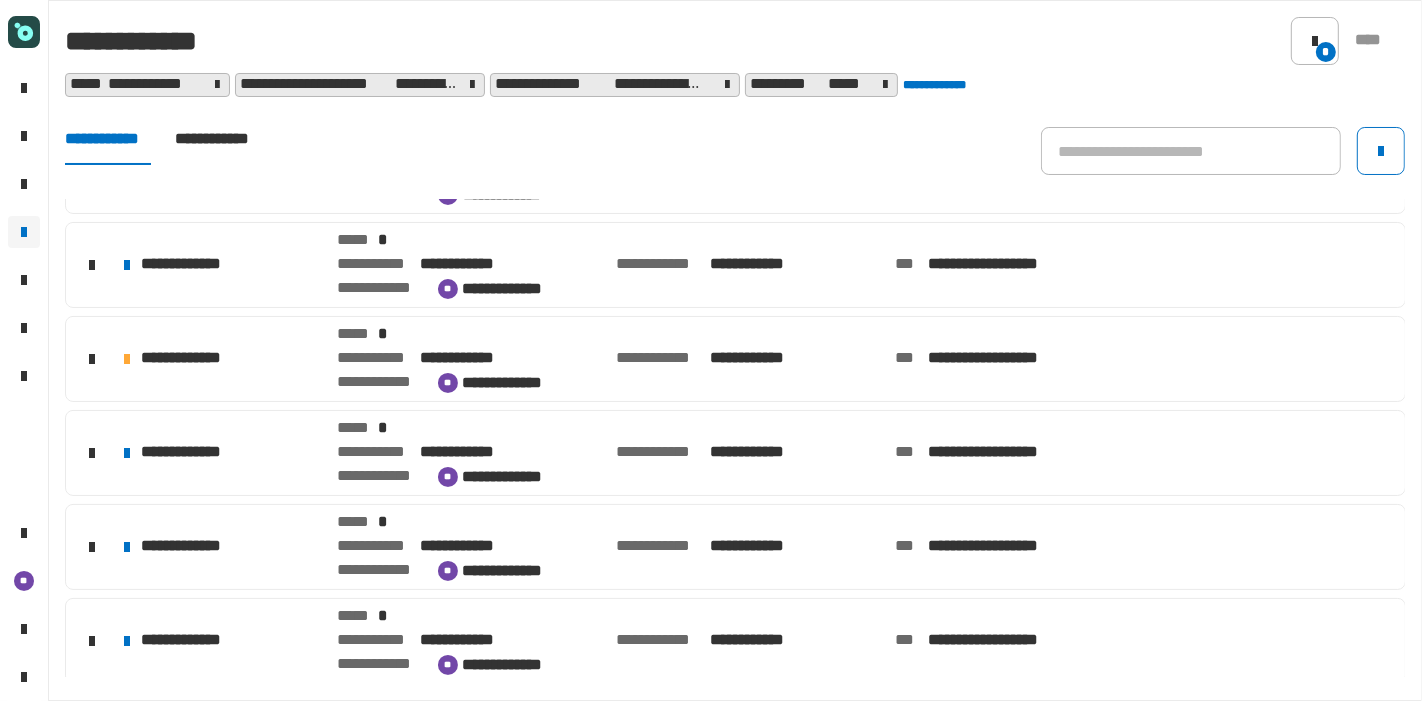click on "**********" 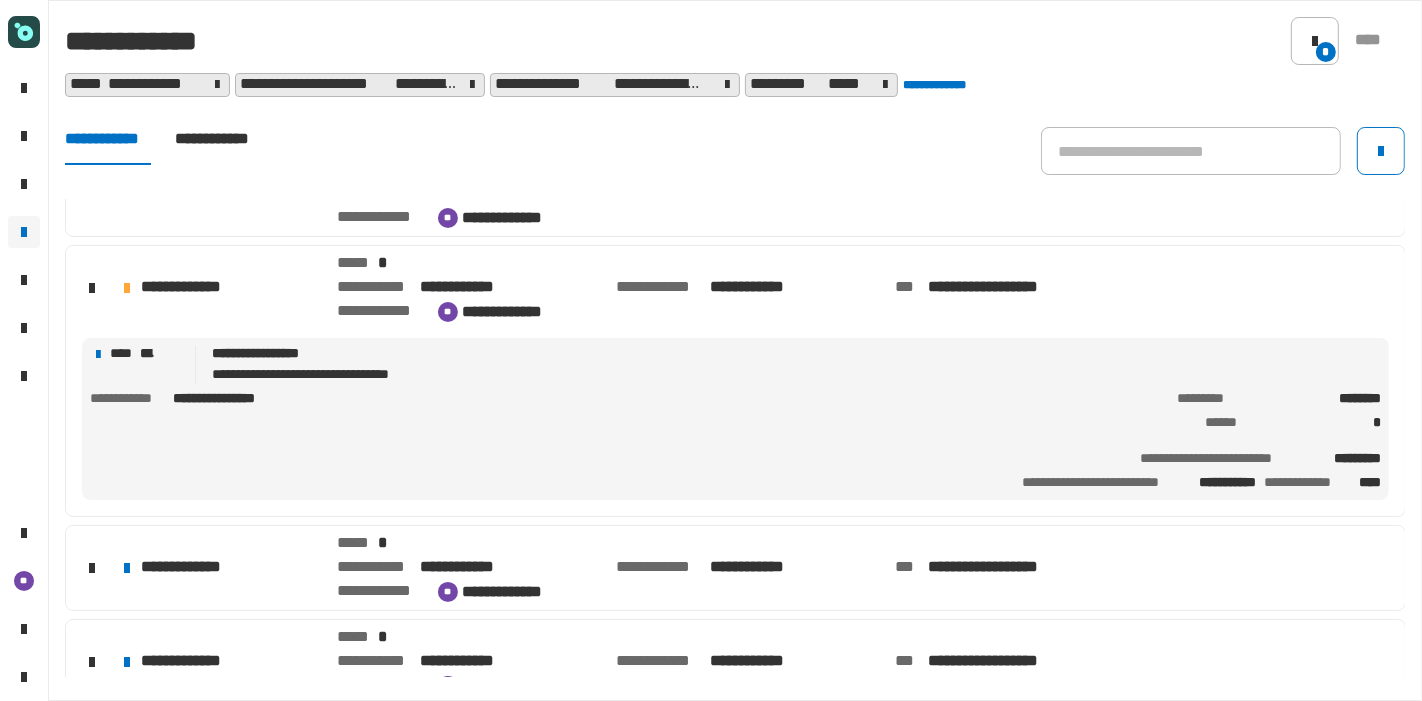 scroll, scrollTop: 708, scrollLeft: 0, axis: vertical 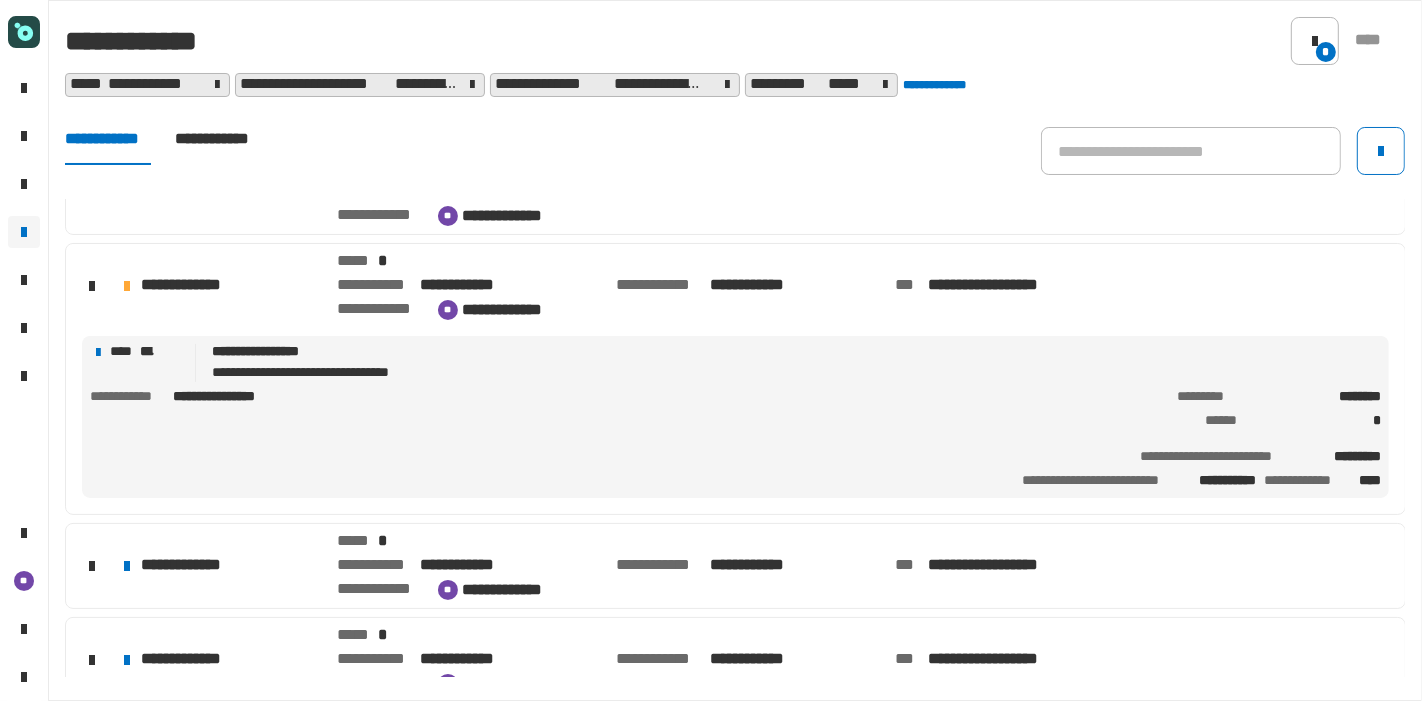 click on "**********" 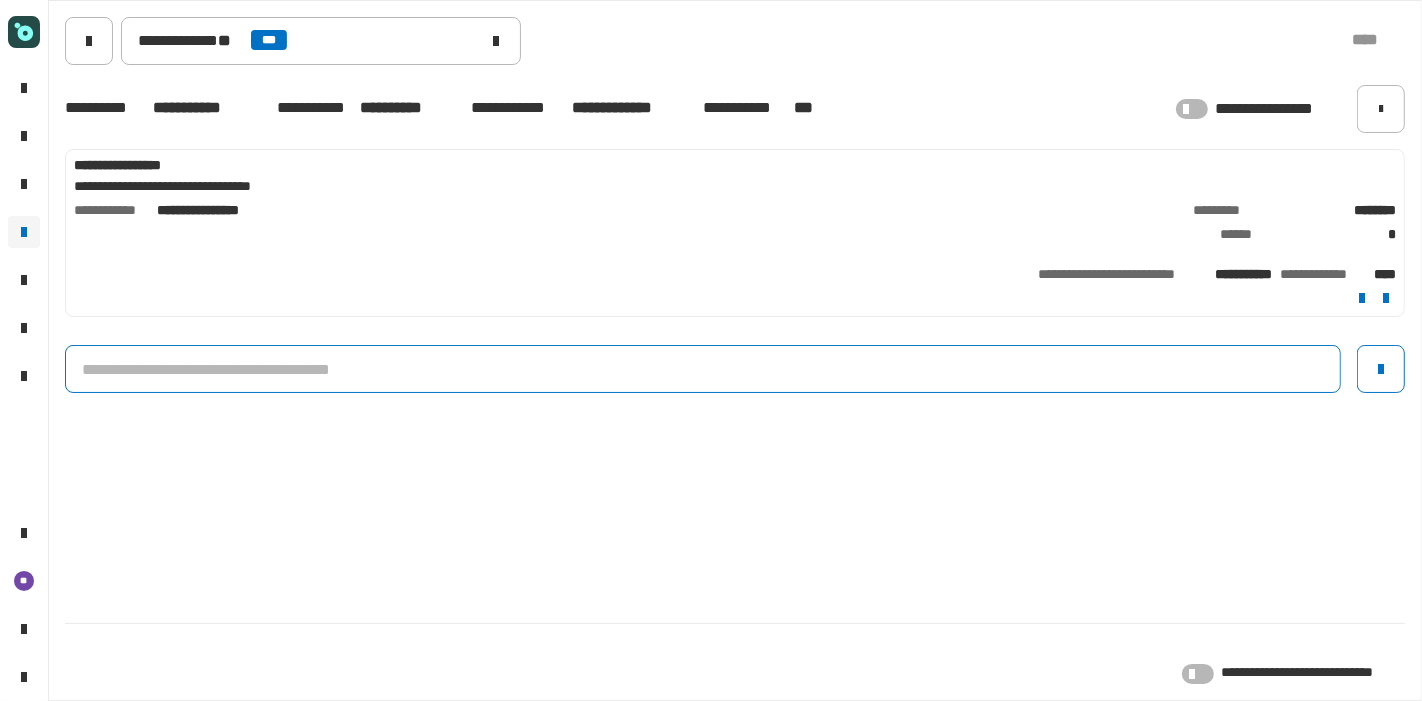 click 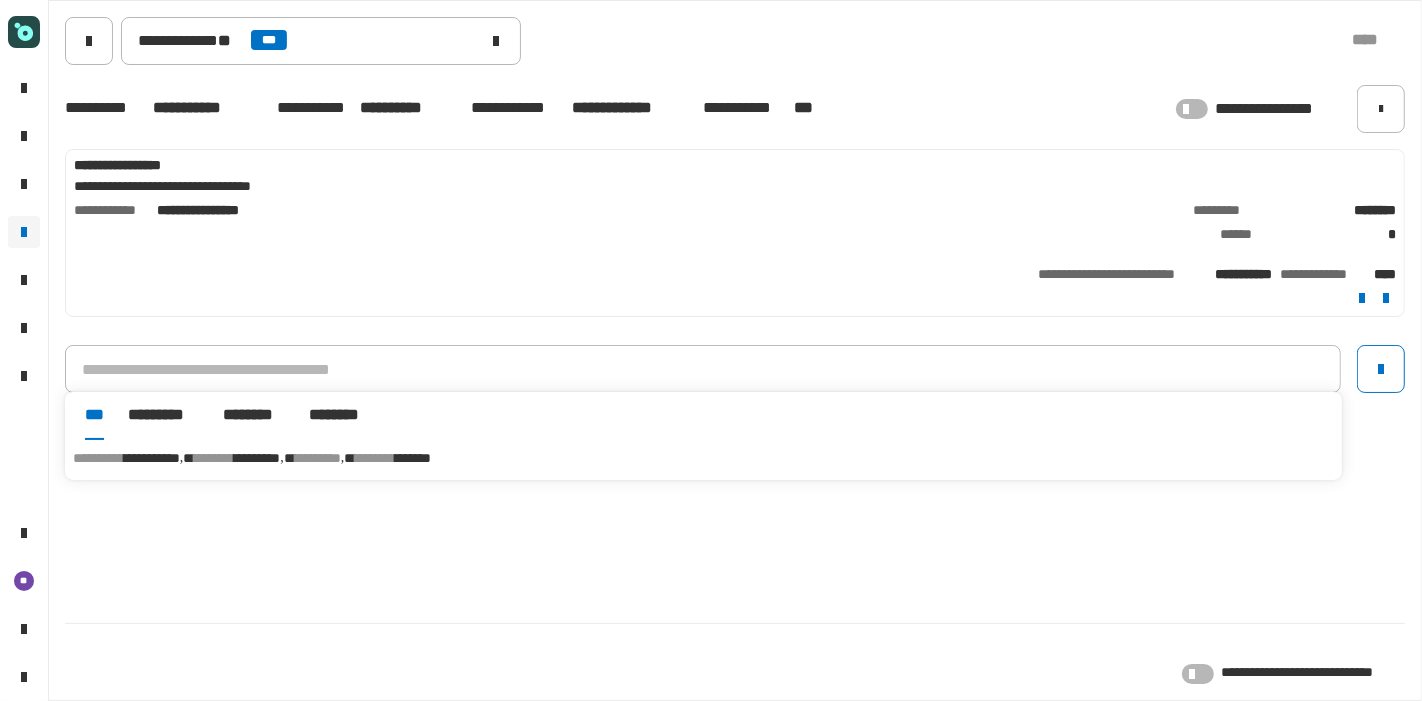 click on "********" at bounding box center [375, 458] 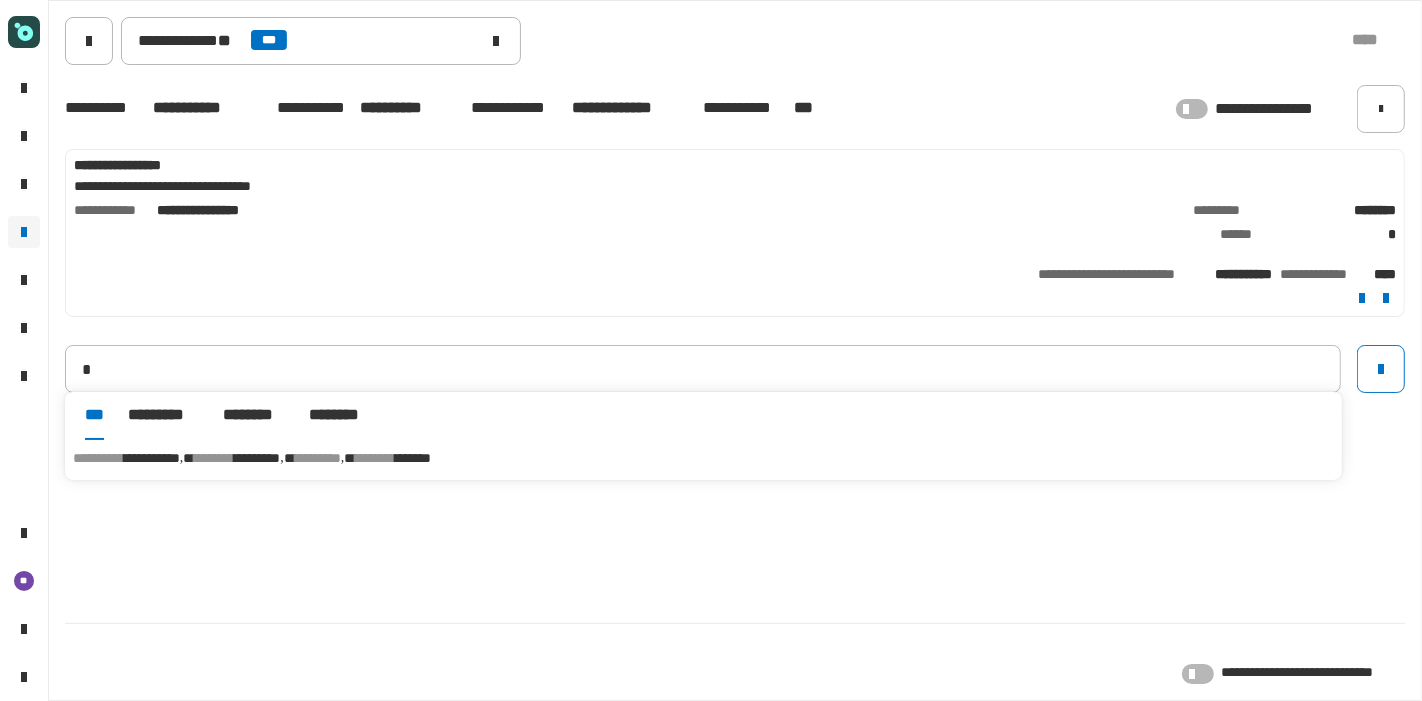 type on "**********" 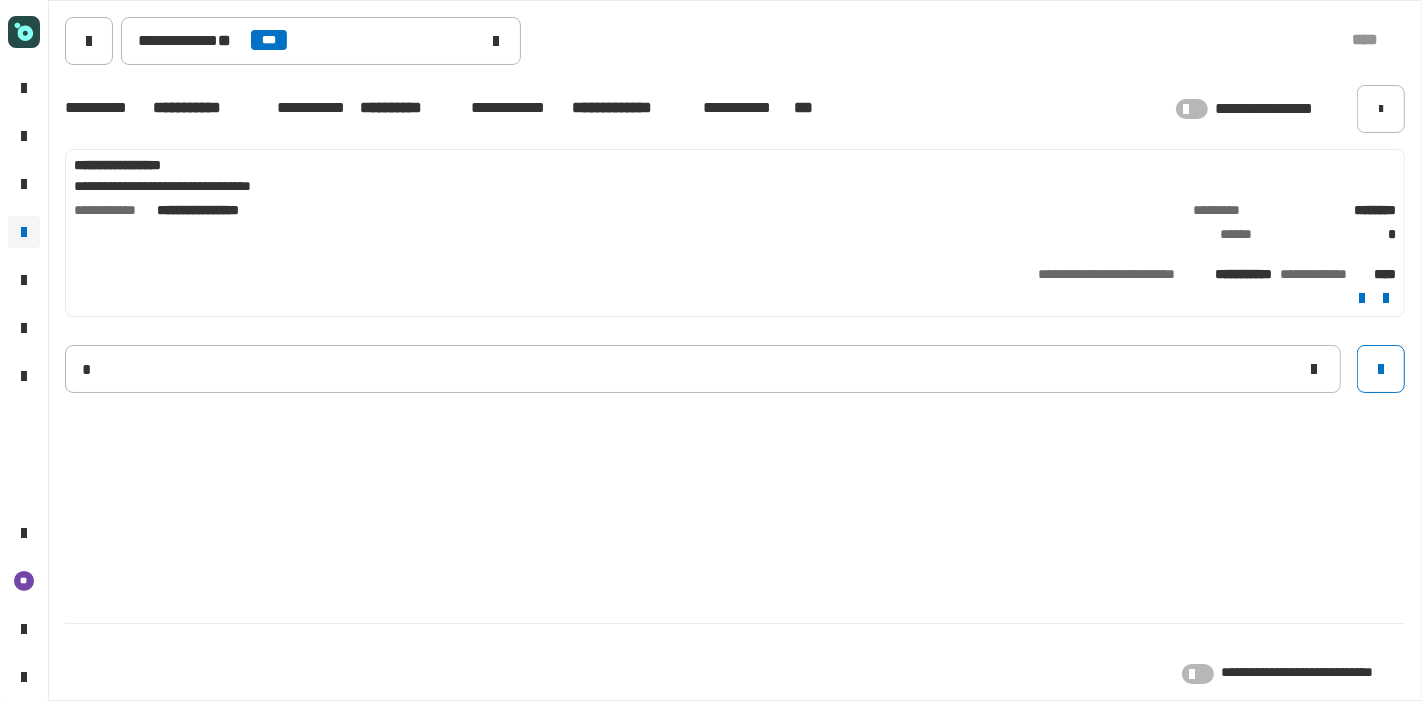 type 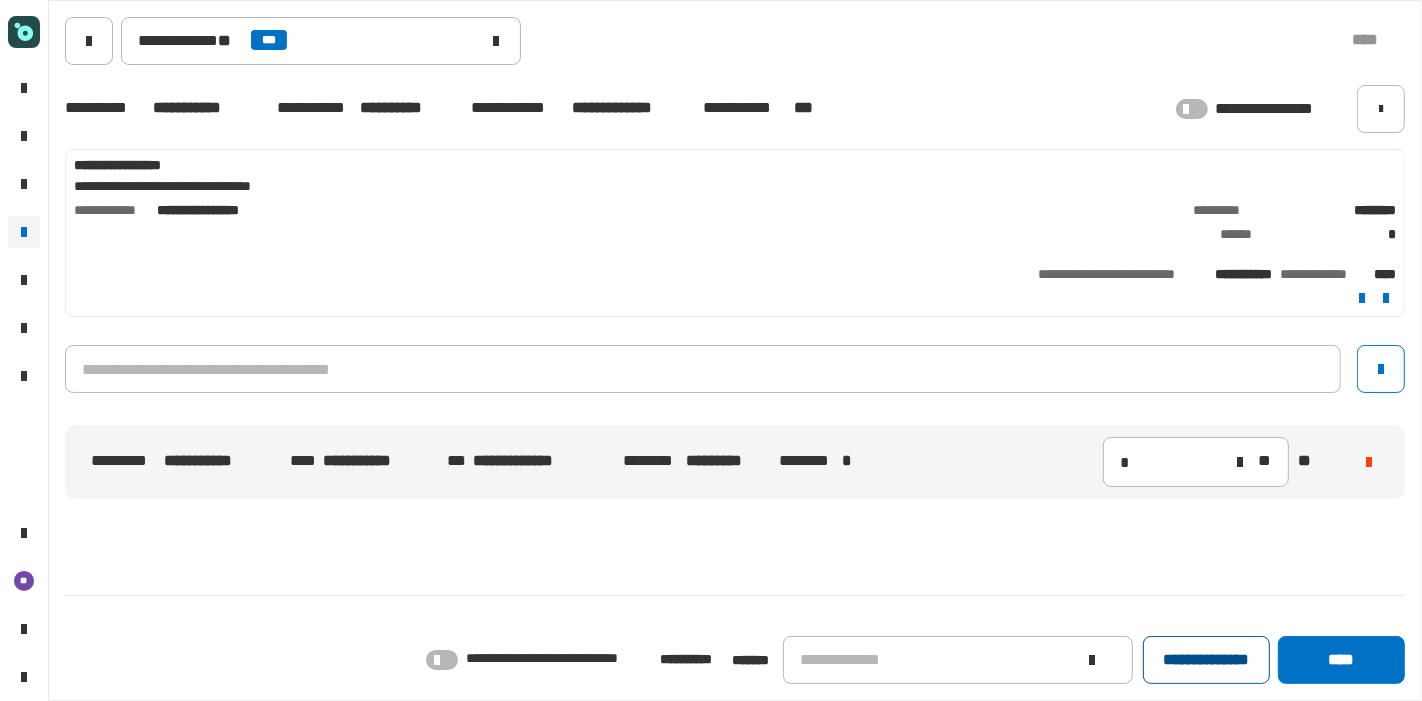 click on "**********" 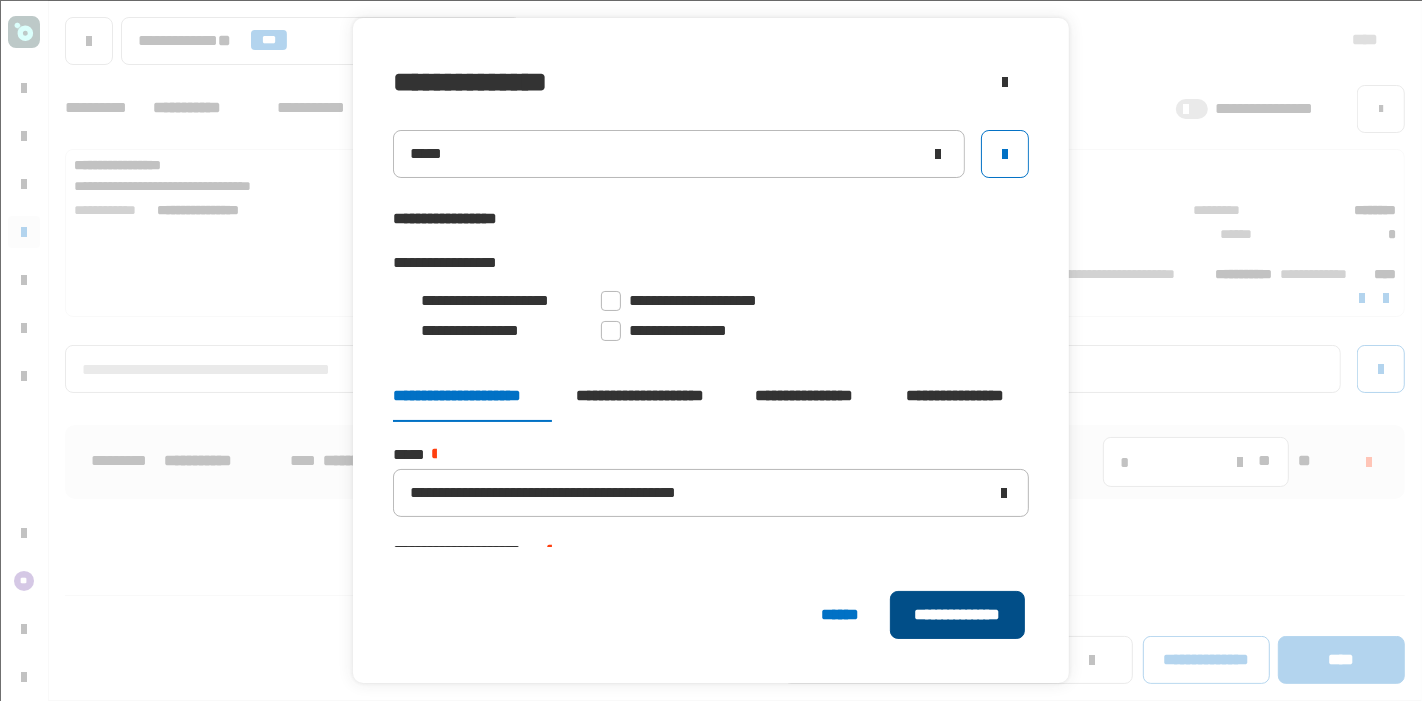 click on "**********" 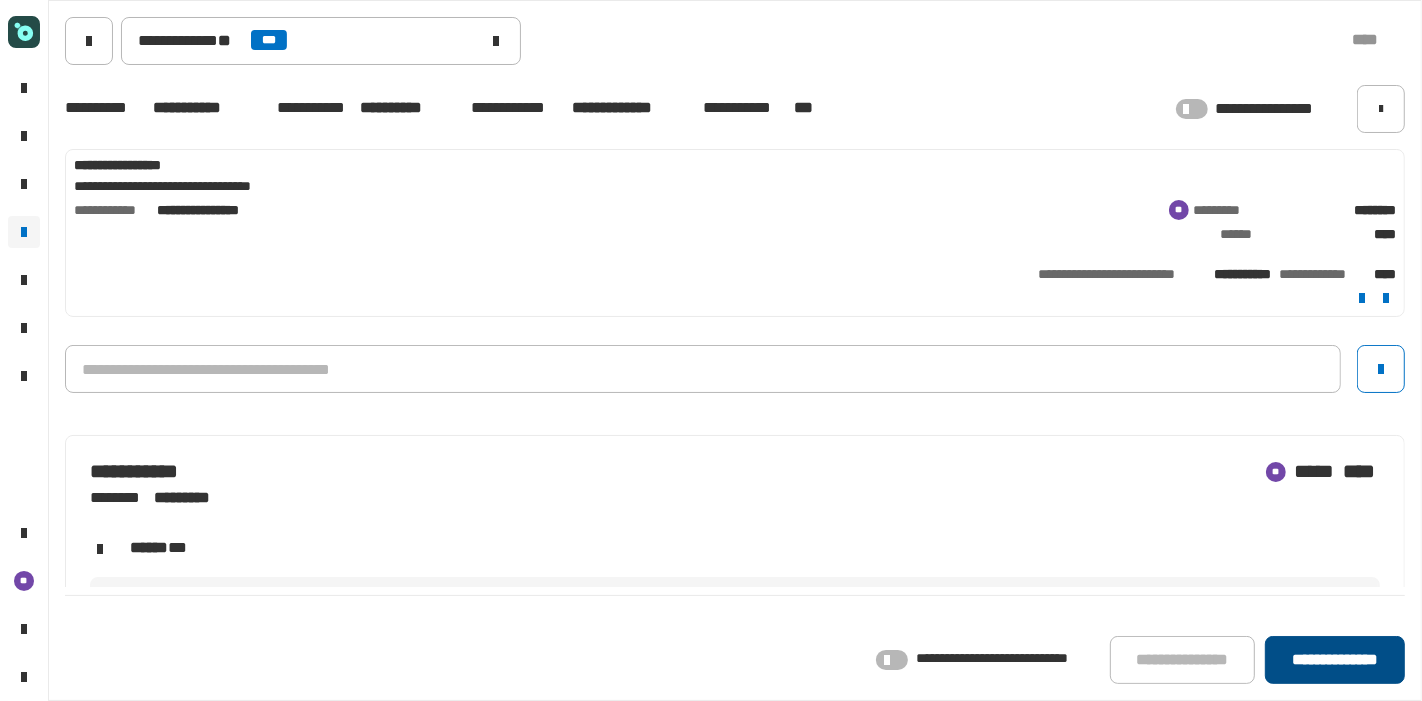 click on "**********" 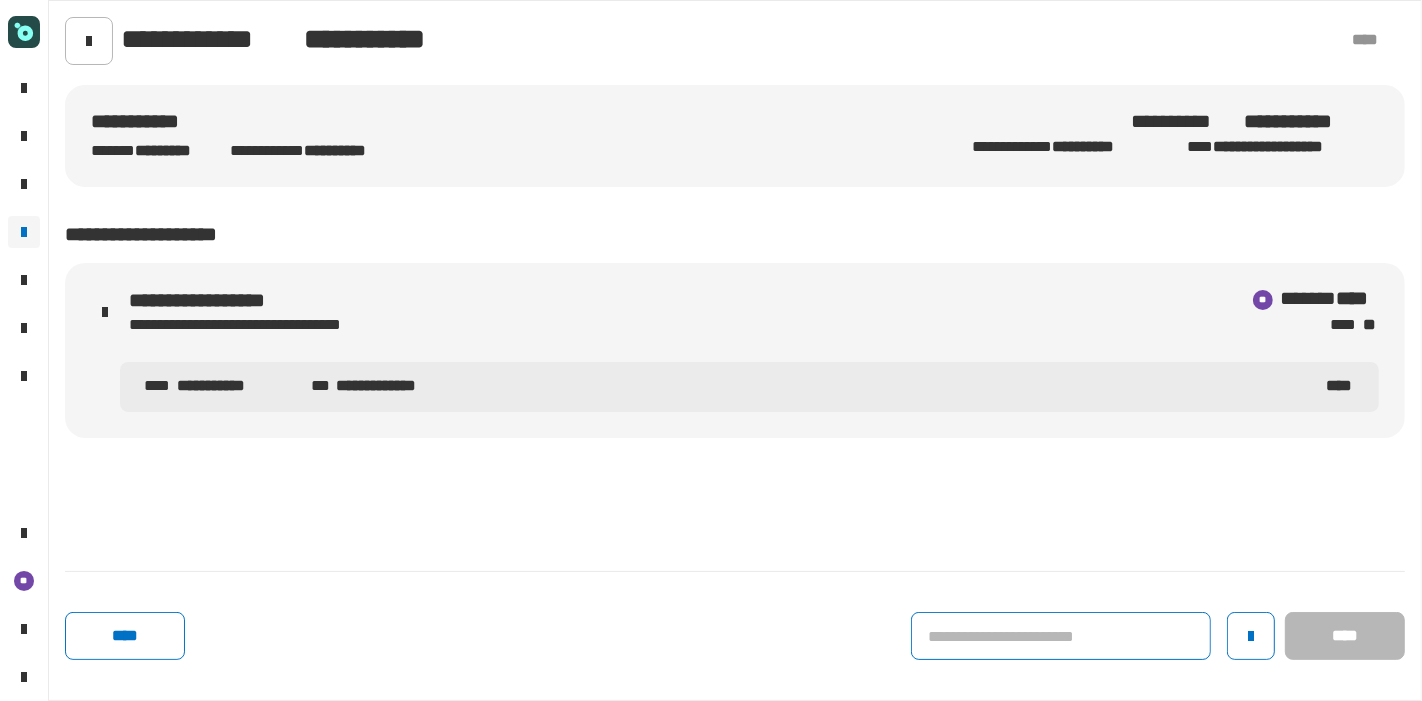 click 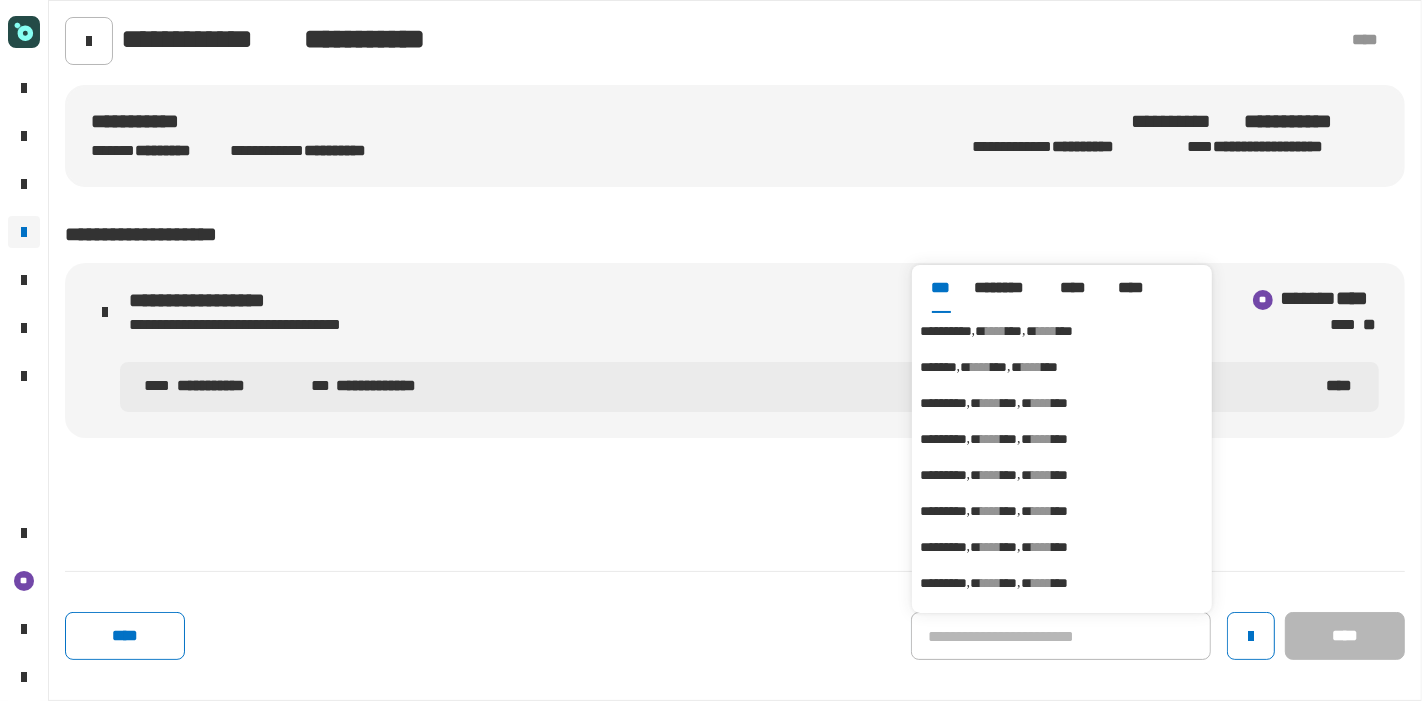 click on "****" at bounding box center (996, 331) 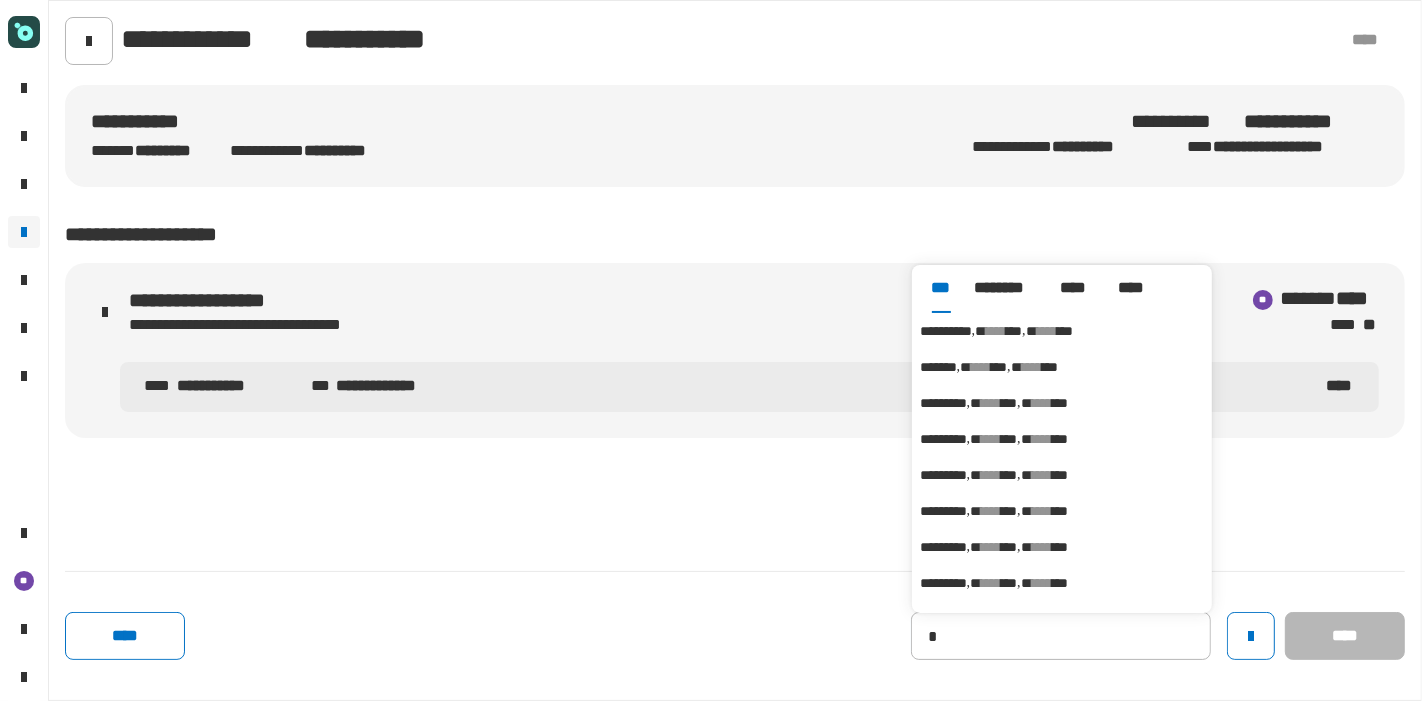 type on "**********" 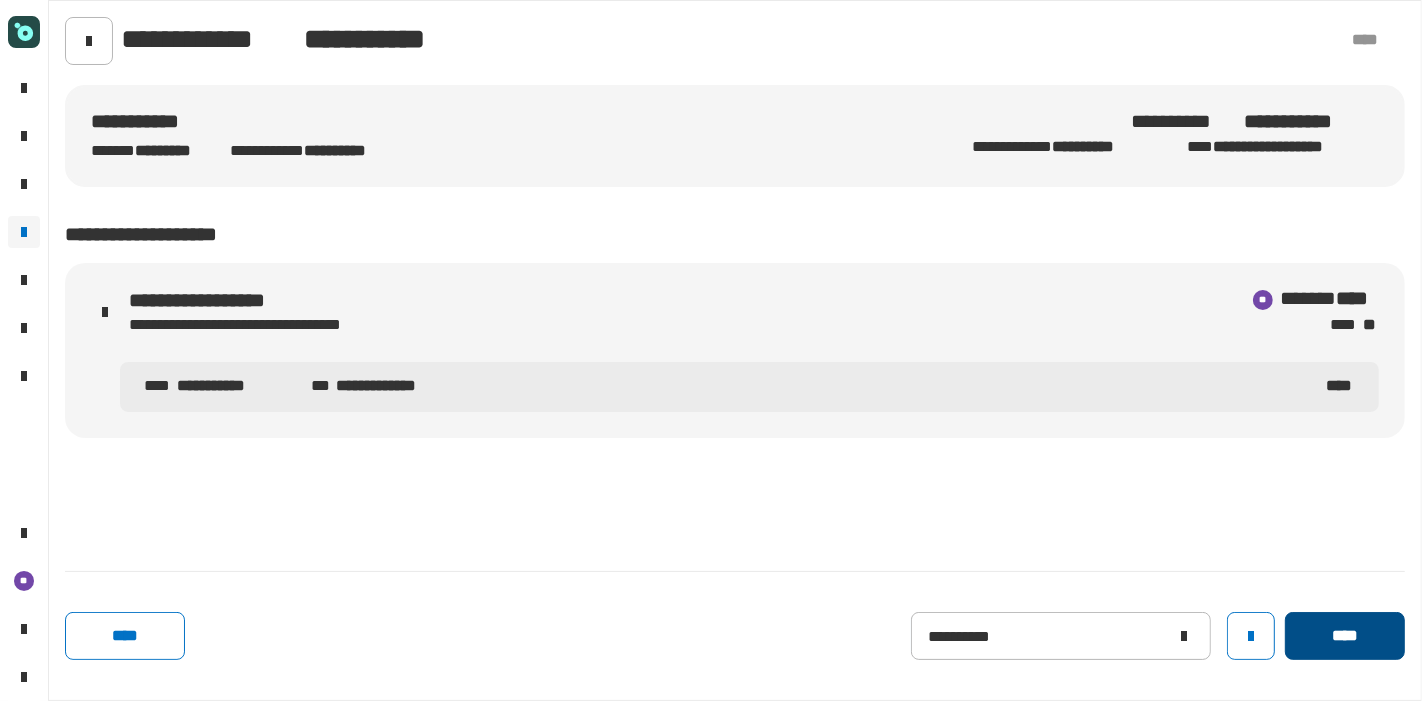 click on "****" 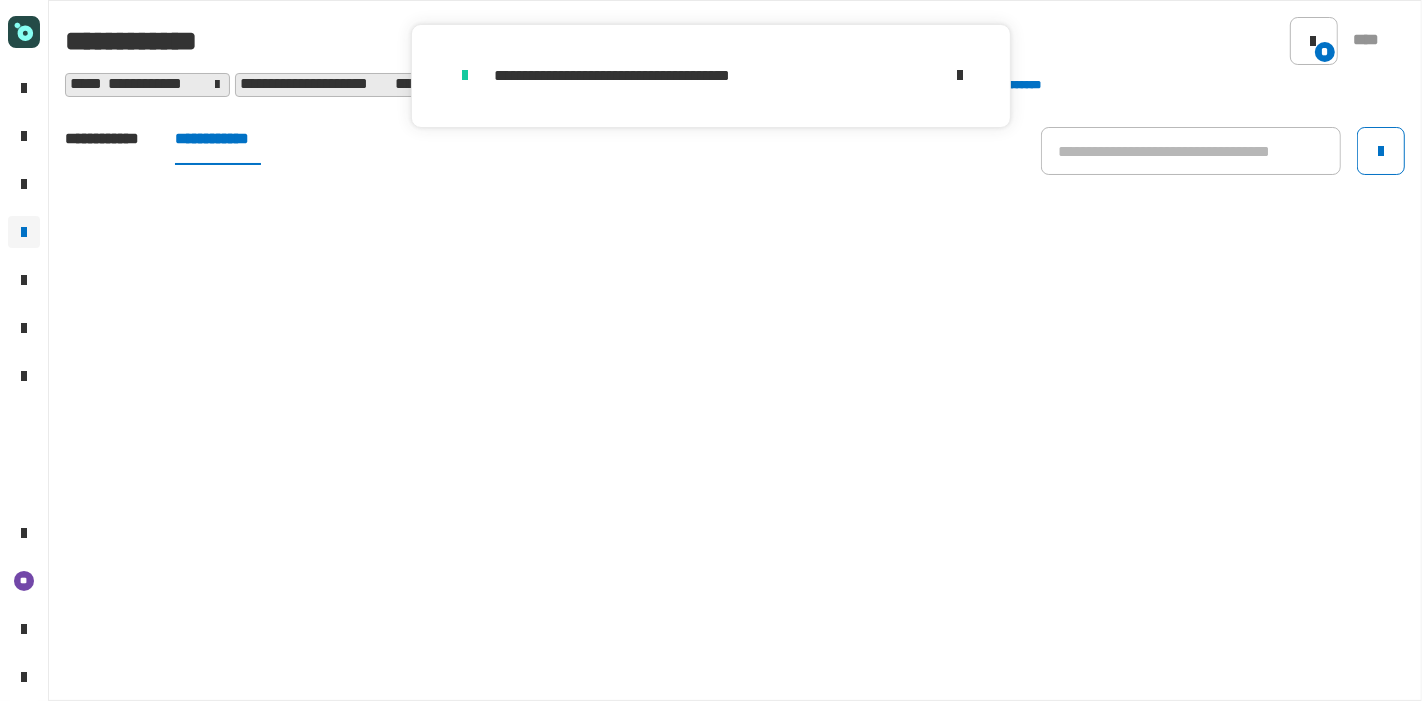 click on "**********" 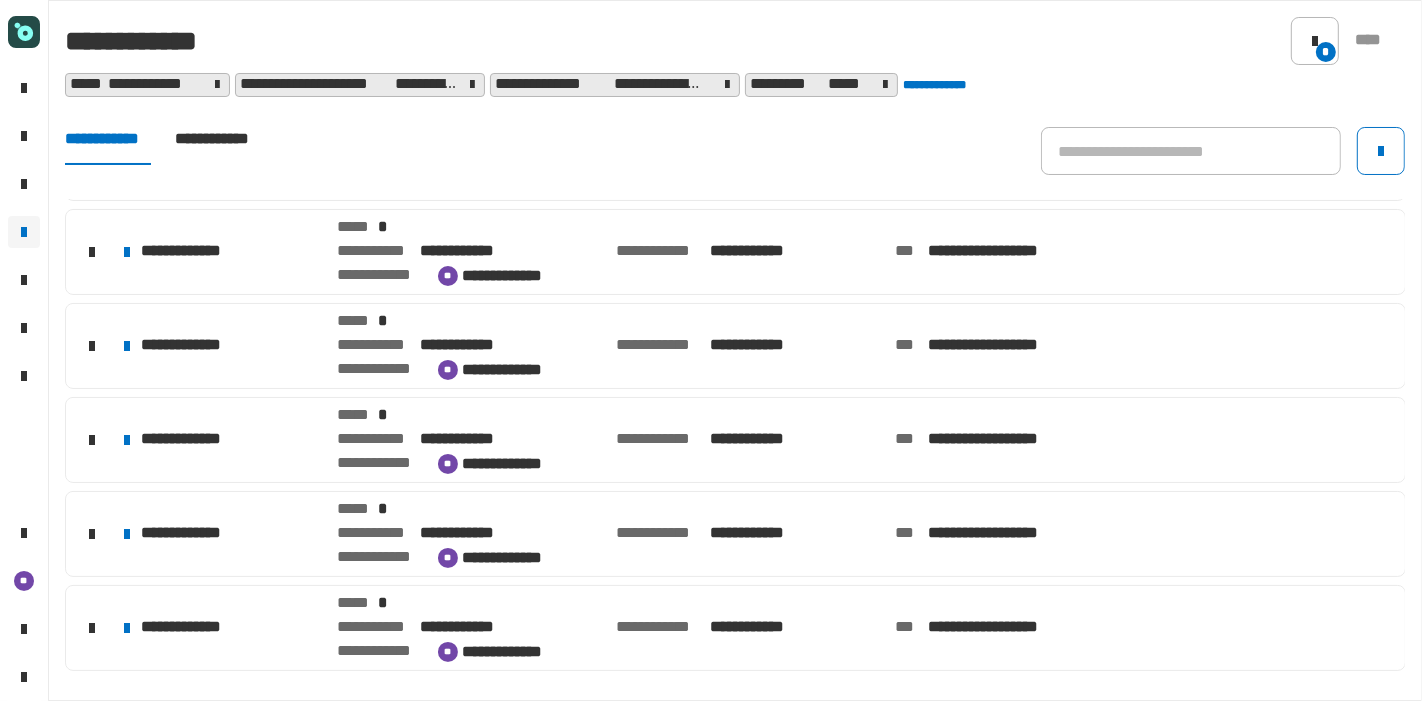 scroll, scrollTop: 365, scrollLeft: 0, axis: vertical 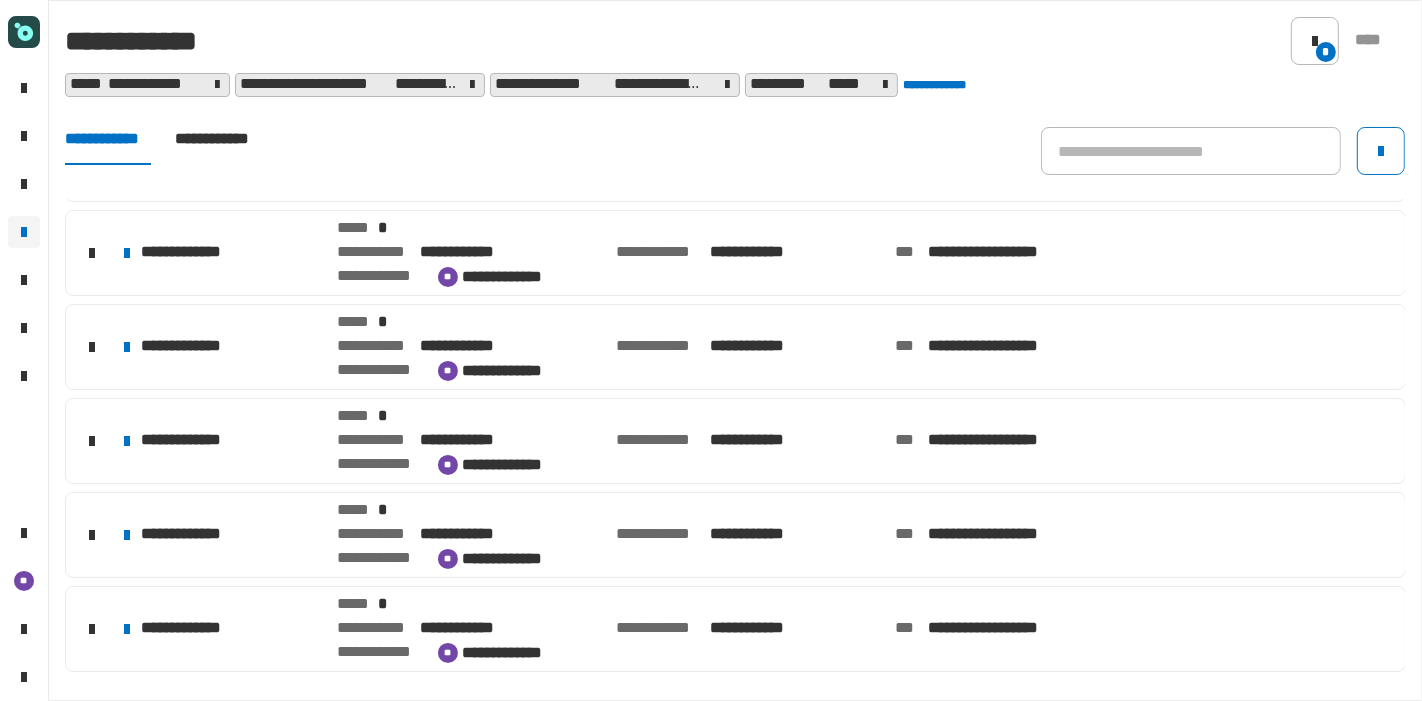 click on "**********" 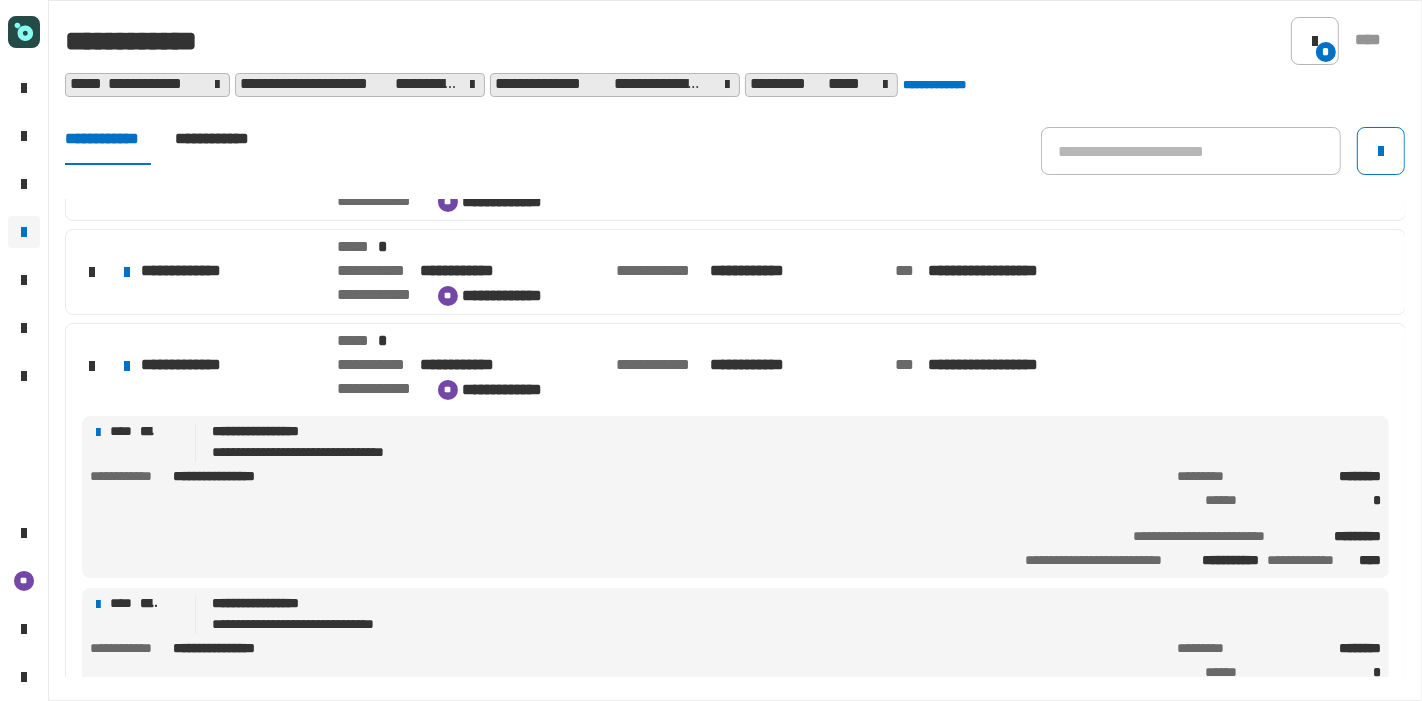 scroll, scrollTop: 439, scrollLeft: 0, axis: vertical 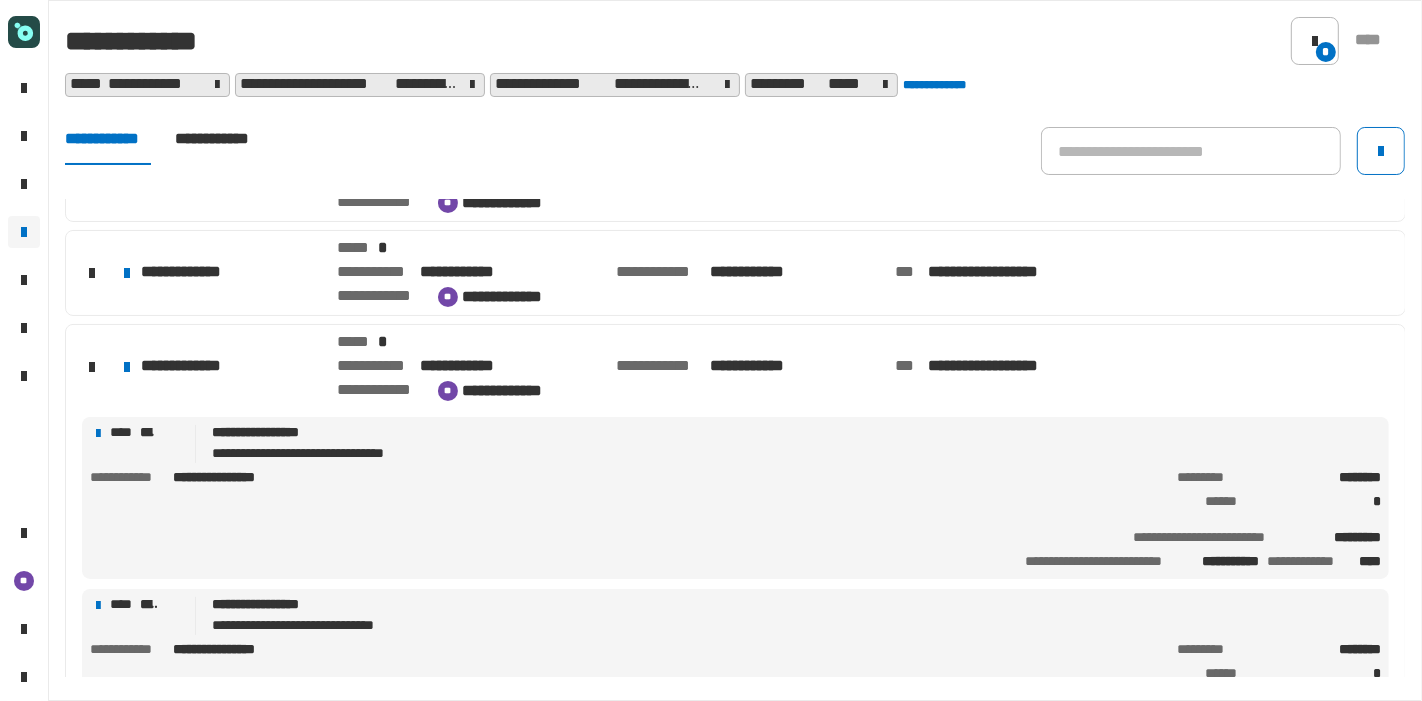 click on "**********" 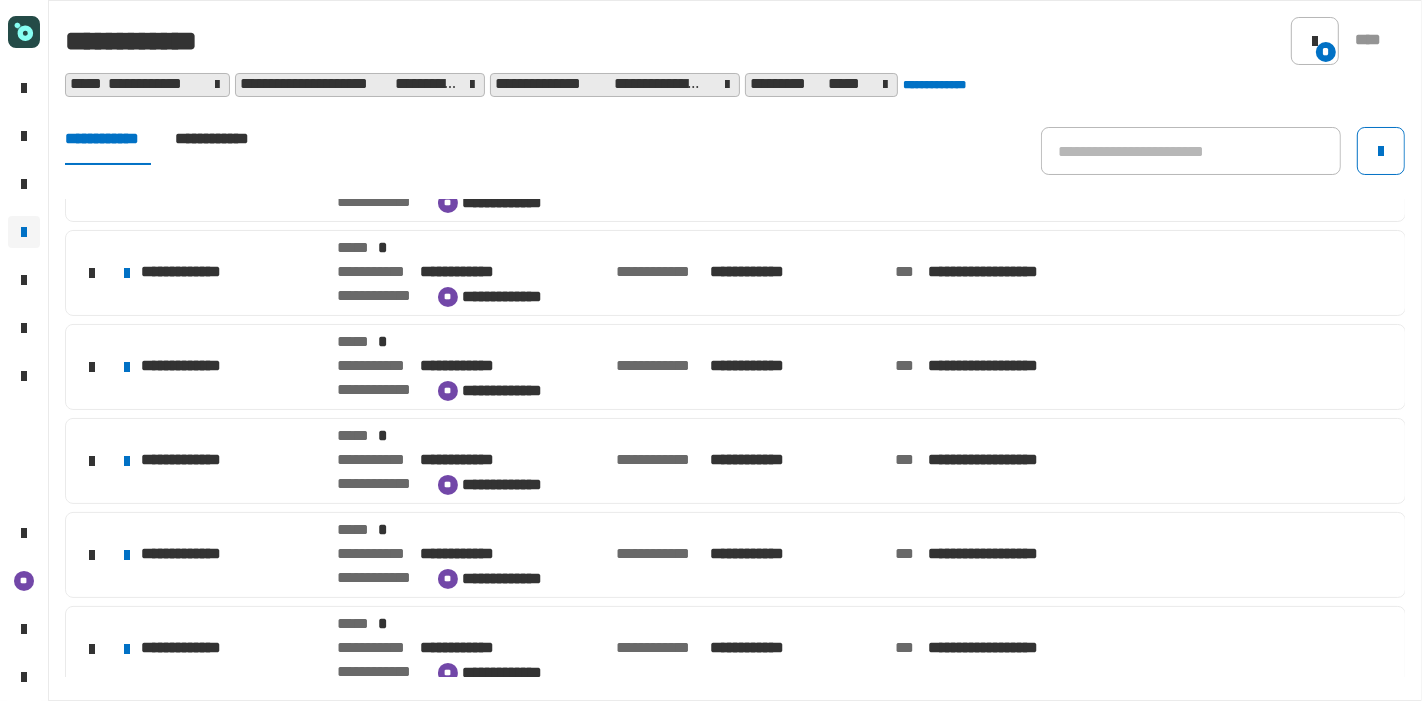 click on "**********" 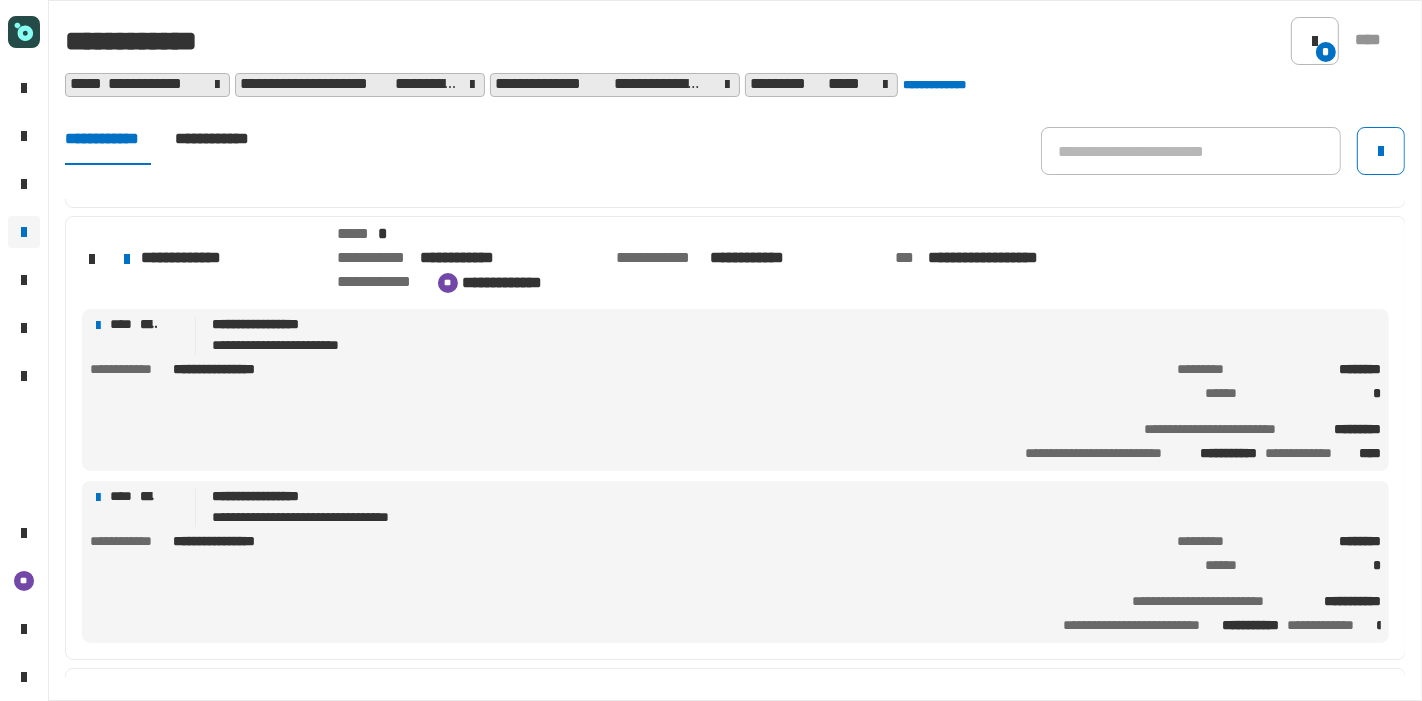 scroll, scrollTop: 530, scrollLeft: 0, axis: vertical 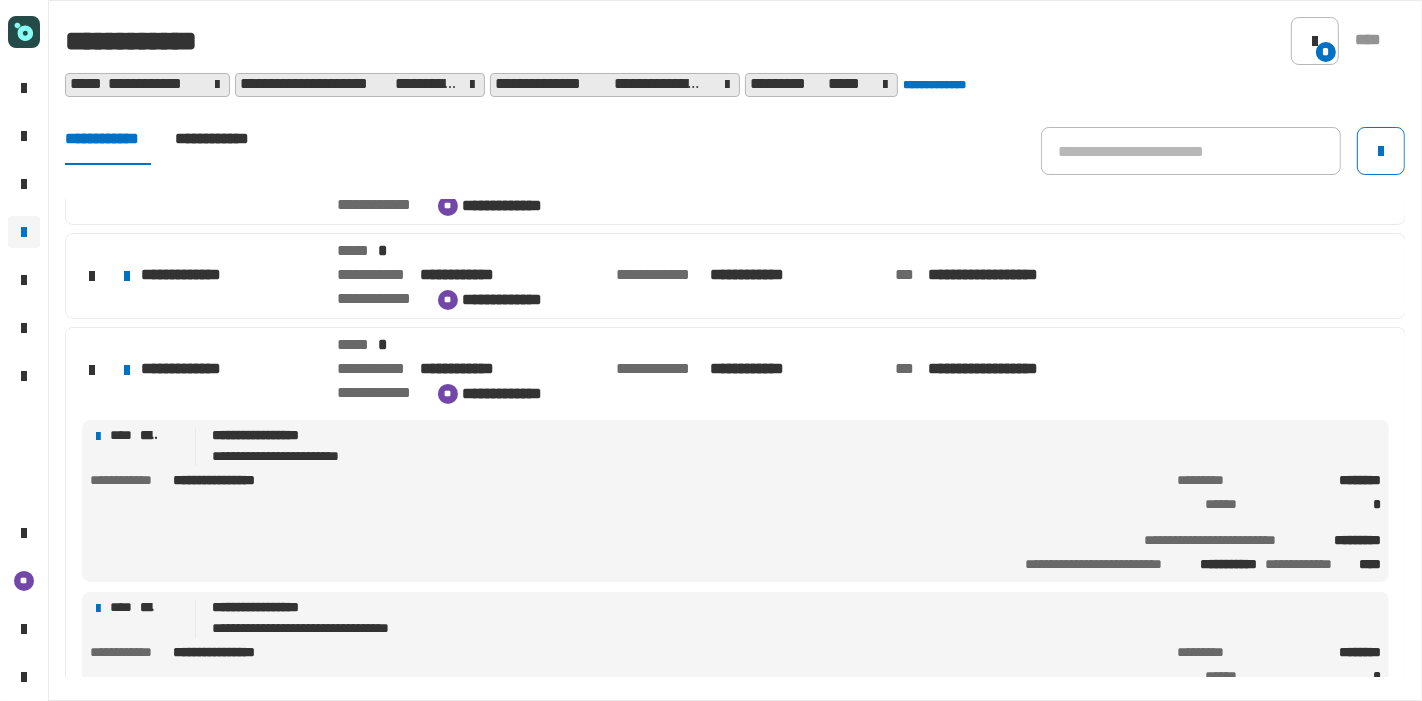 click on "**********" 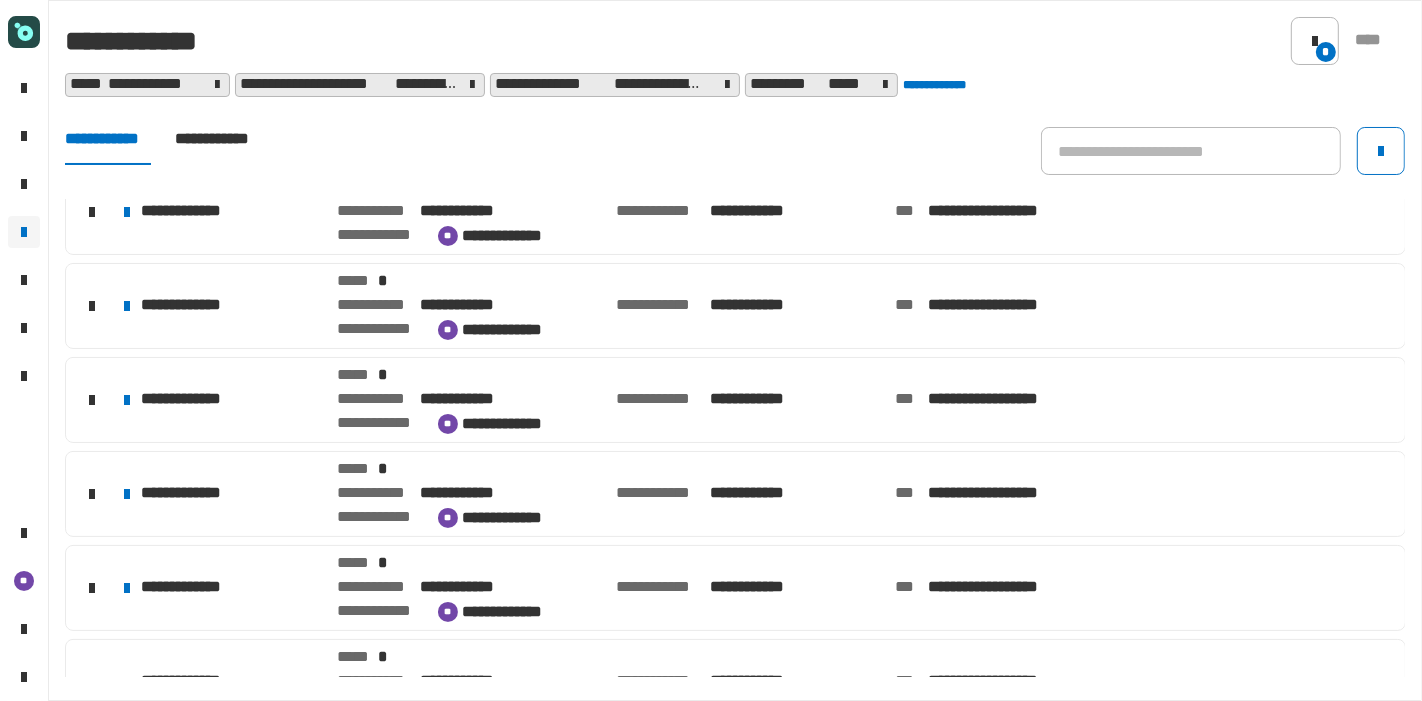 scroll, scrollTop: 595, scrollLeft: 0, axis: vertical 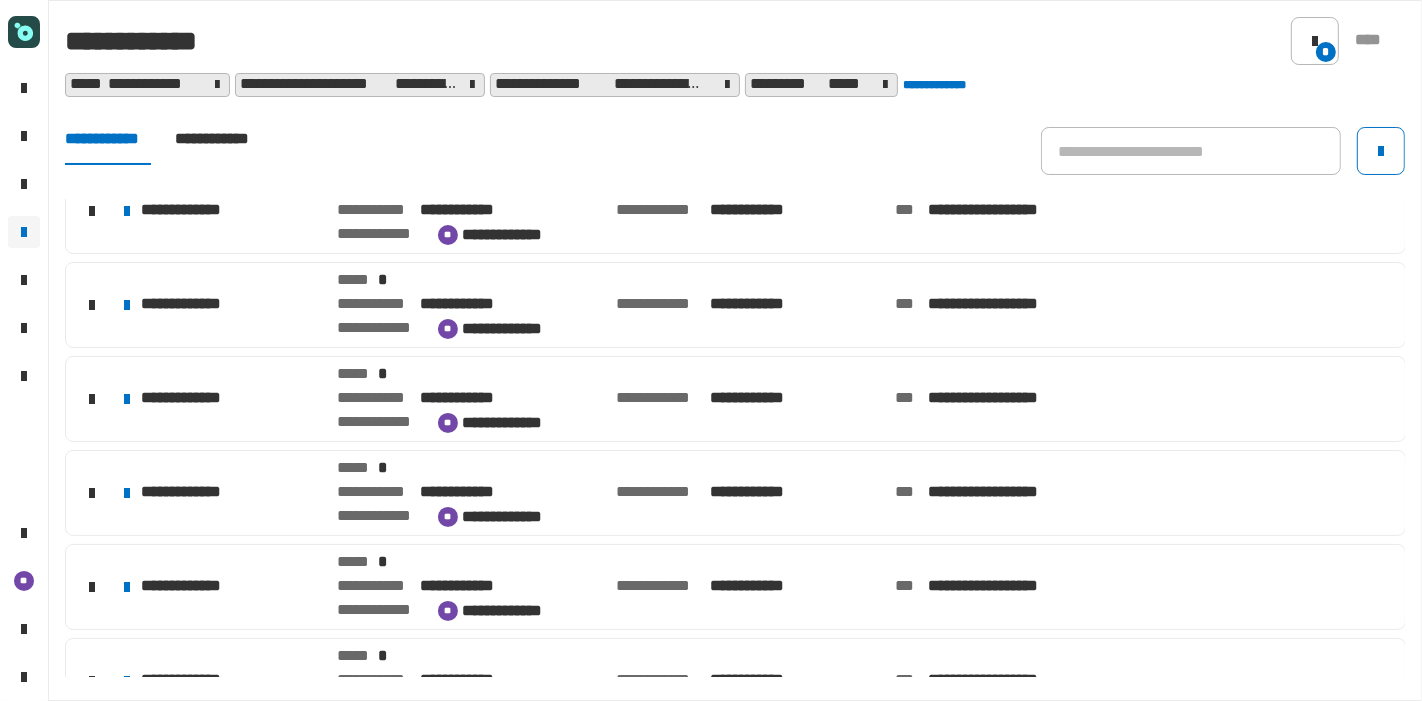 click on "**********" 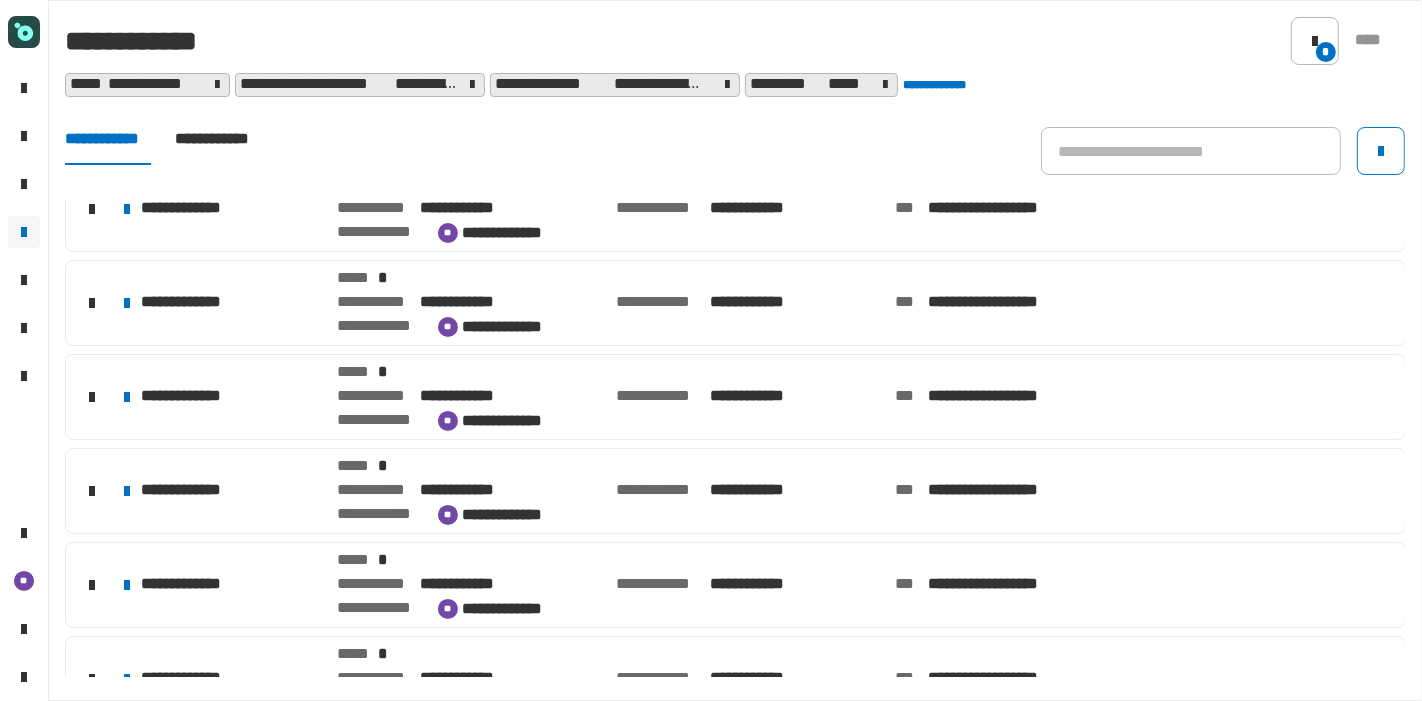click on "**********" 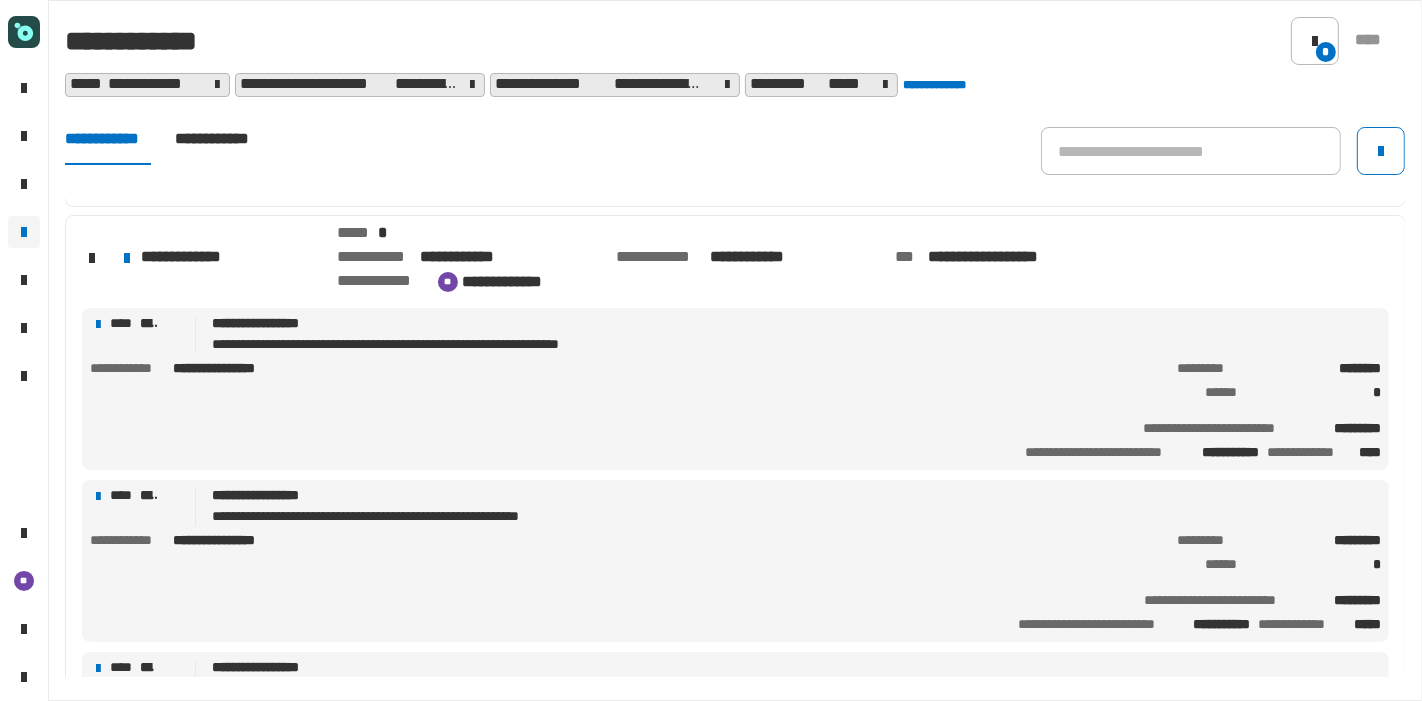 scroll, scrollTop: 831, scrollLeft: 0, axis: vertical 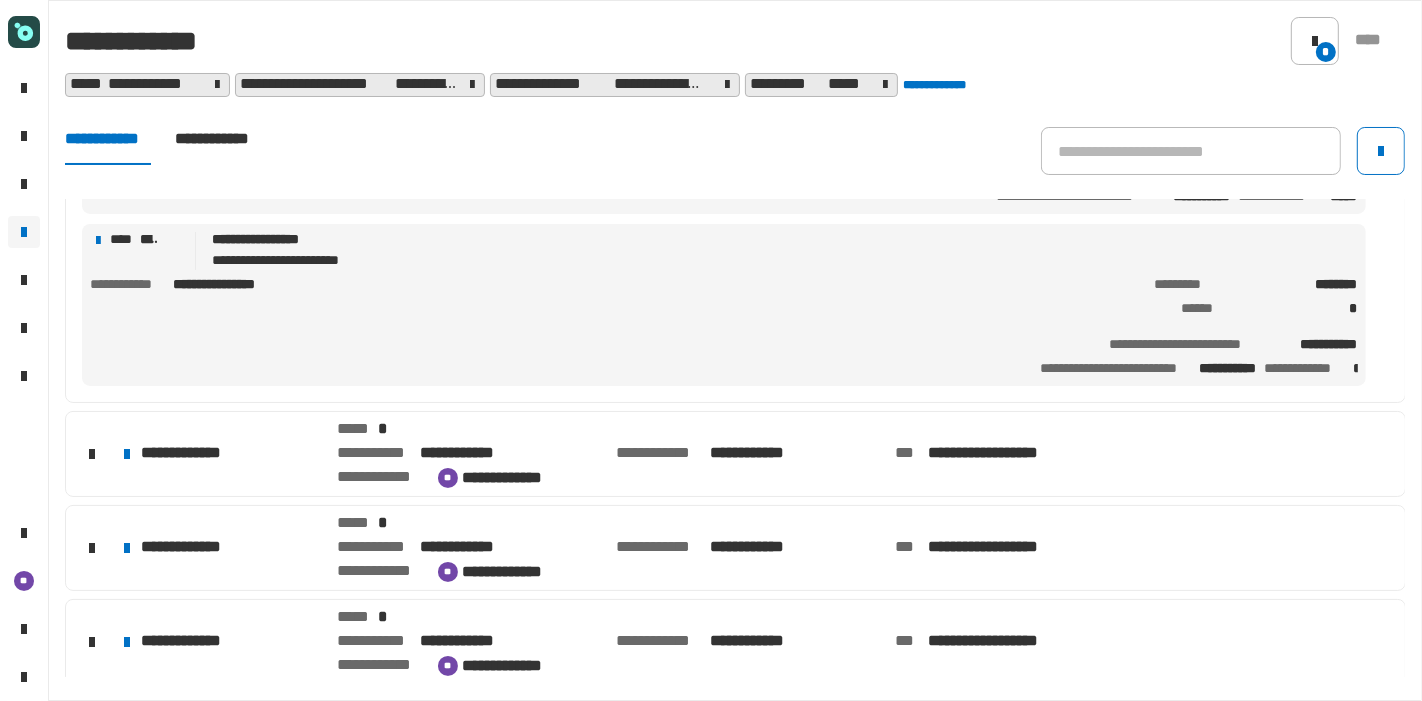 click on "**********" 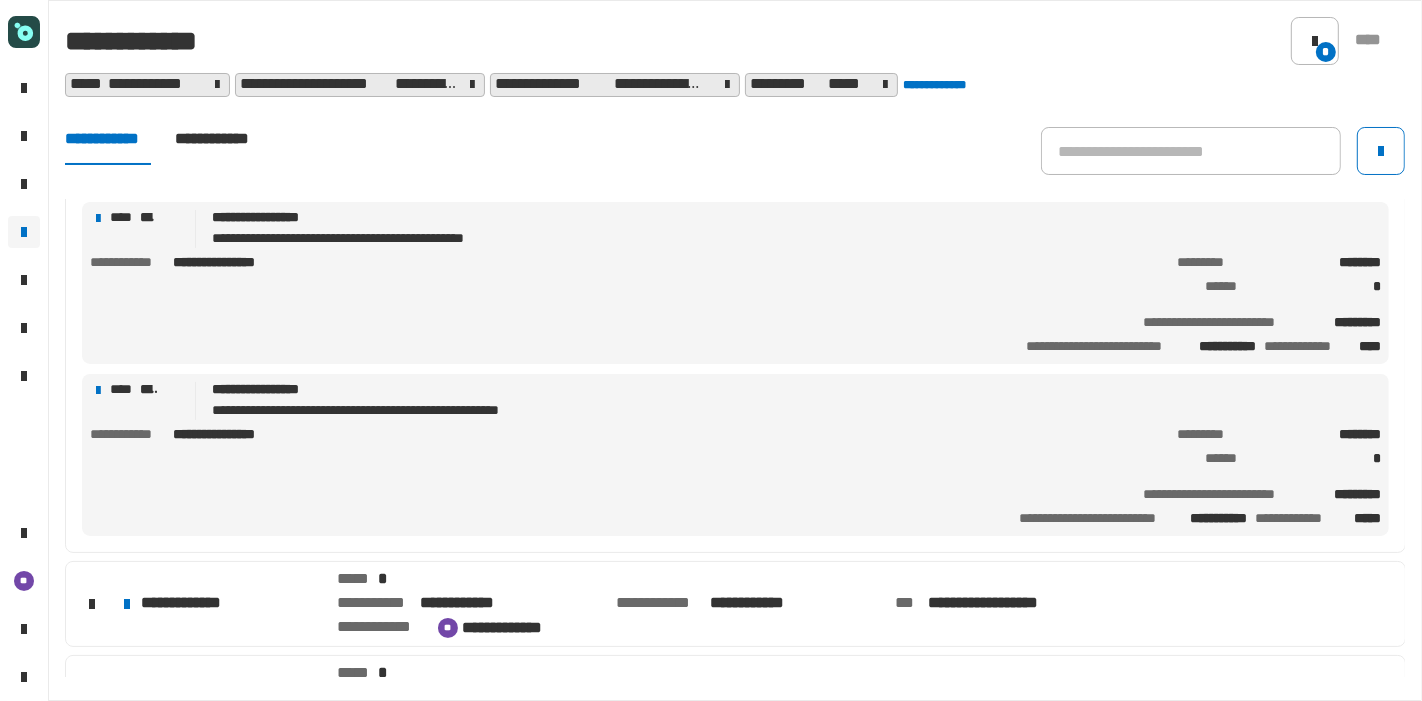 scroll, scrollTop: 954, scrollLeft: 0, axis: vertical 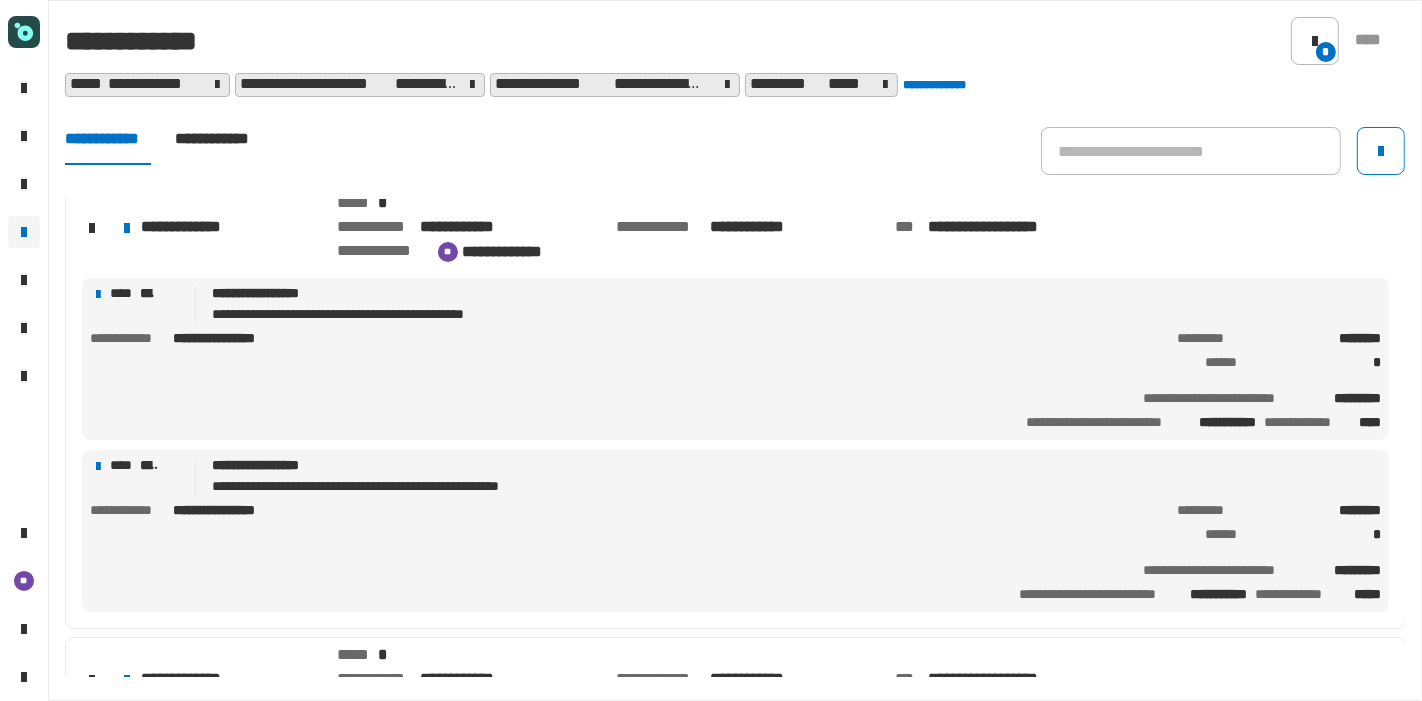 click on "**********" 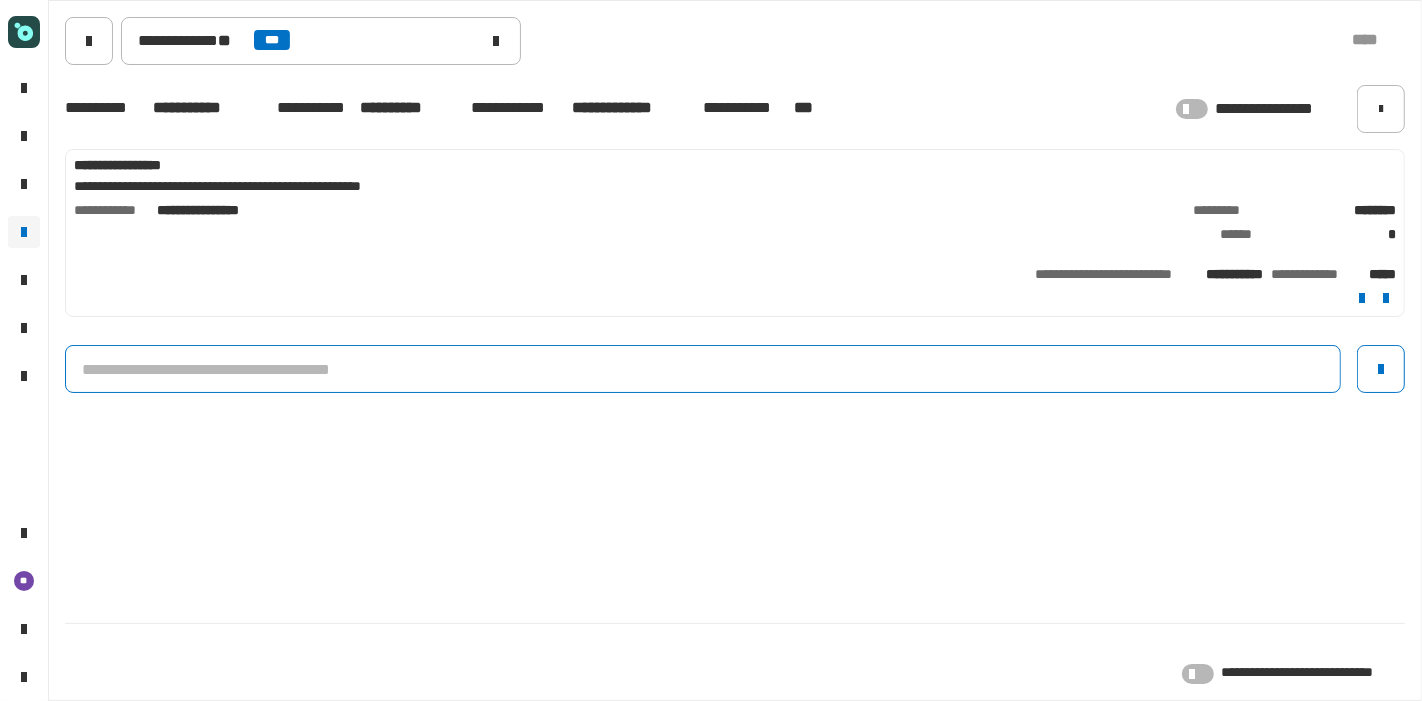 click 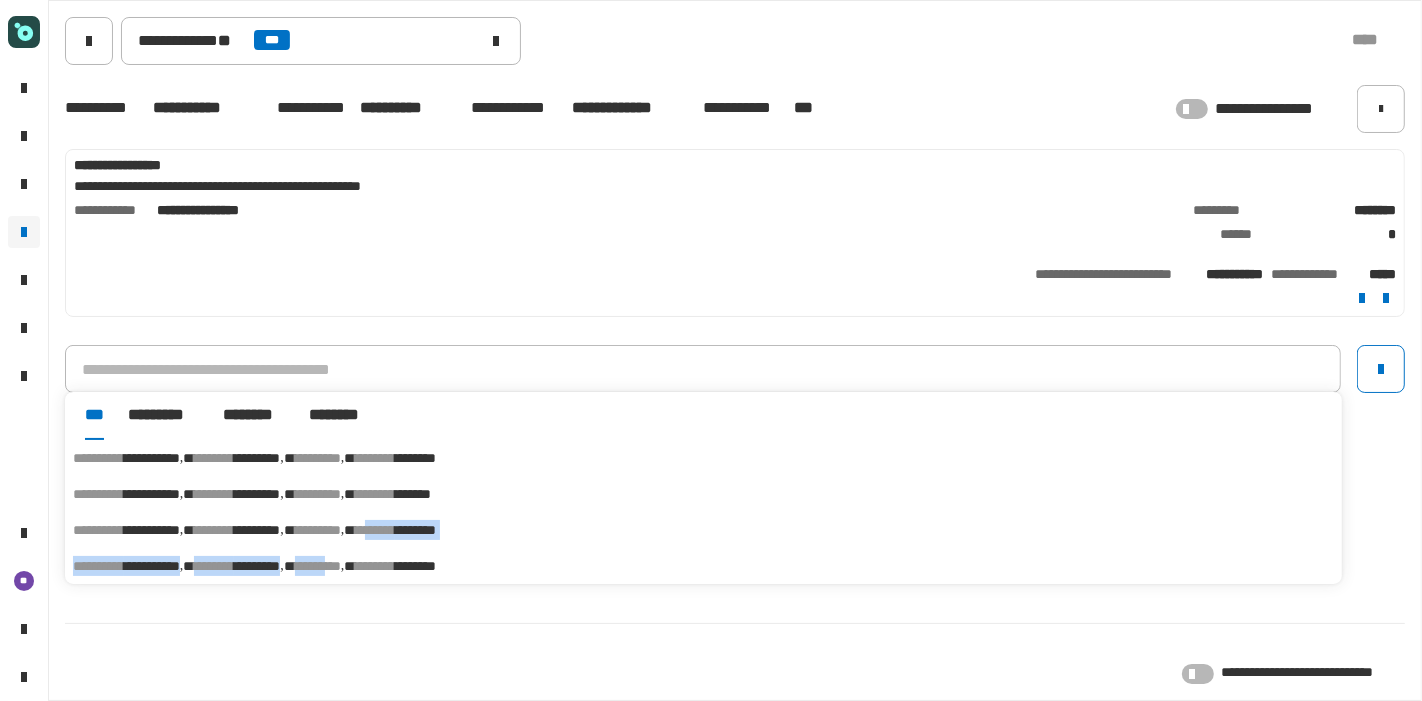 drag, startPoint x: 448, startPoint y: 524, endPoint x: 399, endPoint y: 559, distance: 60.216278 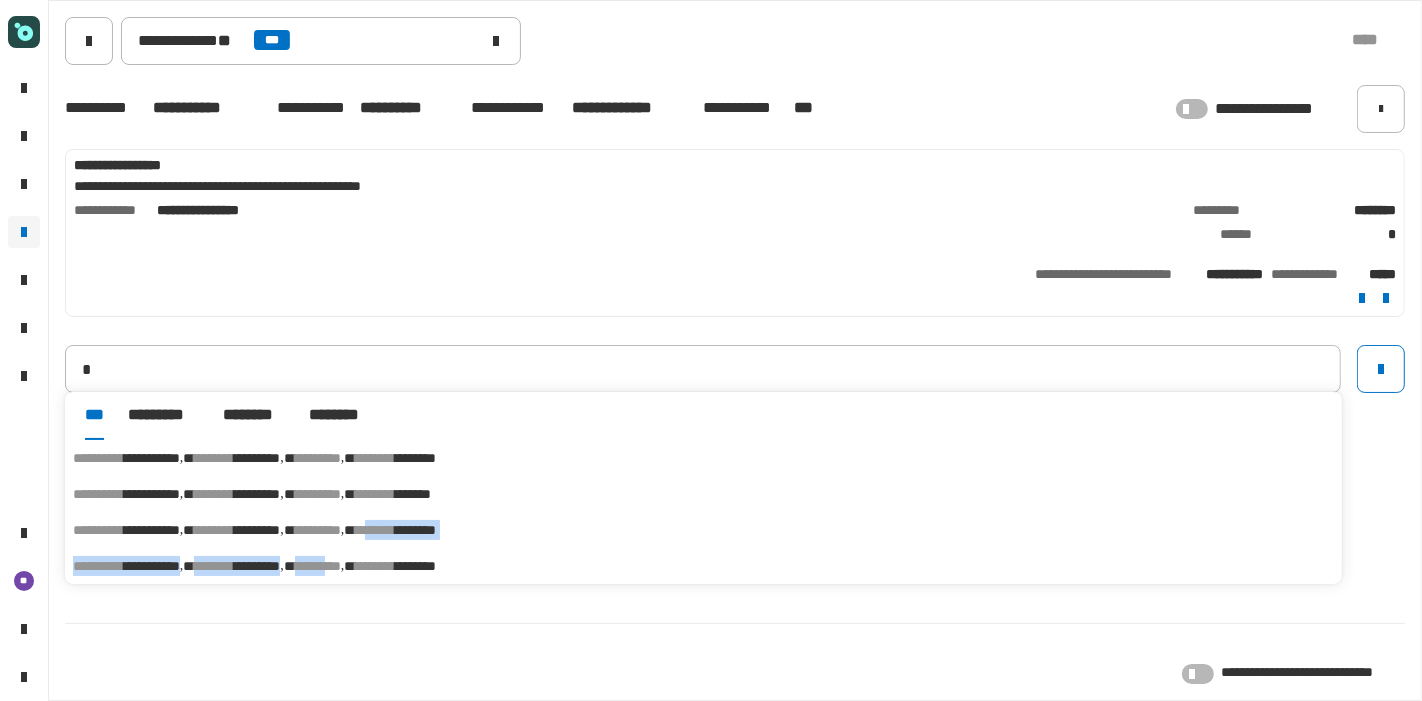 type on "**********" 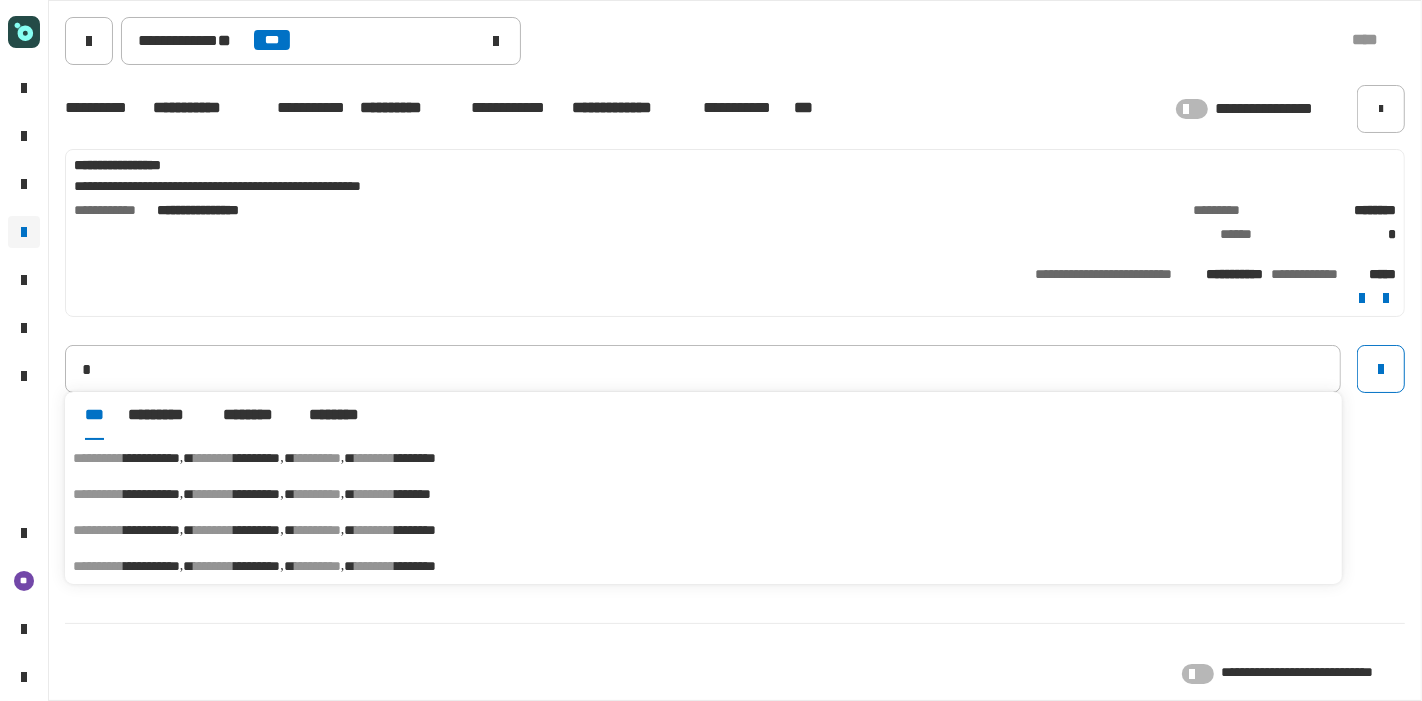 type 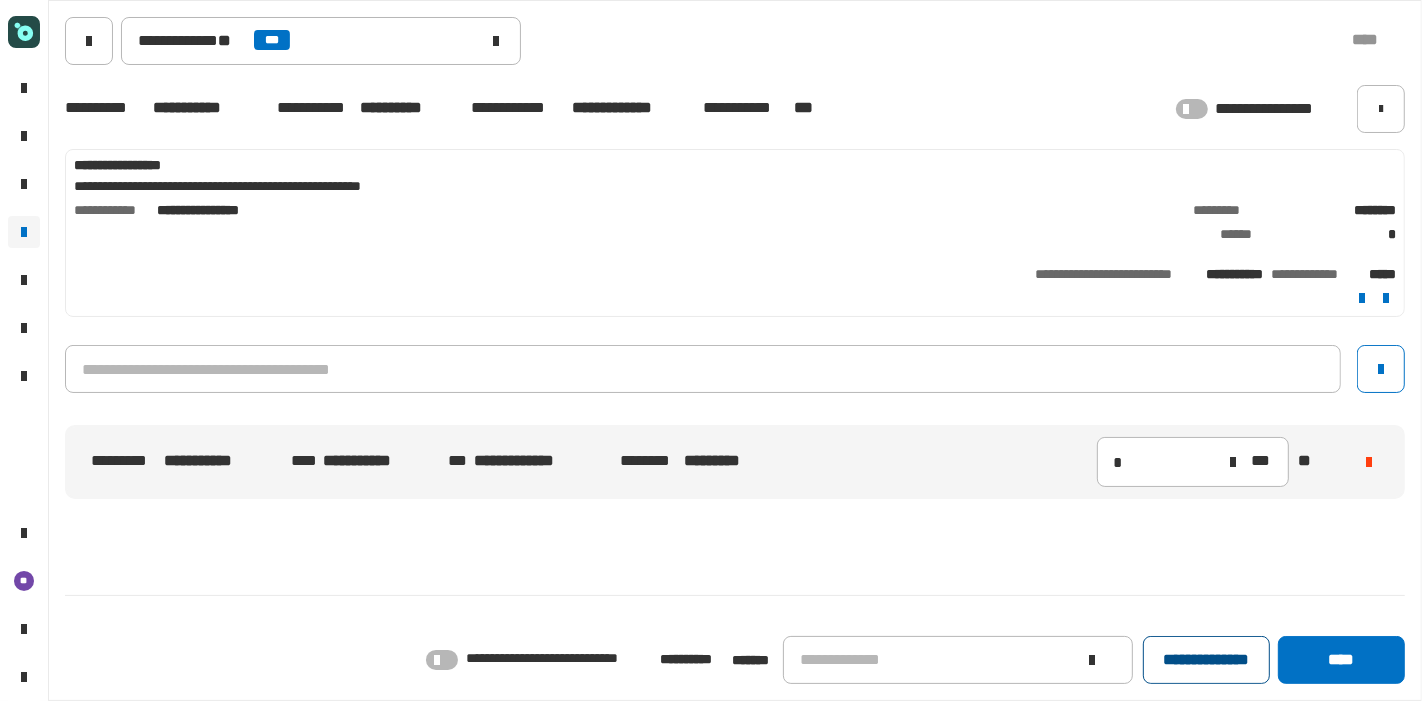 click on "**********" 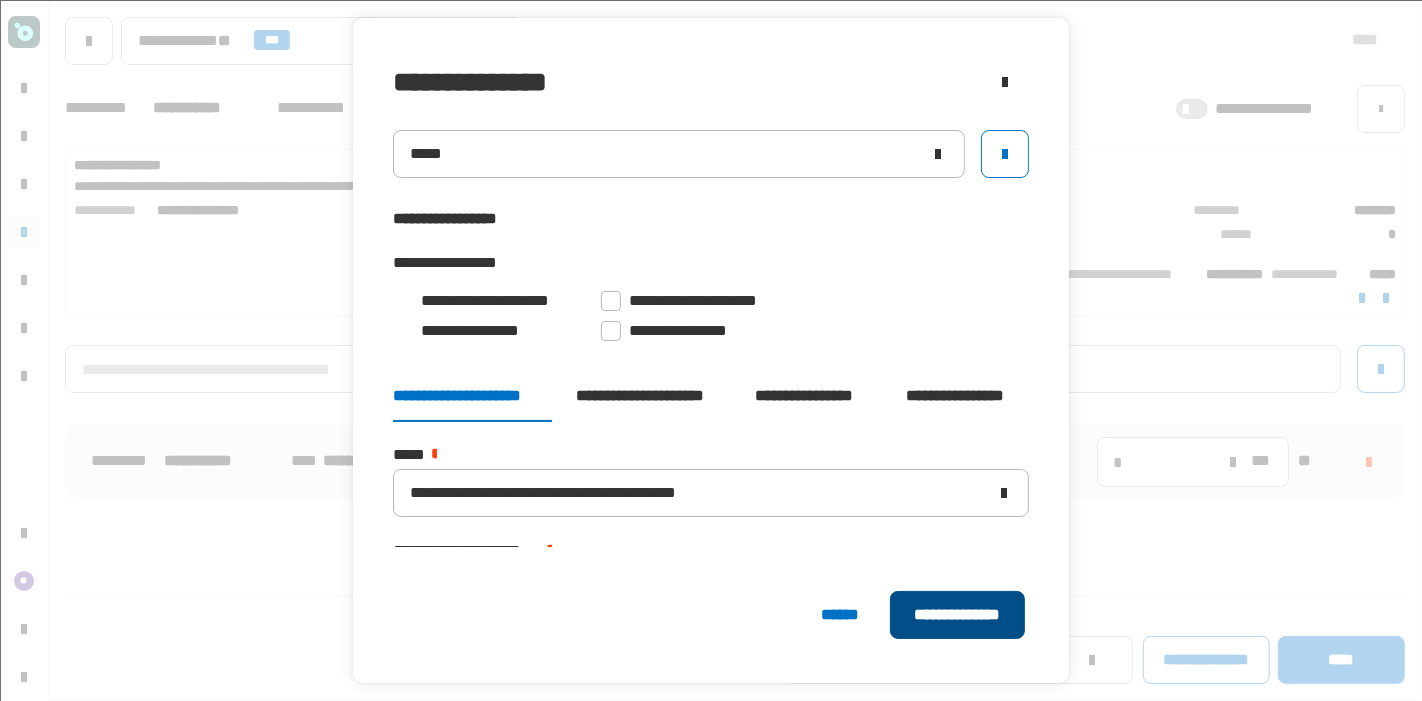 click on "**********" 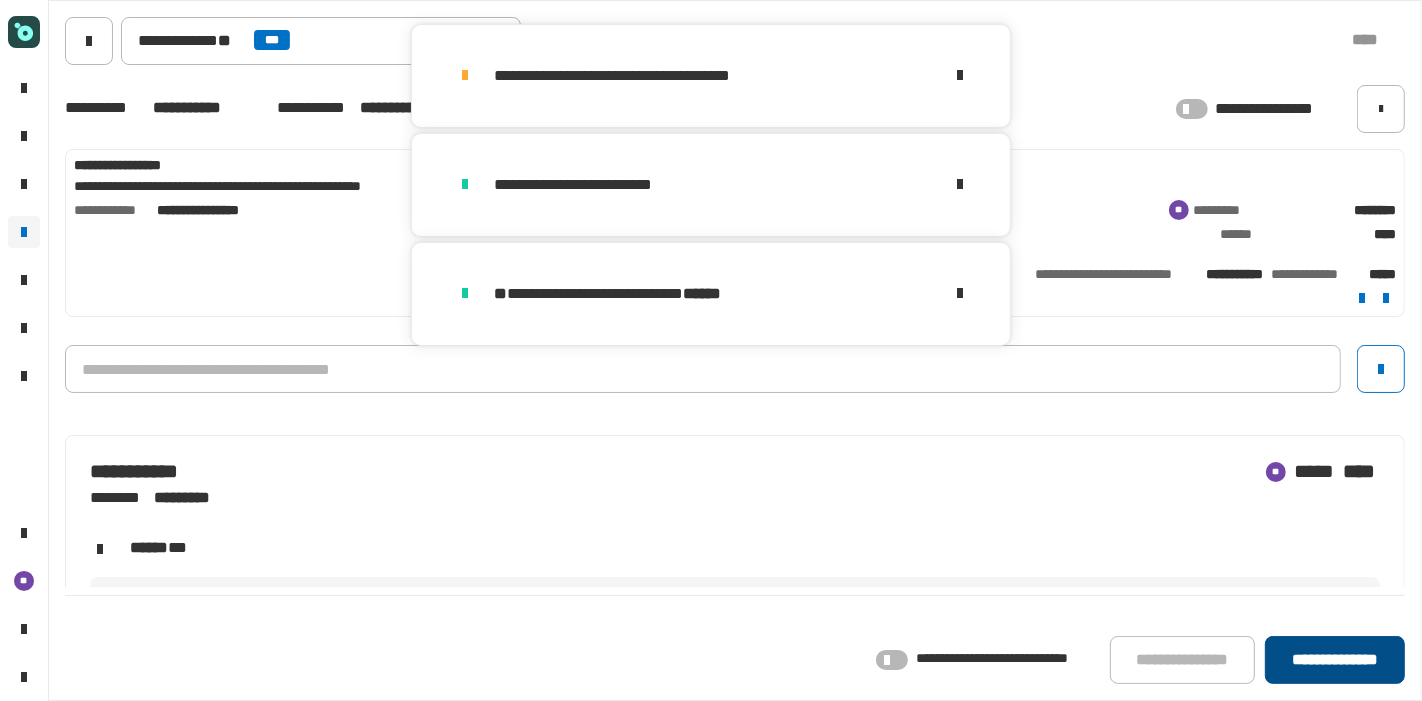 click on "**********" 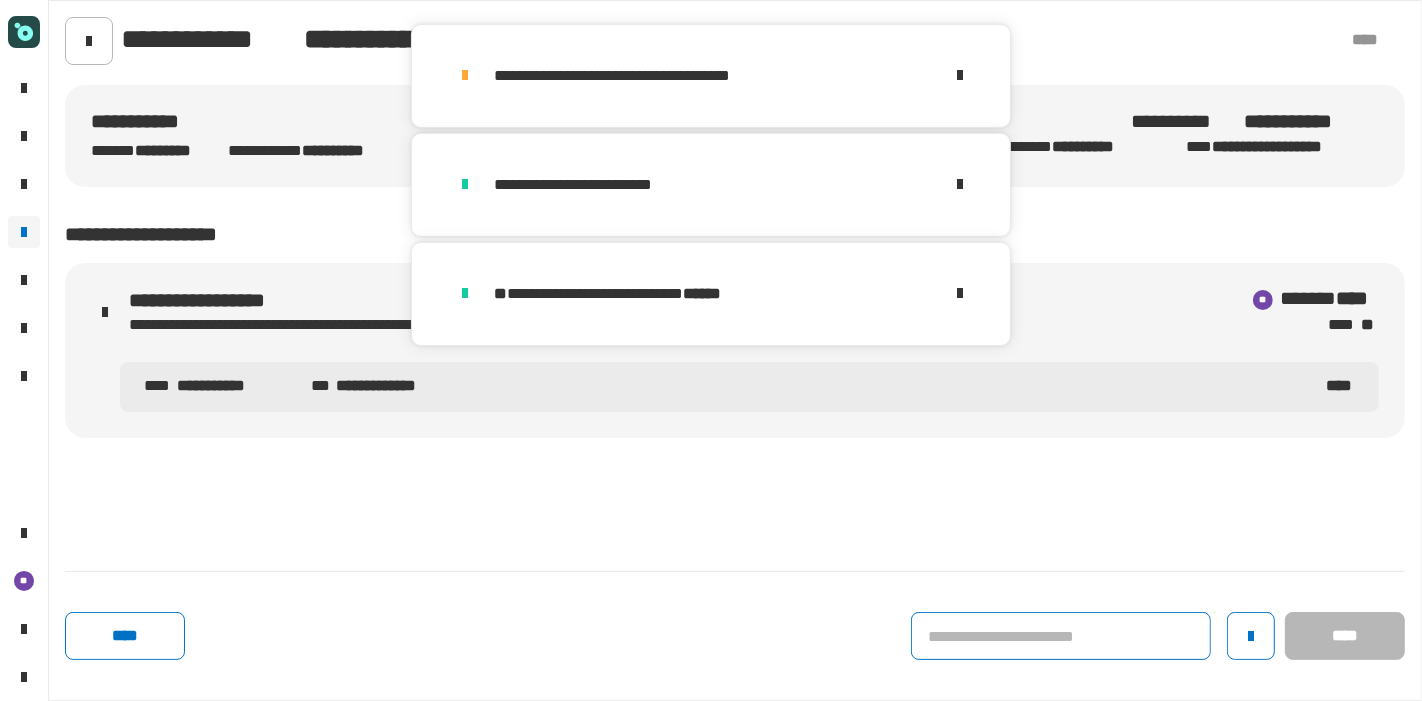click 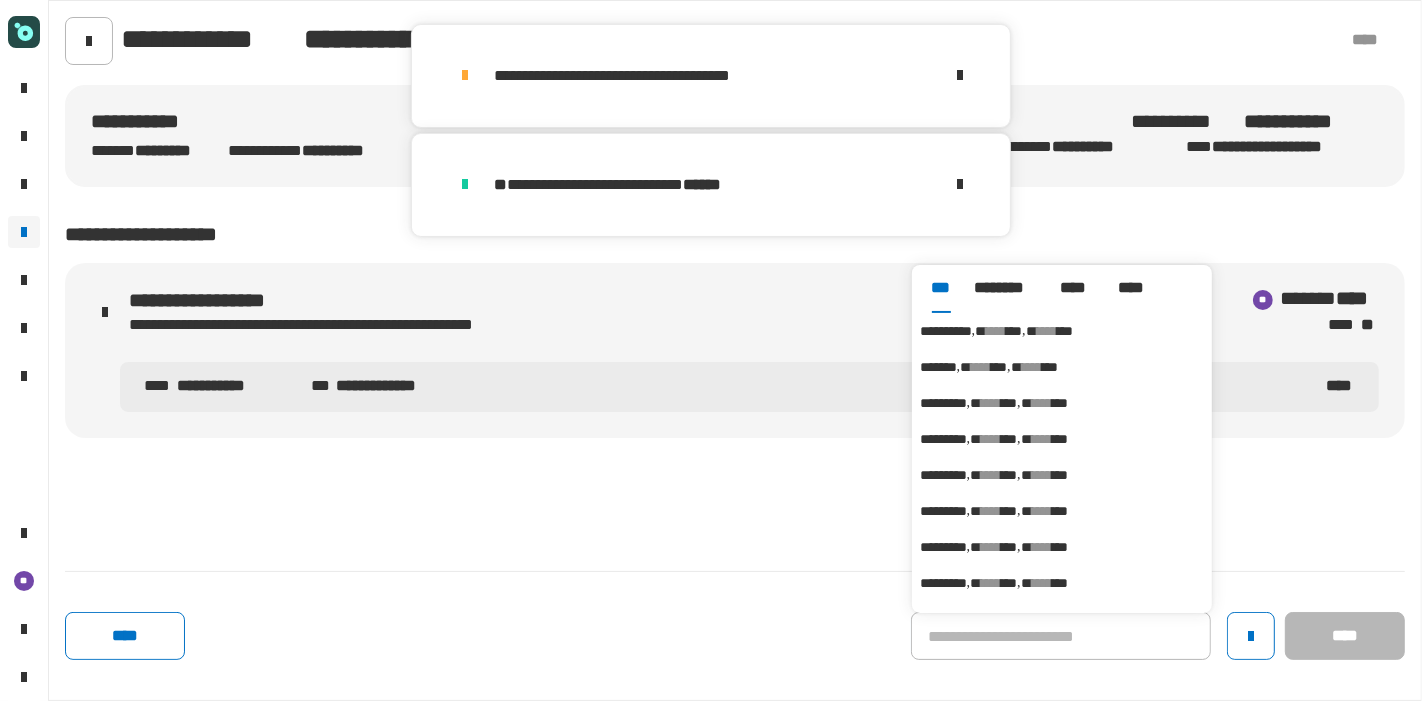 click on "**********" at bounding box center [946, 331] 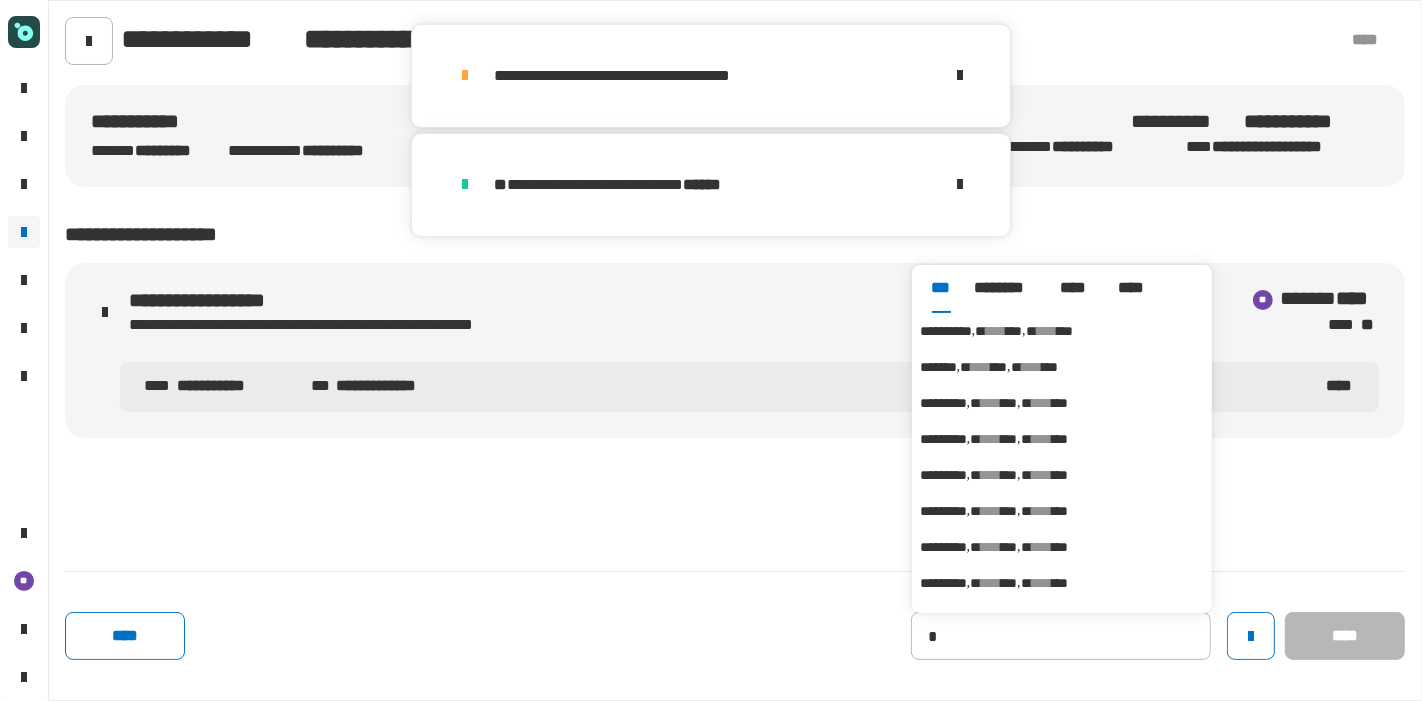 type on "**********" 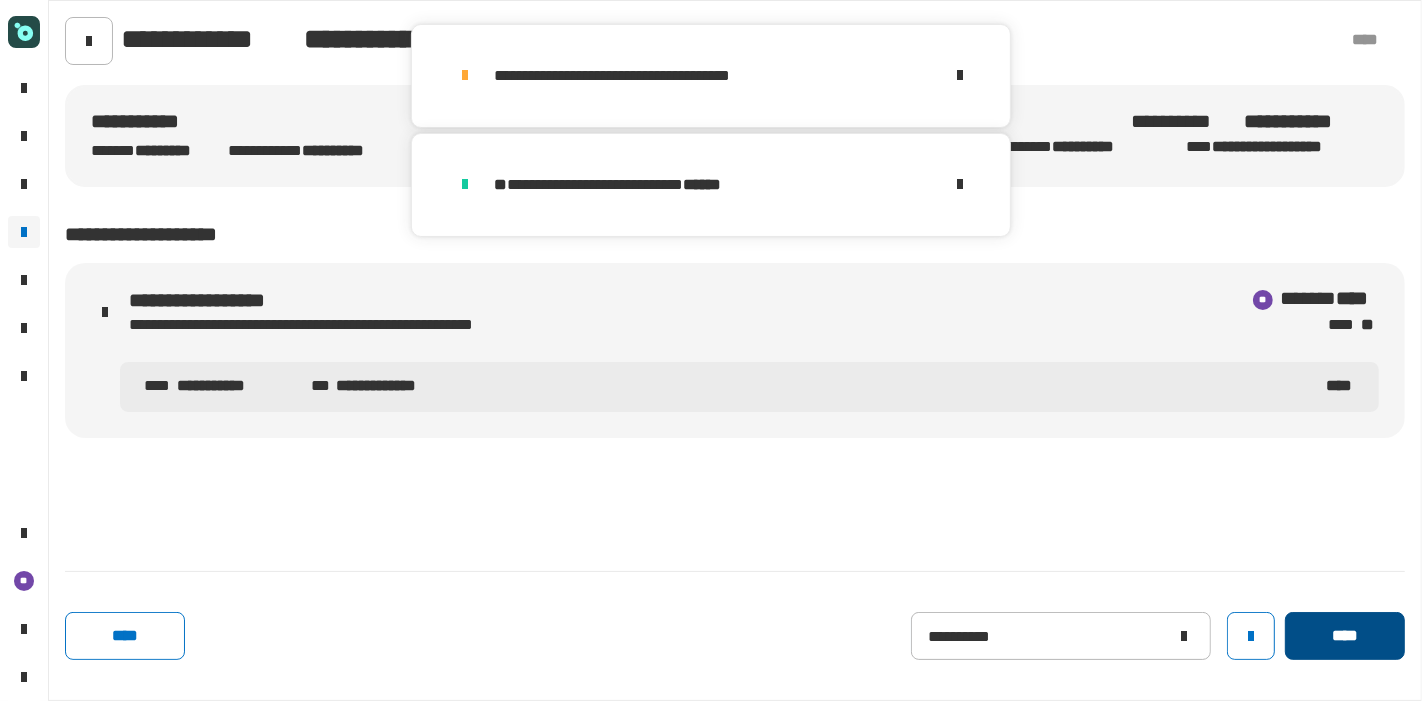 click on "****" 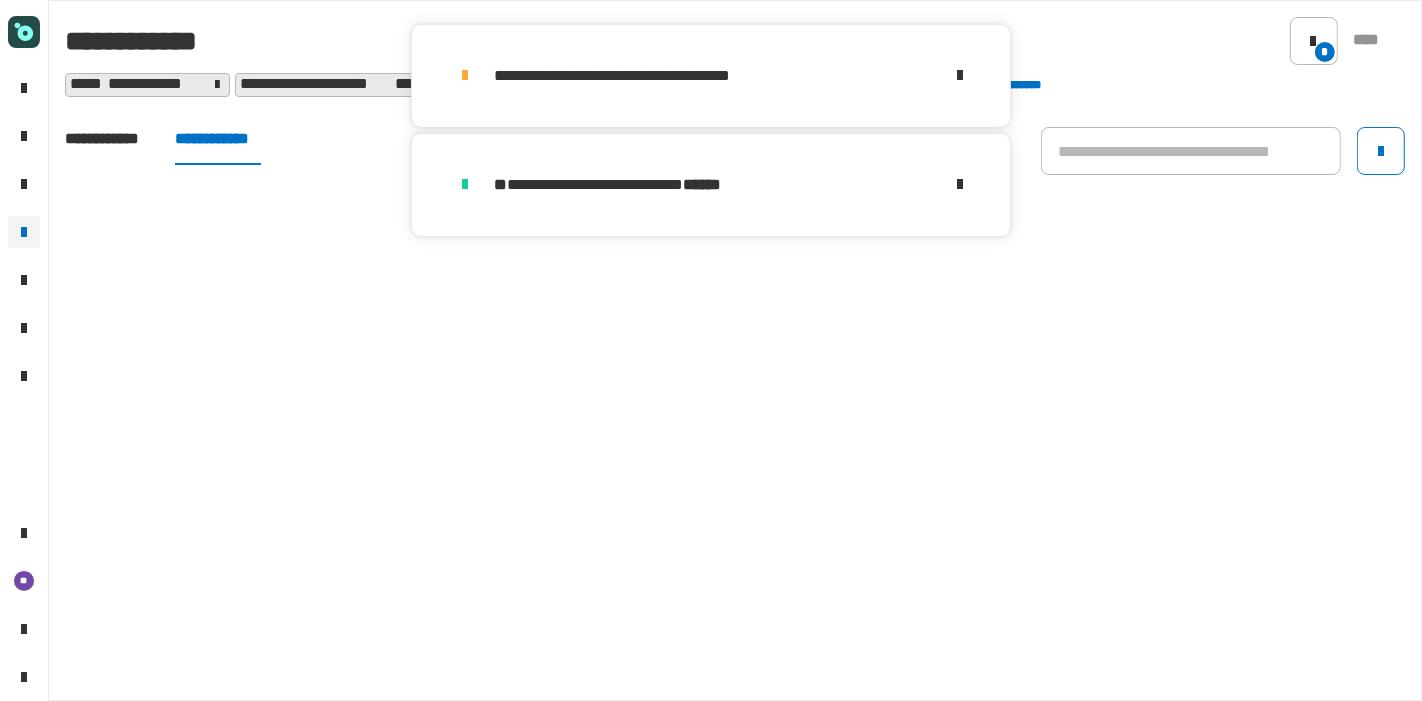 click on "**********" 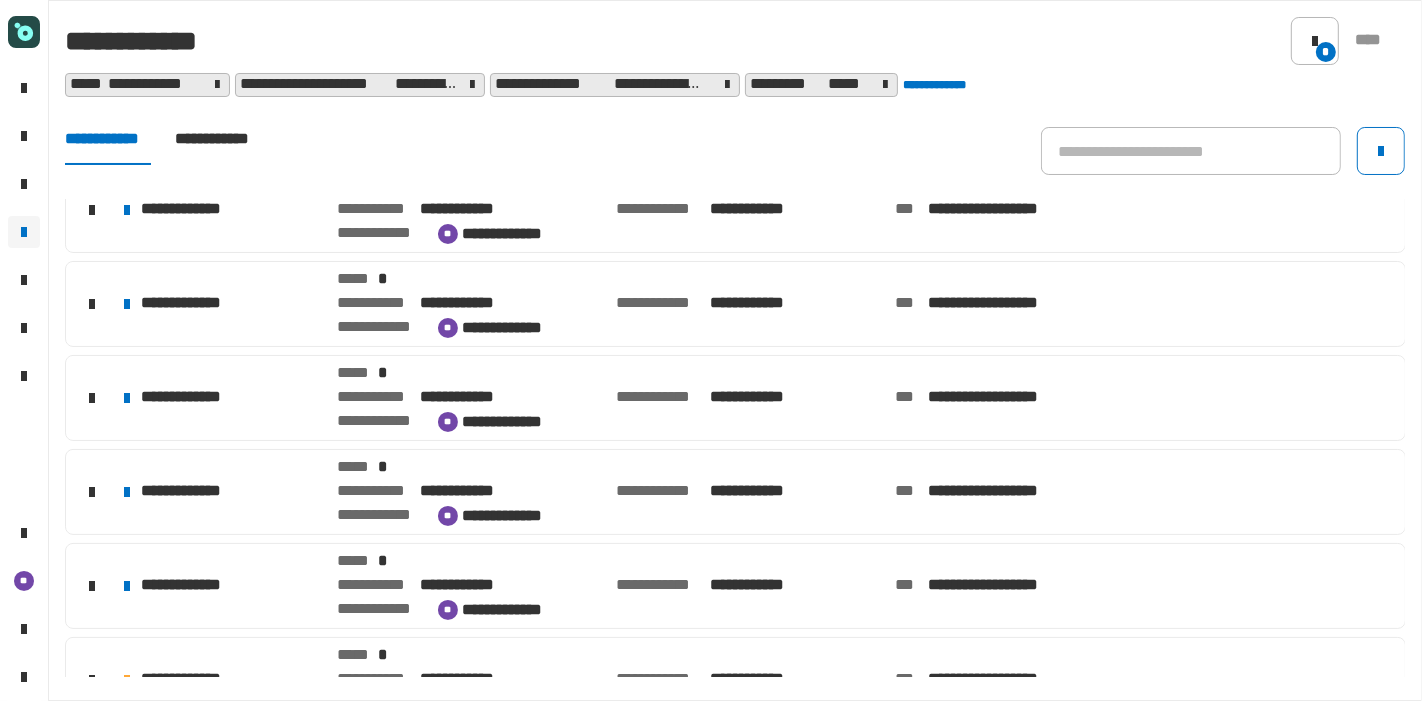scroll, scrollTop: 635, scrollLeft: 0, axis: vertical 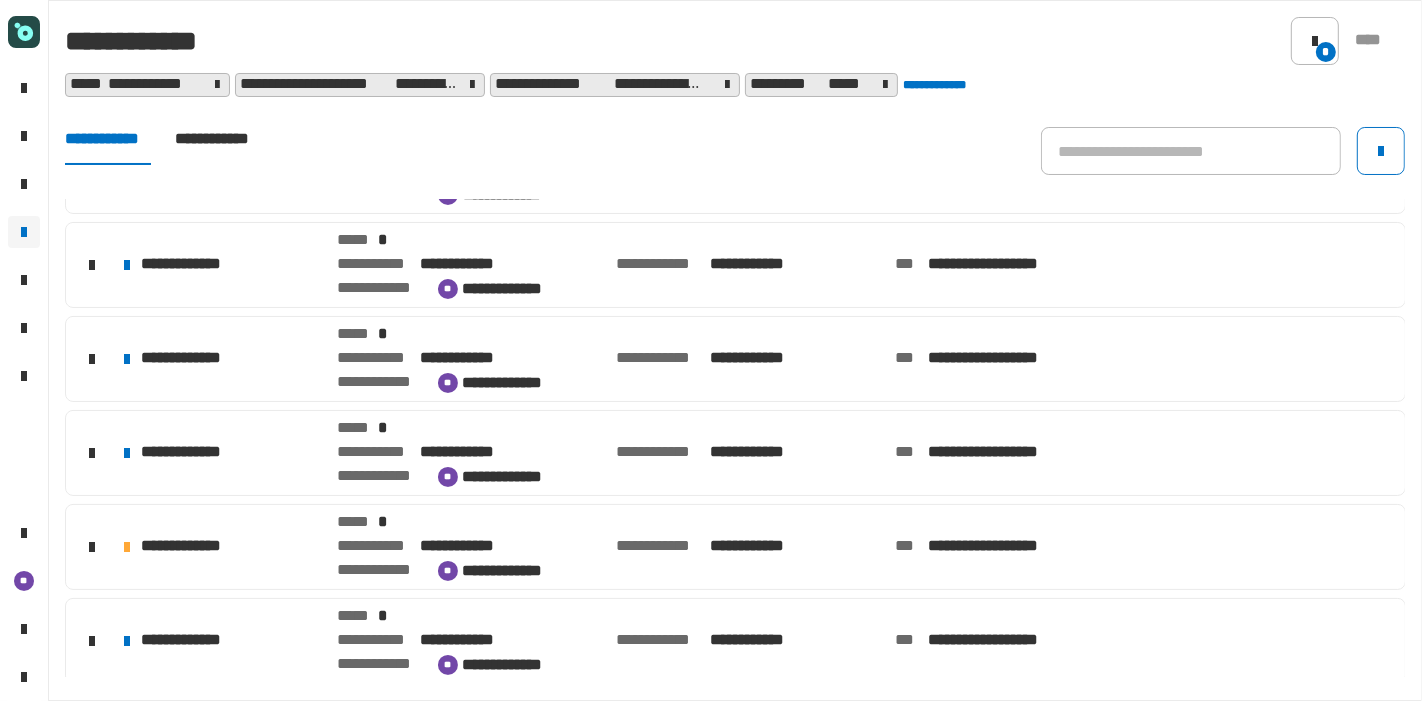 click on "**********" 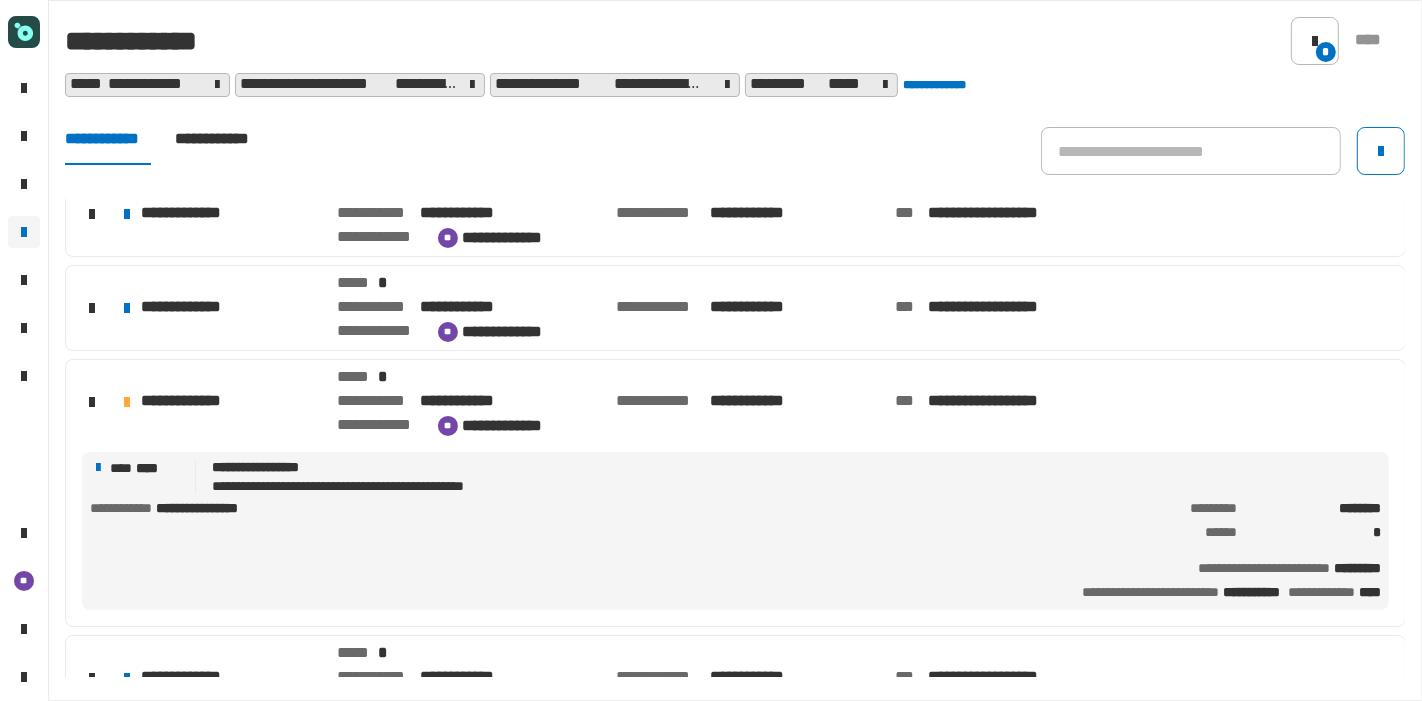 scroll, scrollTop: 793, scrollLeft: 0, axis: vertical 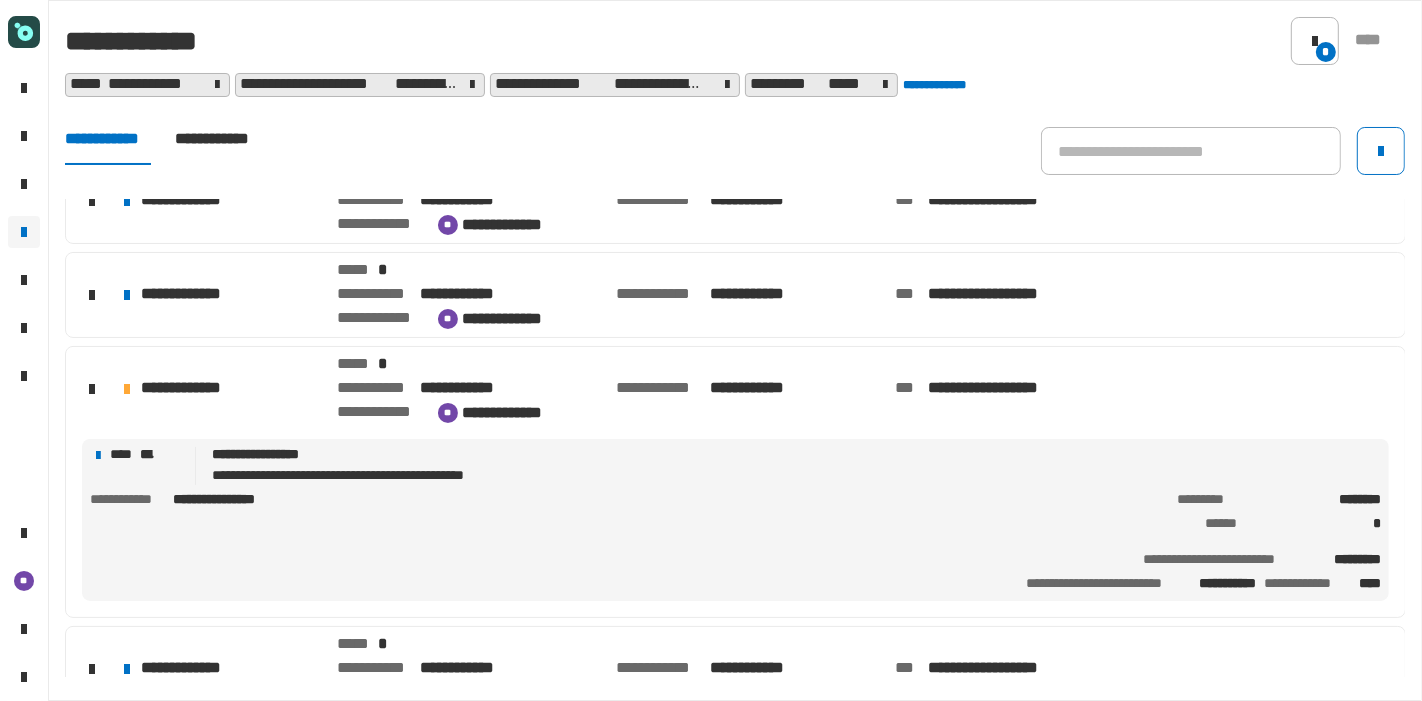 click on "**********" 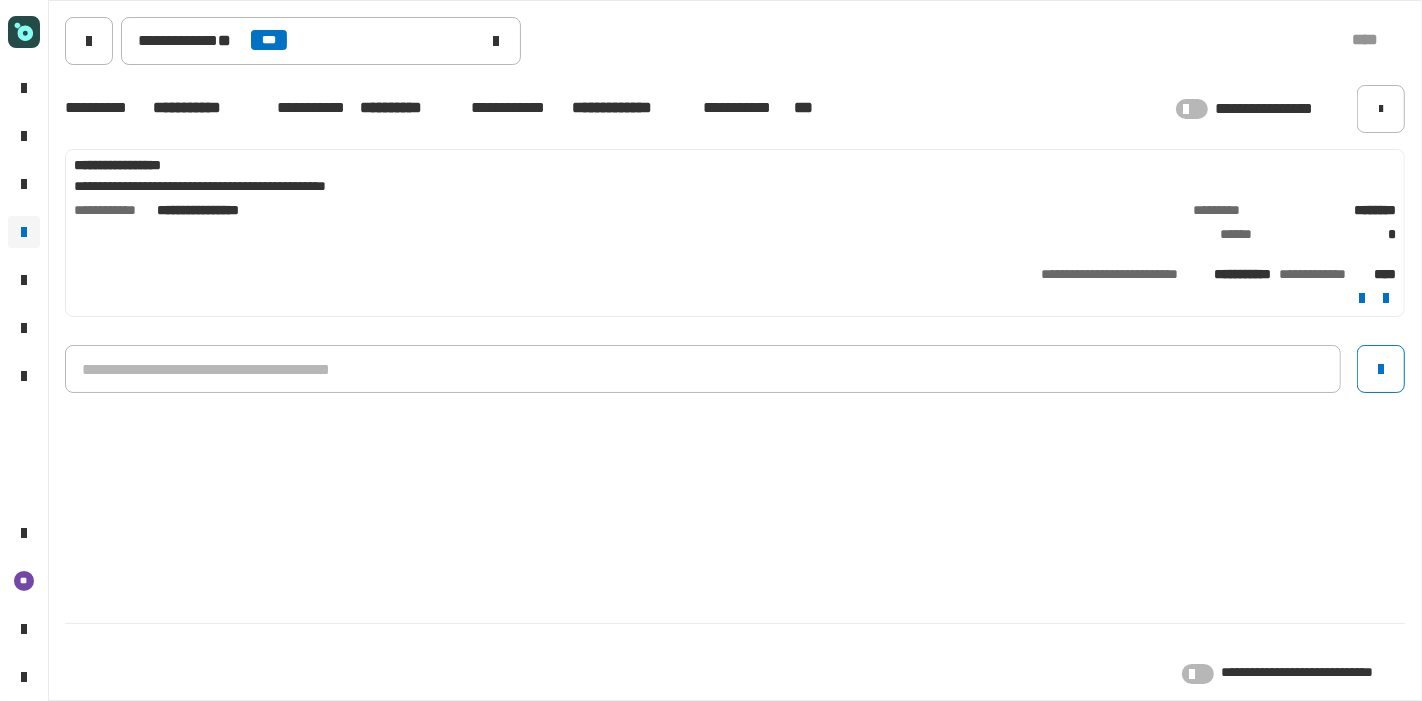 click 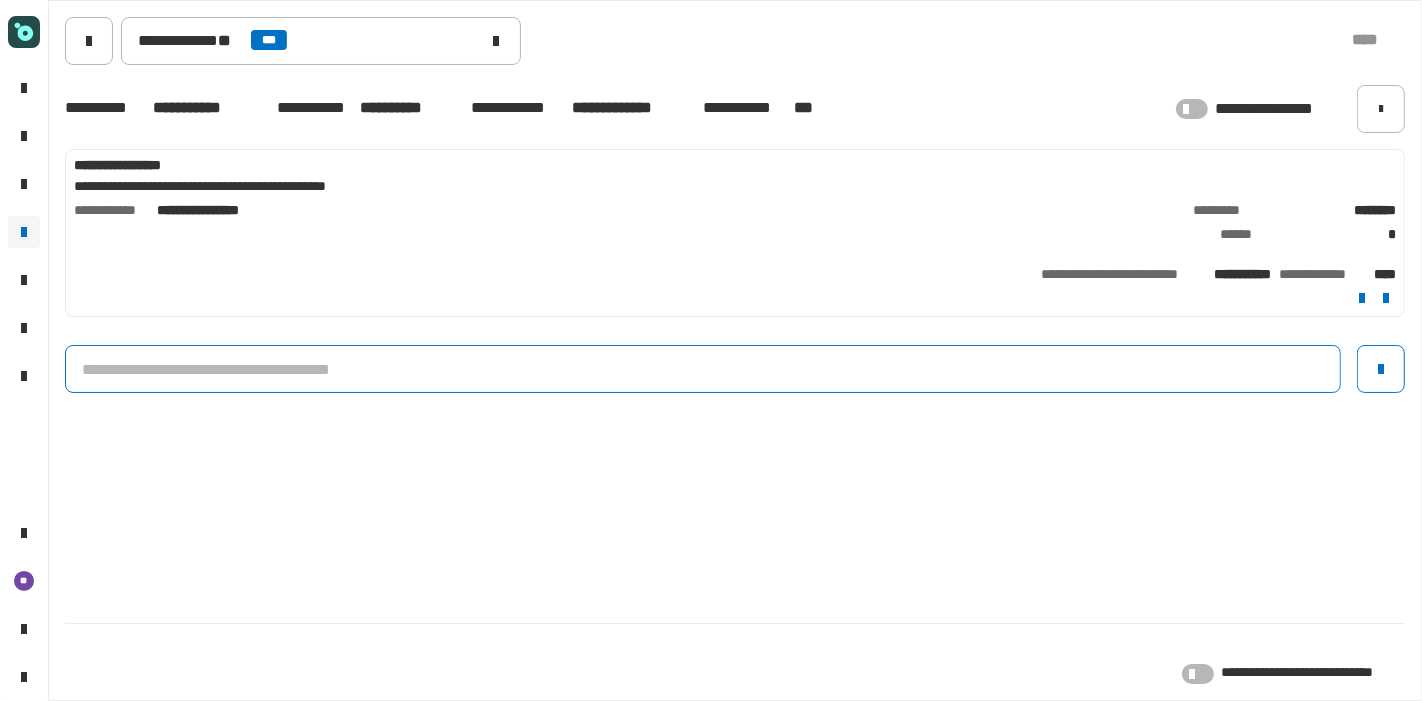 click 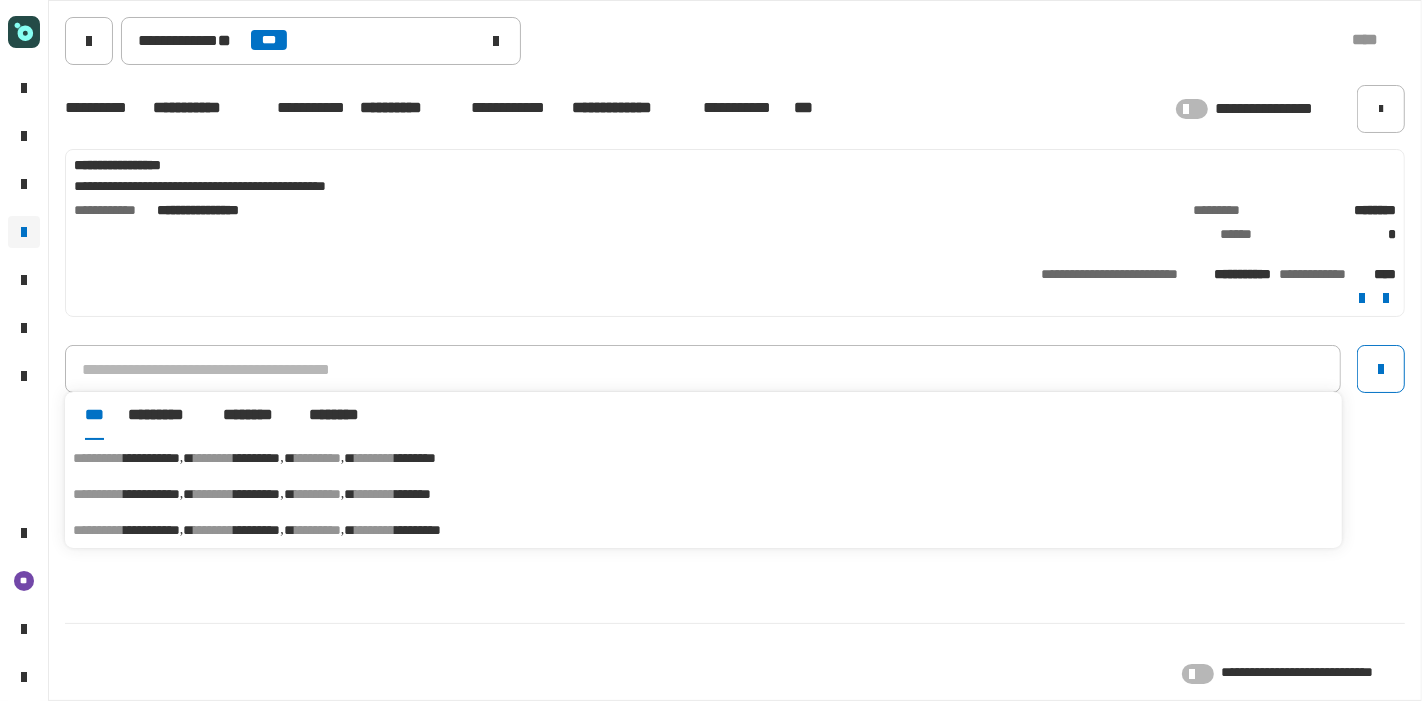 click on "*******" at bounding box center (413, 494) 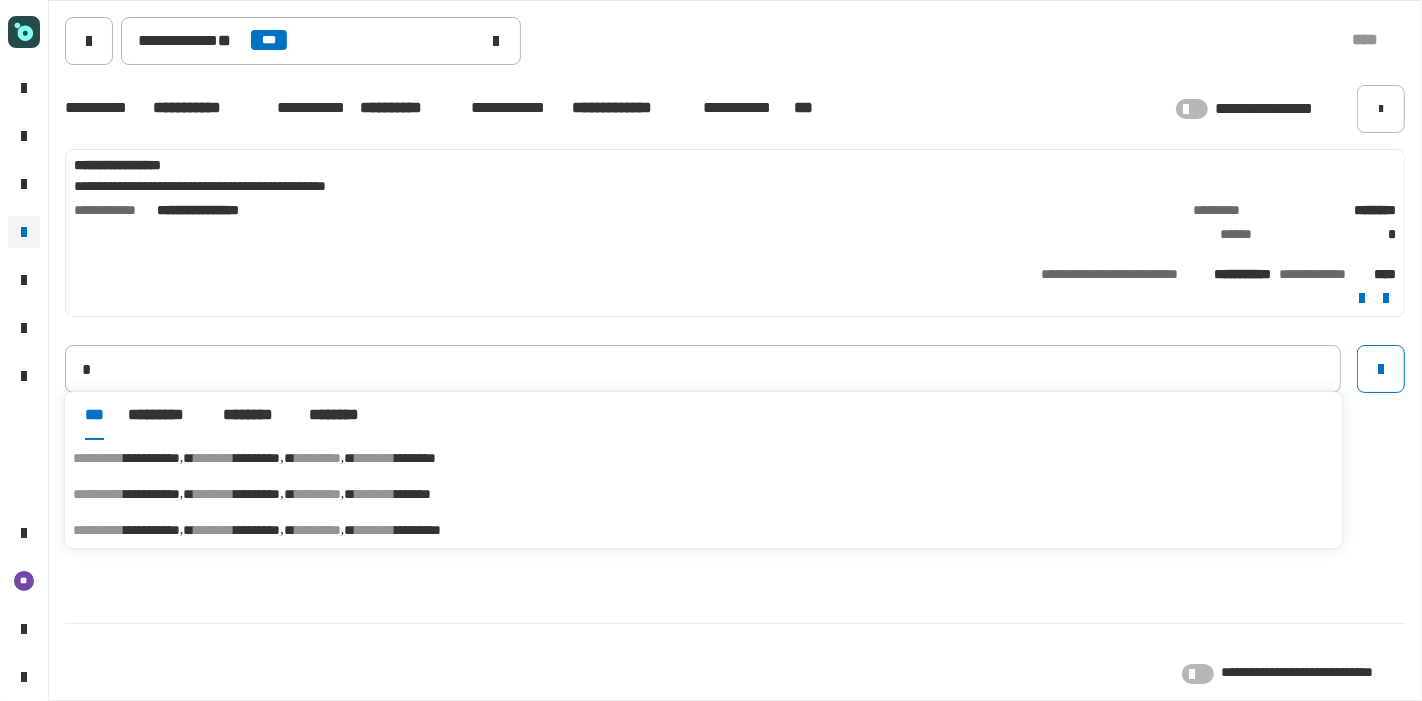 type on "**********" 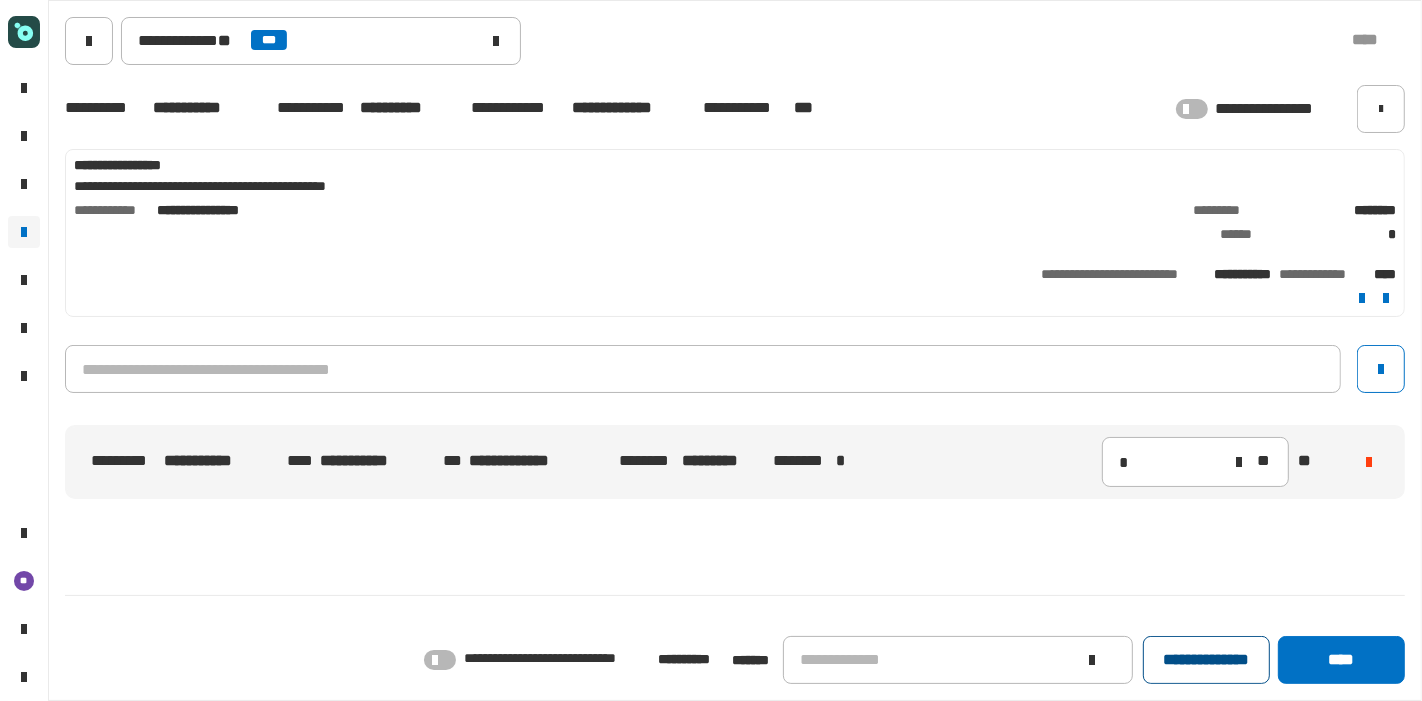 click on "**********" 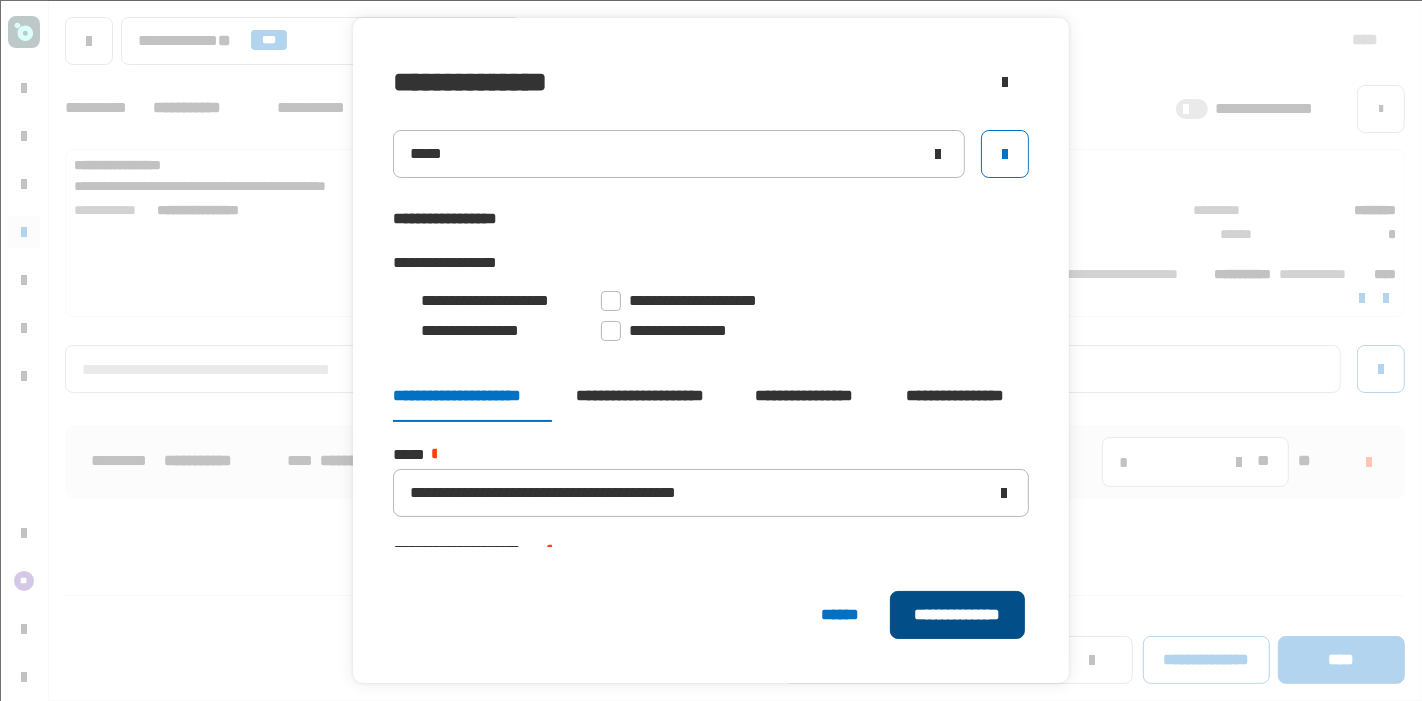 click on "**********" 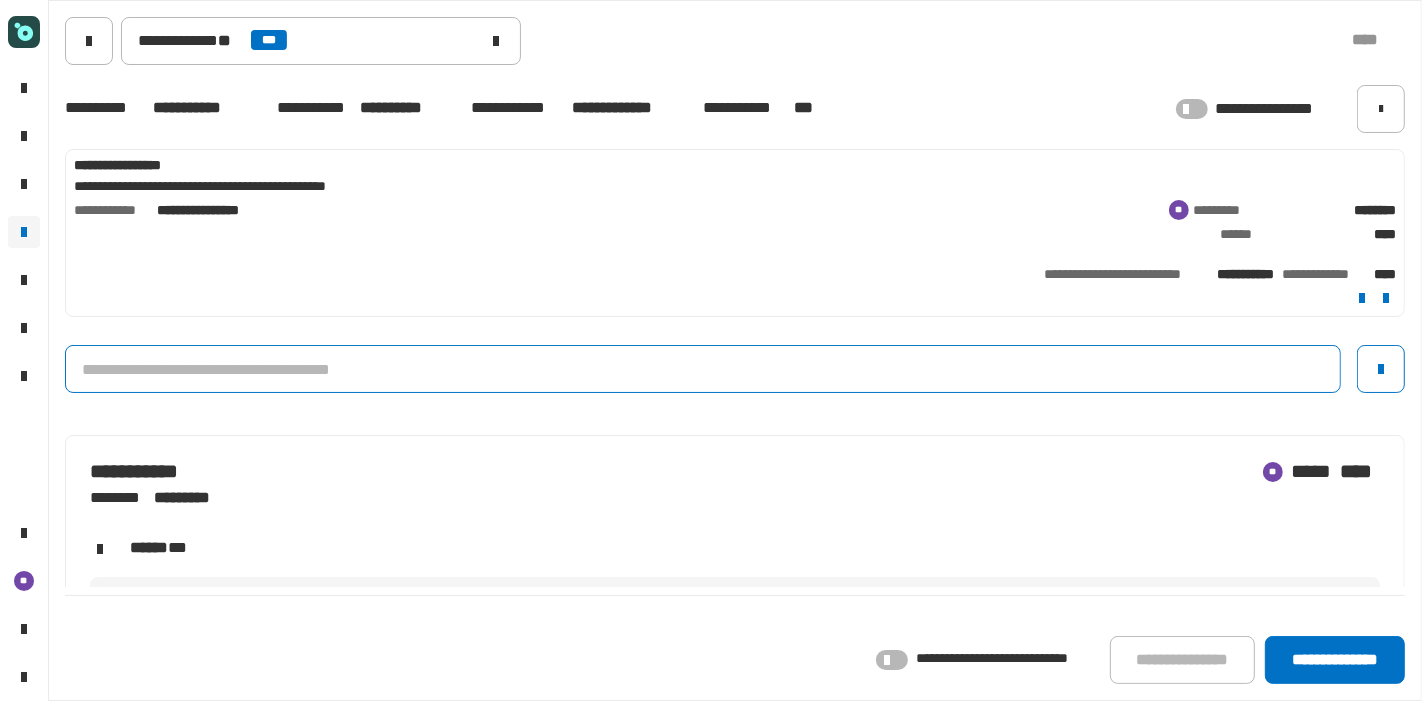 click 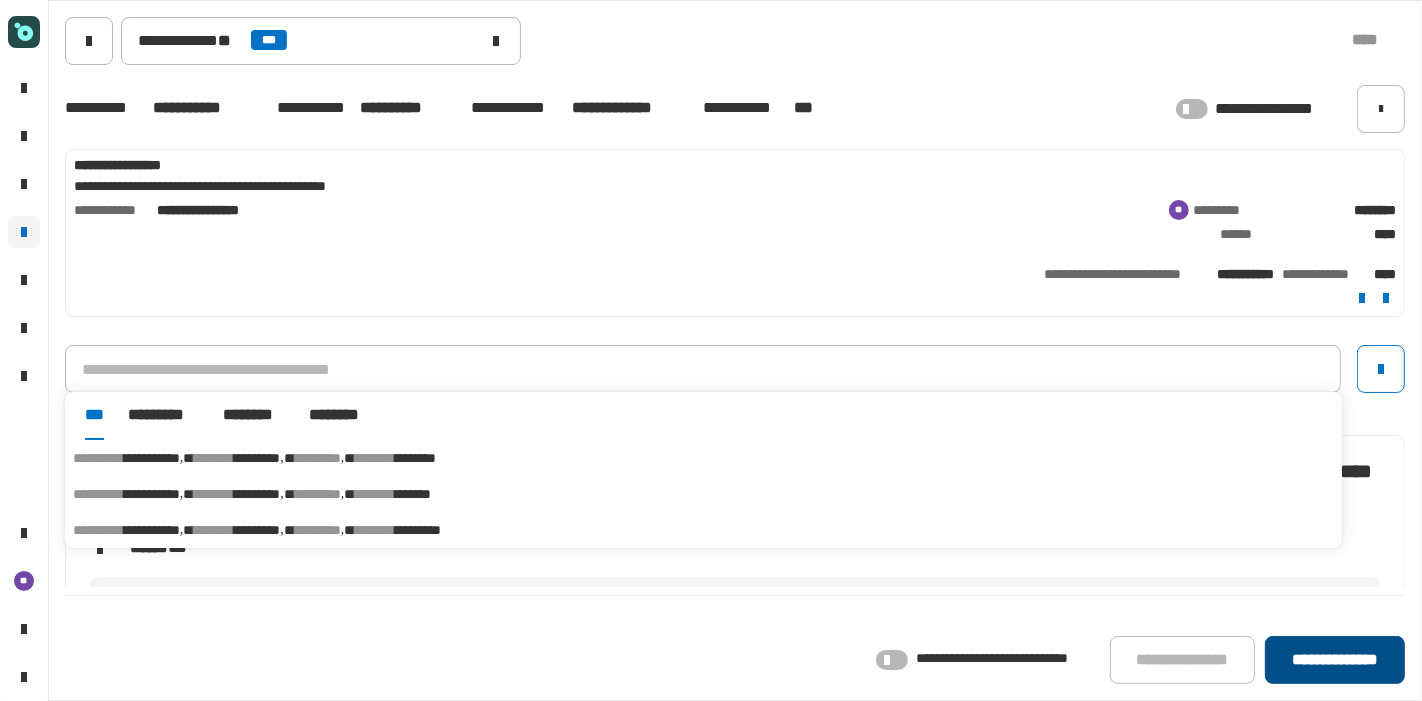 click on "**********" 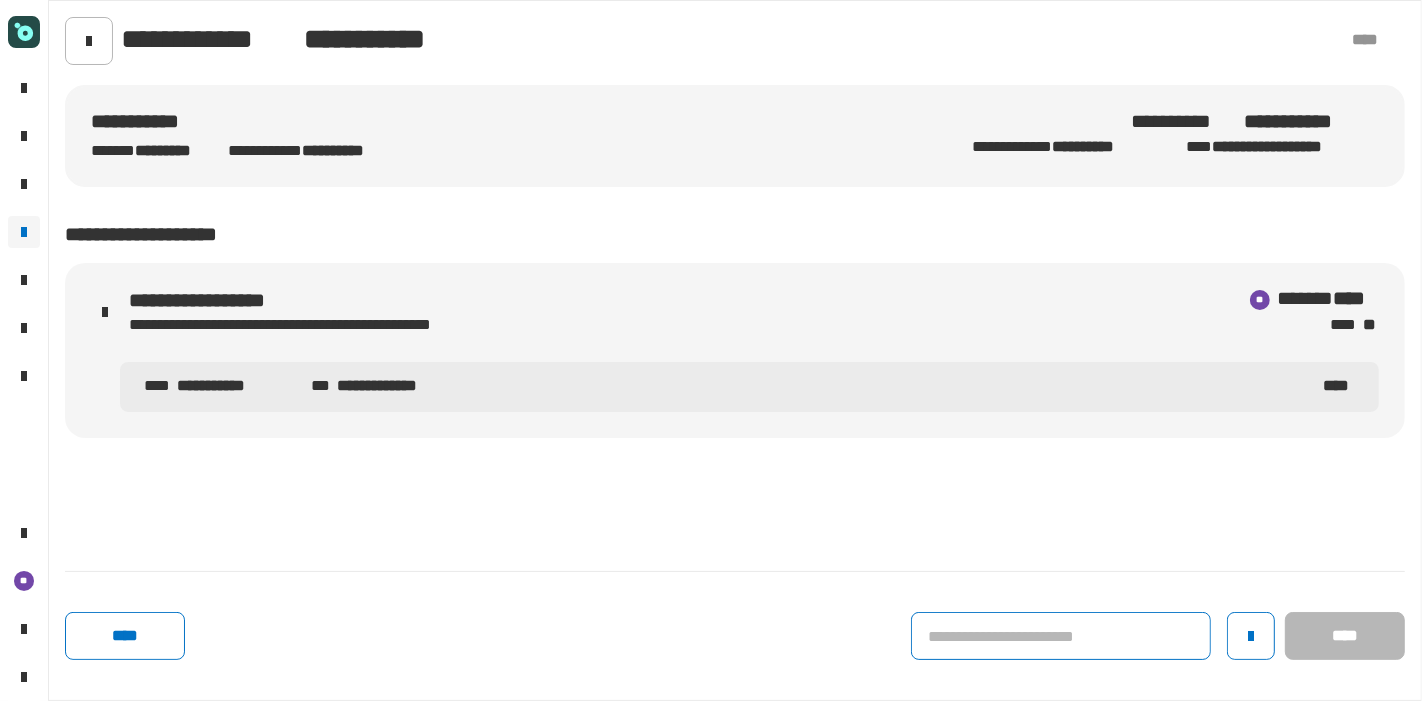 click 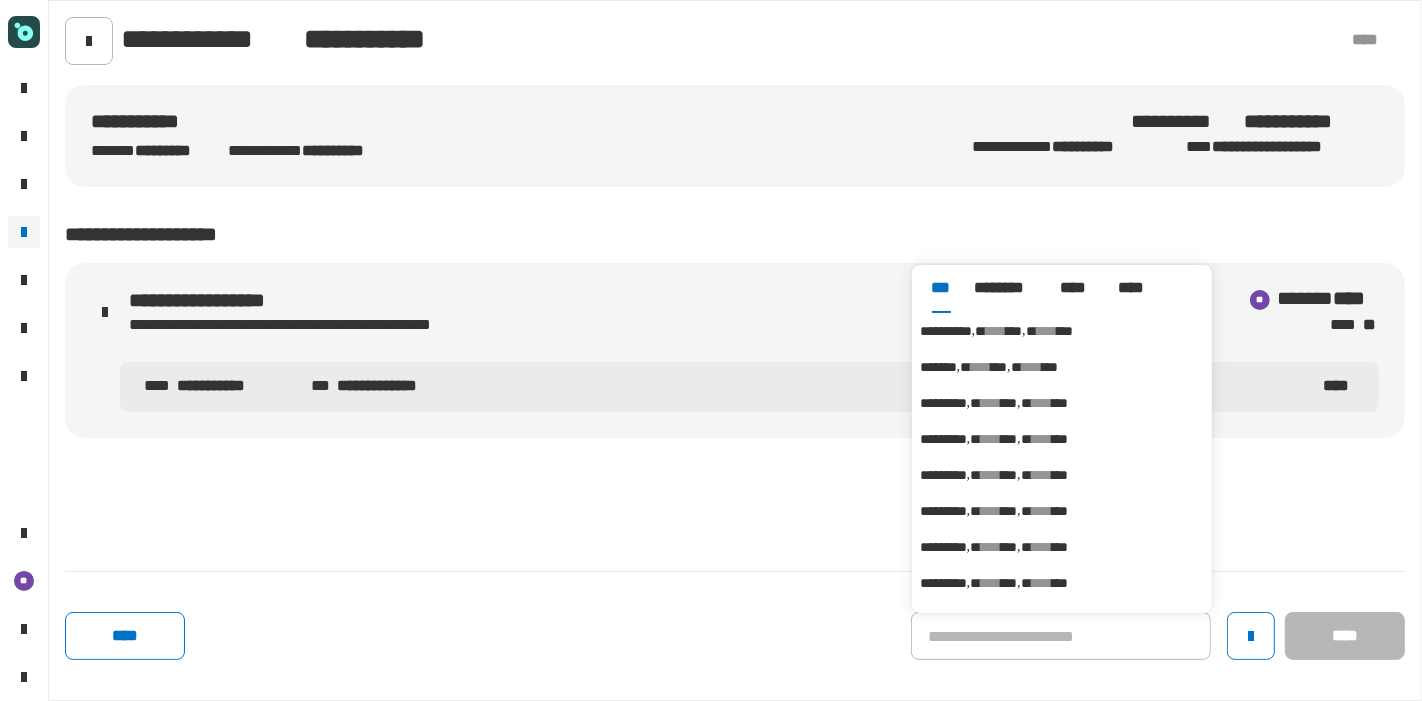 click on "****" at bounding box center (996, 331) 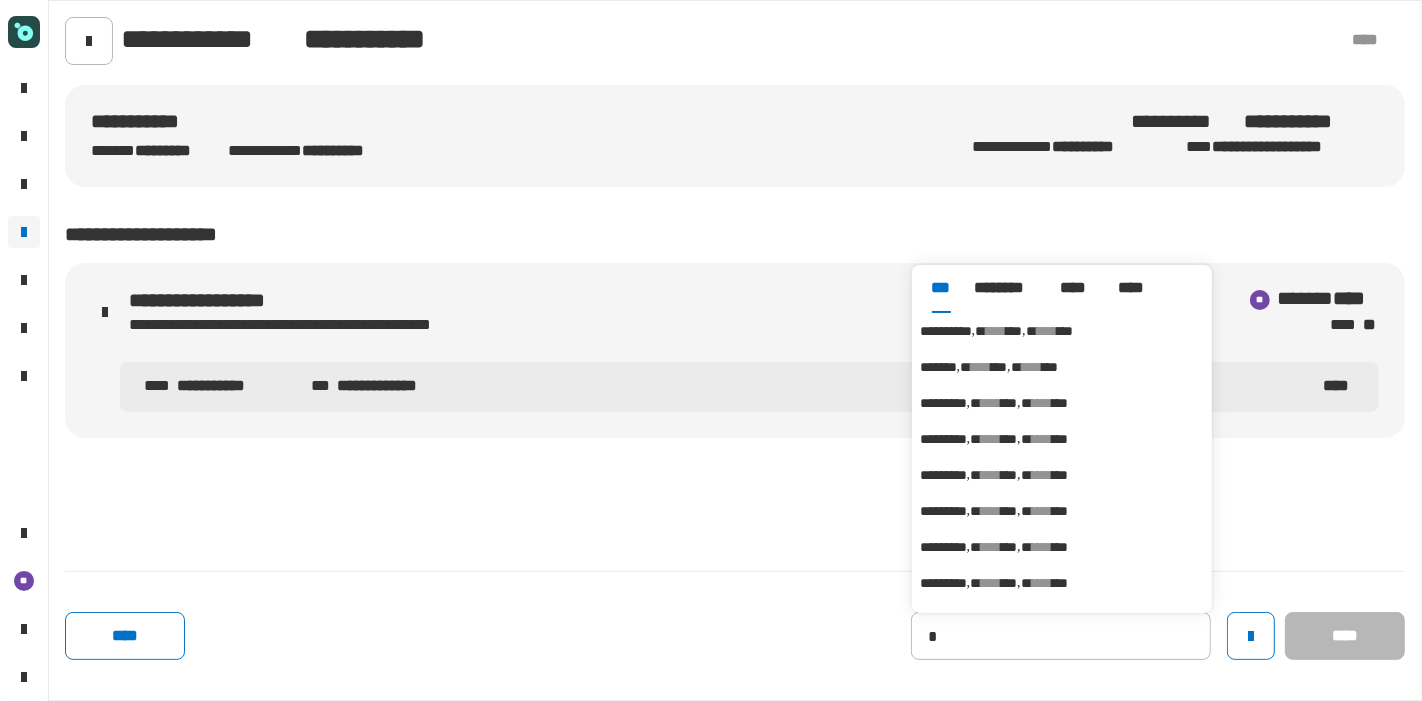 type on "**********" 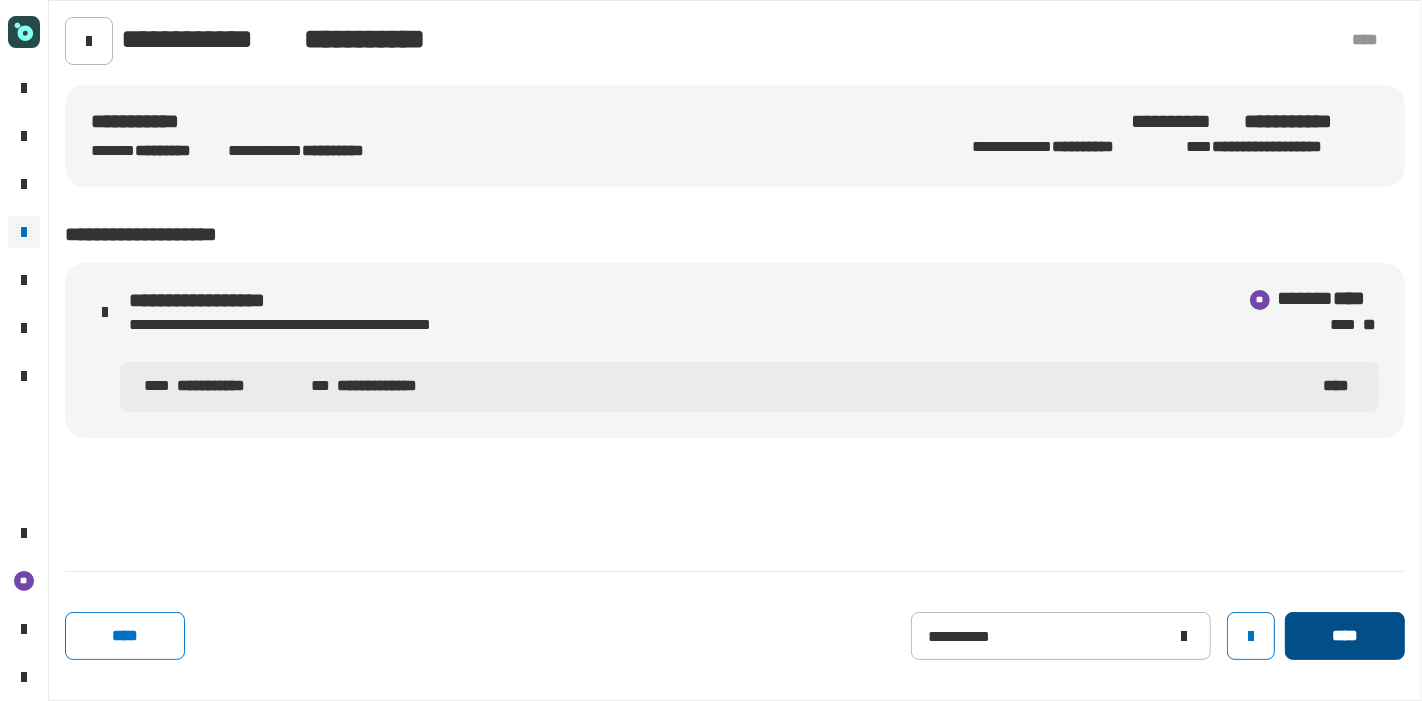 click on "****" 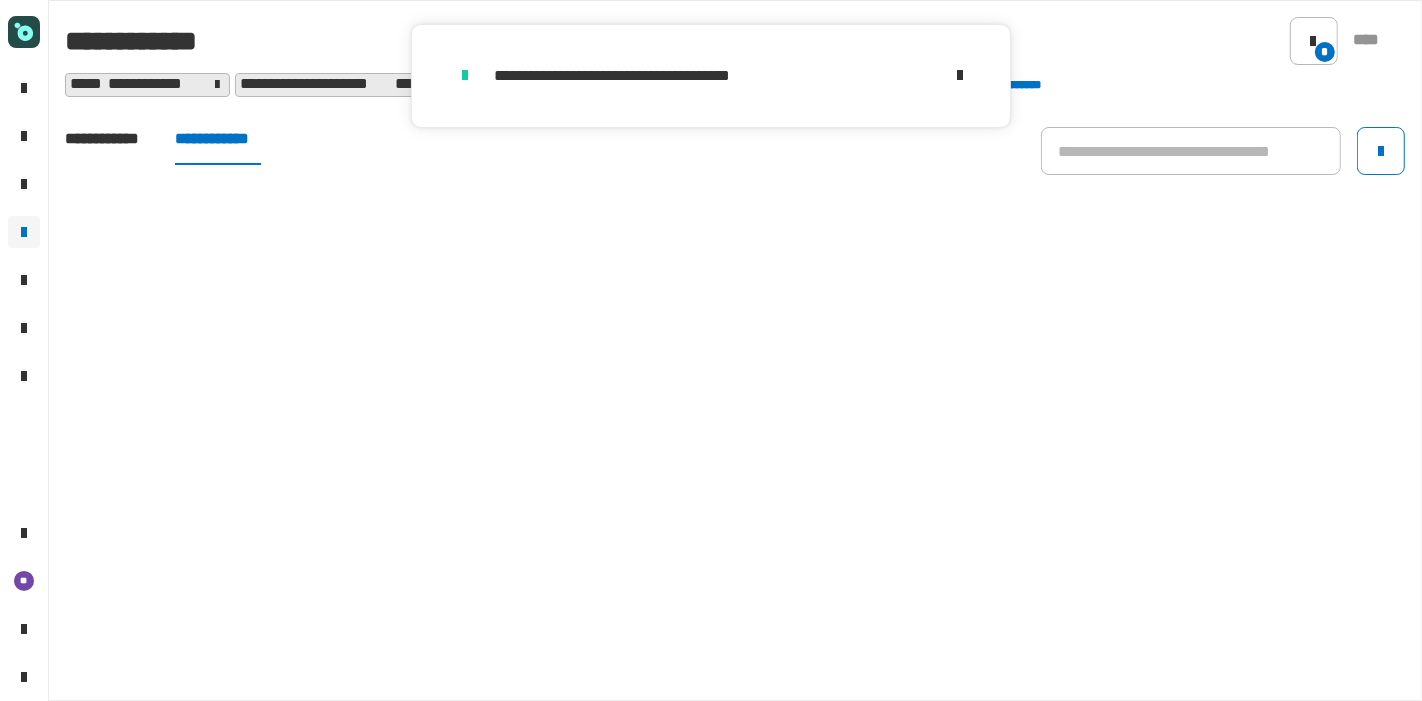 click on "**********" 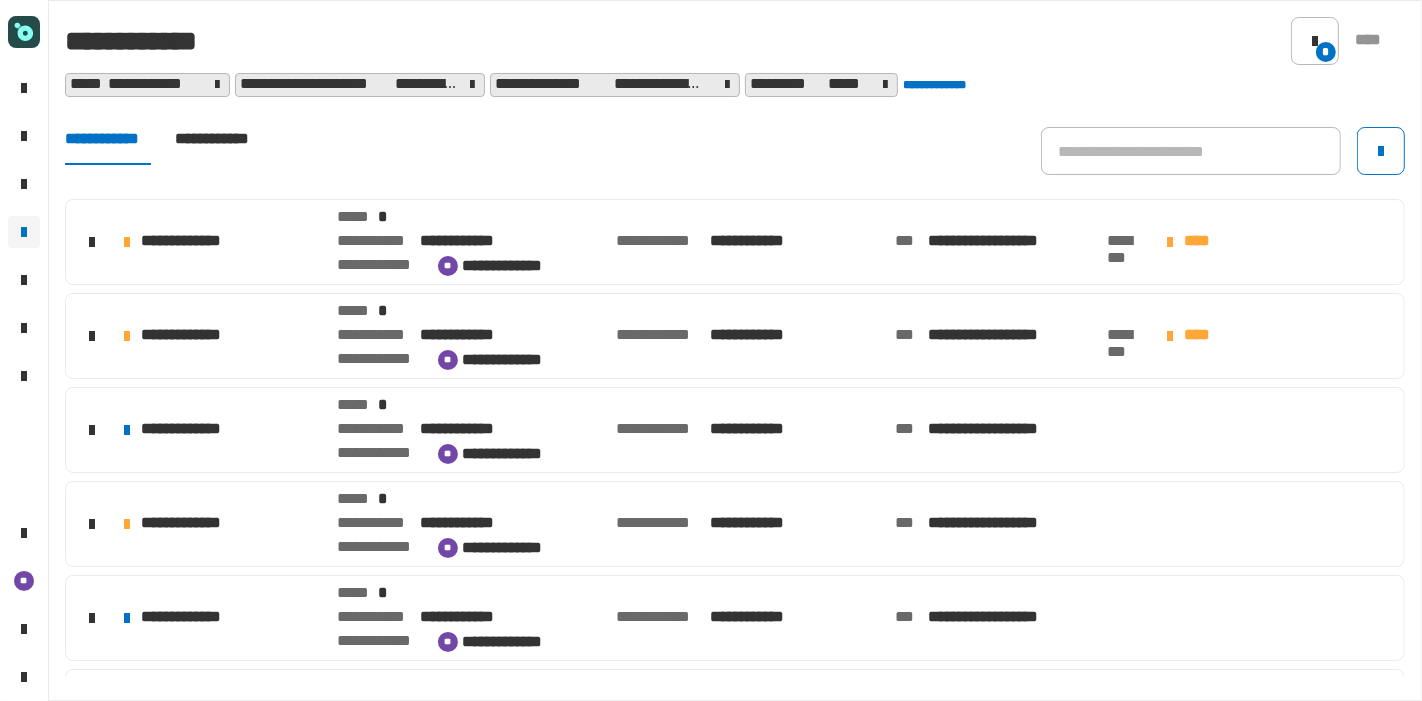 scroll, scrollTop: 635, scrollLeft: 0, axis: vertical 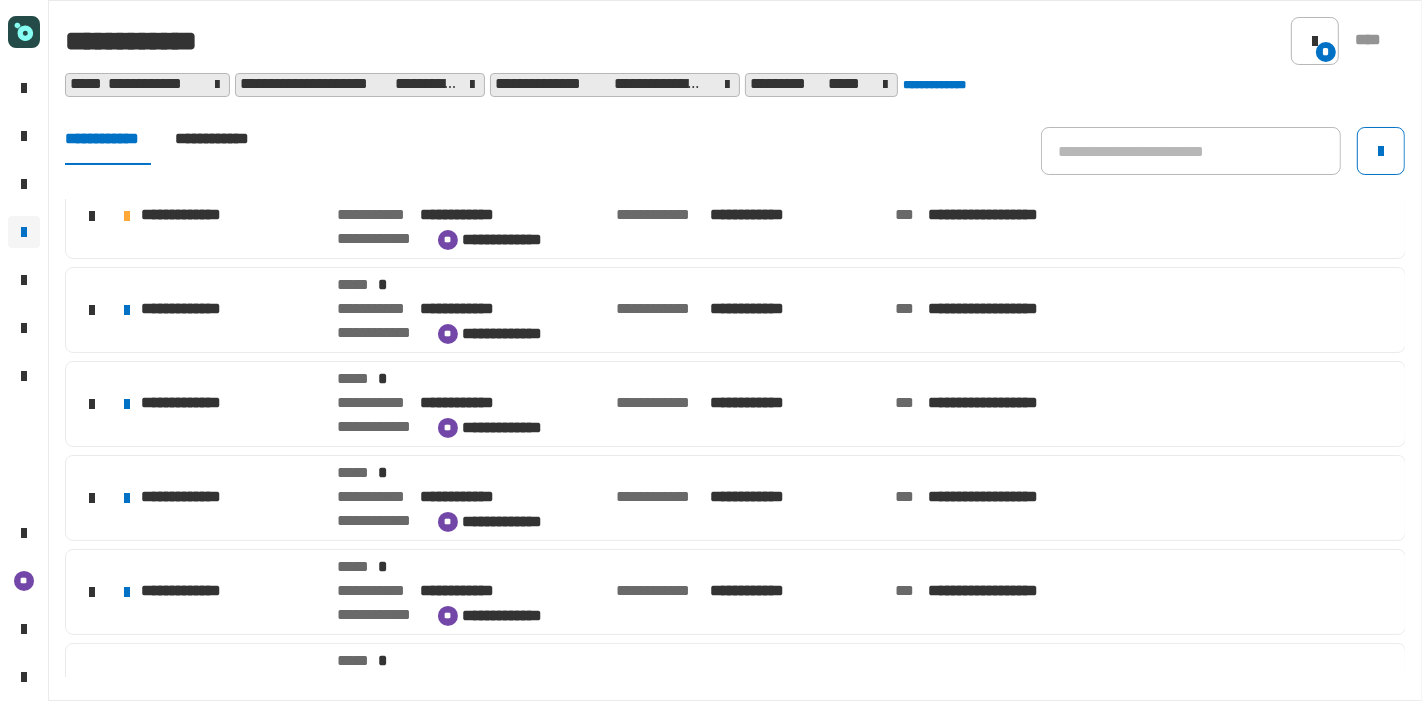 click on "**********" 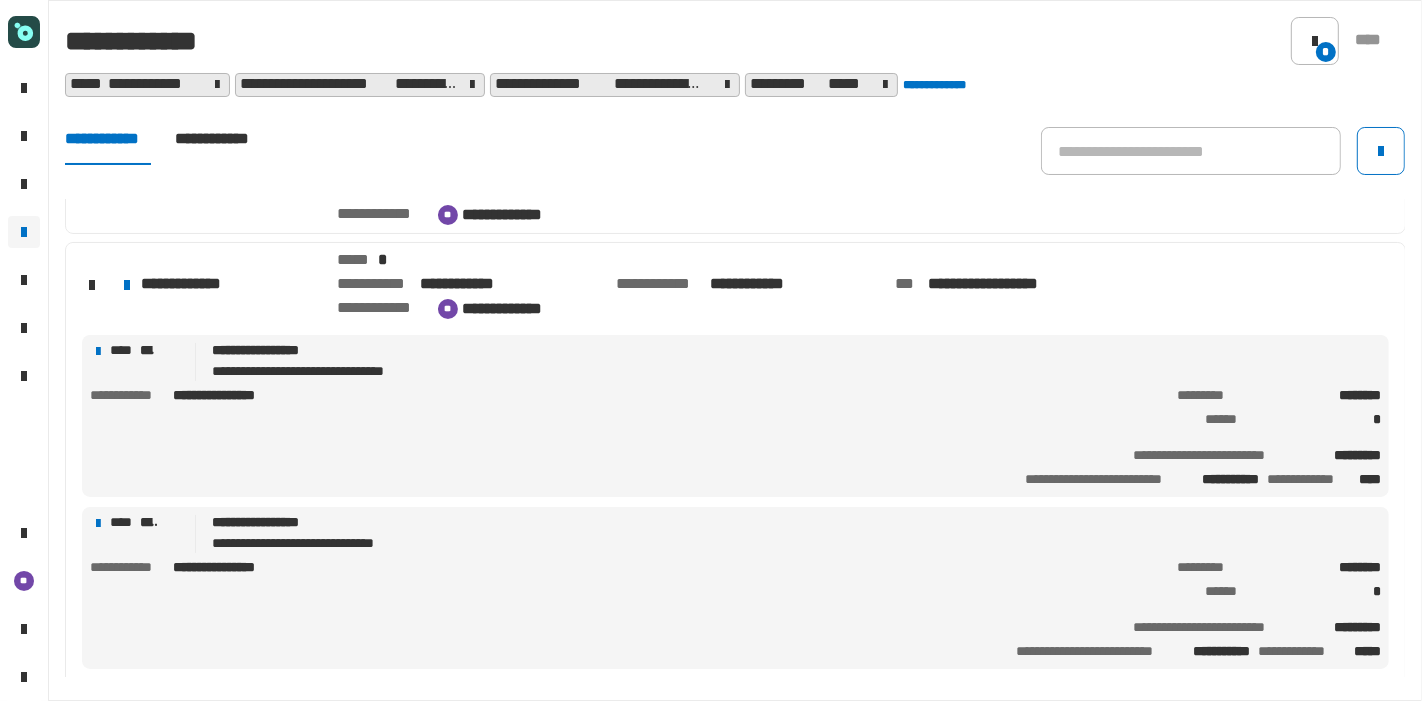 scroll, scrollTop: 522, scrollLeft: 0, axis: vertical 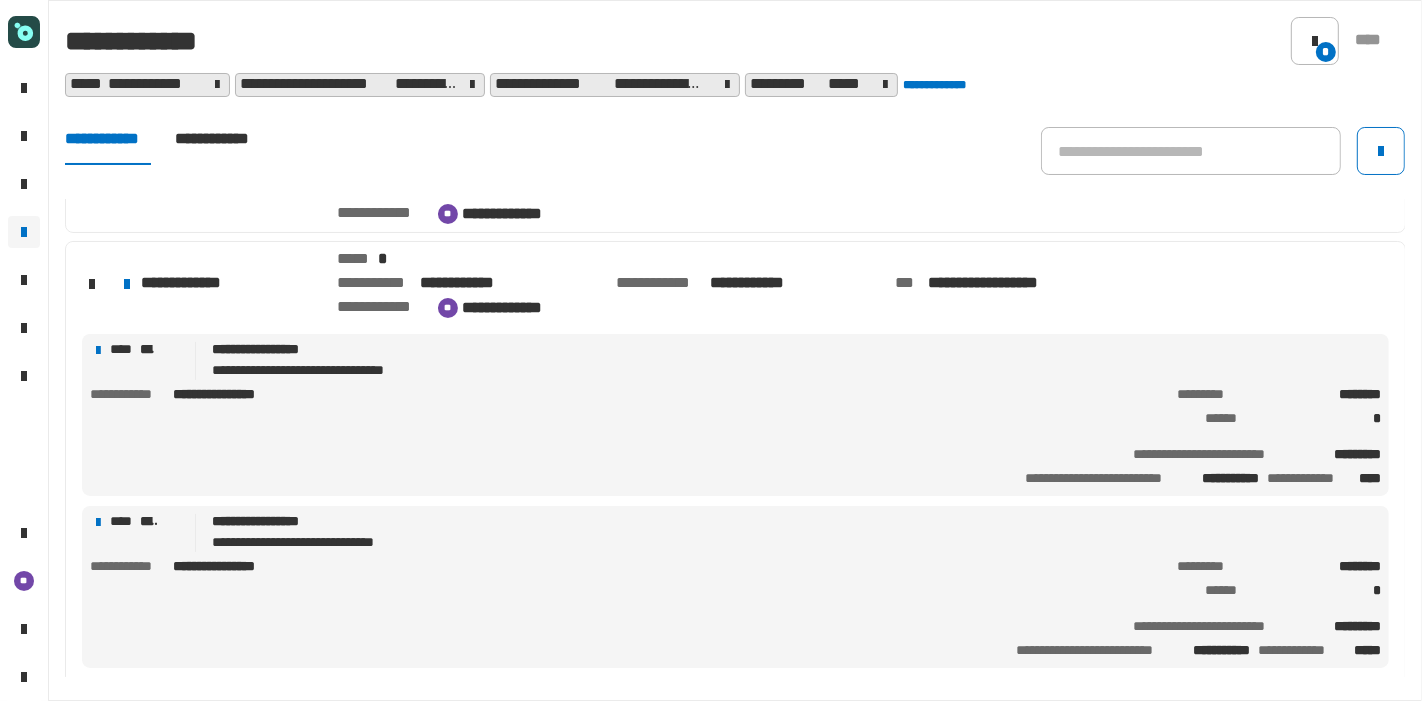 click on "**********" 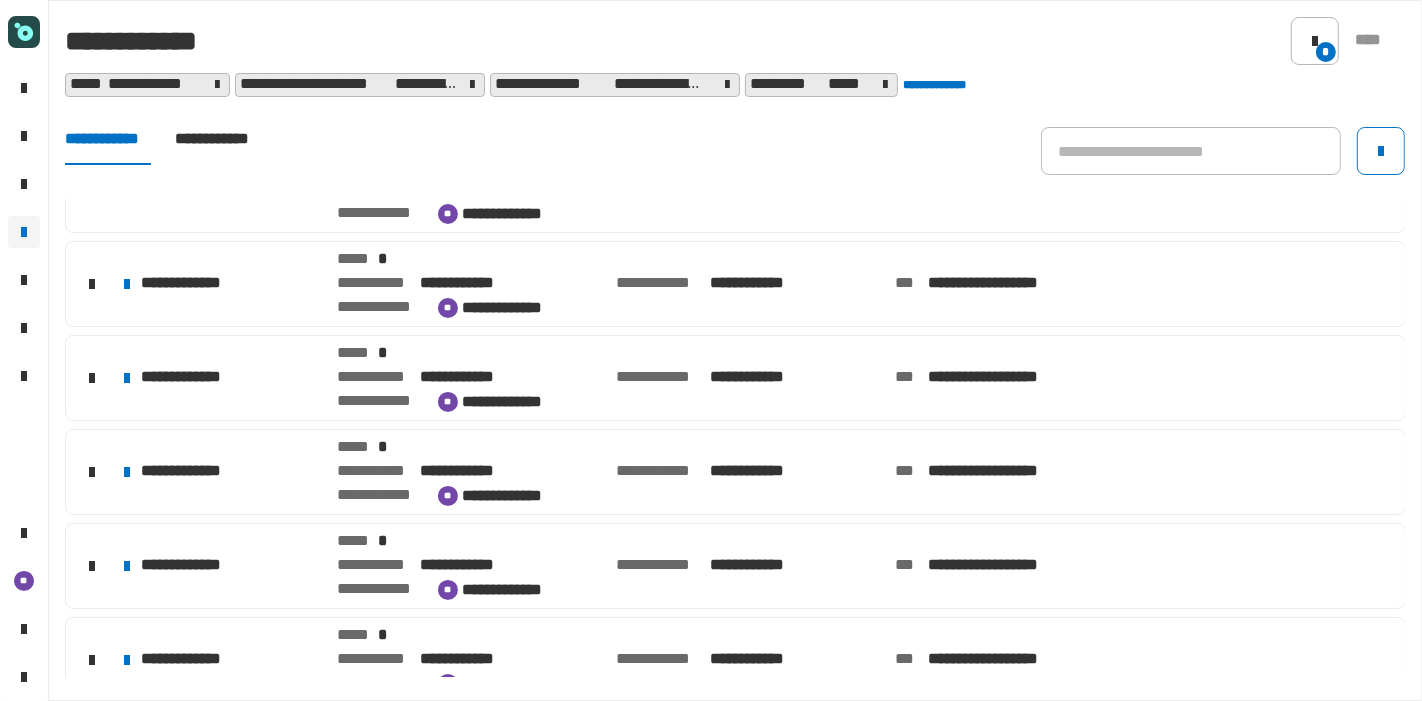 click on "**********" 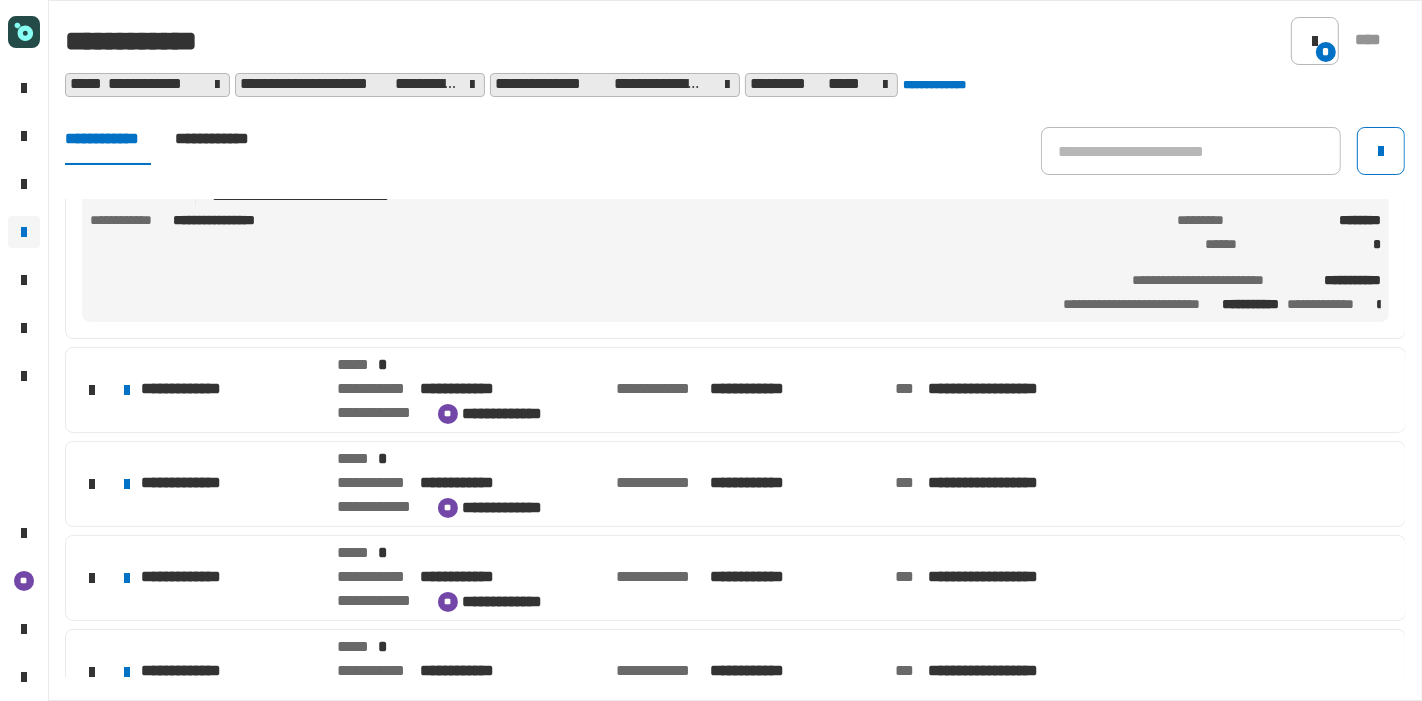 click on "**********" 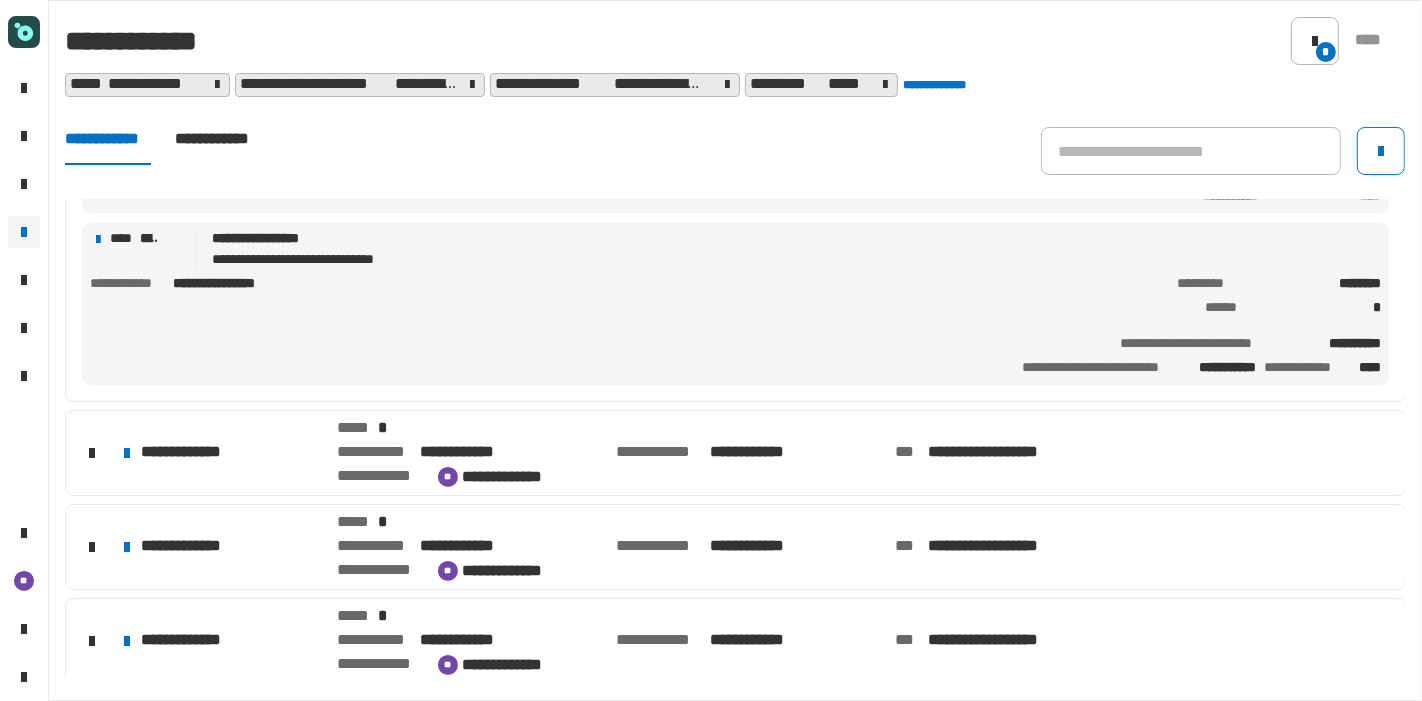 click on "**********" 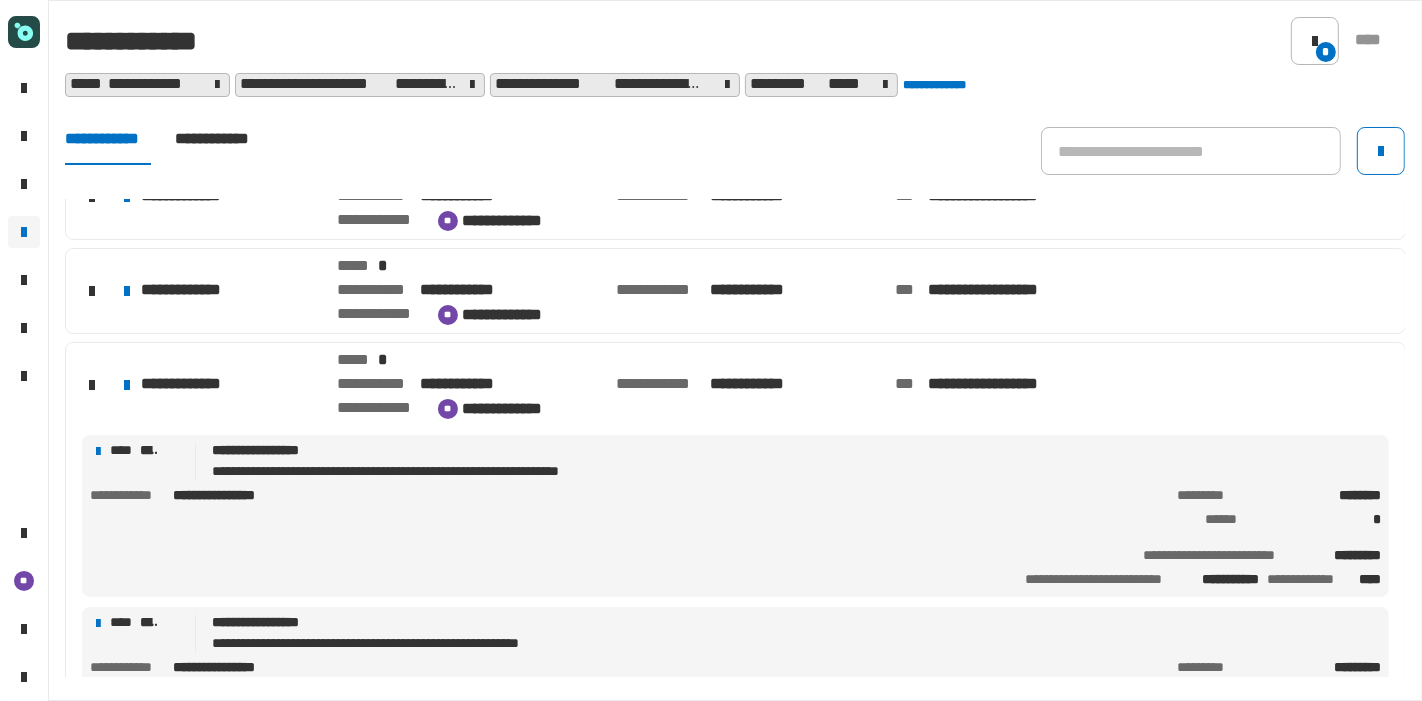 scroll, scrollTop: 704, scrollLeft: 0, axis: vertical 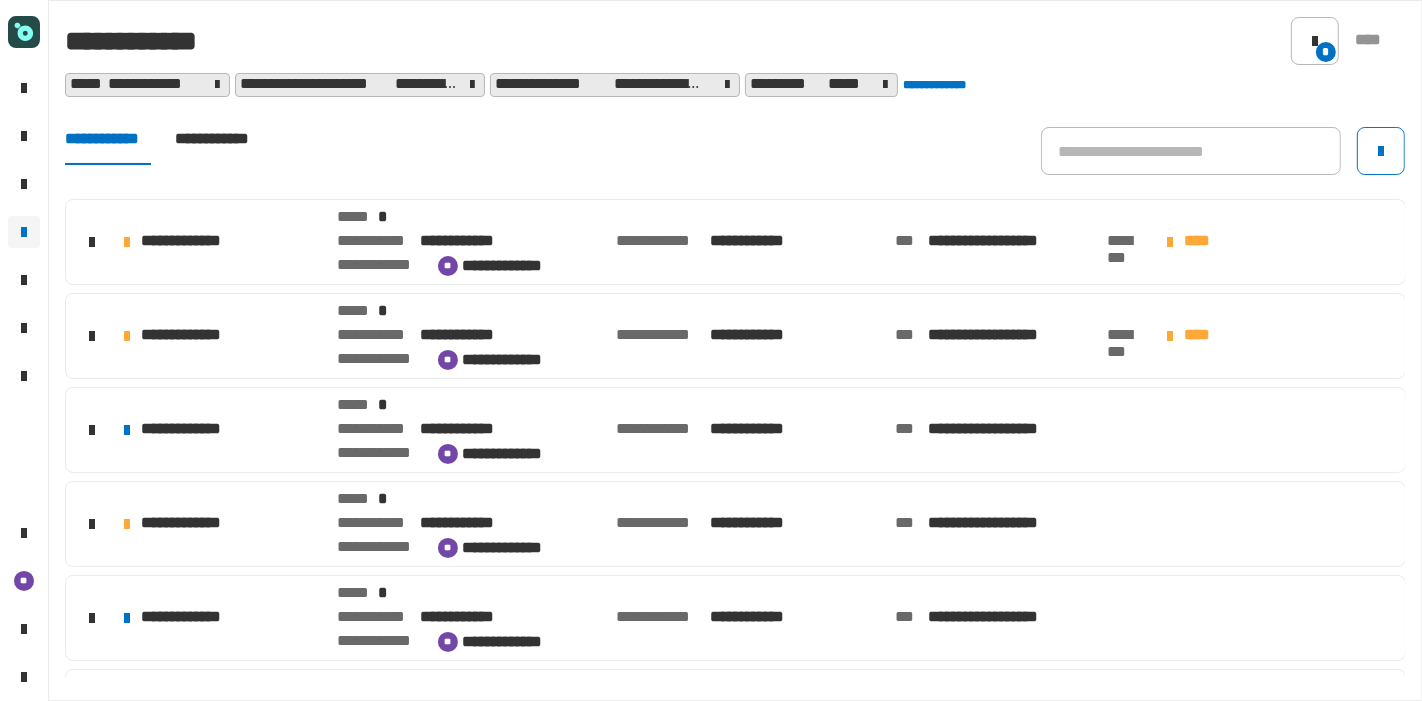 click on "**********" 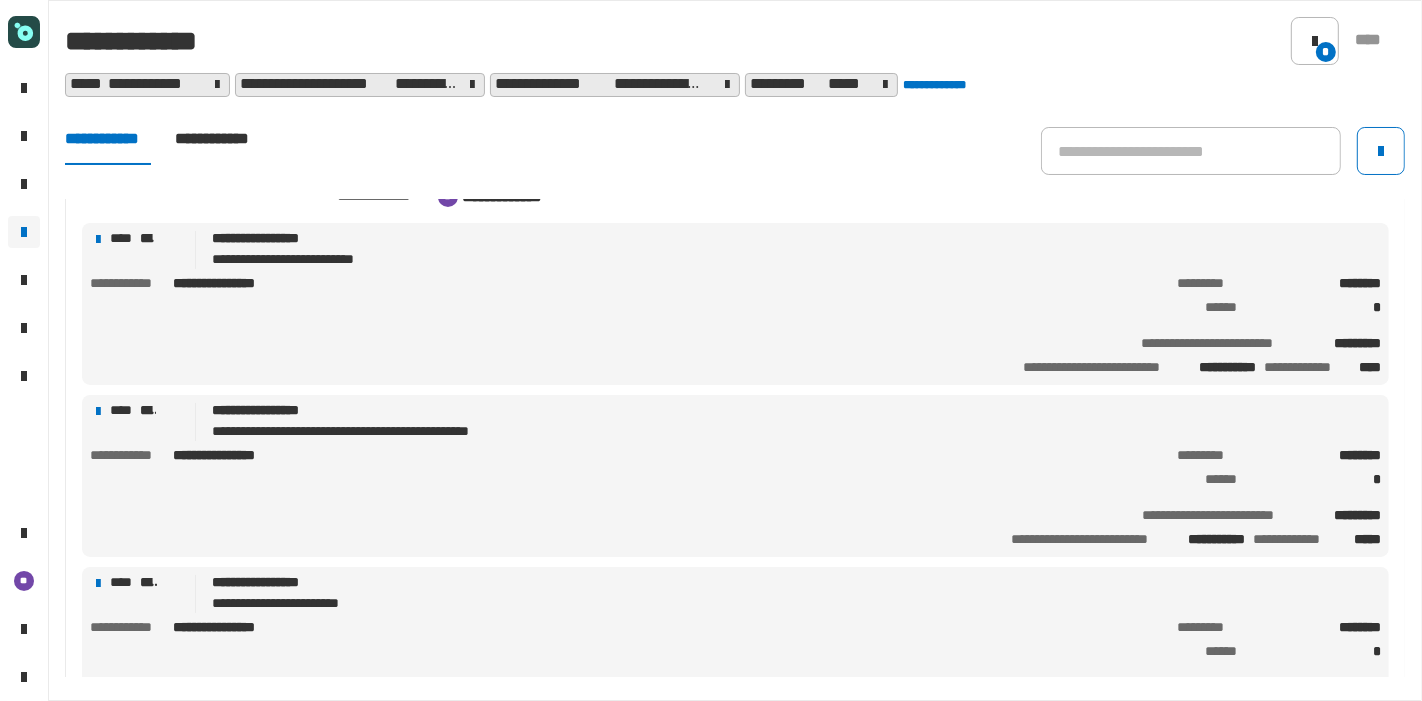 scroll, scrollTop: 286, scrollLeft: 0, axis: vertical 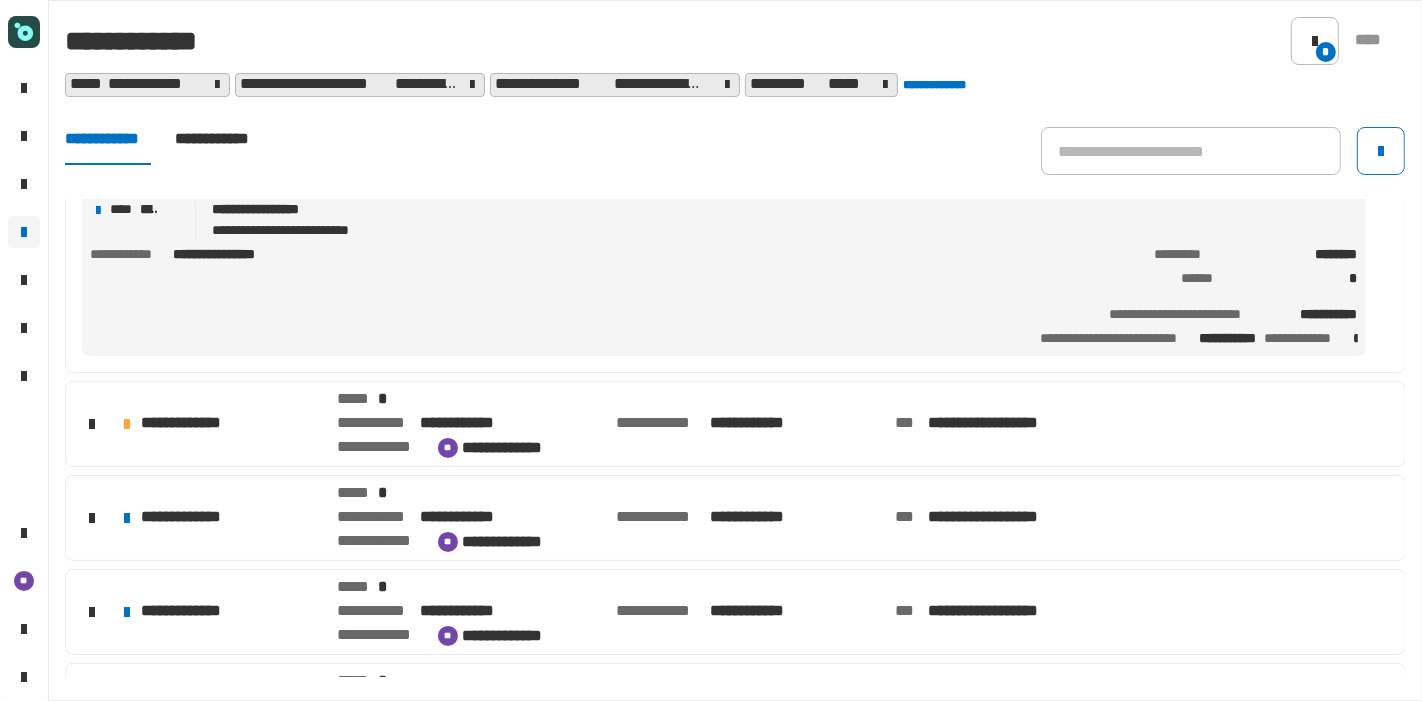 click on "**********" 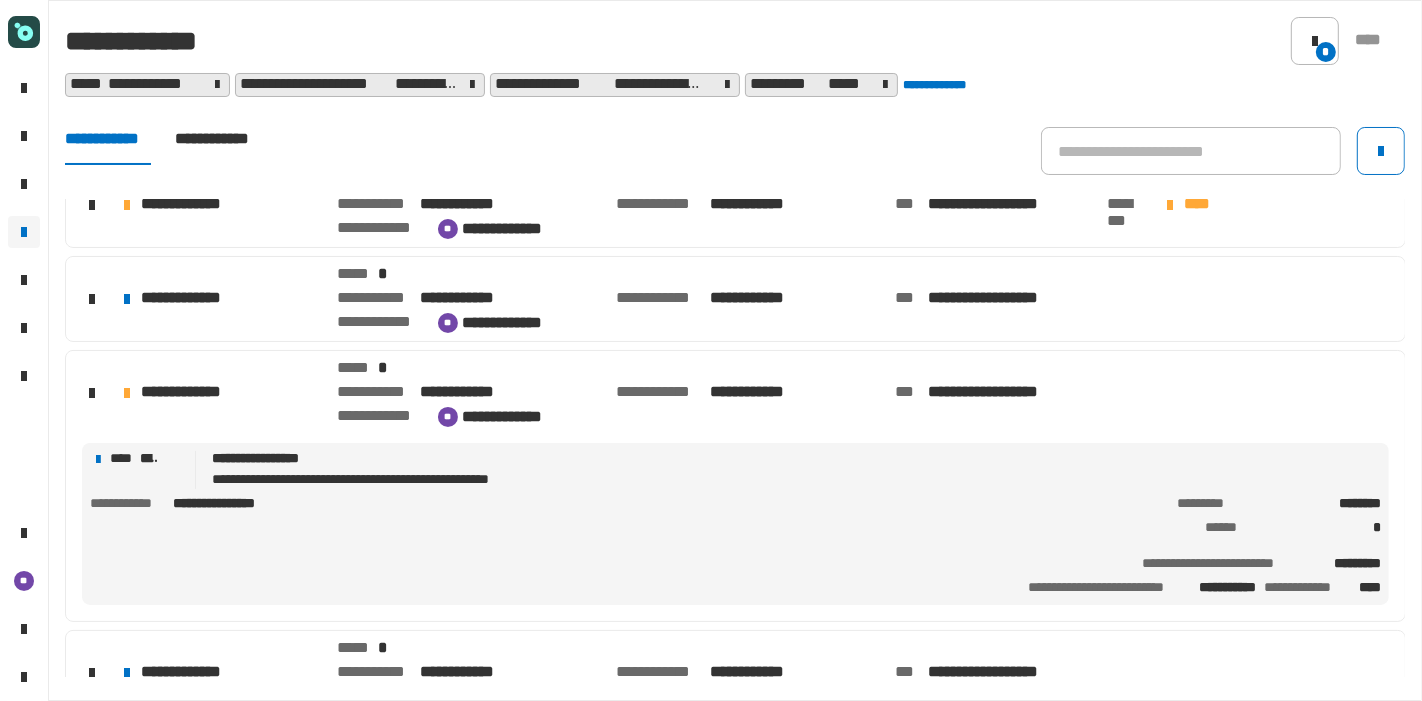 scroll, scrollTop: 129, scrollLeft: 0, axis: vertical 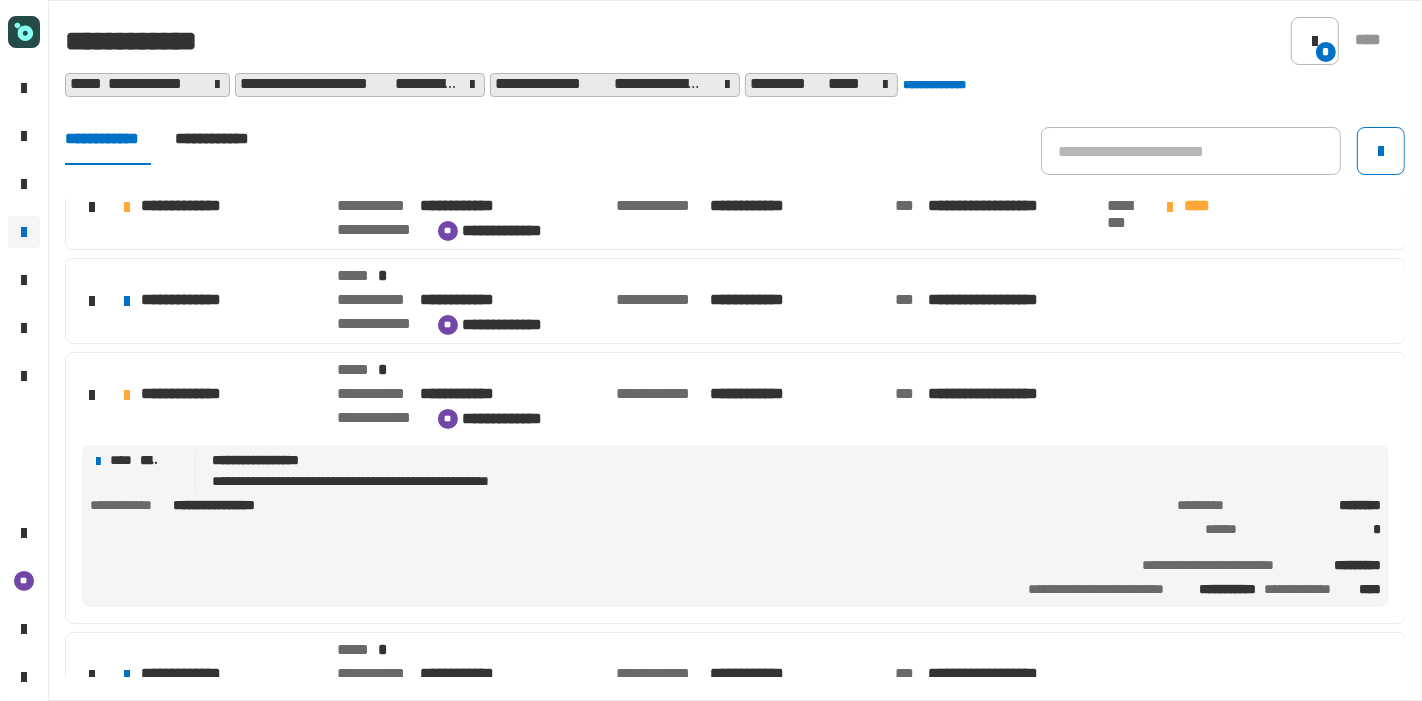 click on "**********" 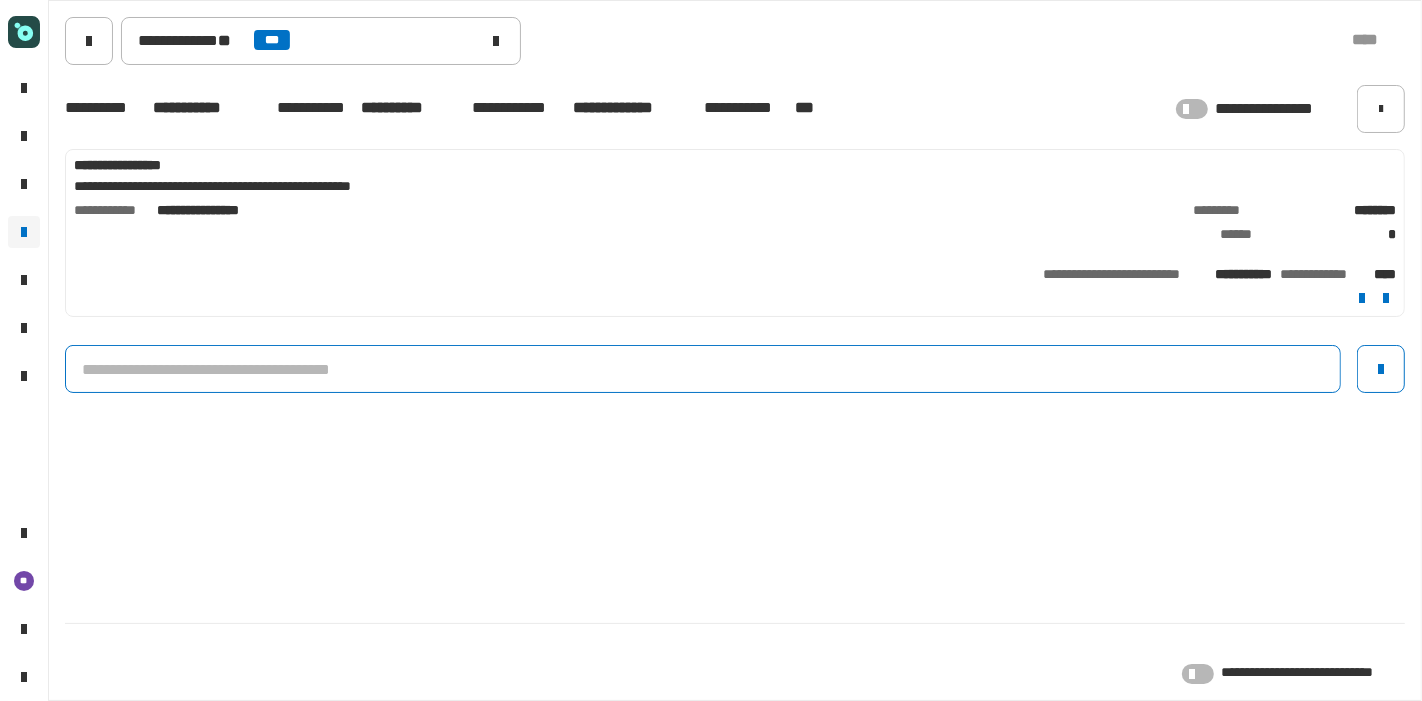 click 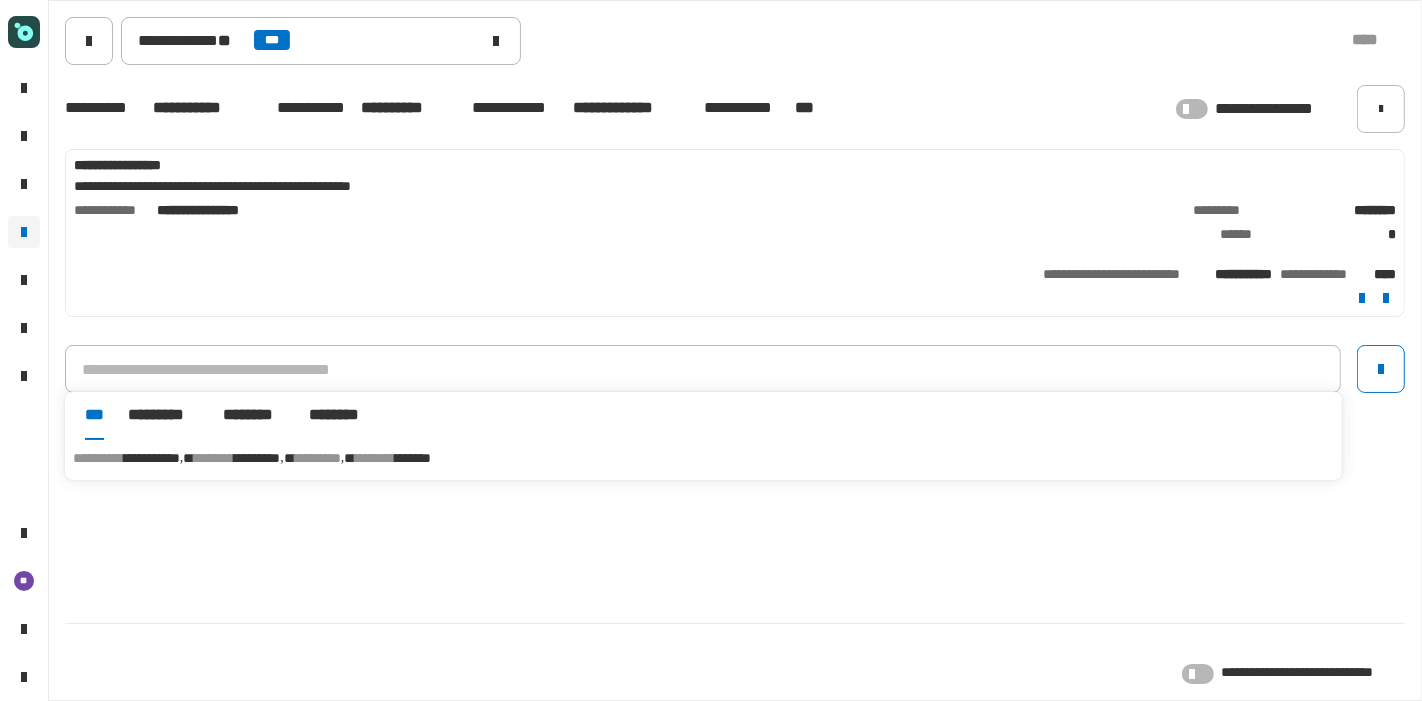 click on "**********" at bounding box center (703, 458) 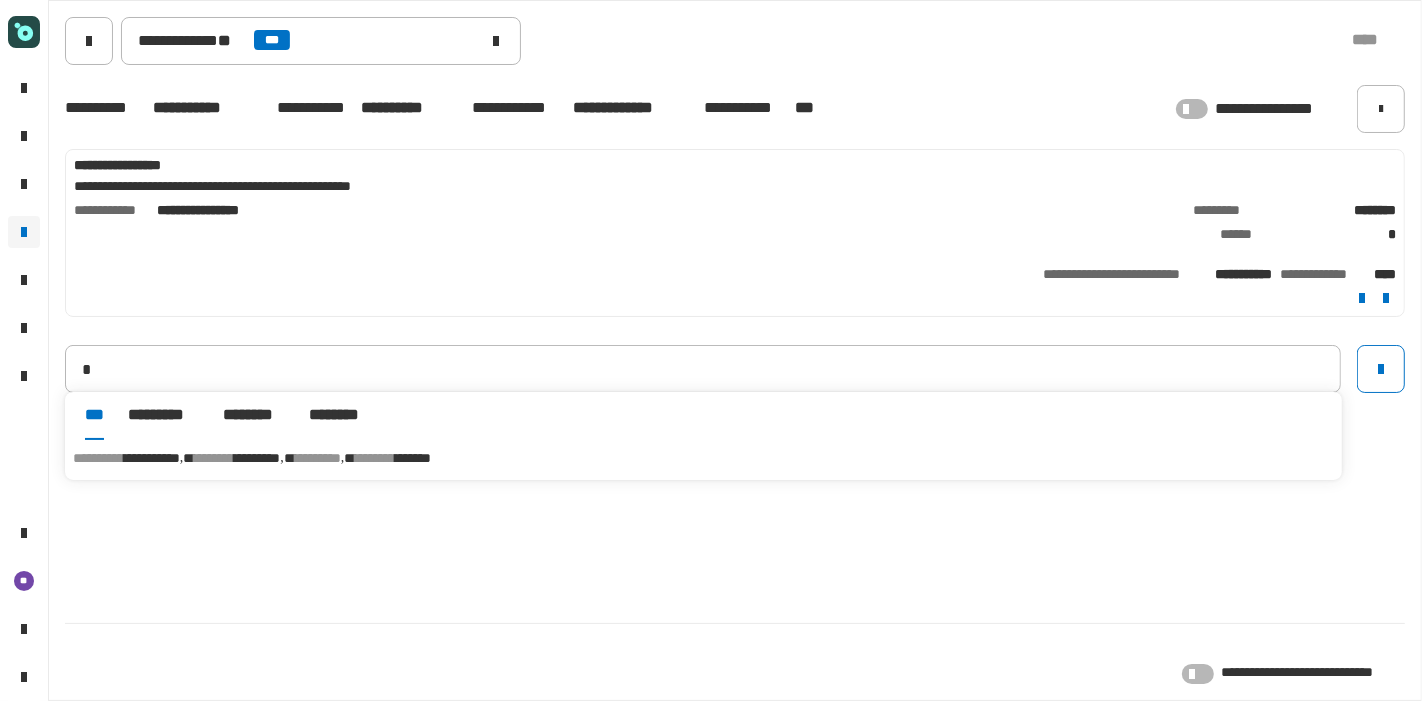 type on "**********" 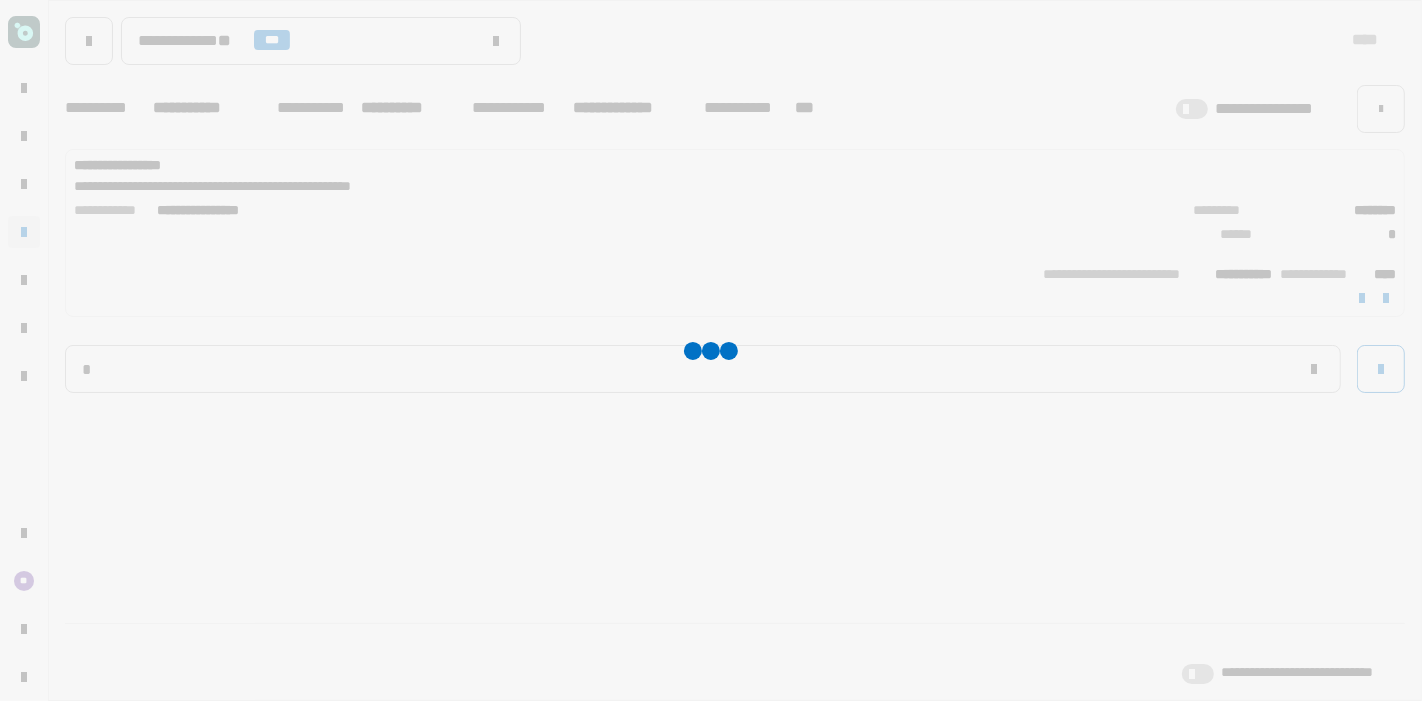 type 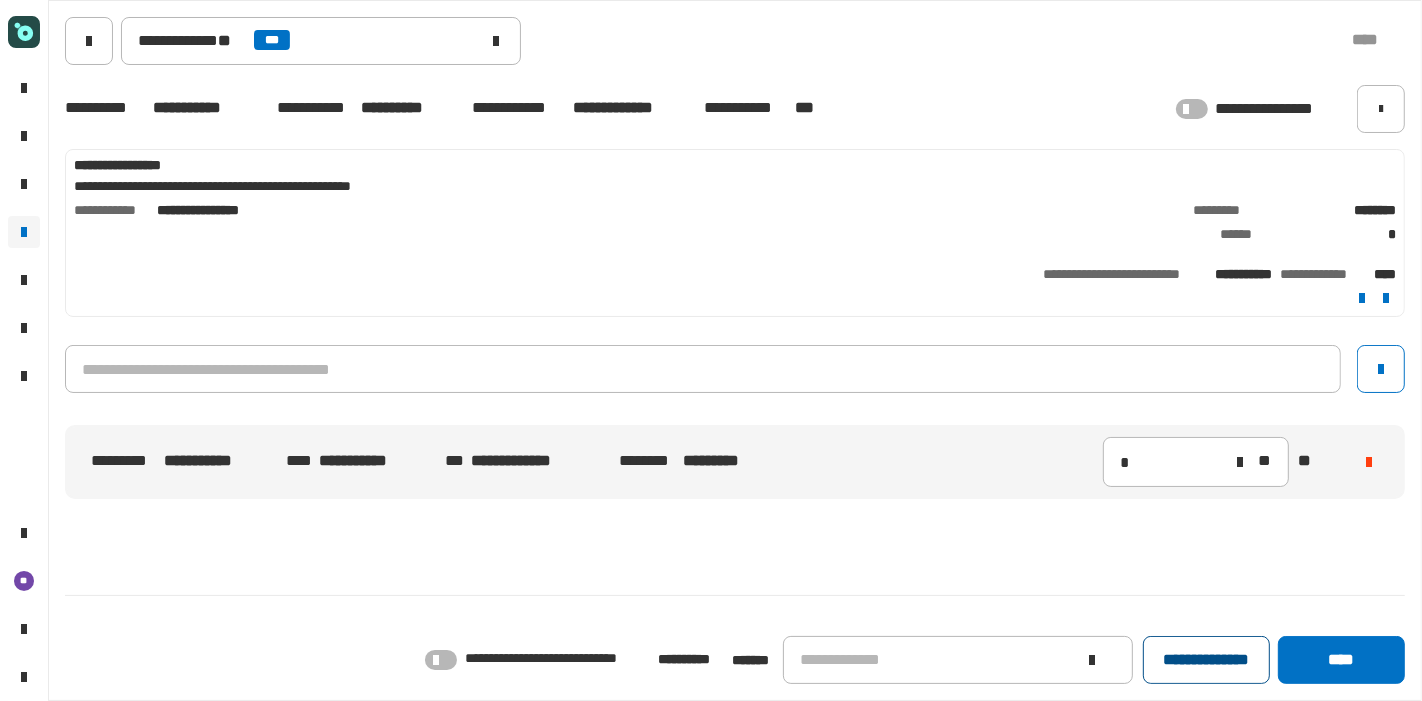 click on "**********" 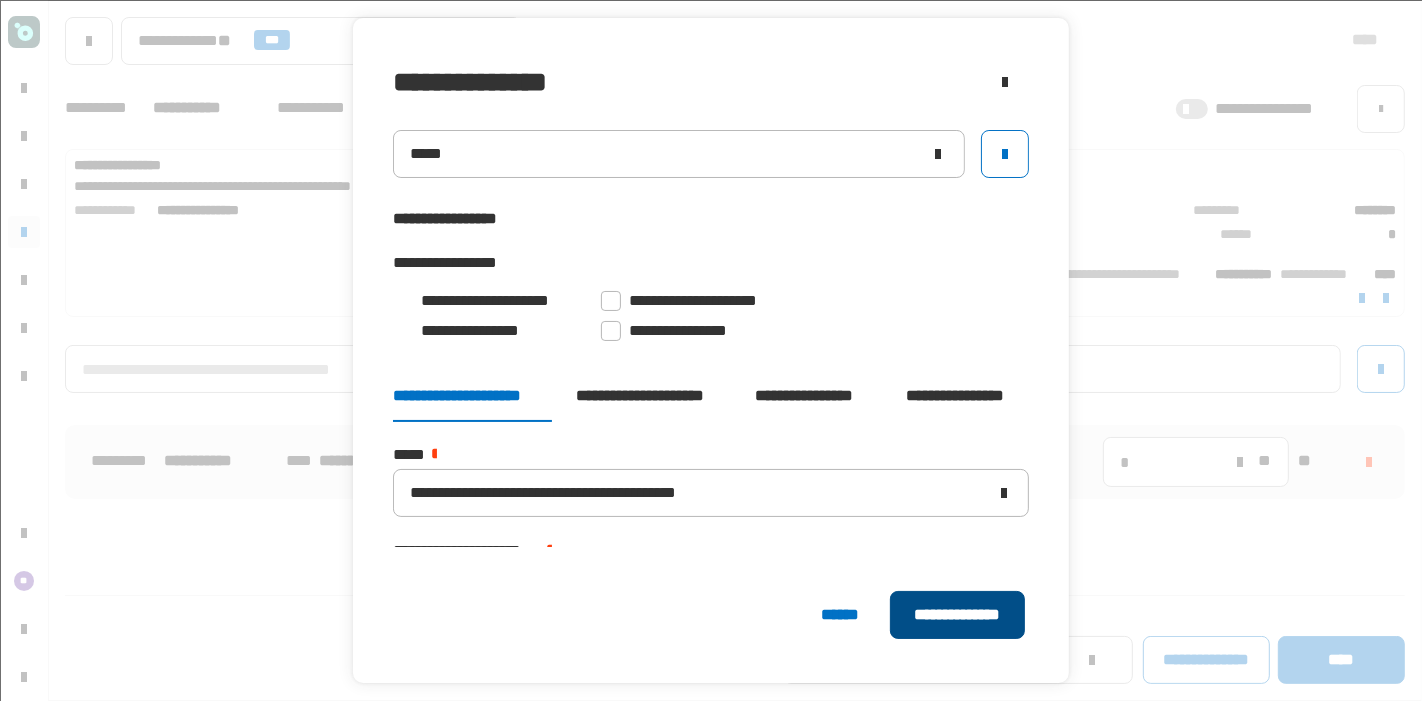 click on "**********" 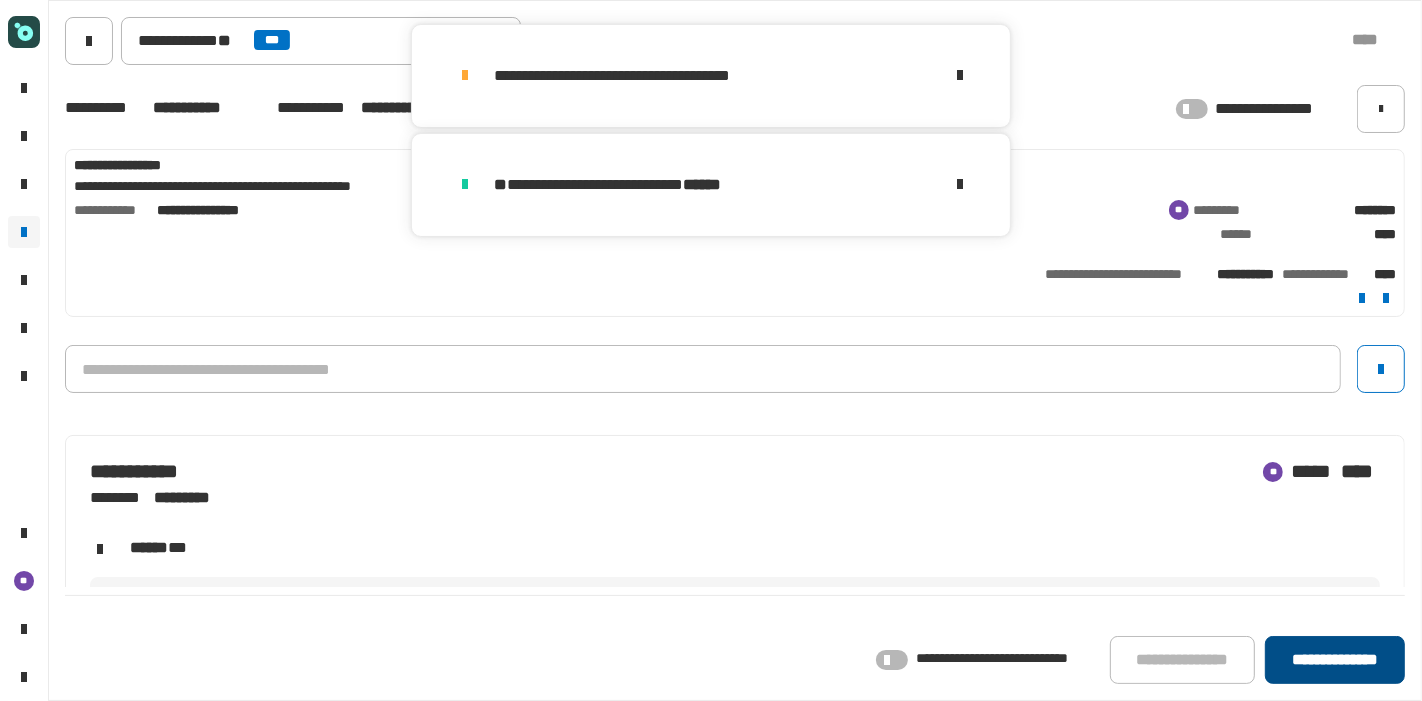 click on "**********" 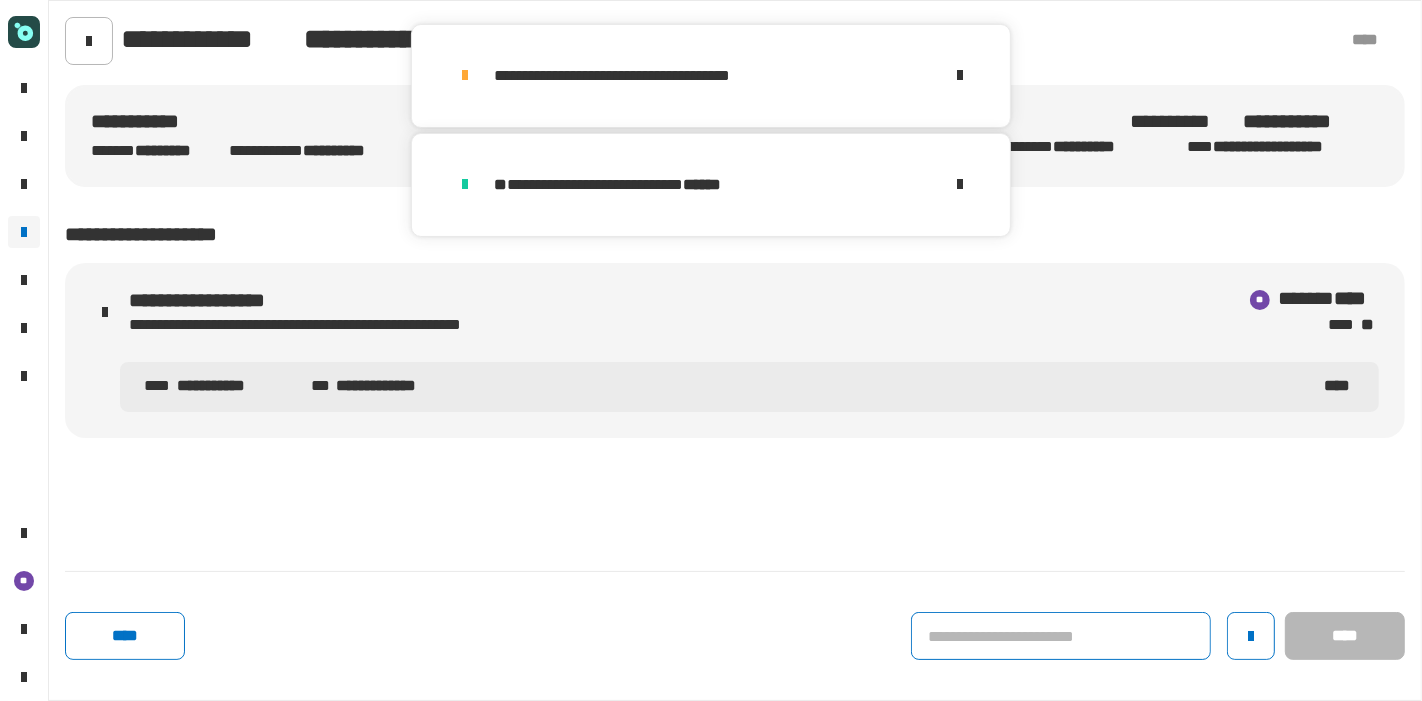 click 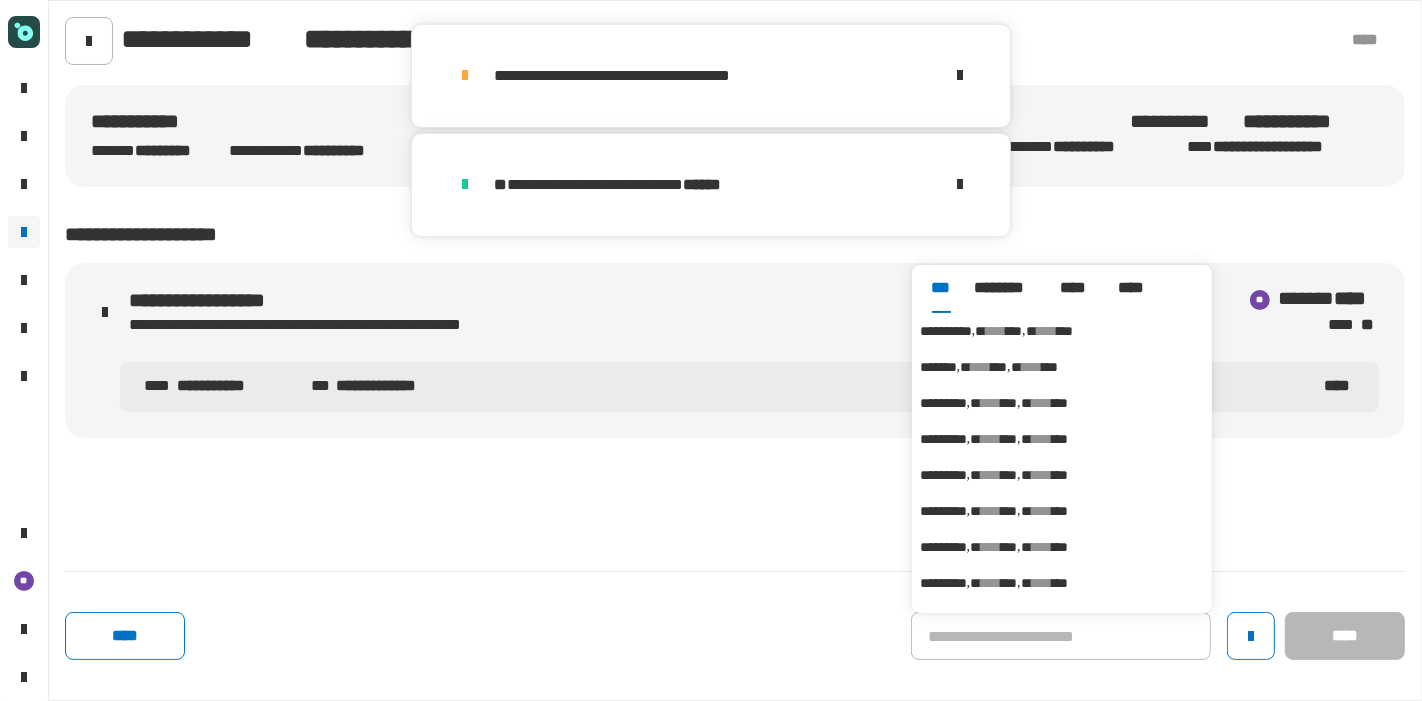 click on "****" at bounding box center [996, 331] 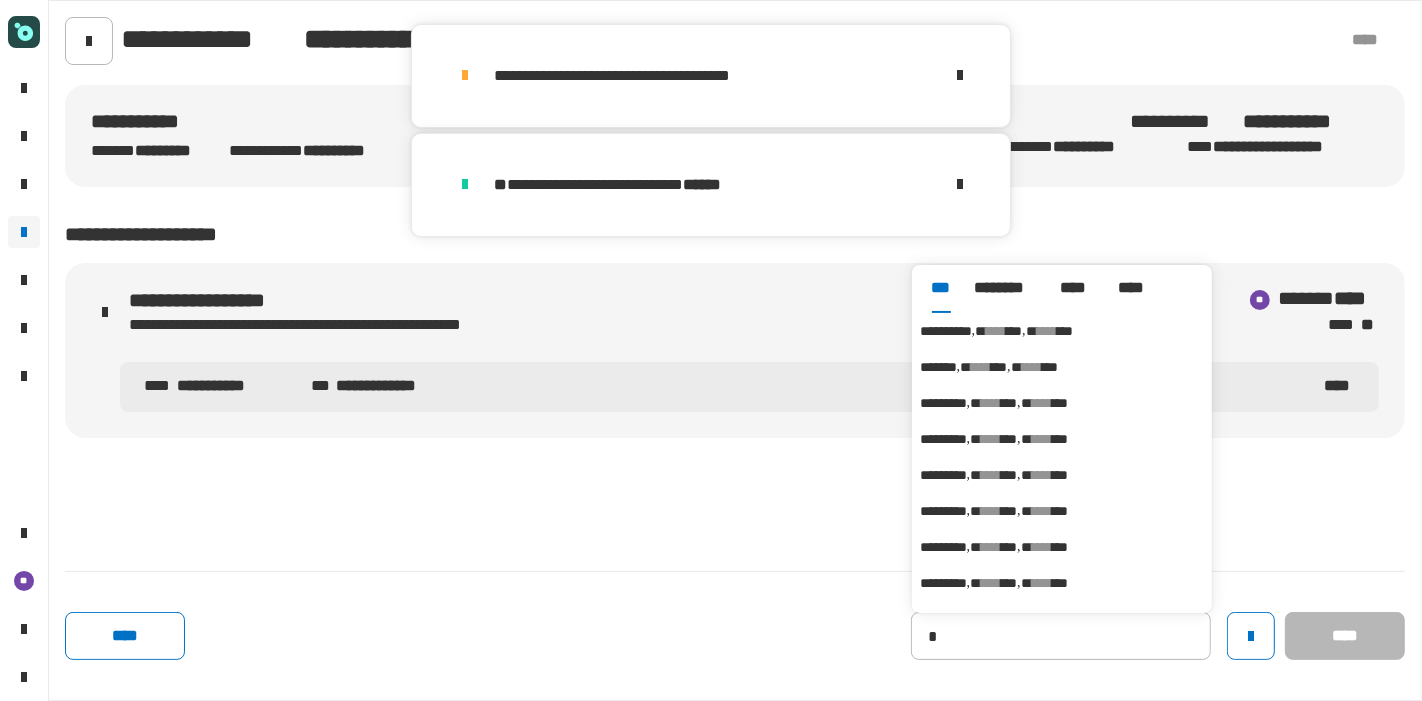 type on "**********" 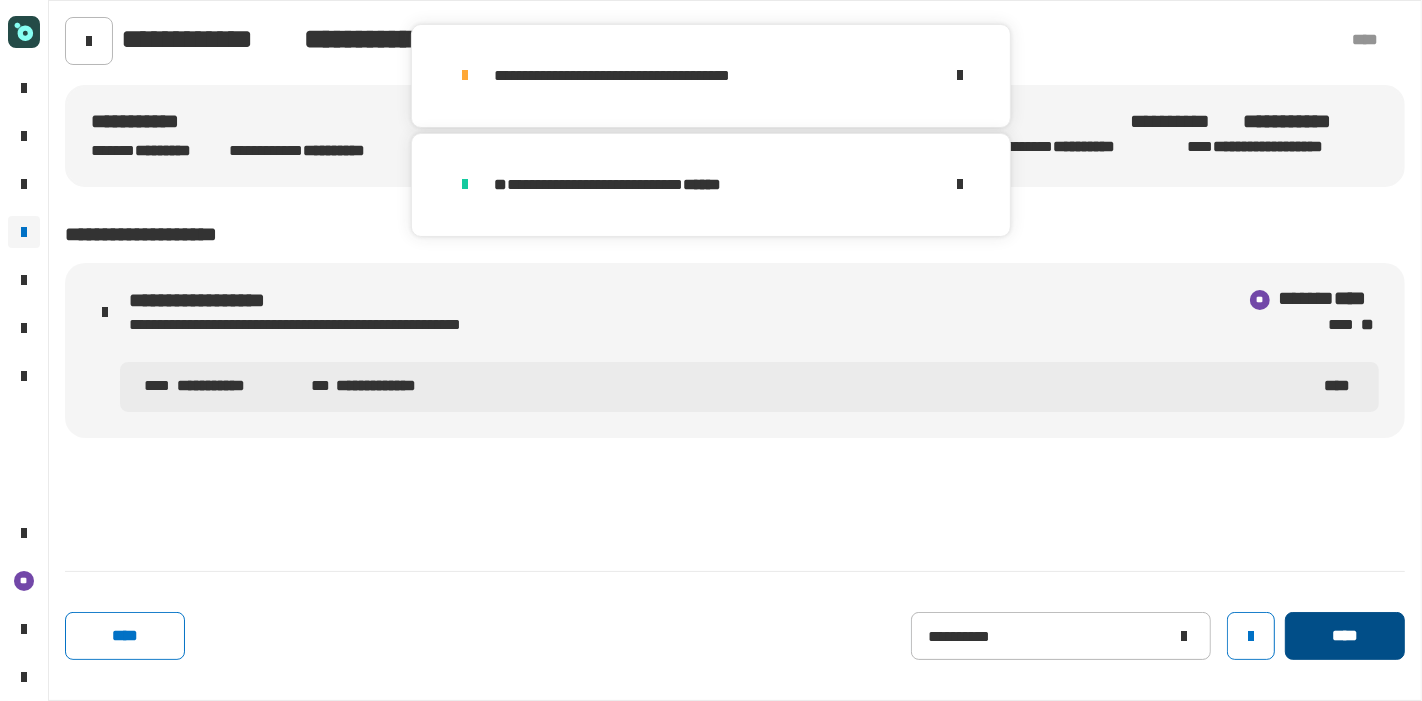 click on "****" 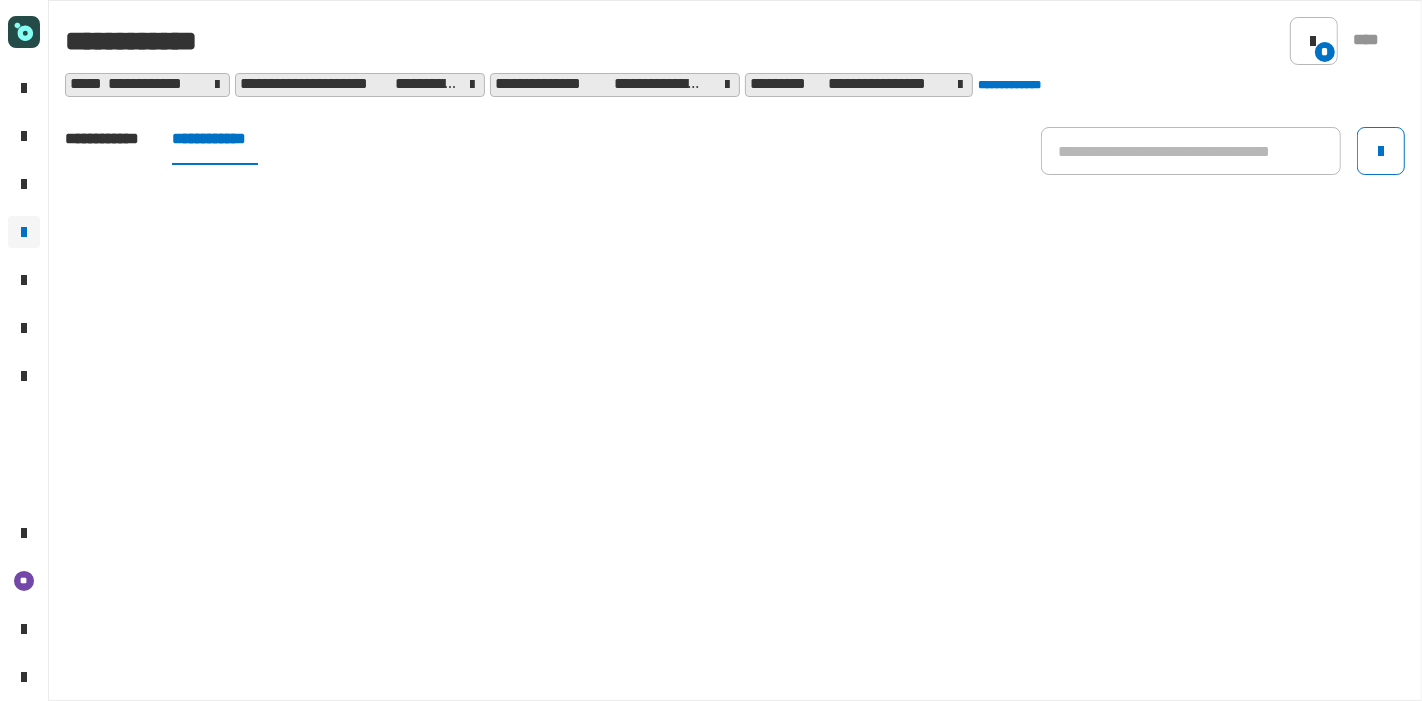 click on "**********" 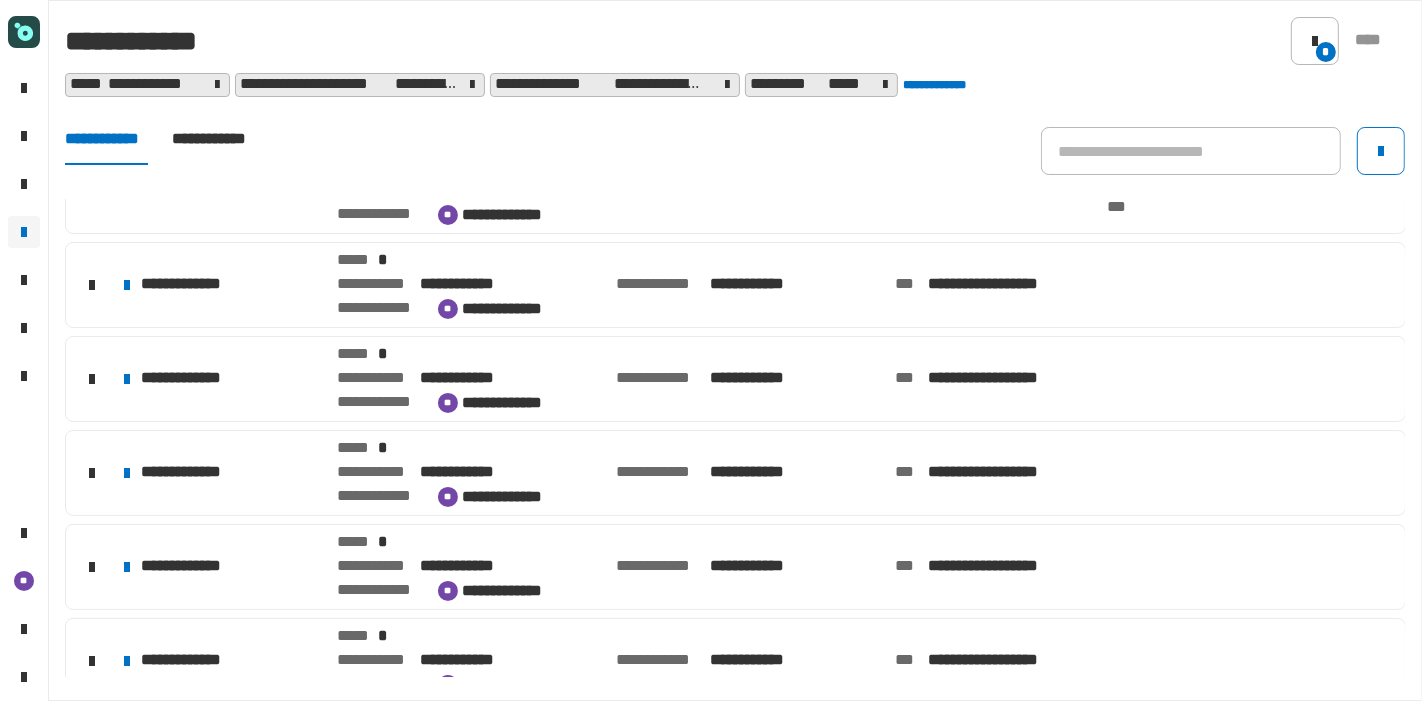 scroll, scrollTop: 145, scrollLeft: 0, axis: vertical 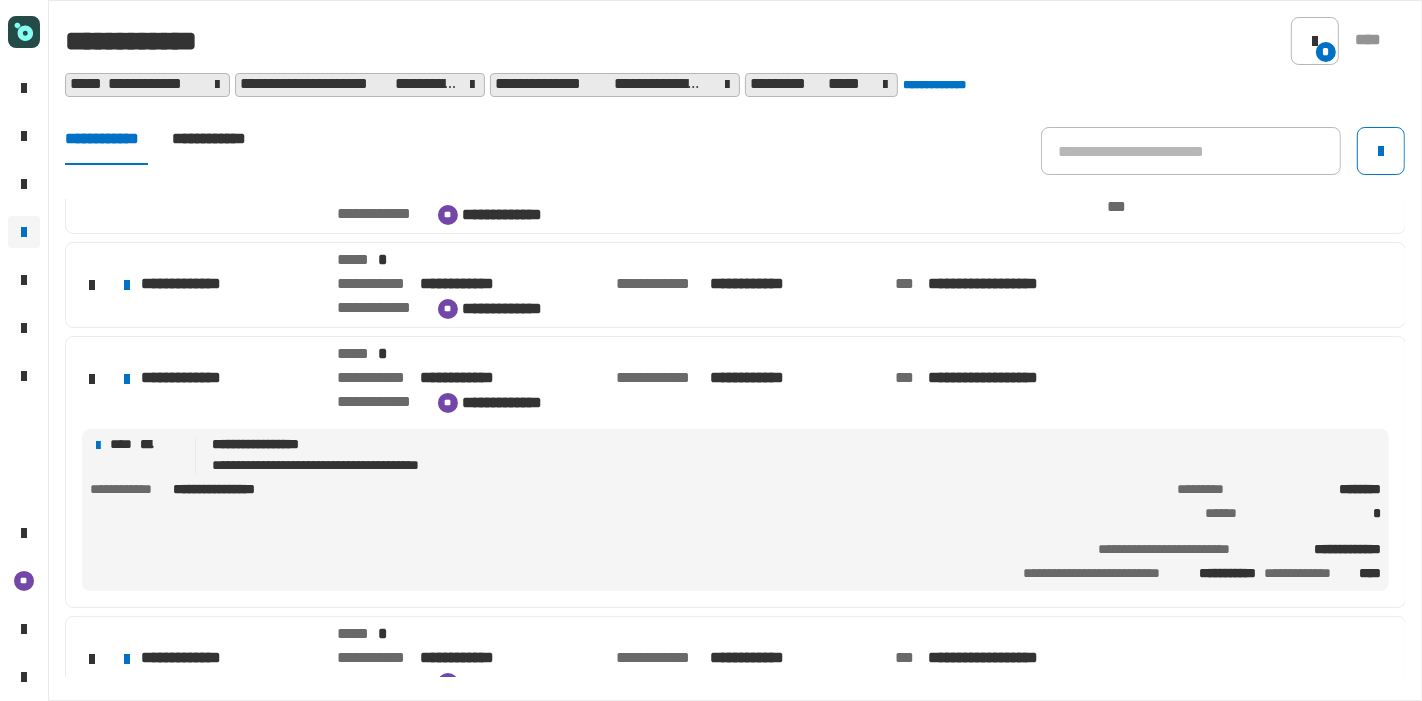 click on "**********" 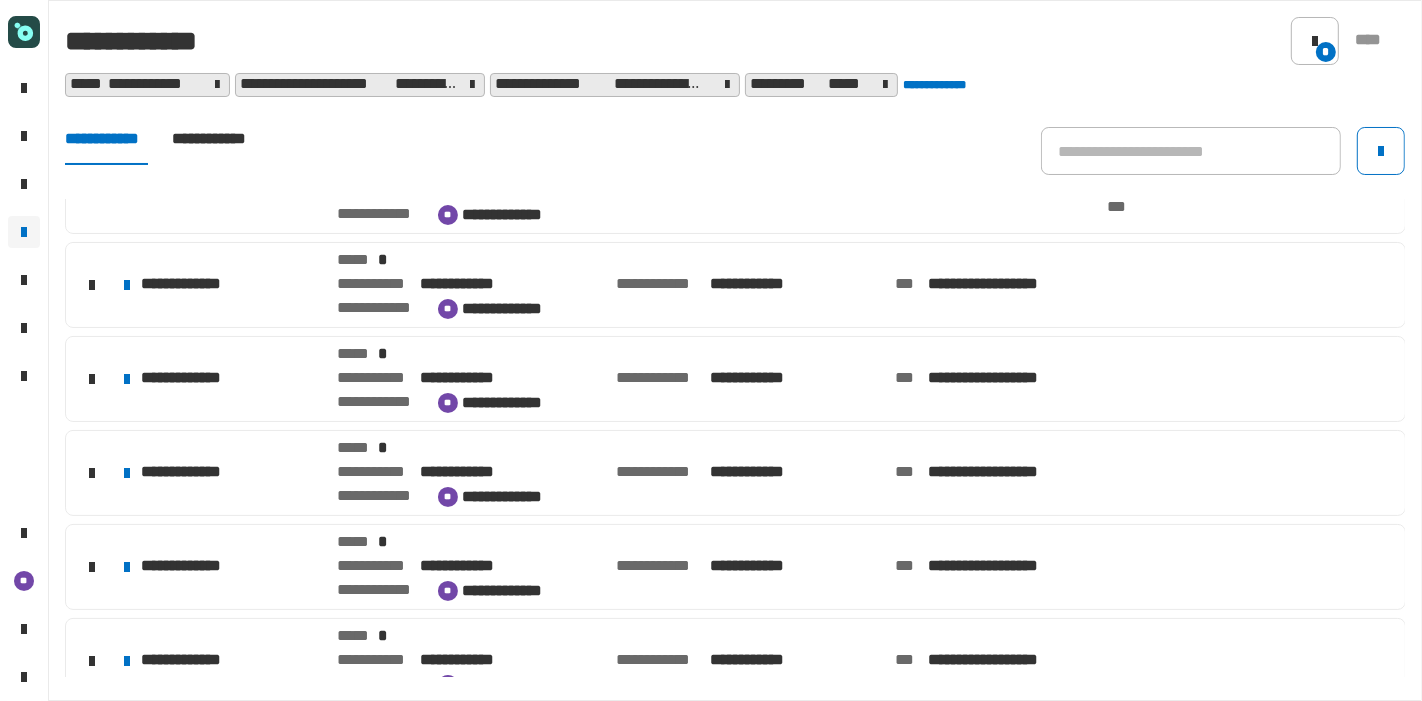 click on "**********" 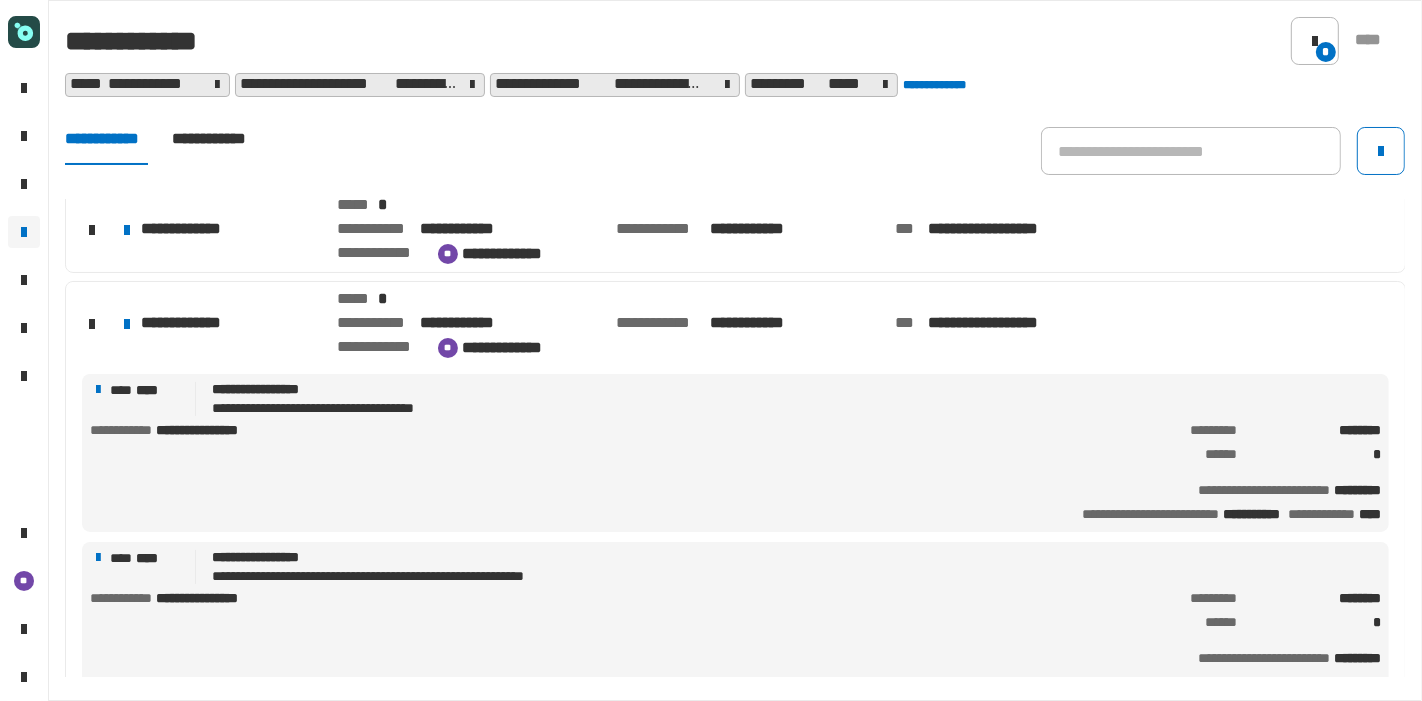 scroll, scrollTop: 300, scrollLeft: 0, axis: vertical 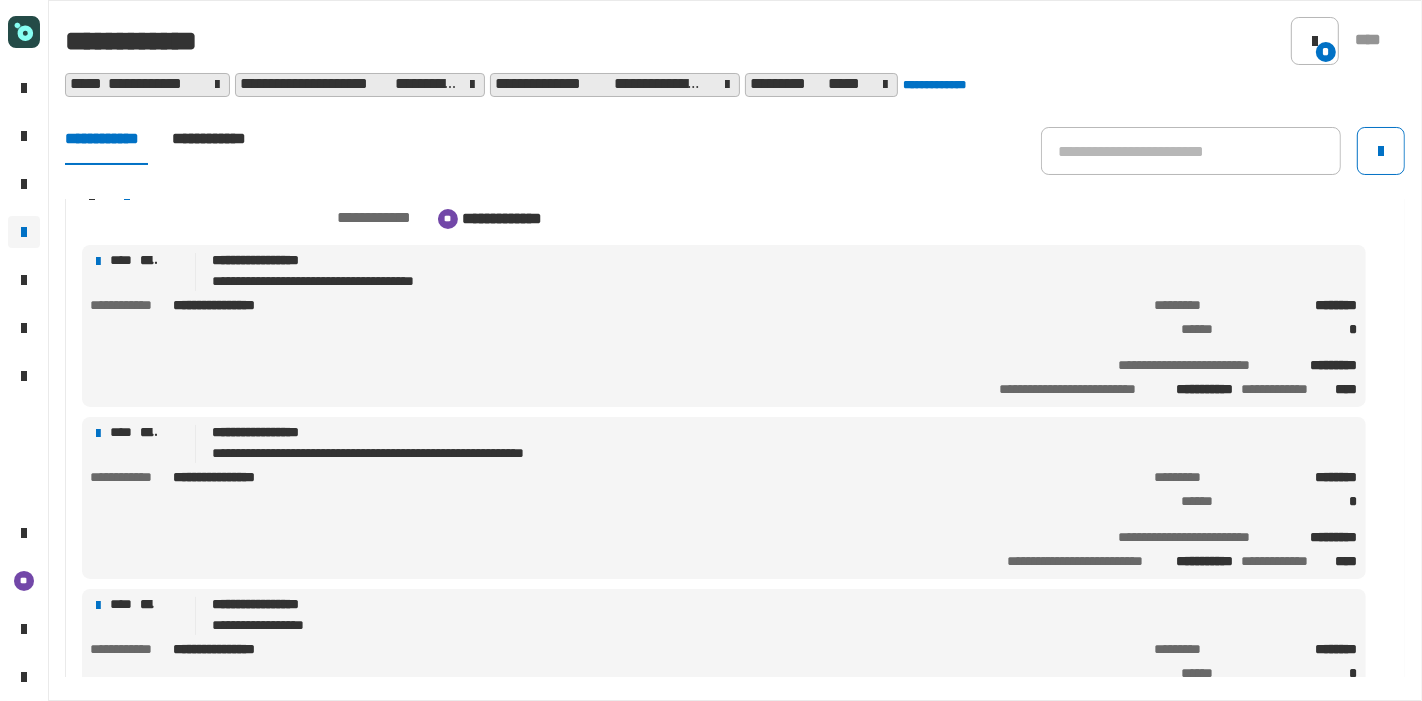 click on "**********" 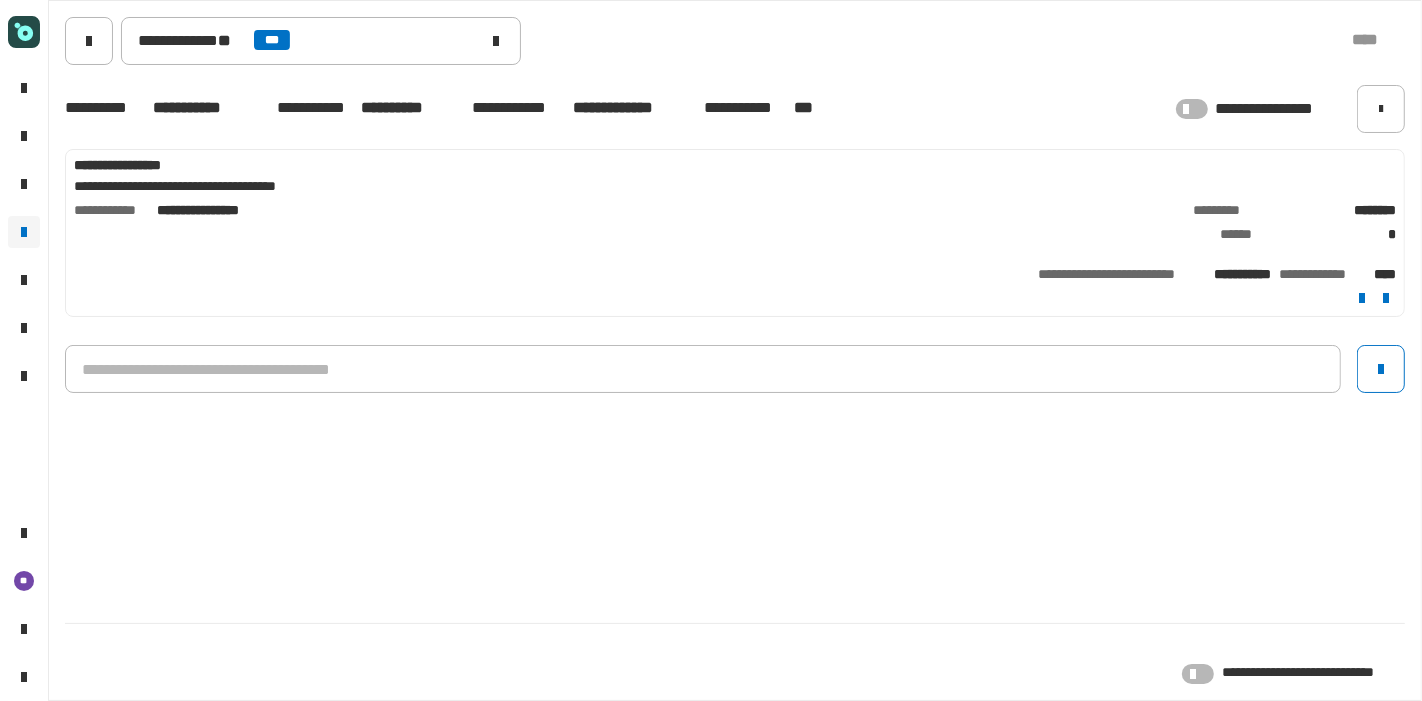 click 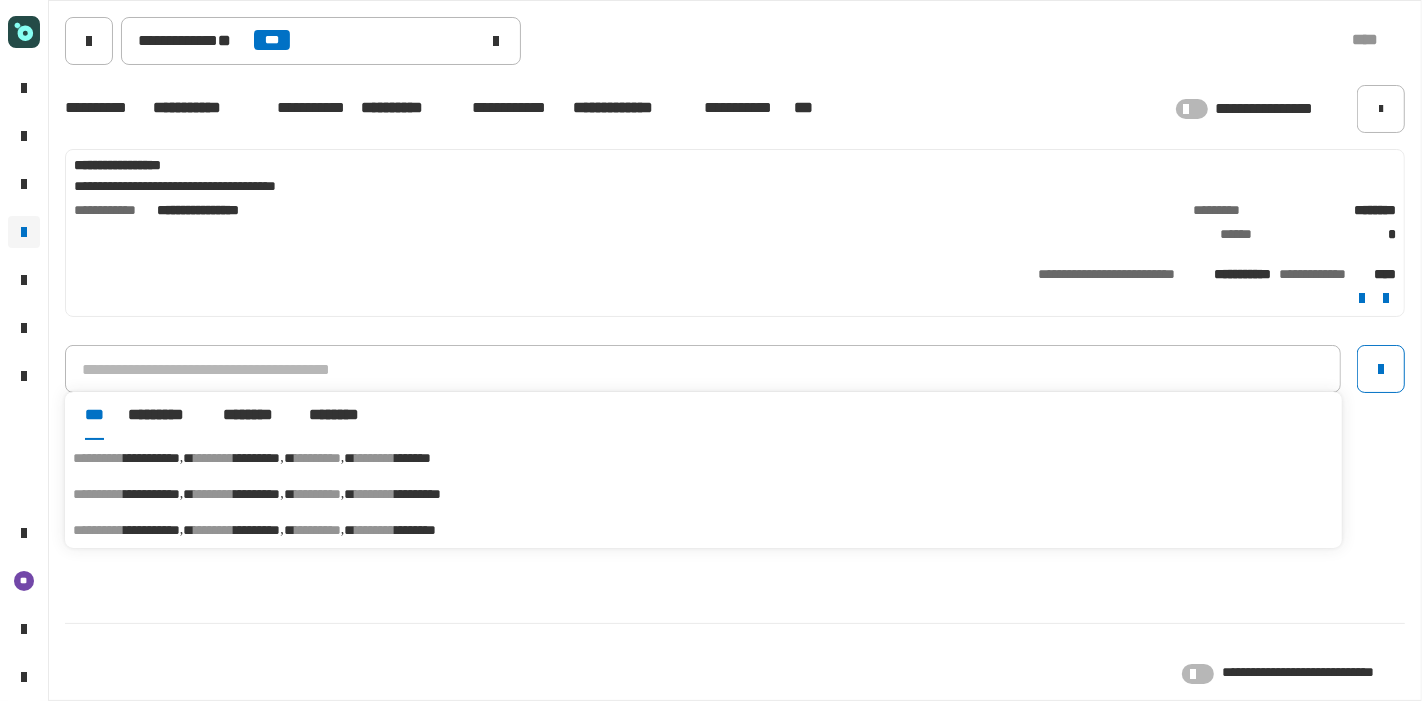 click on "********" at bounding box center [415, 530] 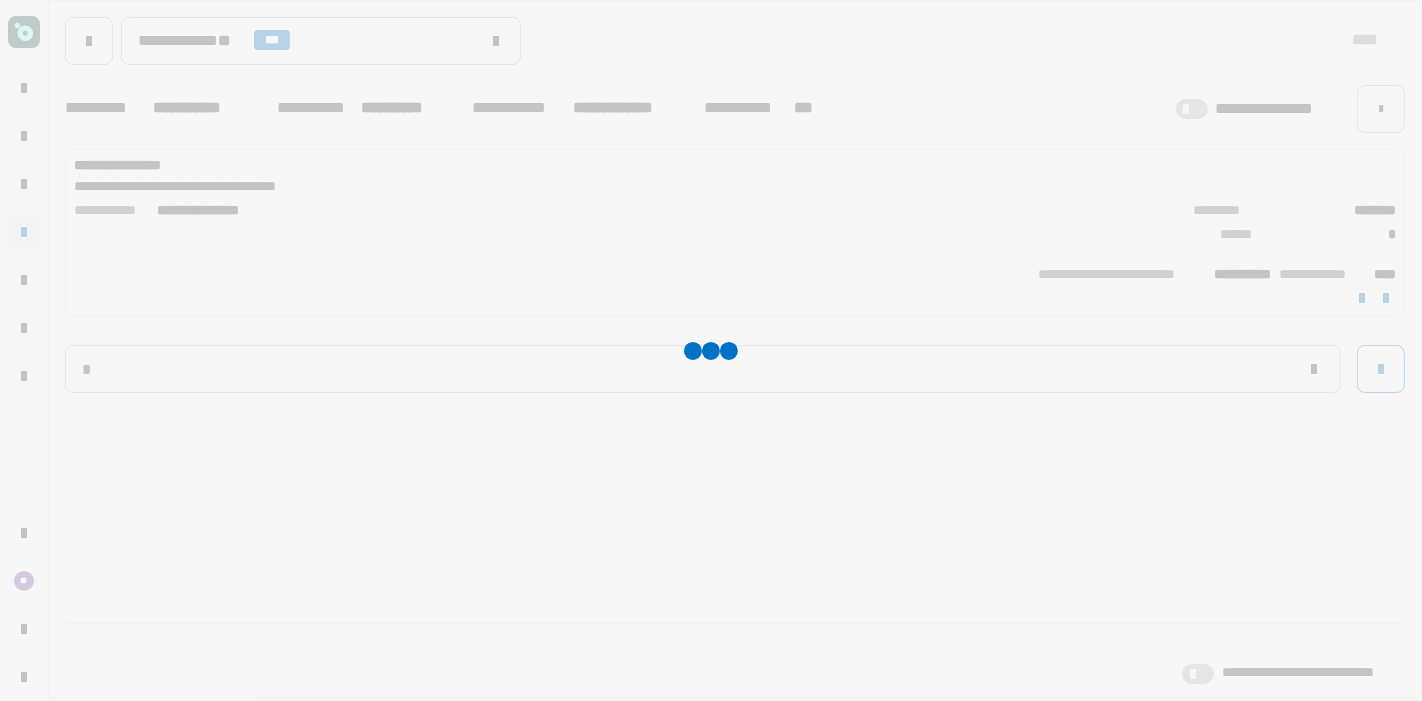 type on "**********" 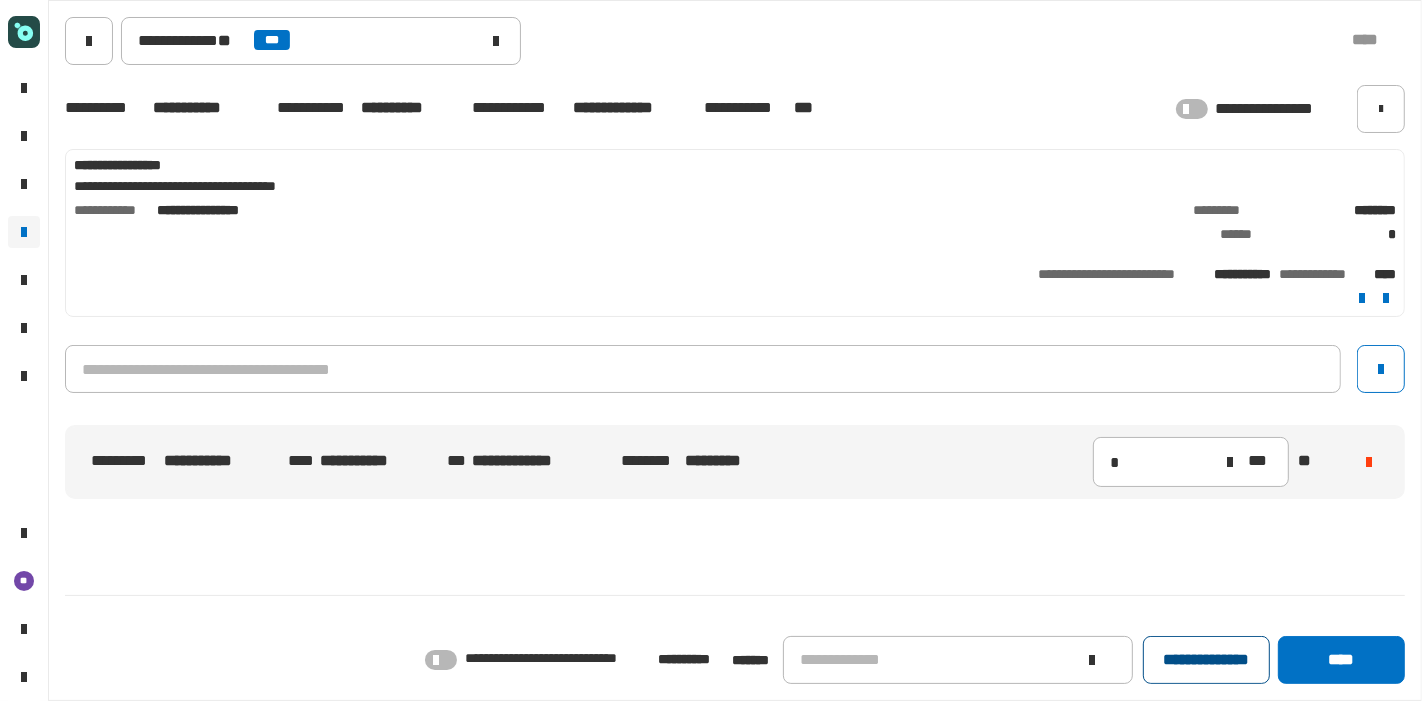 click on "**********" 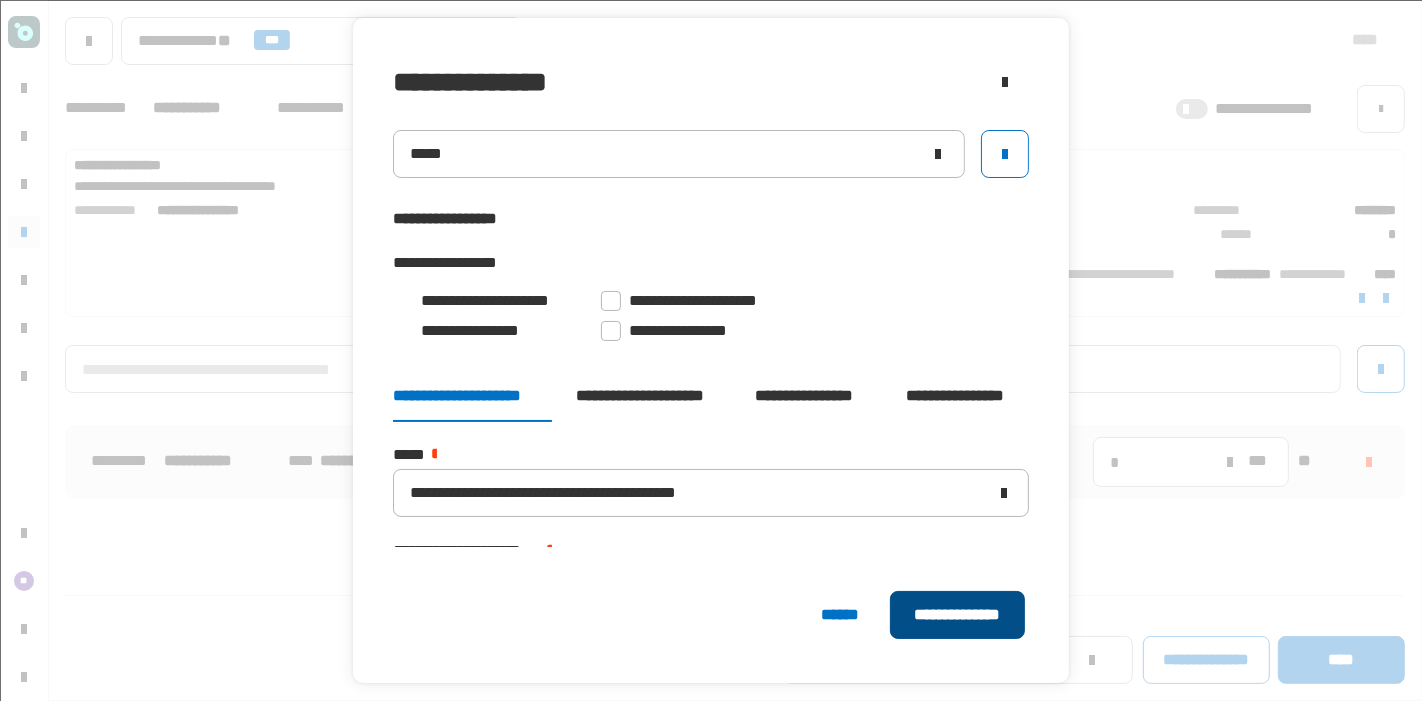 click on "**********" 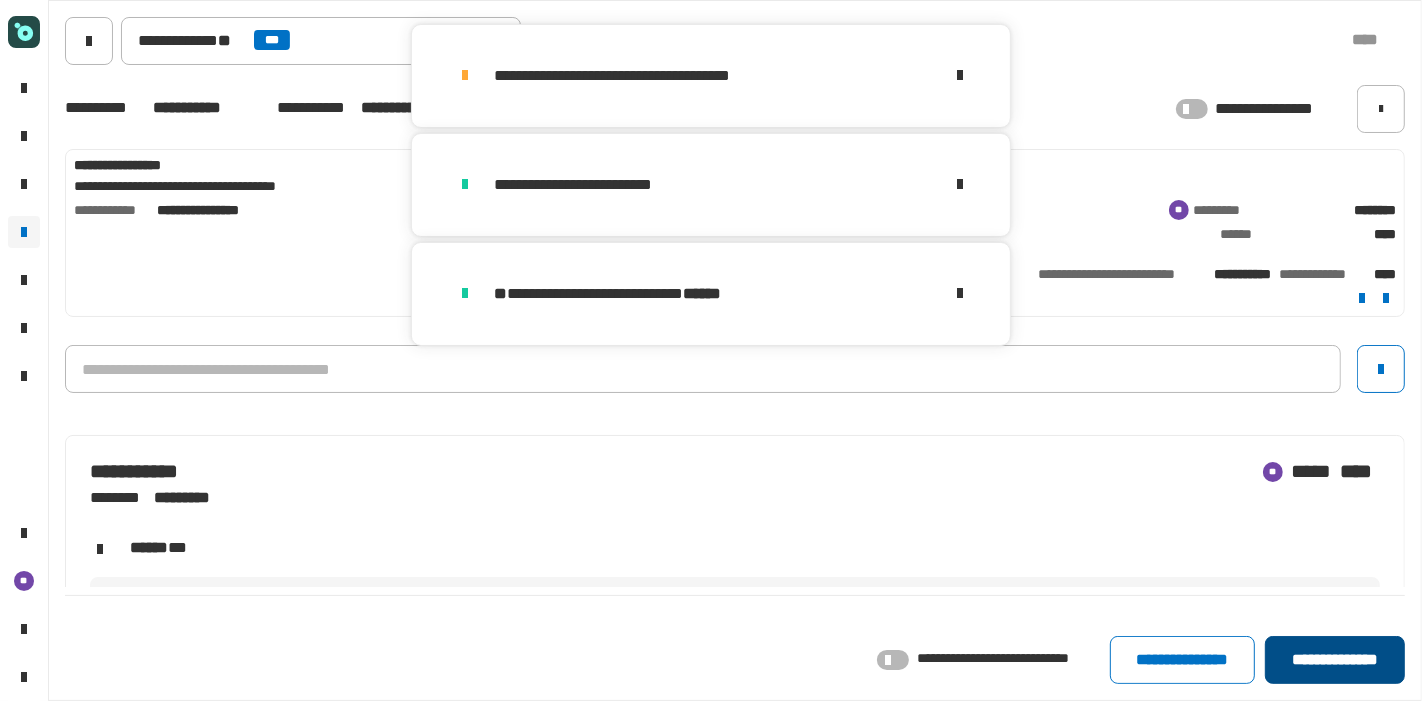 click on "**********" 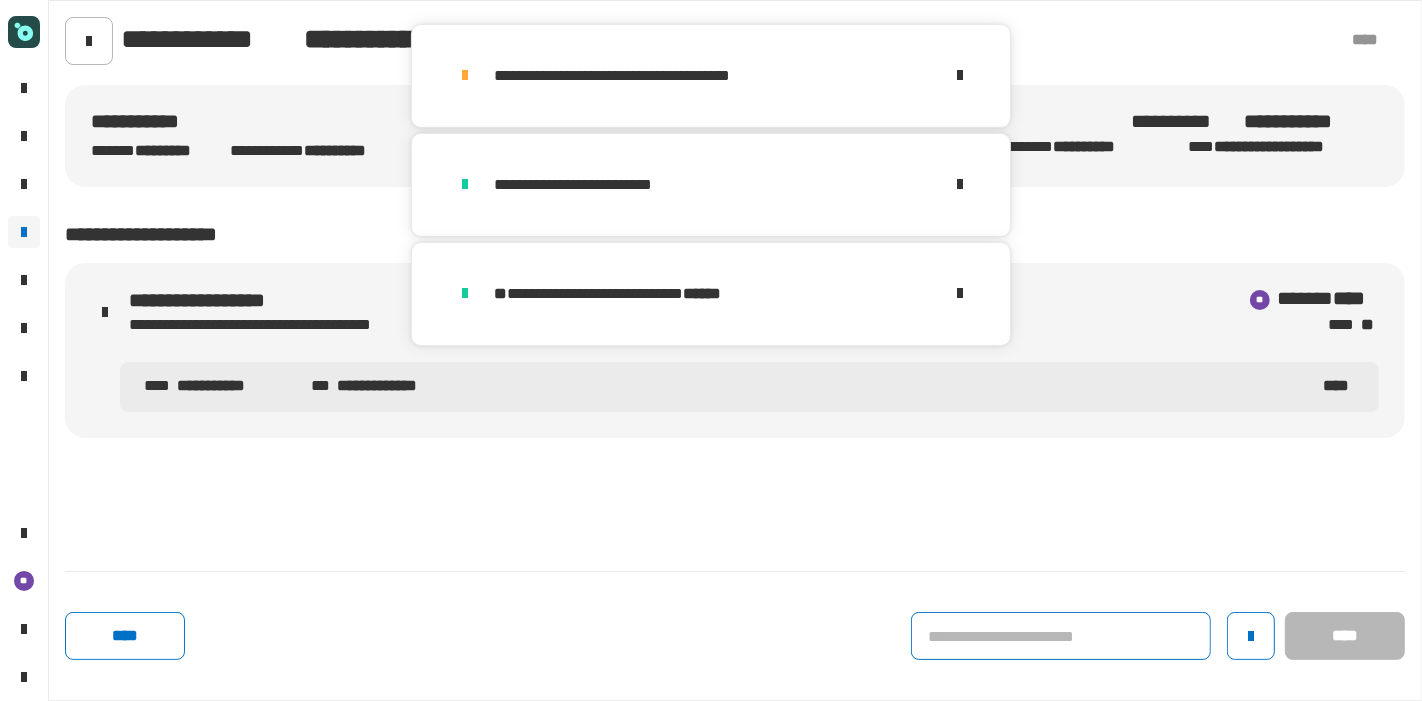 click 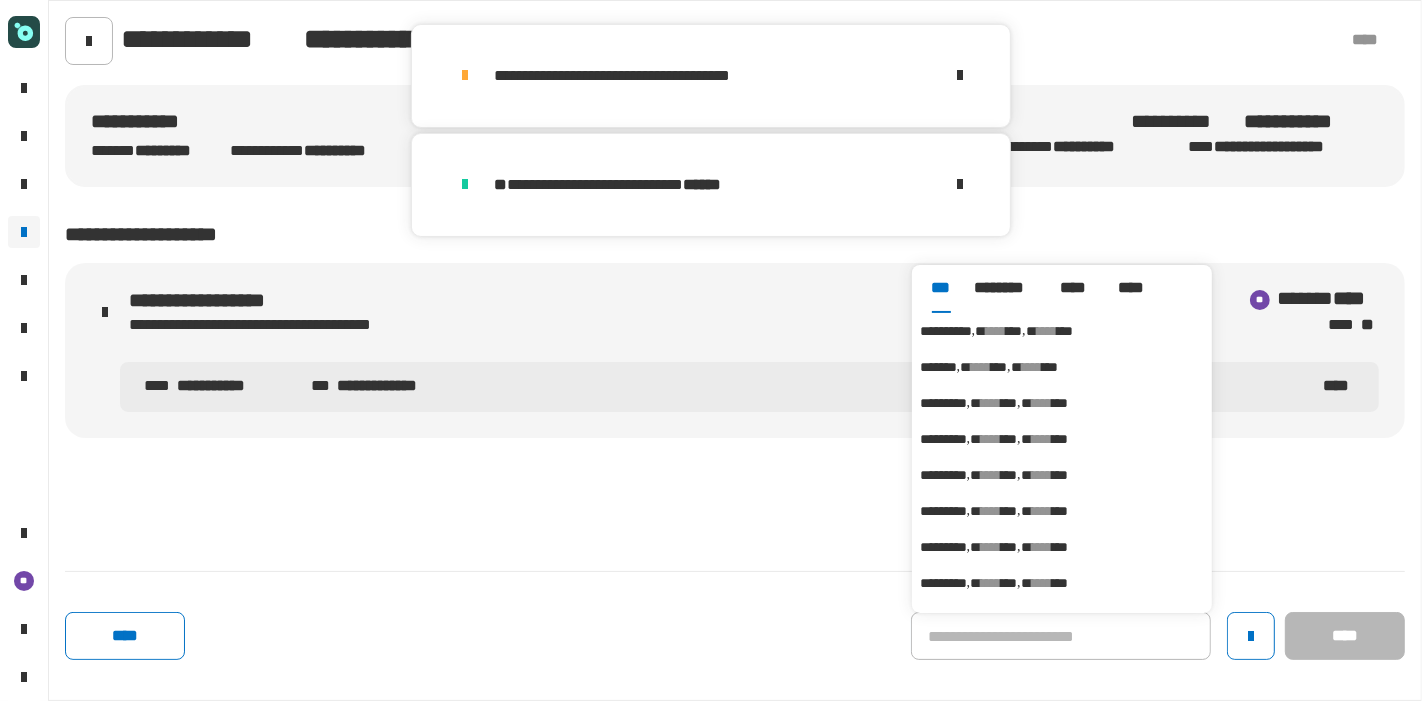 click on "****" at bounding box center [996, 331] 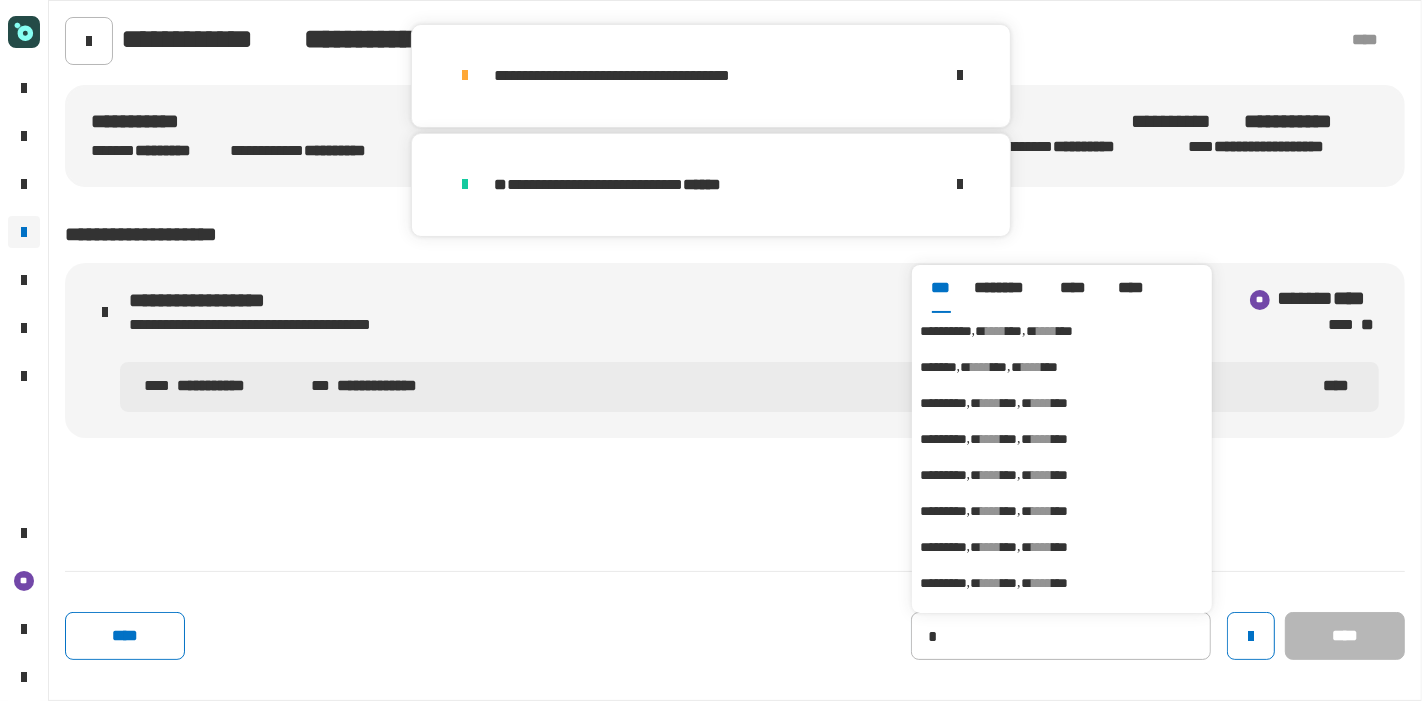 type on "**********" 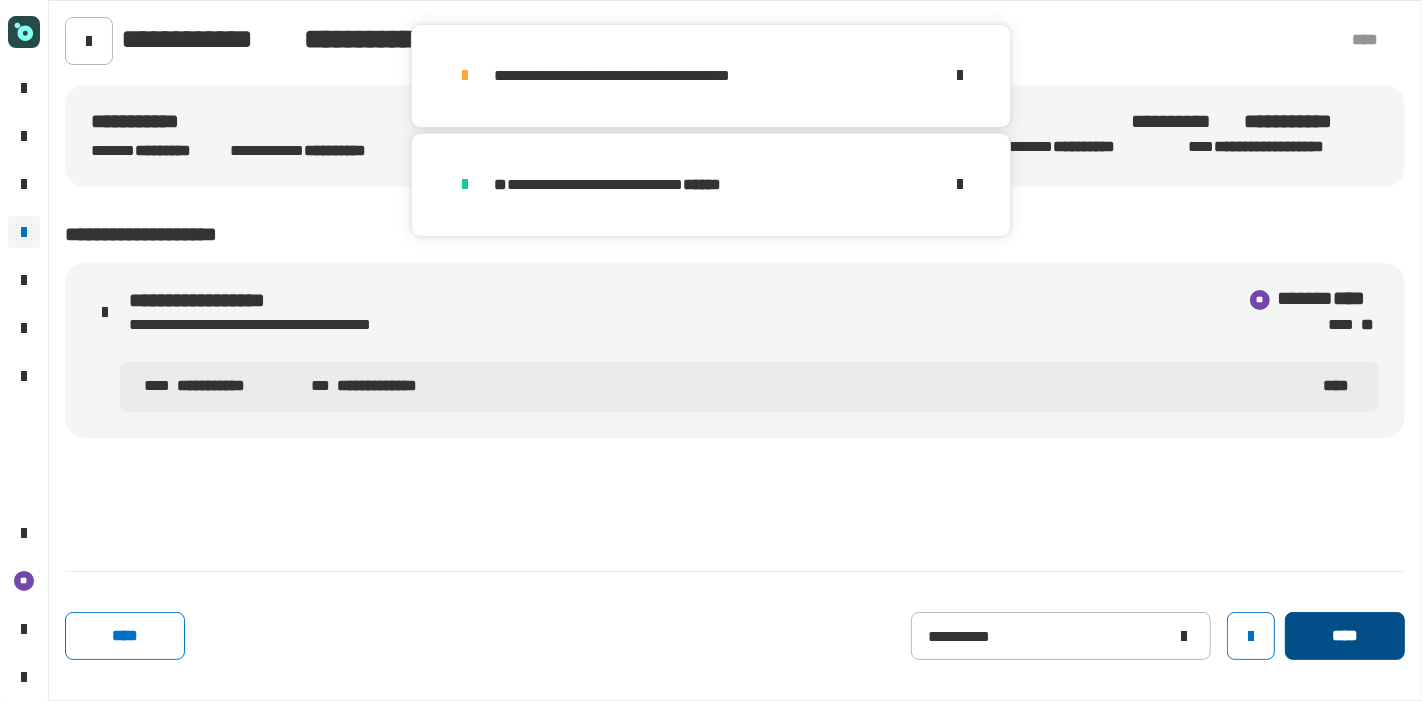 click on "****" 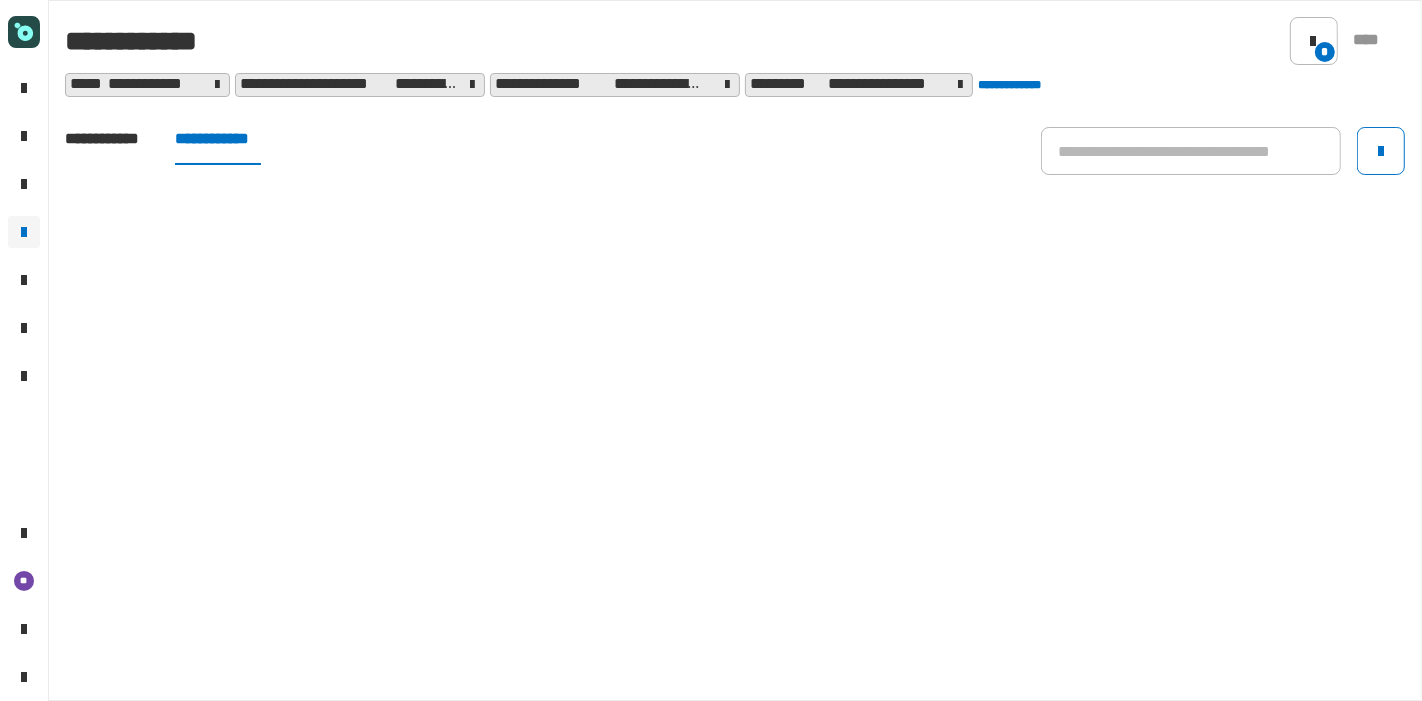 click on "**********" 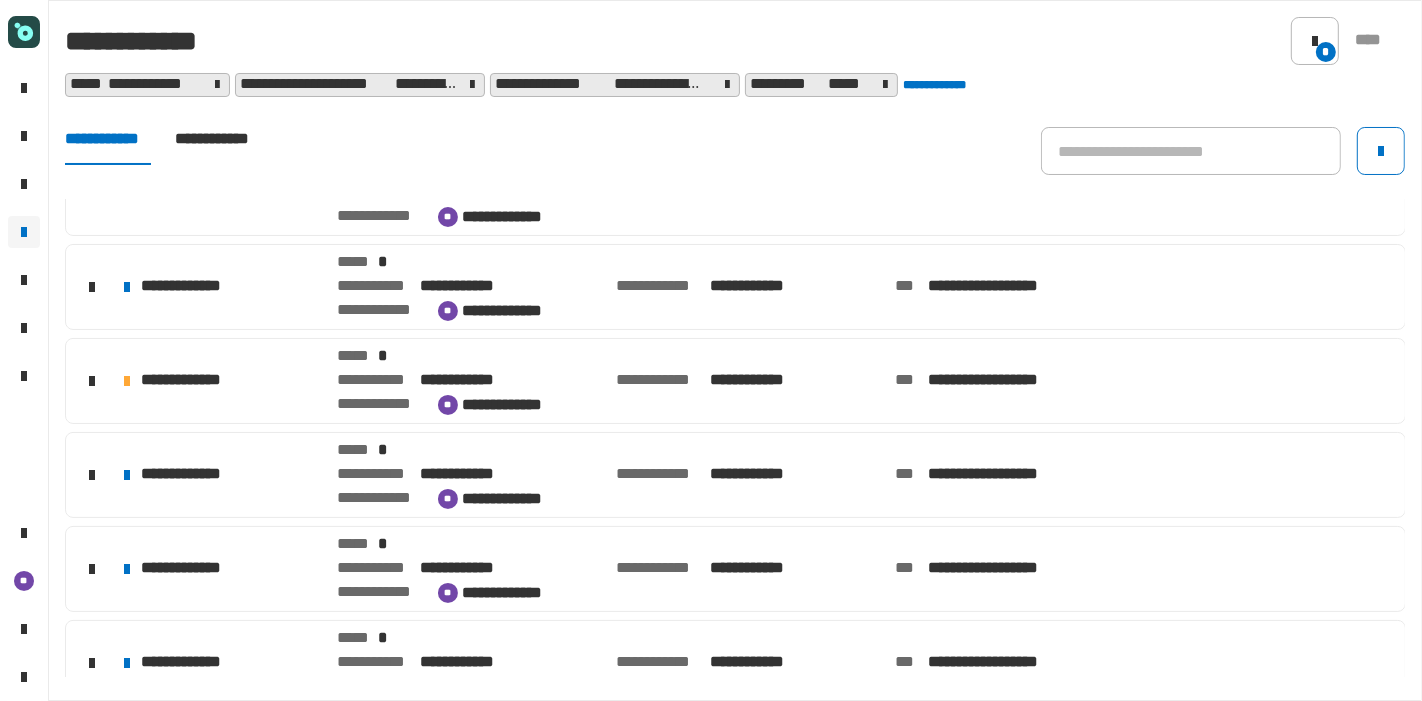 scroll, scrollTop: 237, scrollLeft: 0, axis: vertical 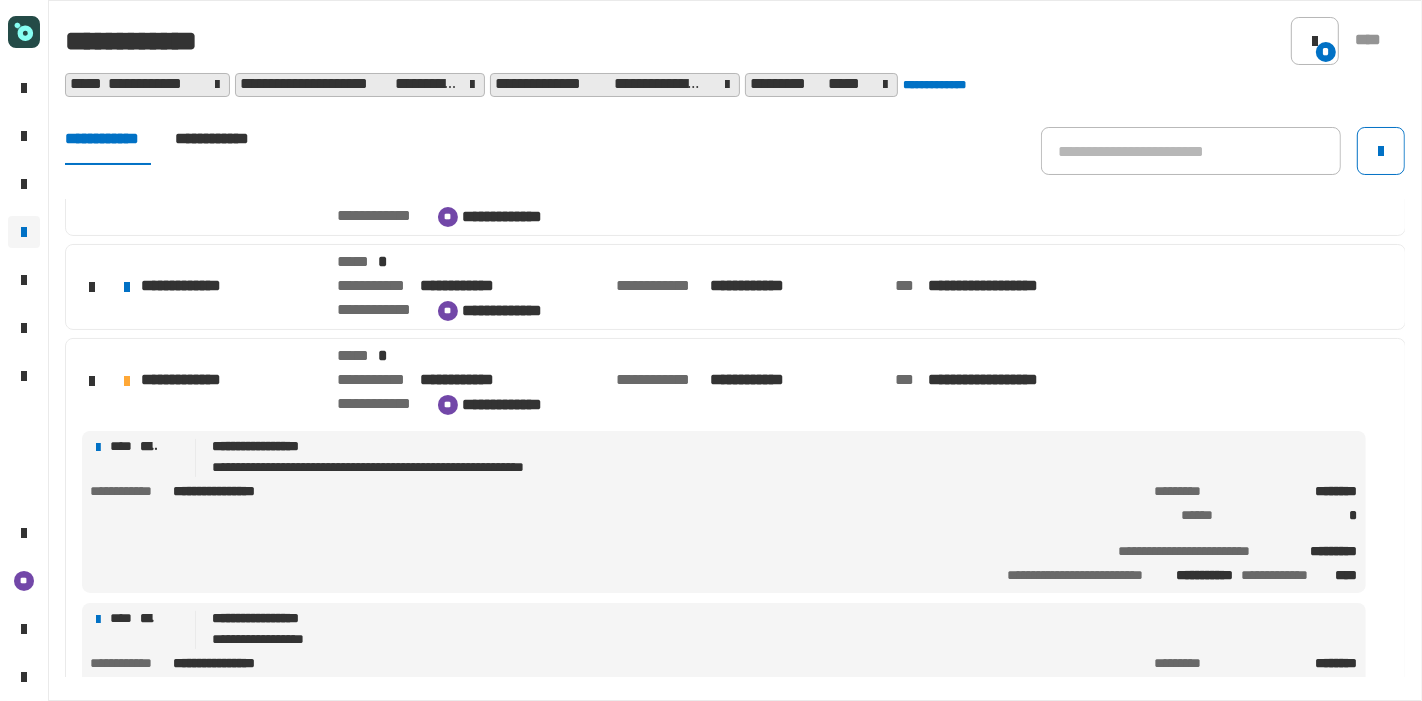 click on "**********" 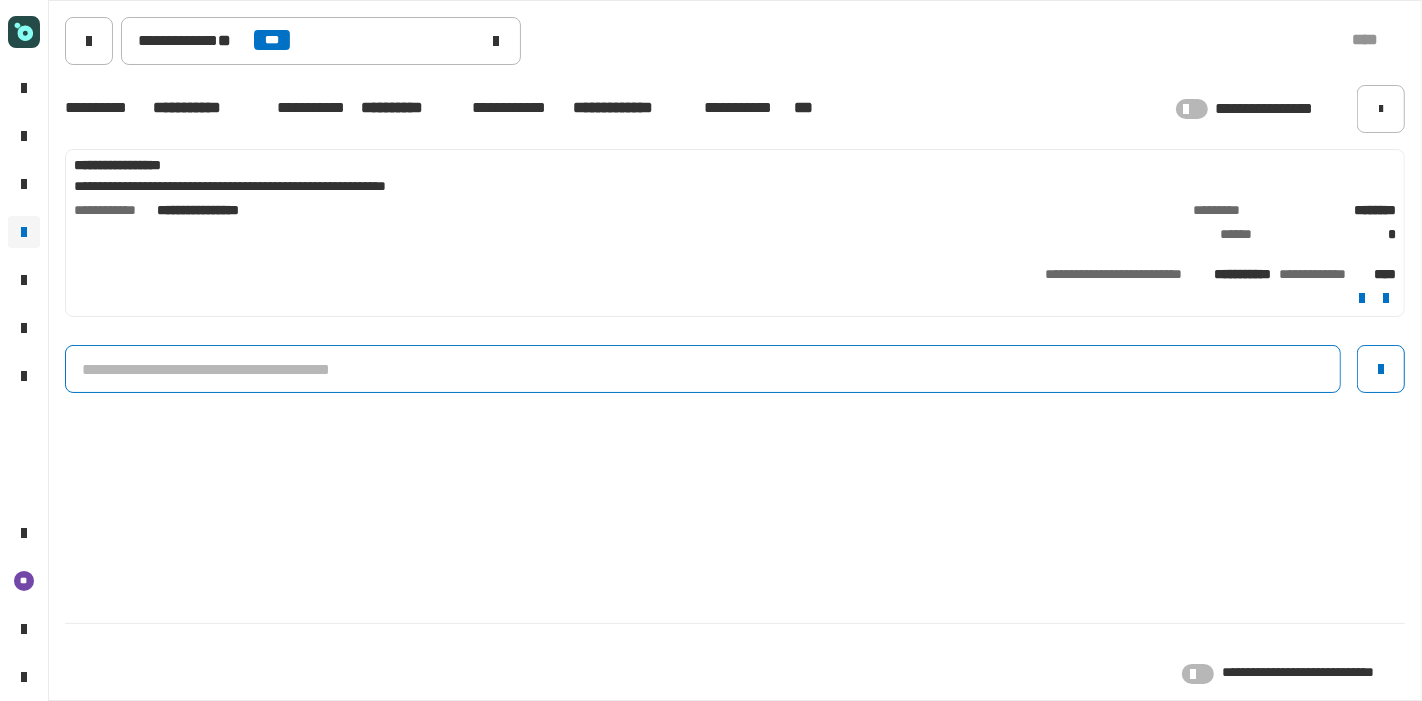click 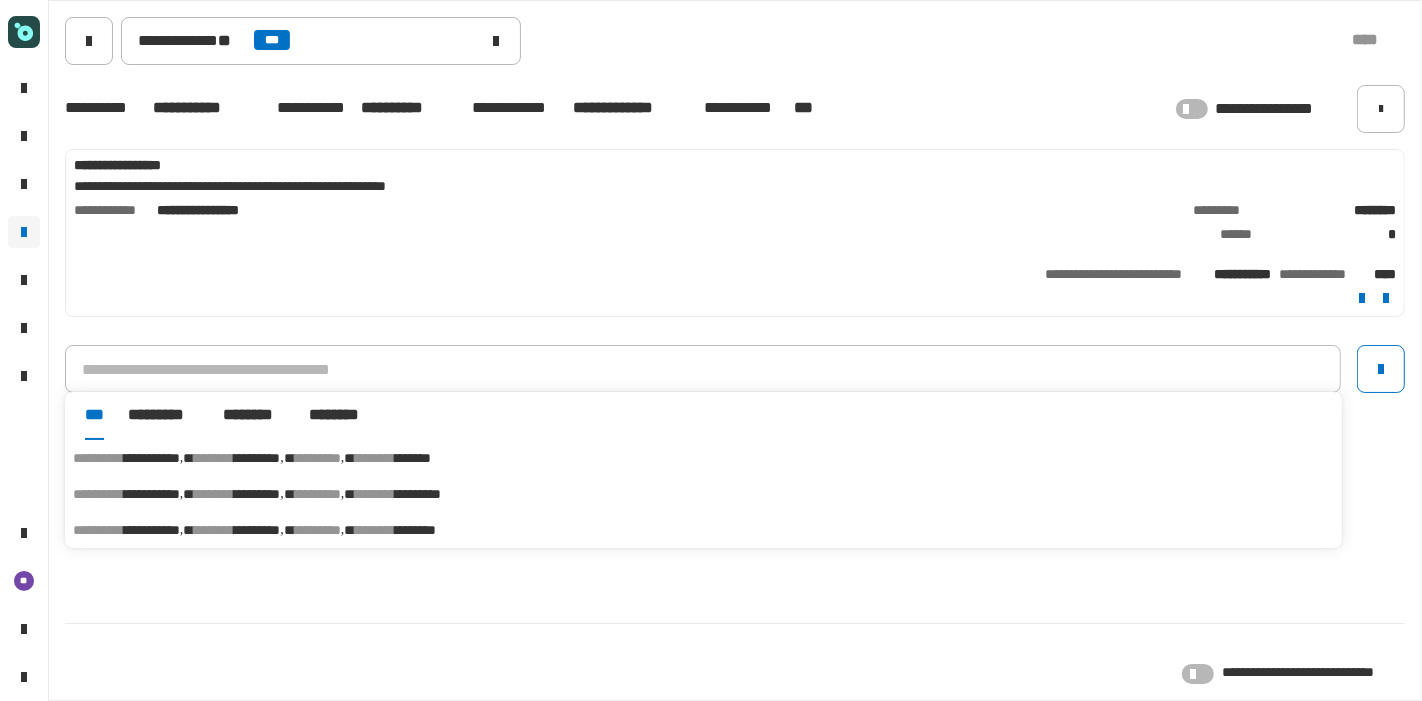 click on "********" at bounding box center [415, 530] 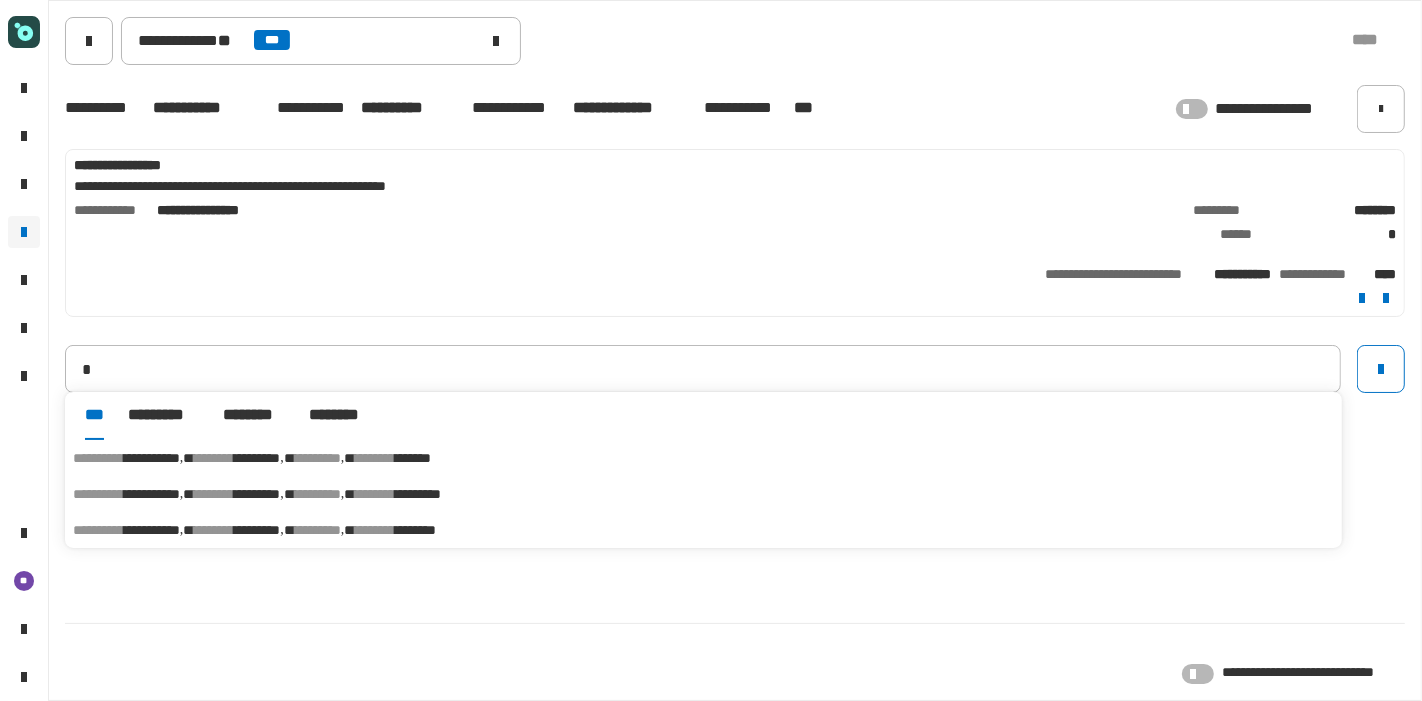 type on "**********" 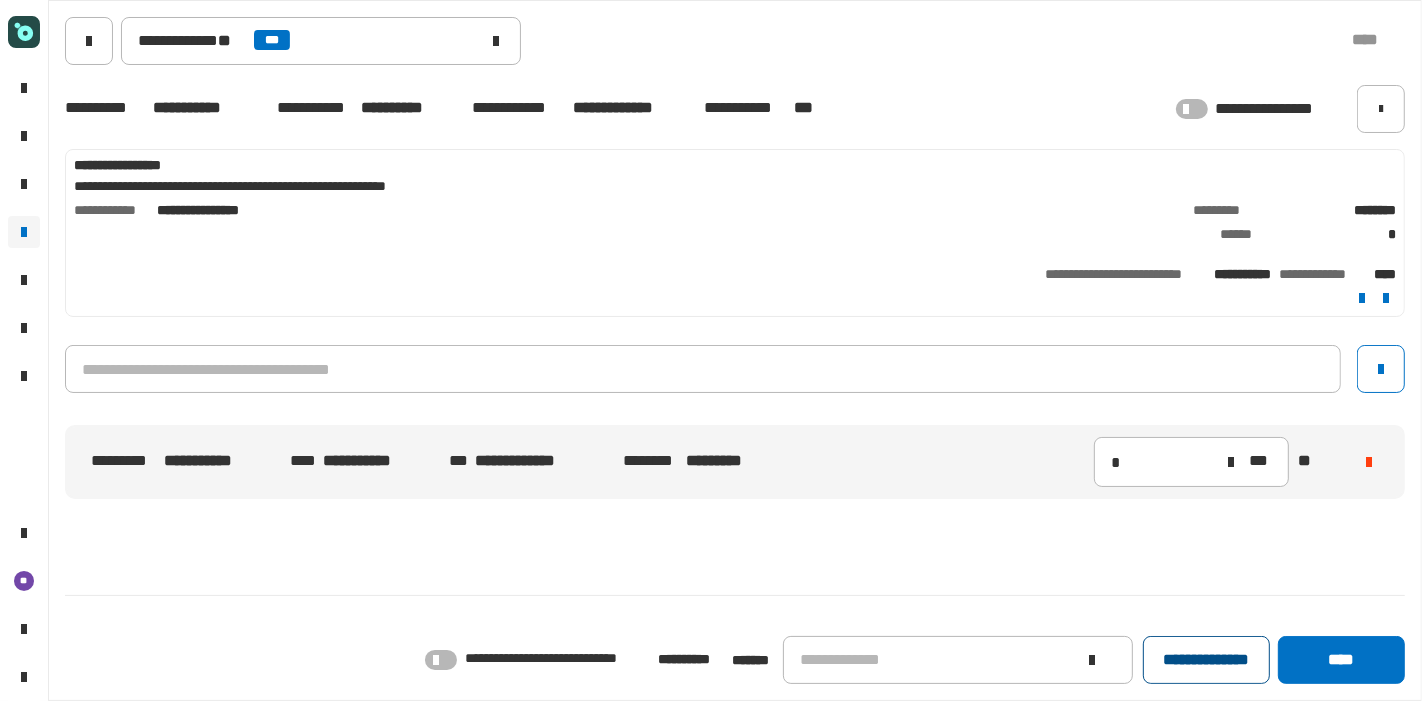 click on "**********" 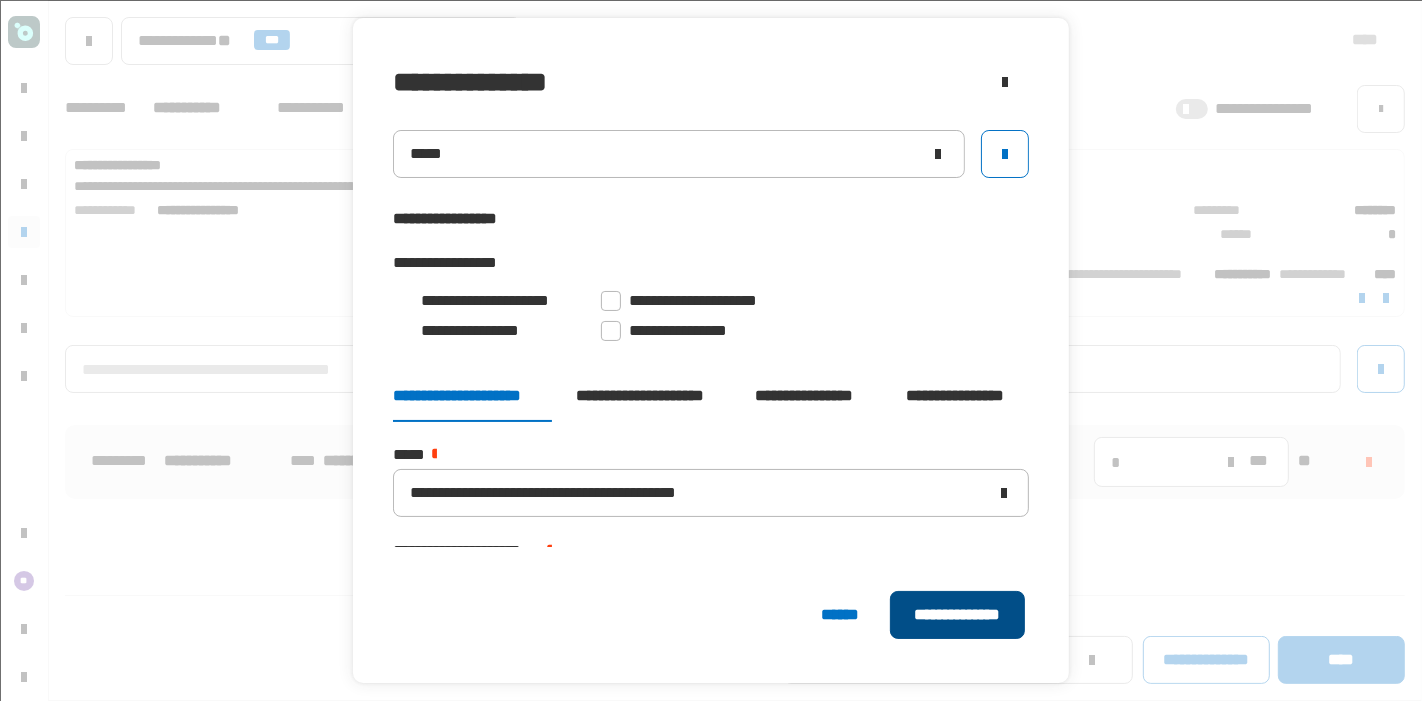 click on "**********" 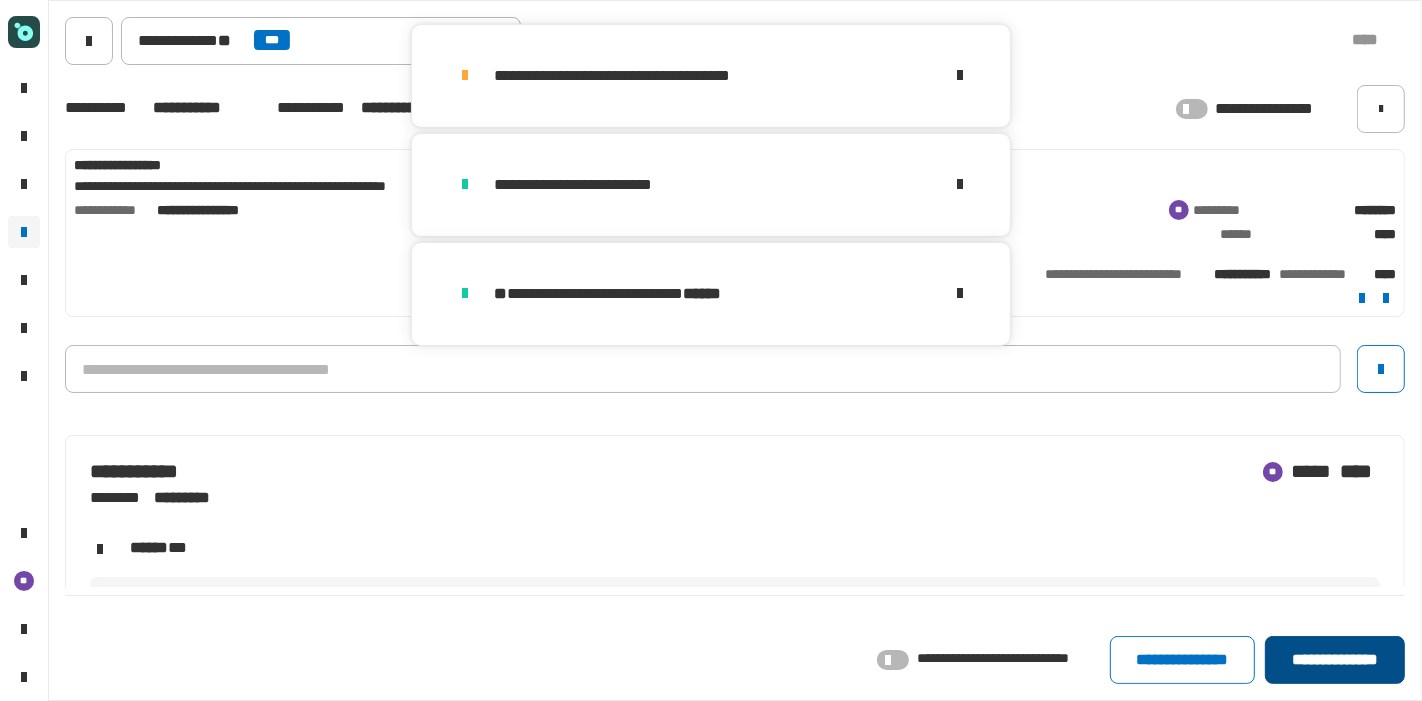 click on "**********" 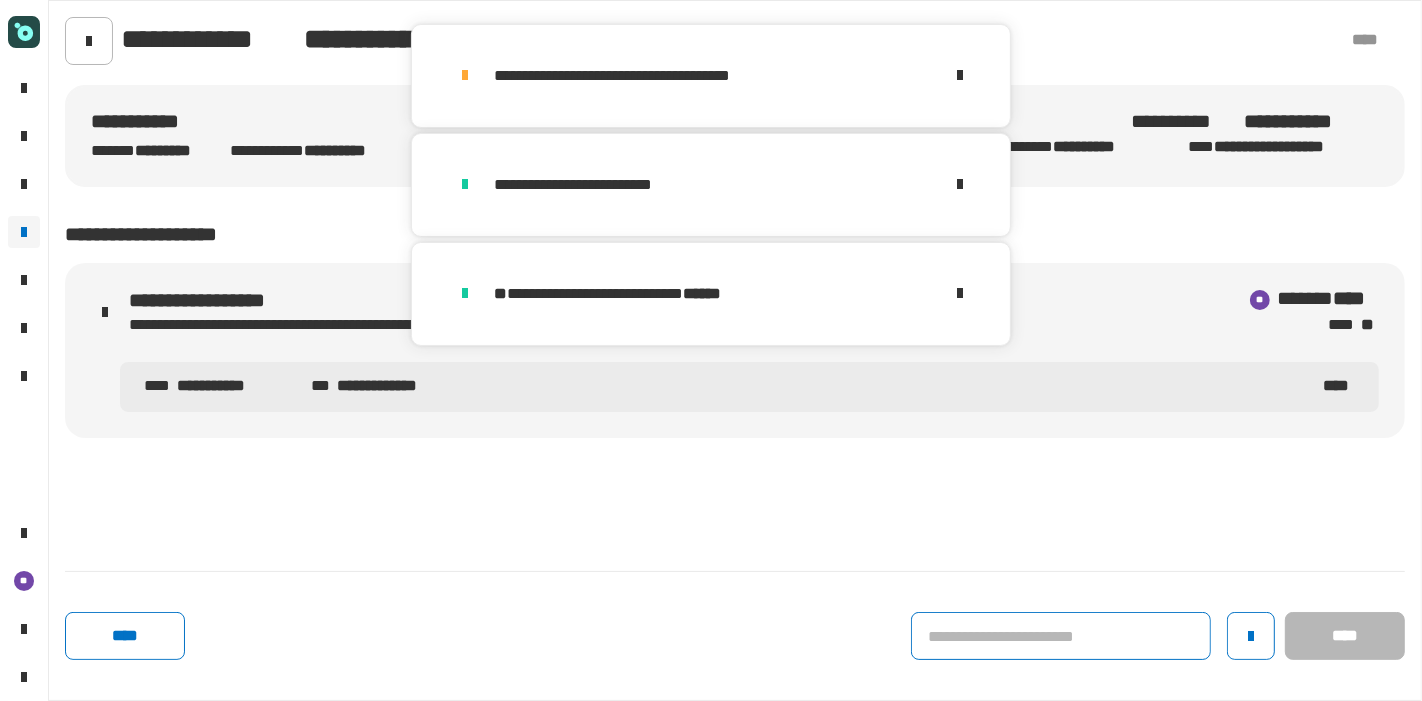 click 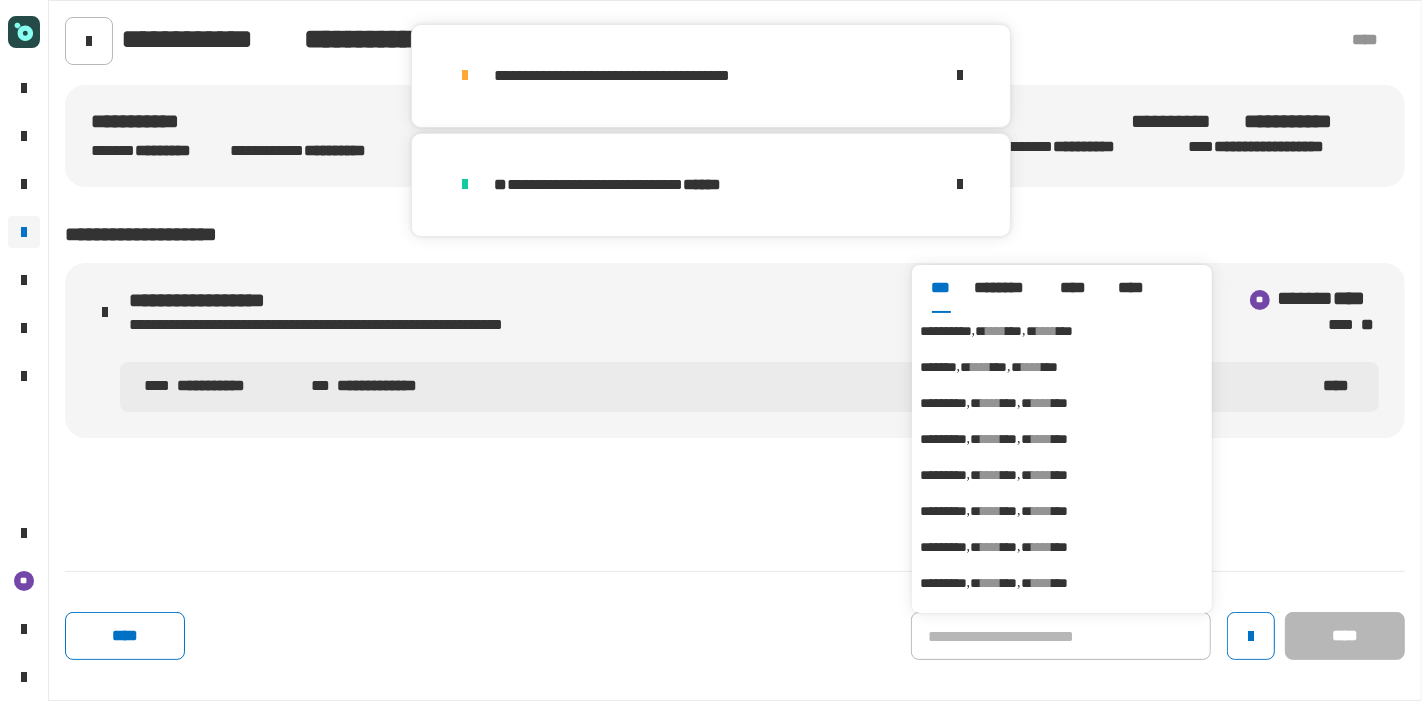 click on "***" at bounding box center (1014, 331) 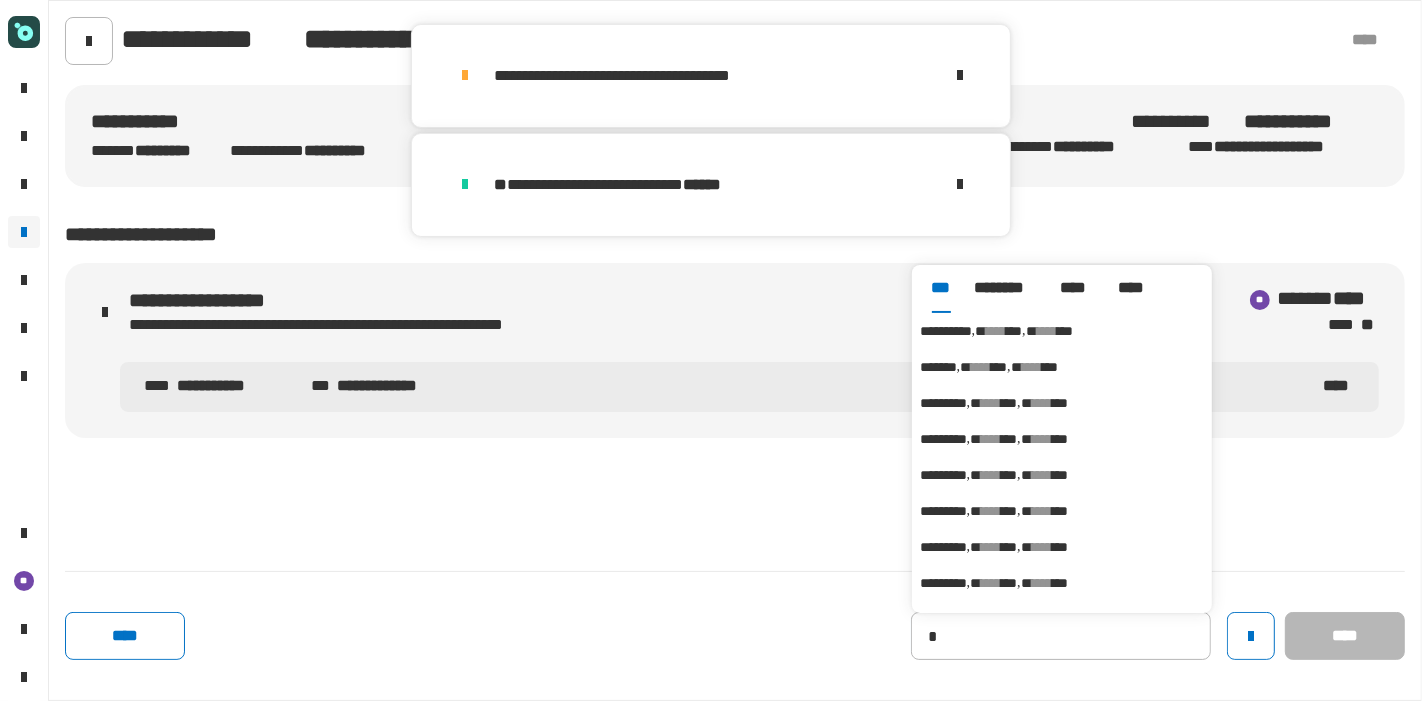 type on "**********" 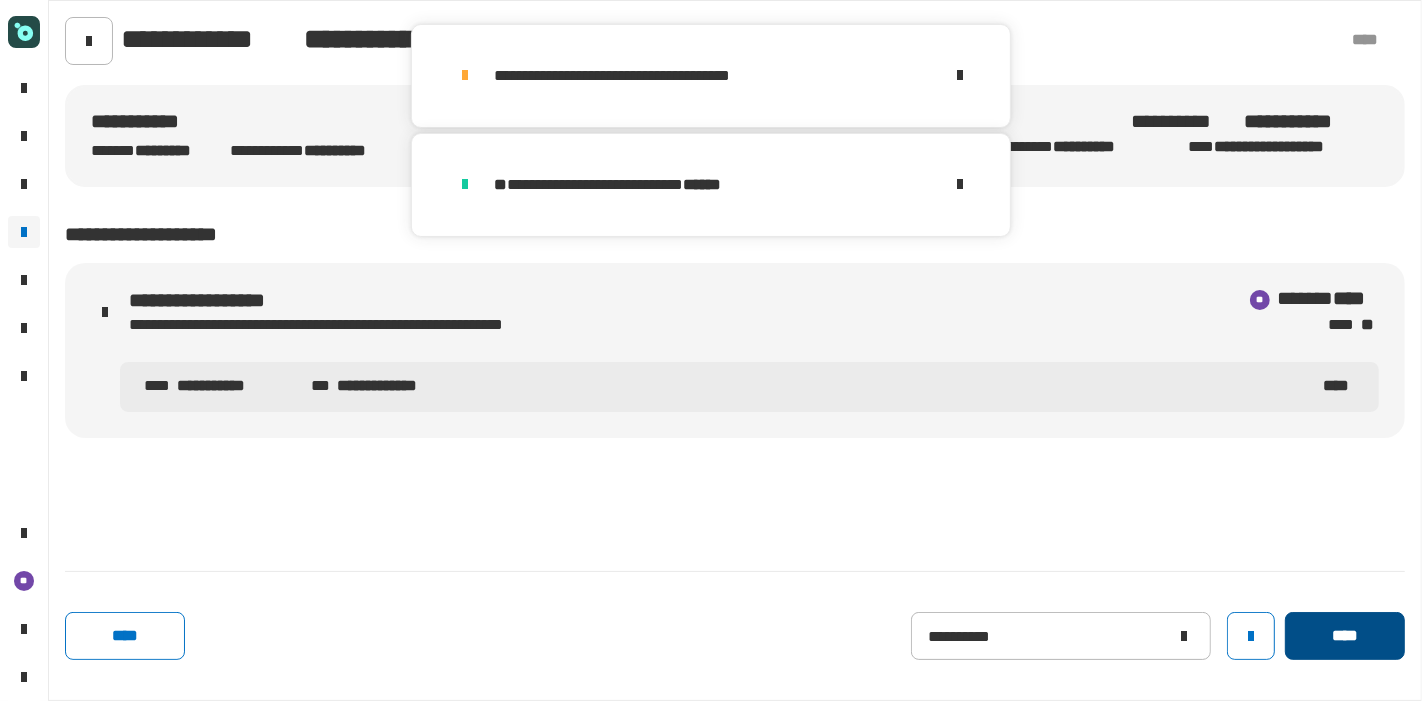 click on "****" 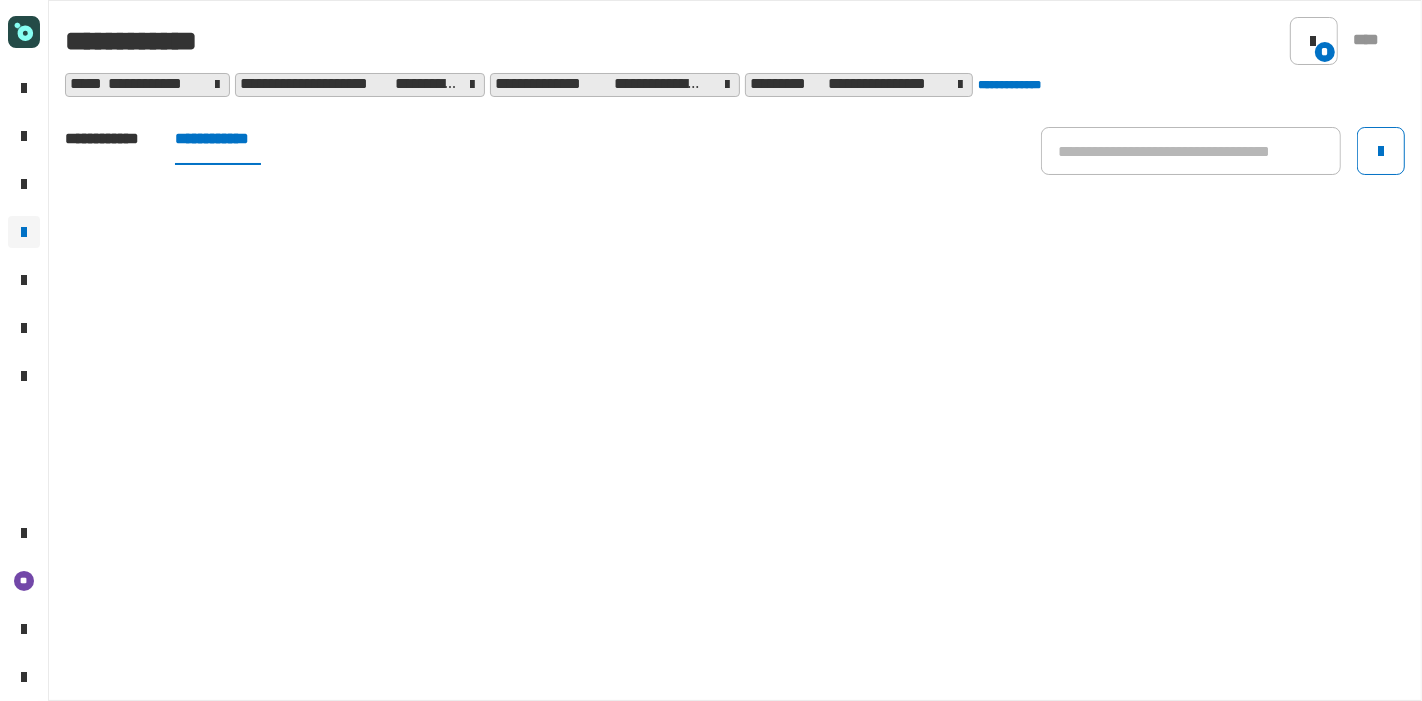 click on "**********" 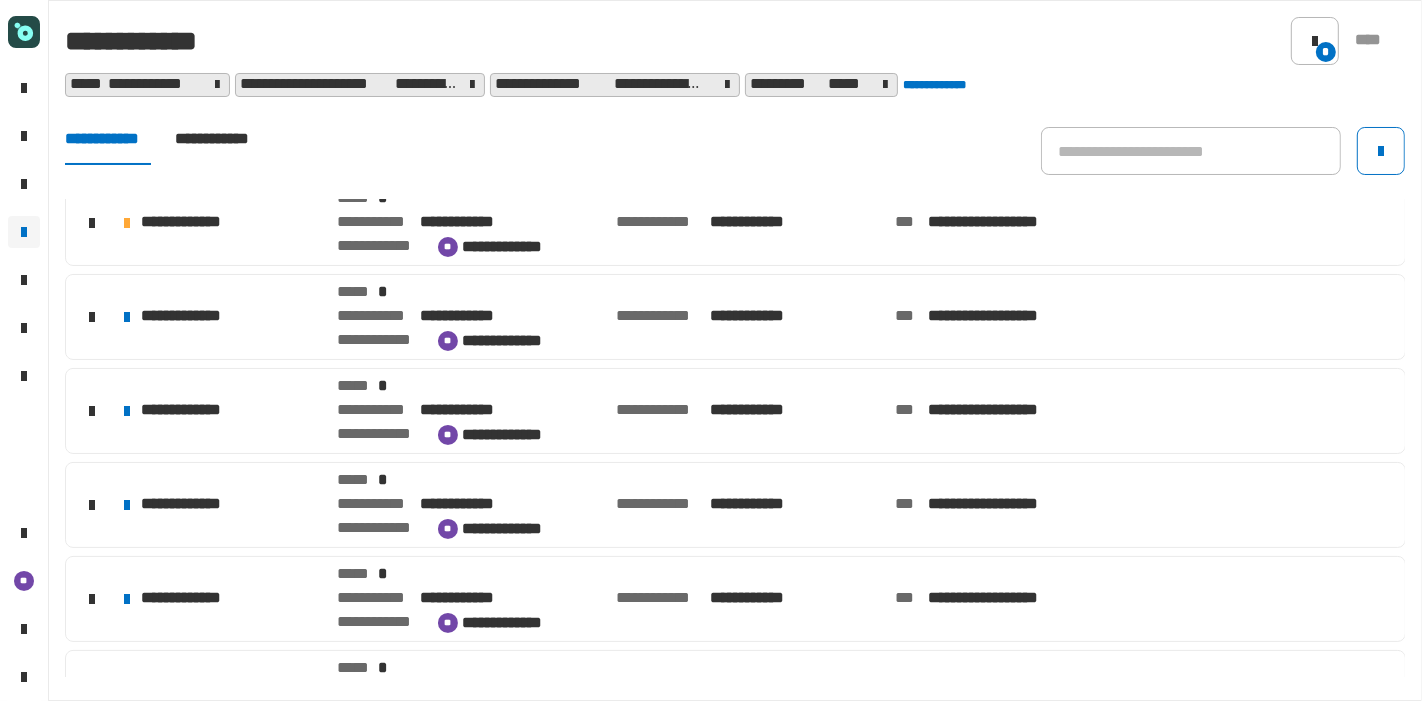 scroll, scrollTop: 303, scrollLeft: 0, axis: vertical 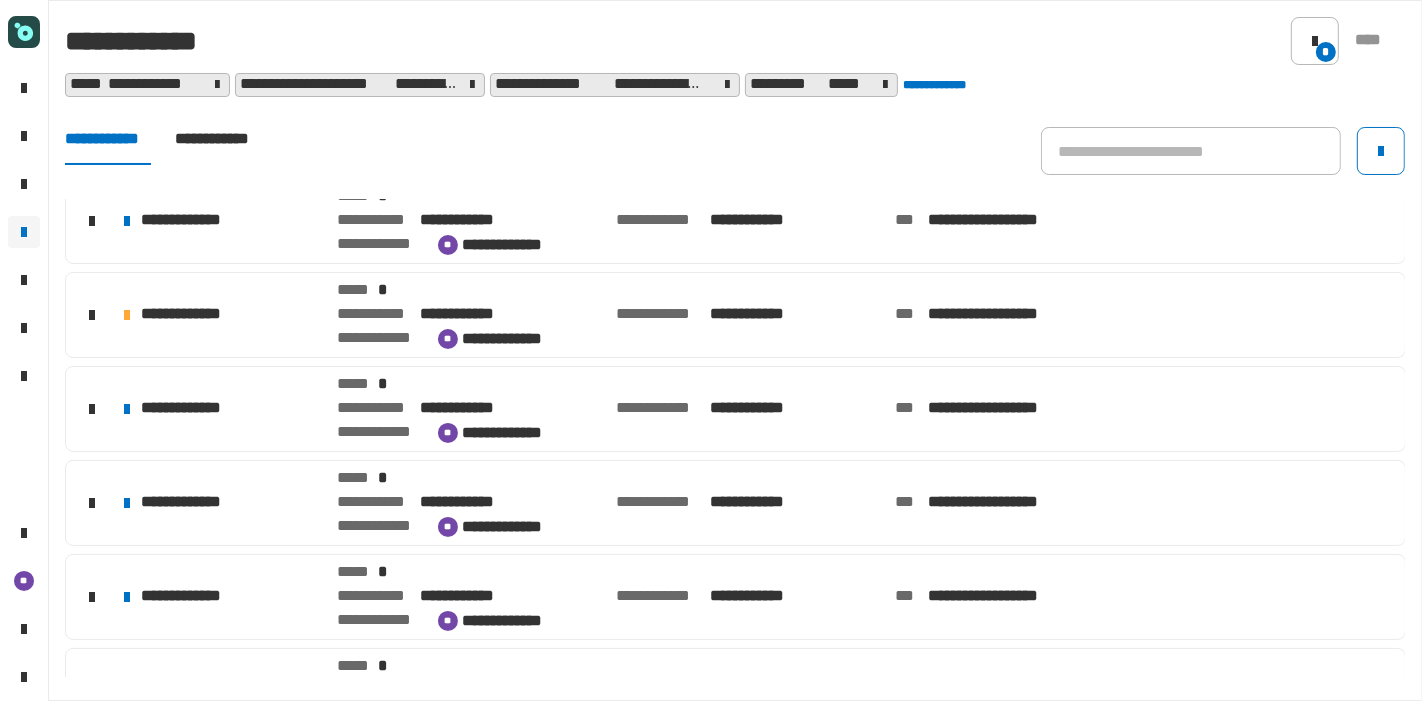 click on "**********" 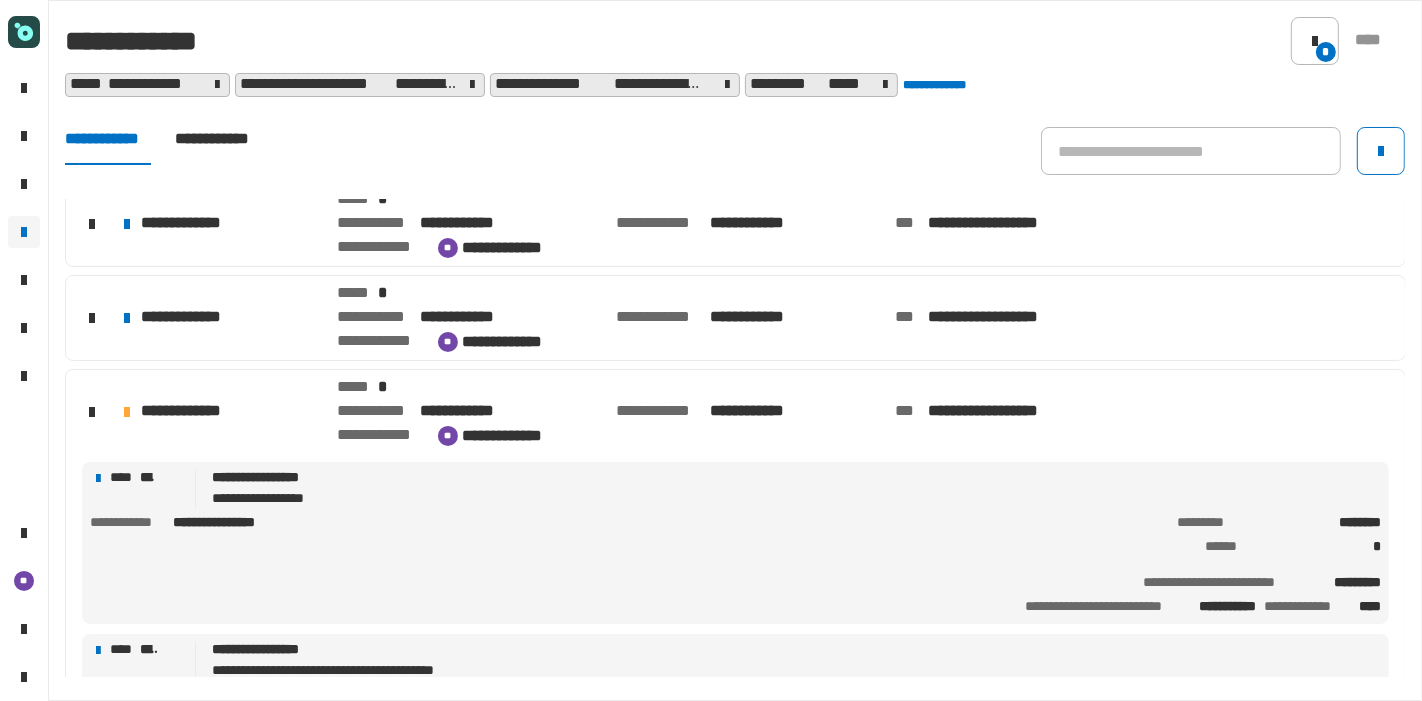 scroll, scrollTop: 239, scrollLeft: 0, axis: vertical 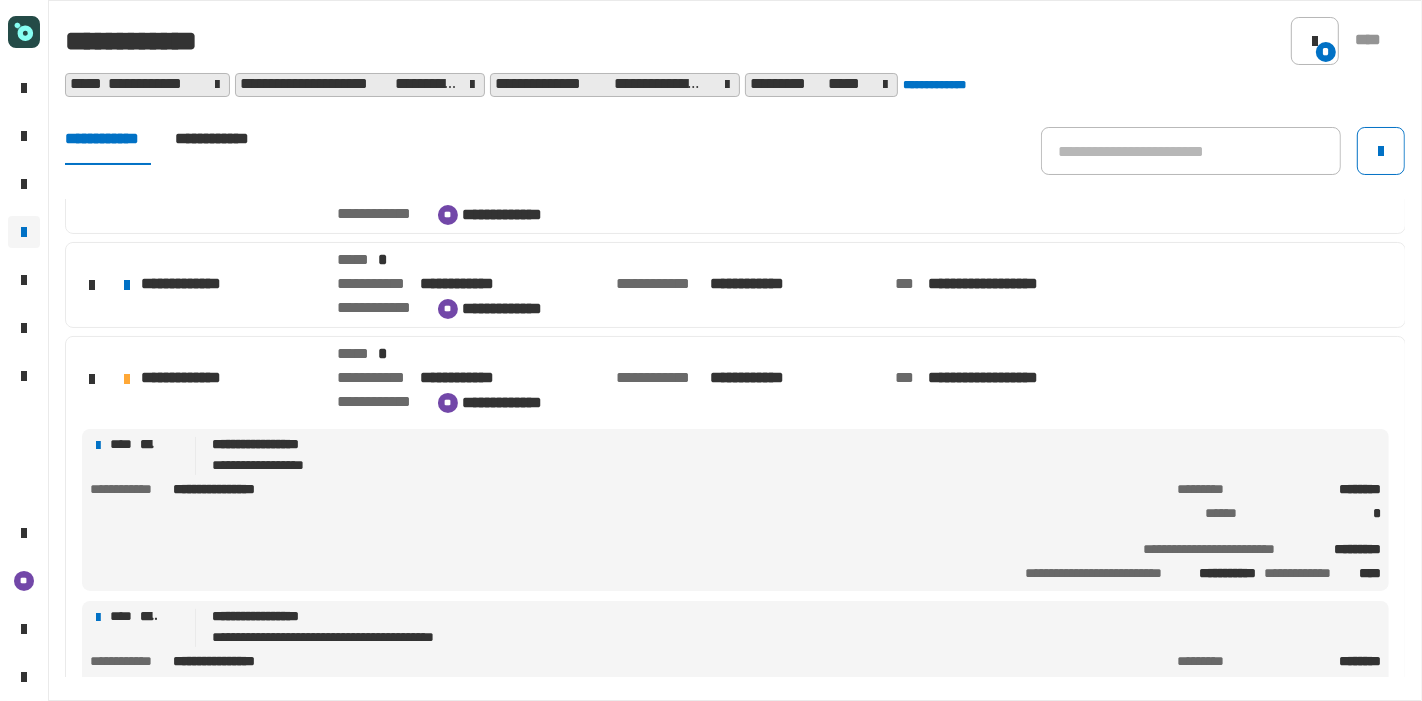 click on "**********" 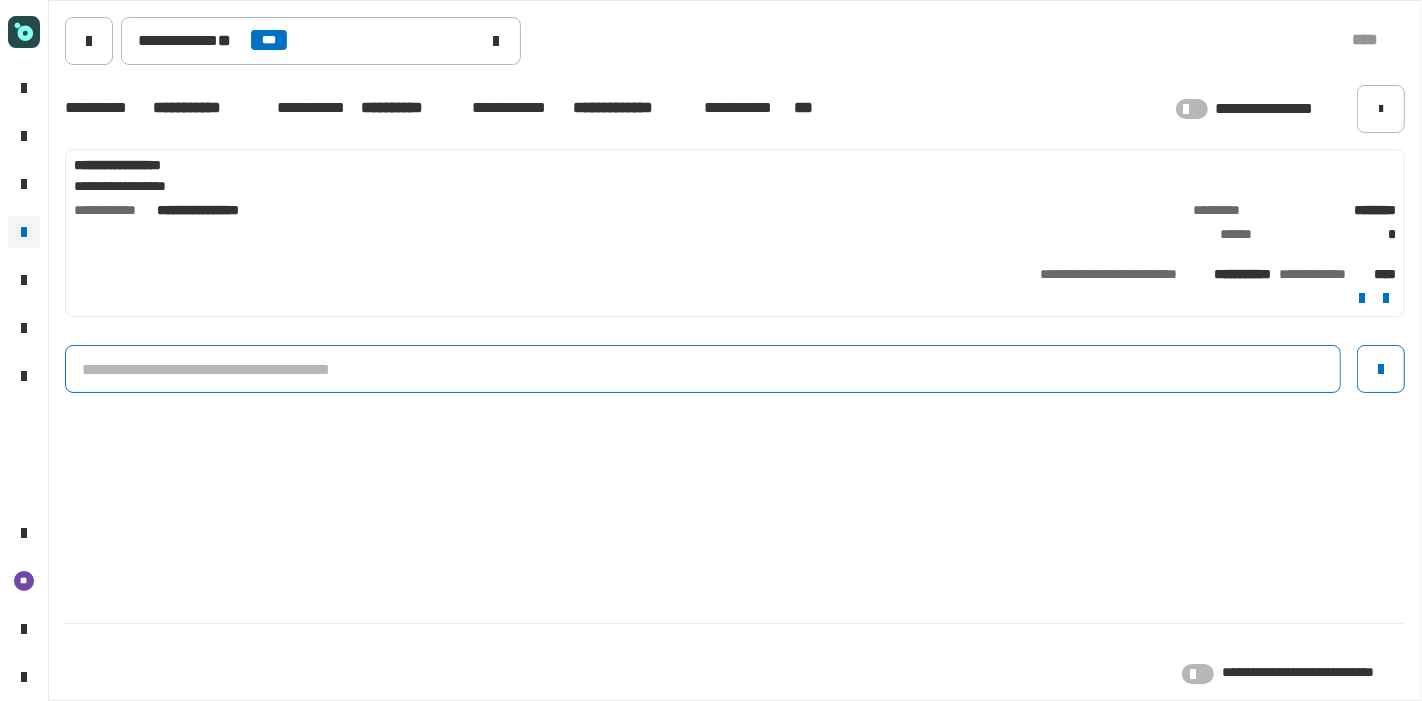 click 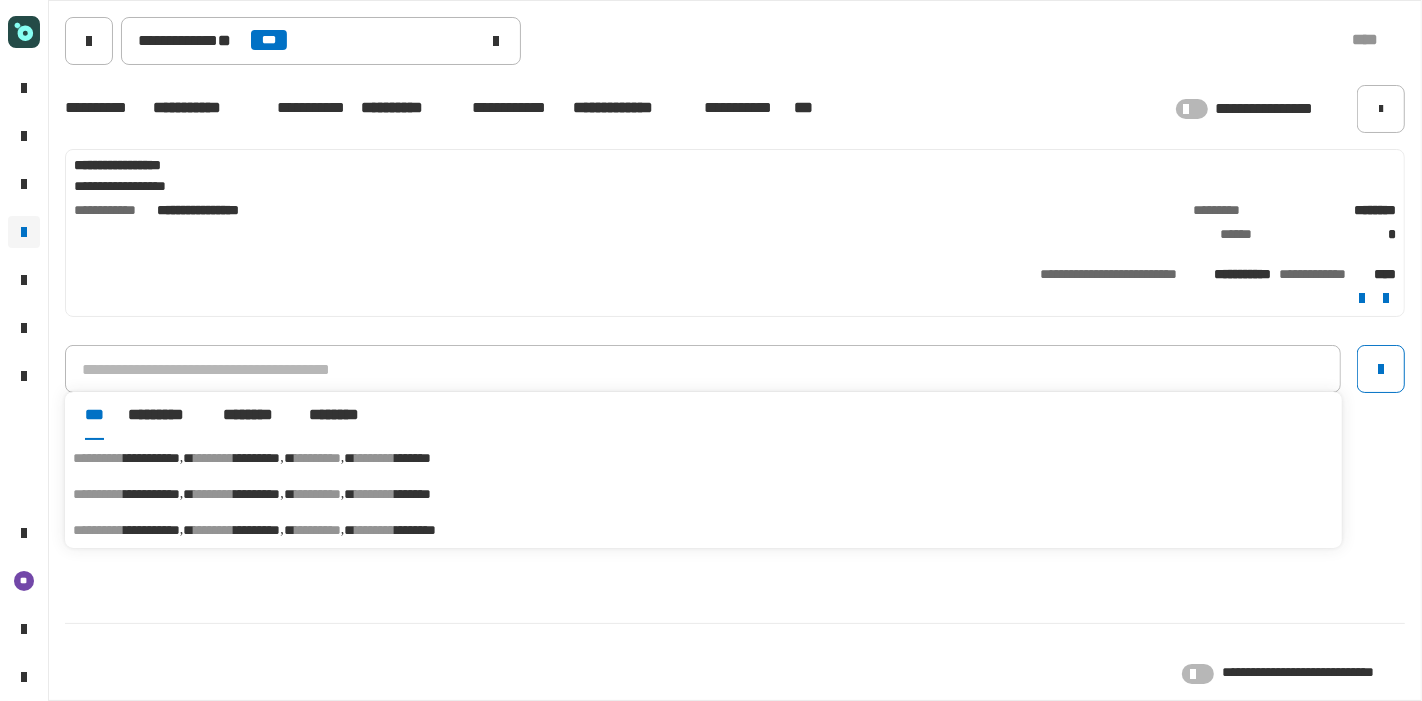 click on "*" at bounding box center [341, 530] 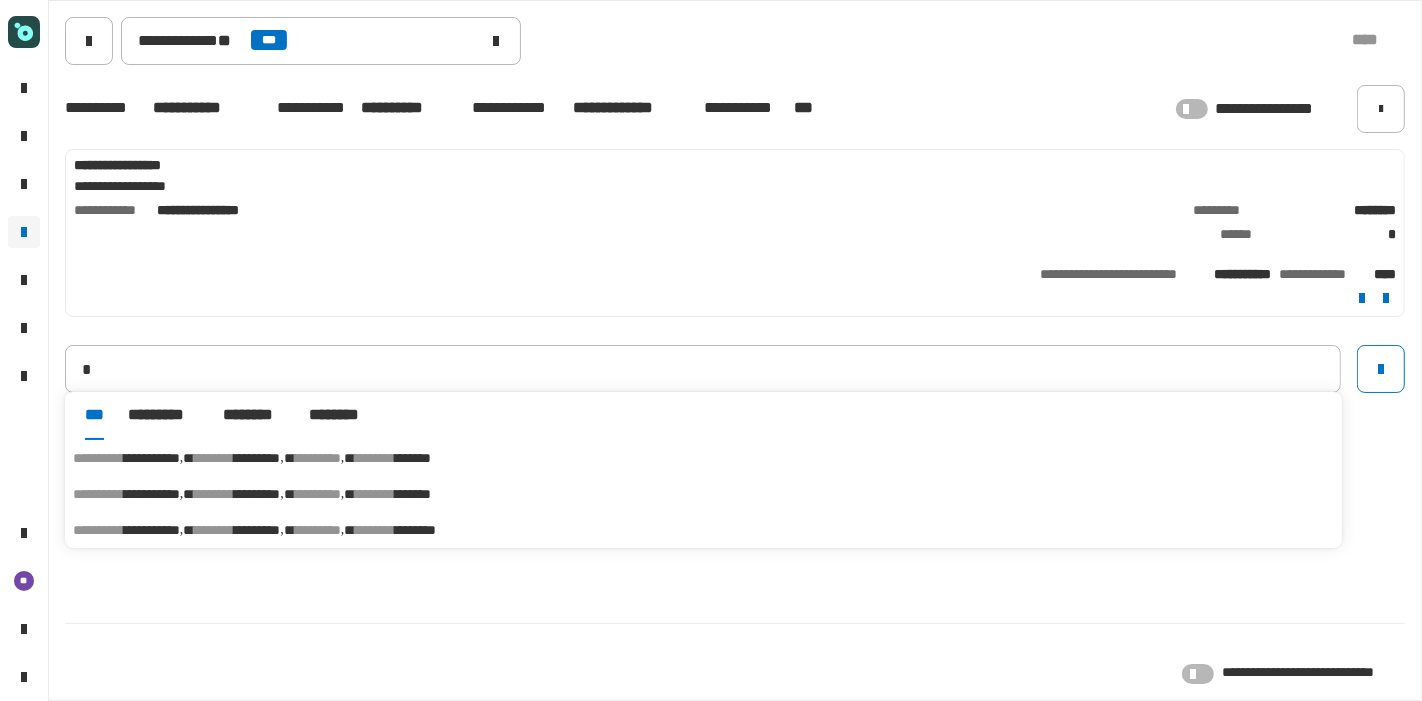type on "**********" 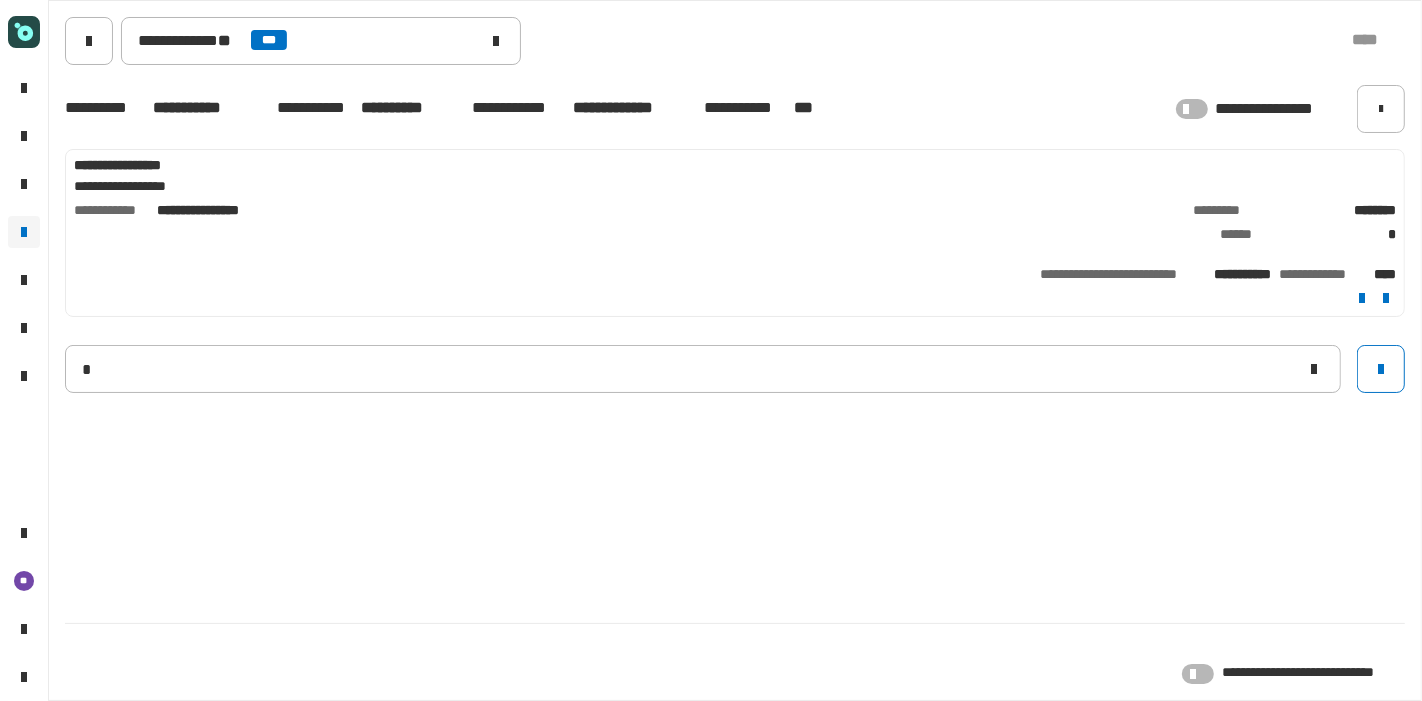 type 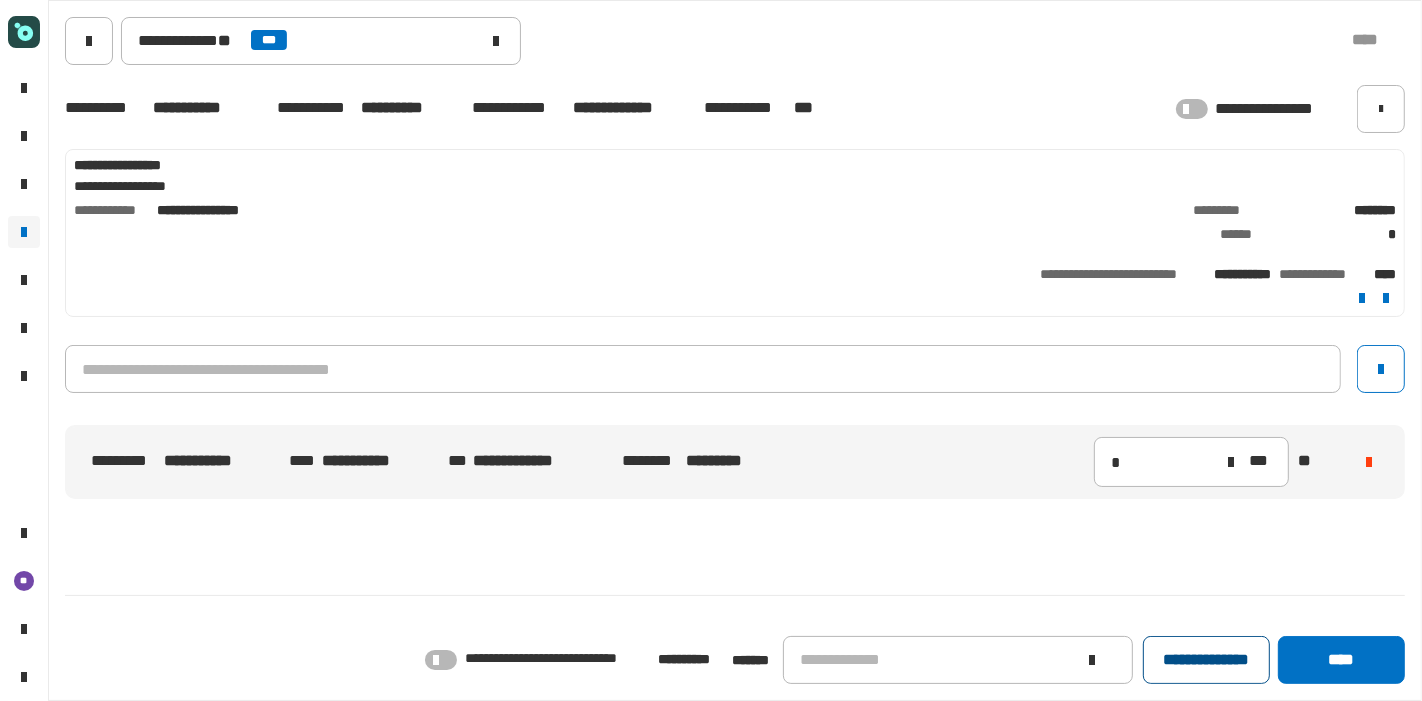 click on "**********" 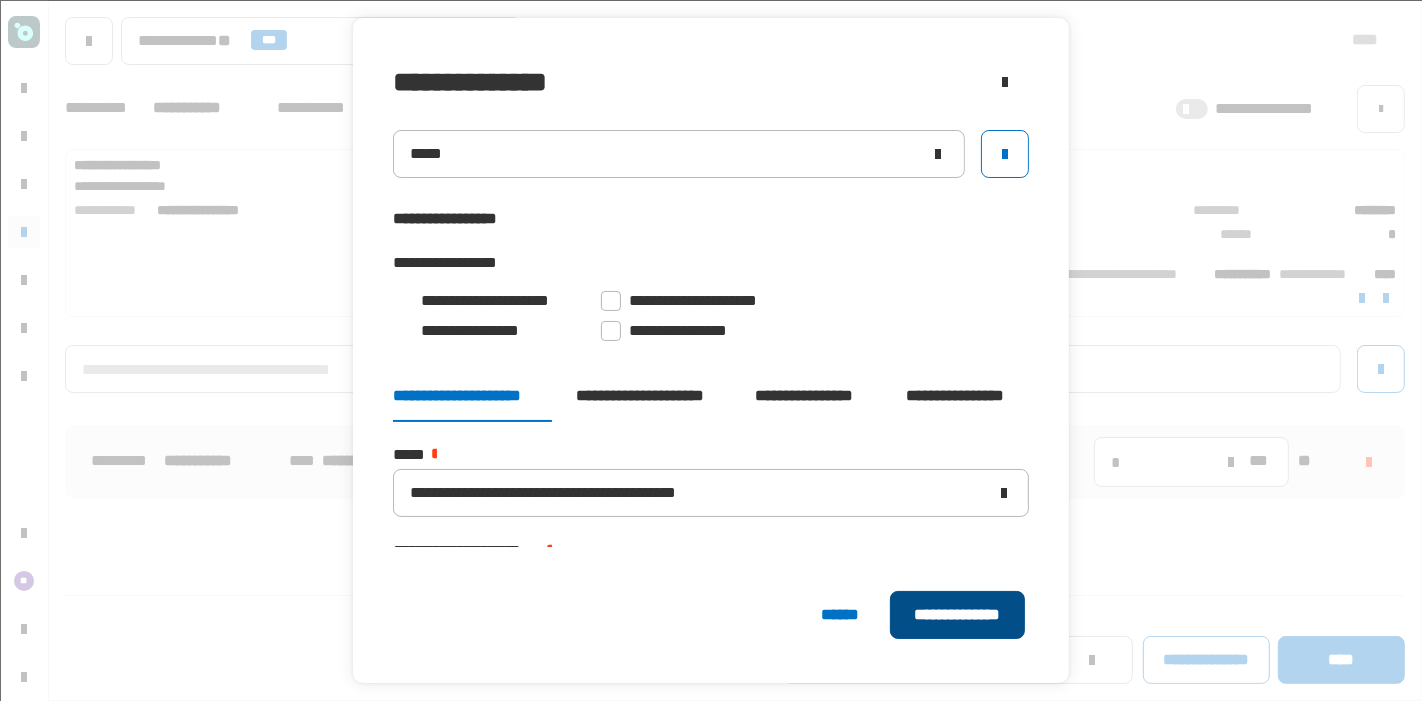 click on "**********" 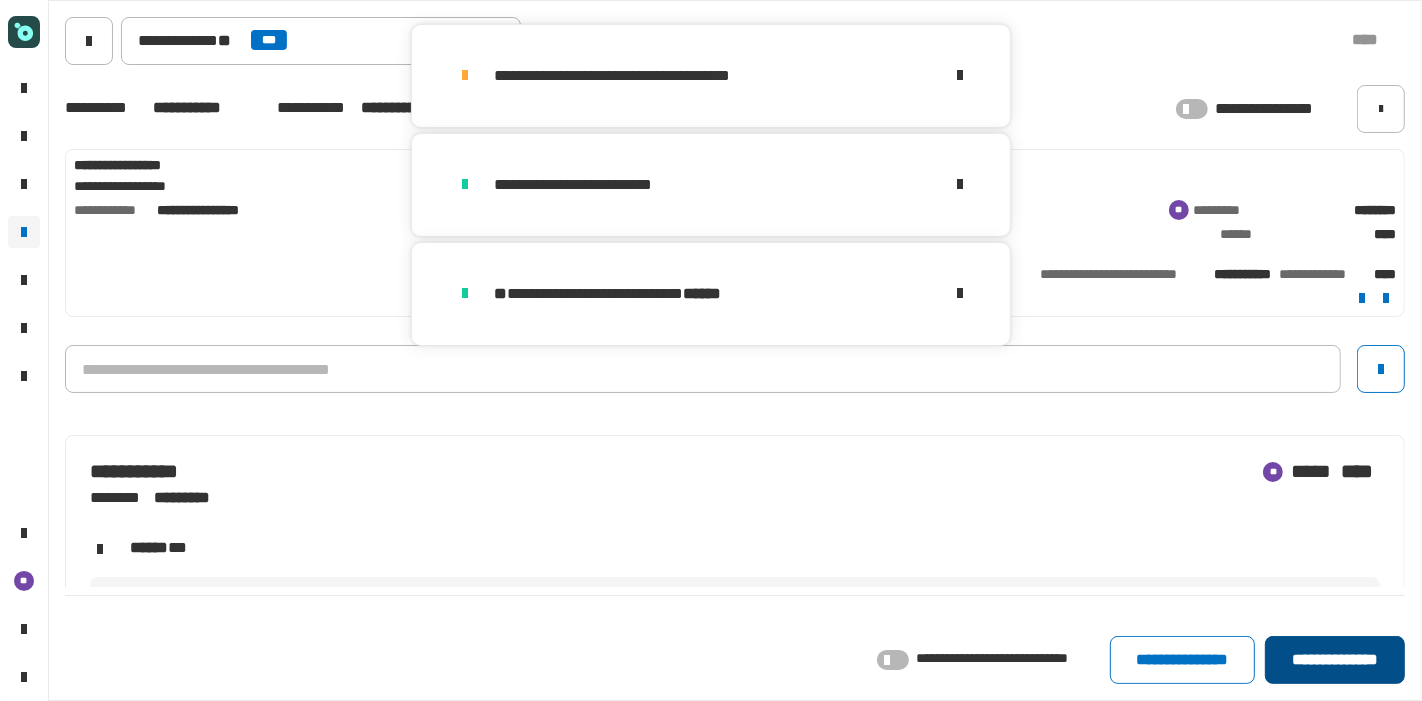 click on "**********" 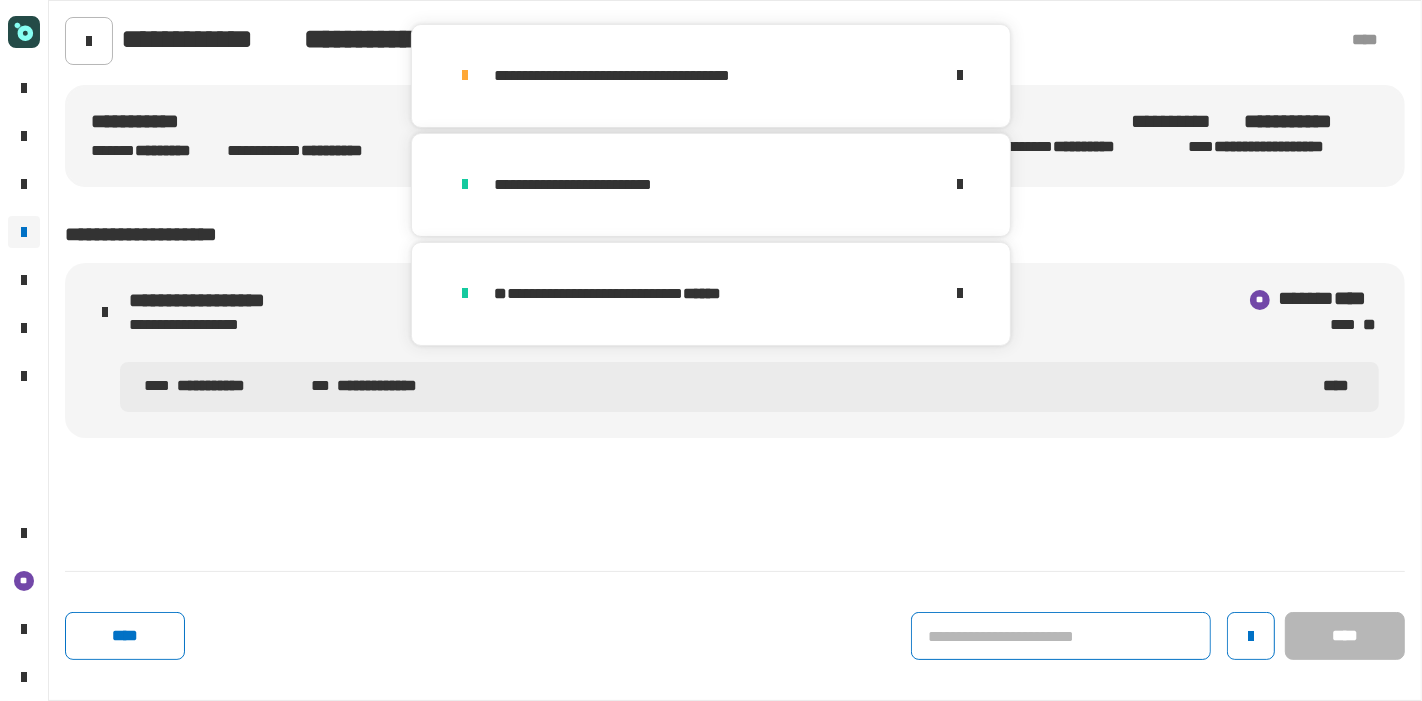 click 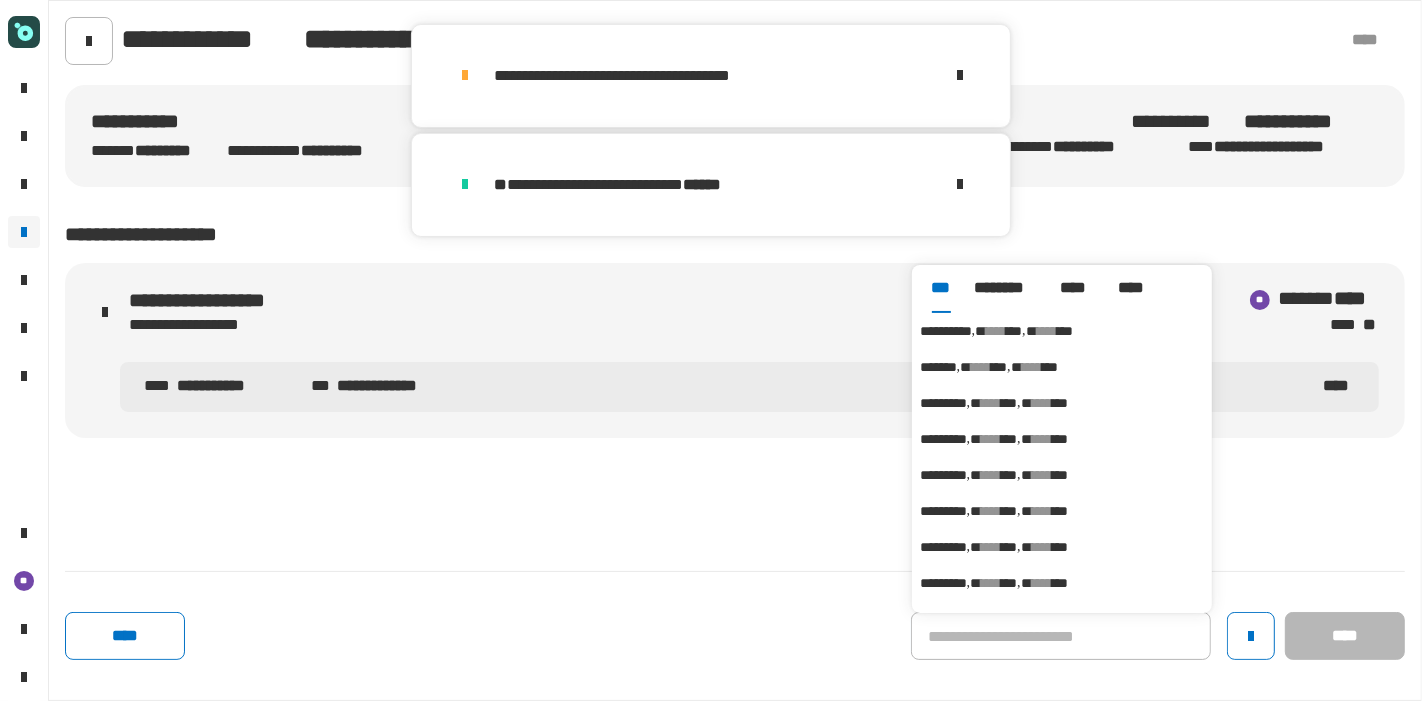 click on "**********" at bounding box center [946, 331] 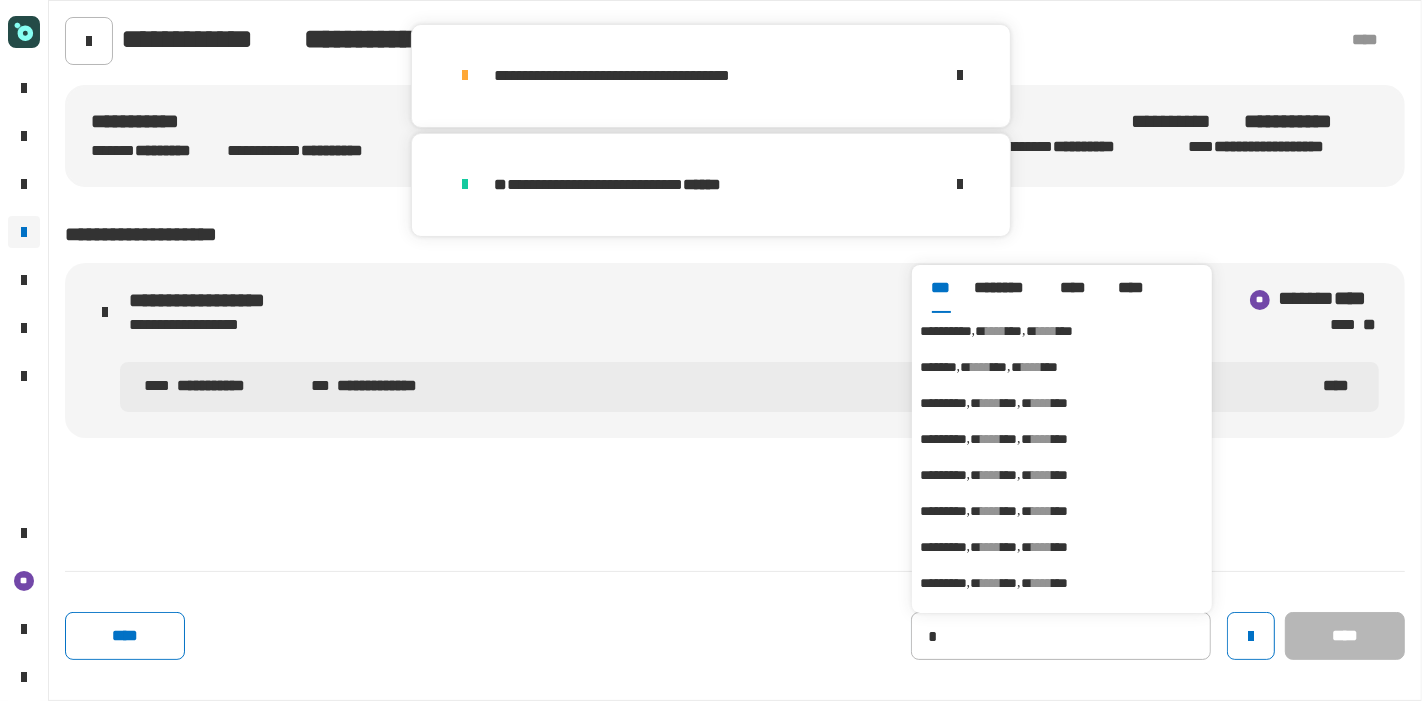 type on "**********" 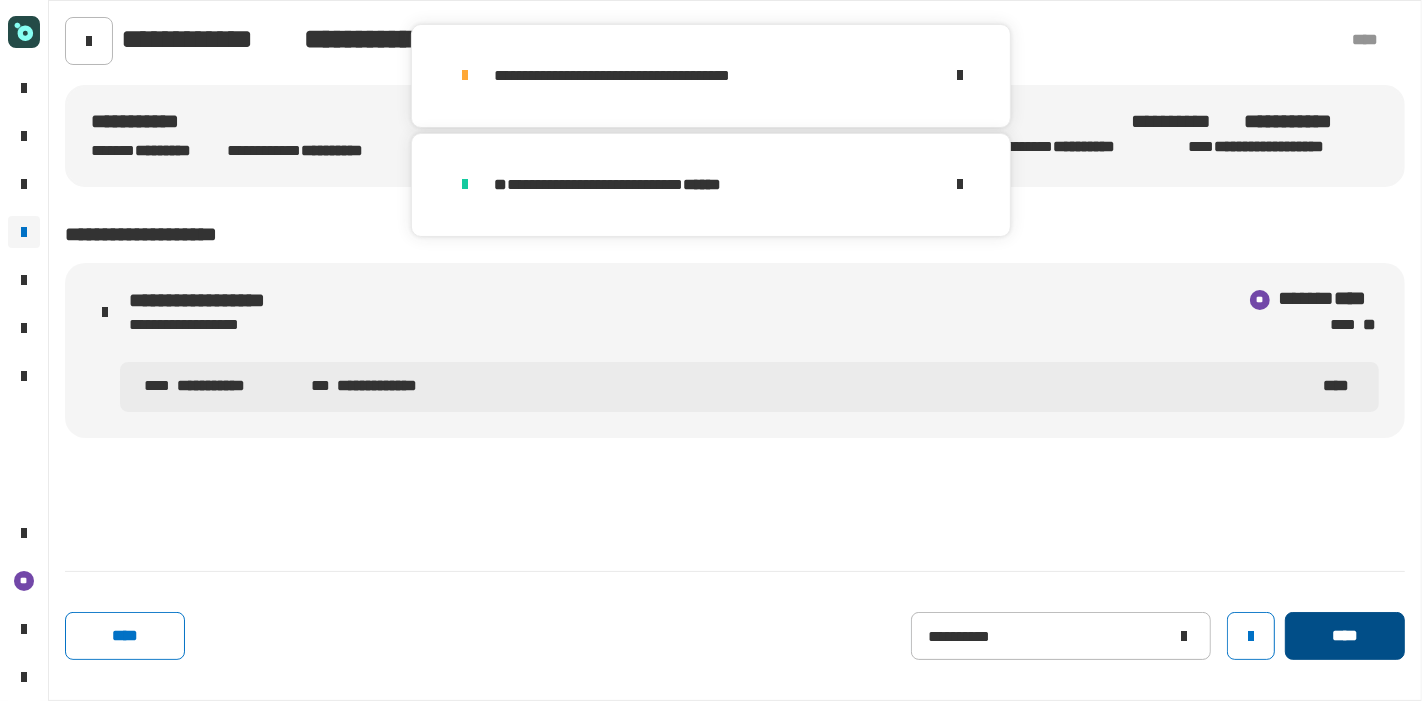 click on "****" 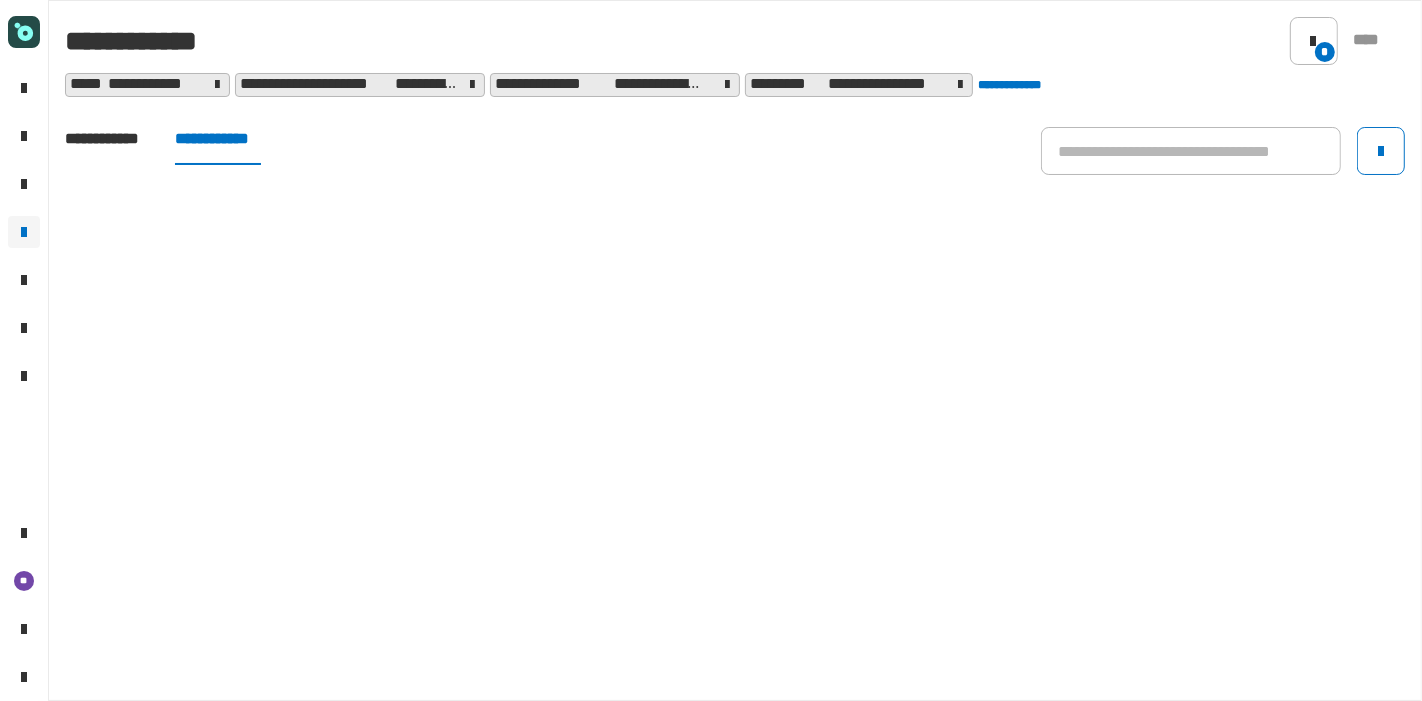 click on "**********" 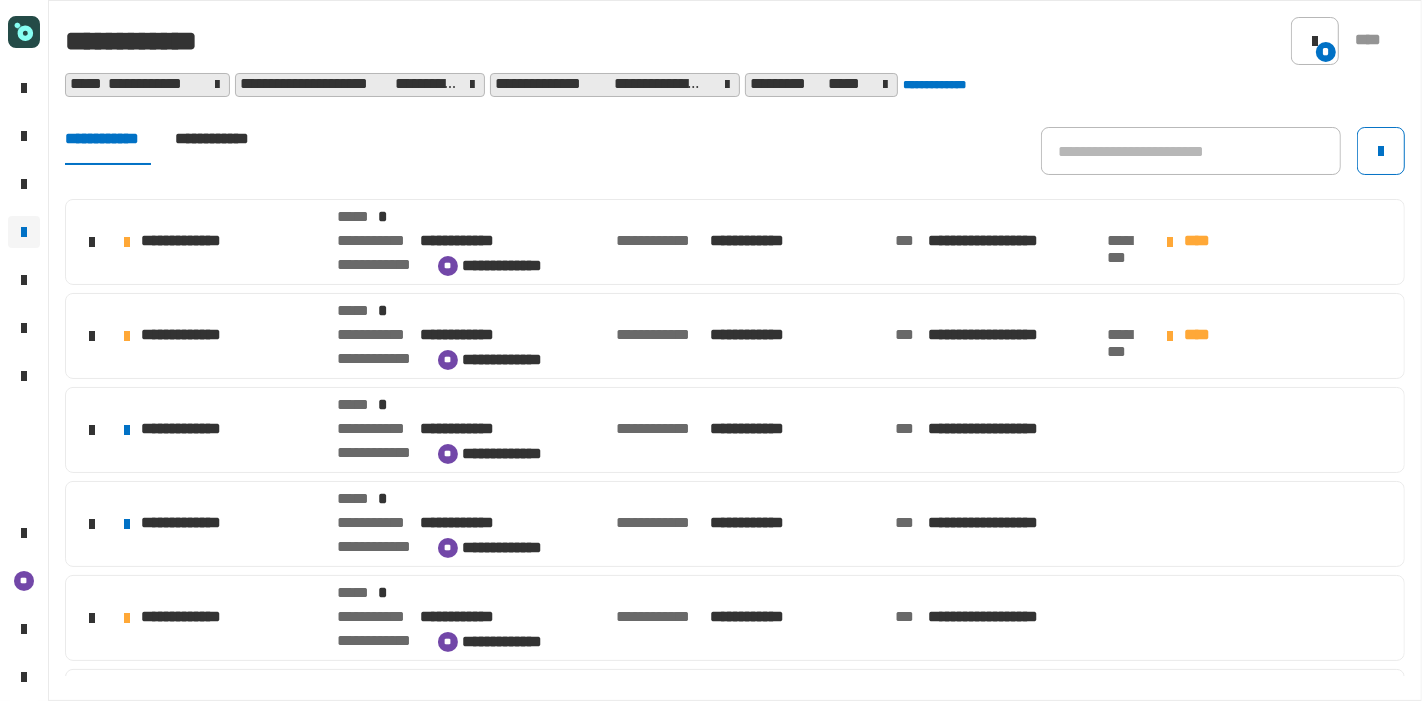 scroll, scrollTop: 108, scrollLeft: 0, axis: vertical 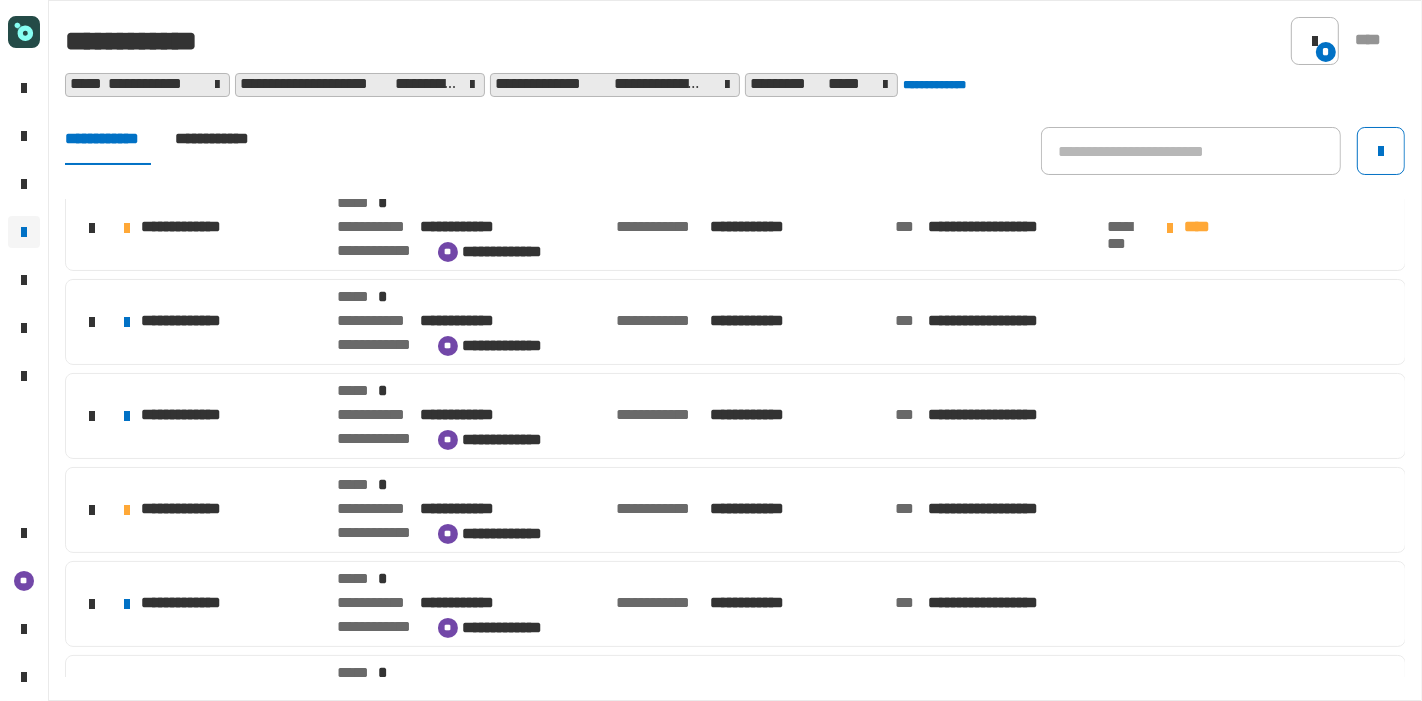 click on "**********" 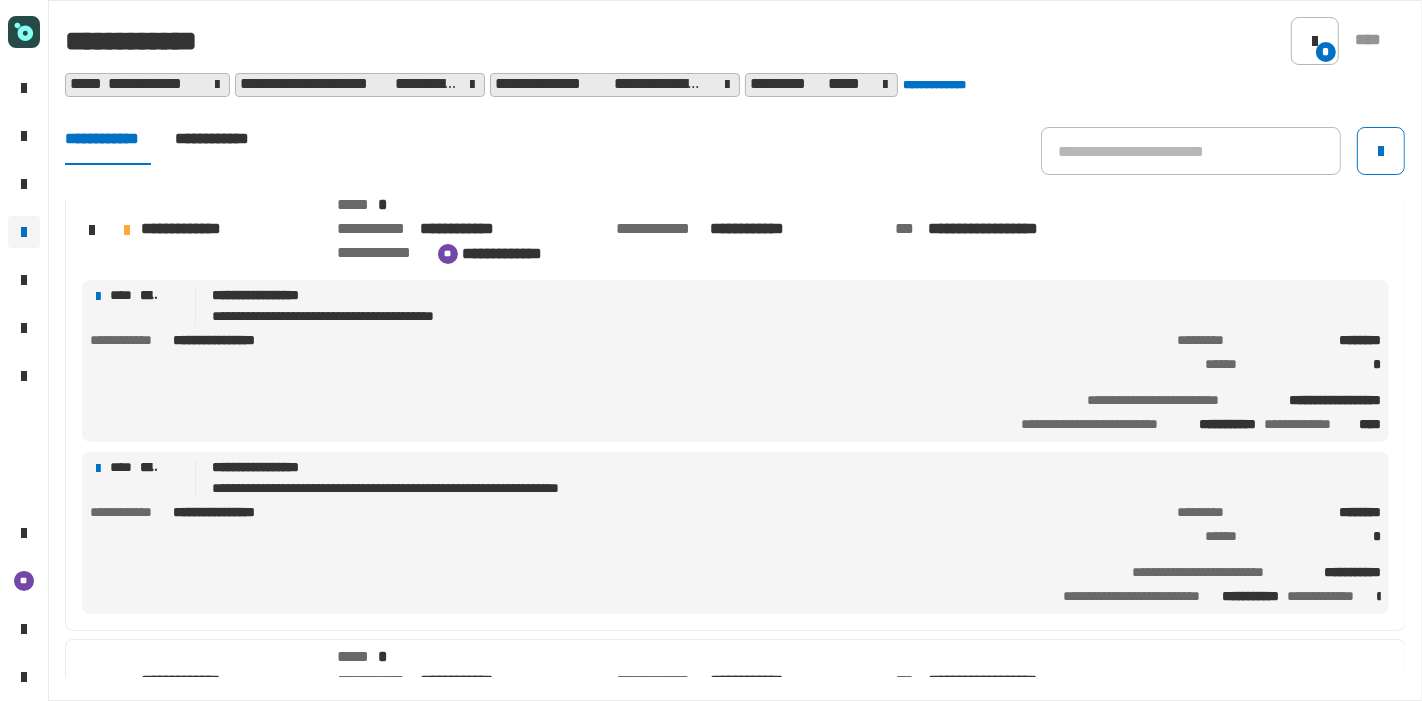 scroll, scrollTop: 391, scrollLeft: 0, axis: vertical 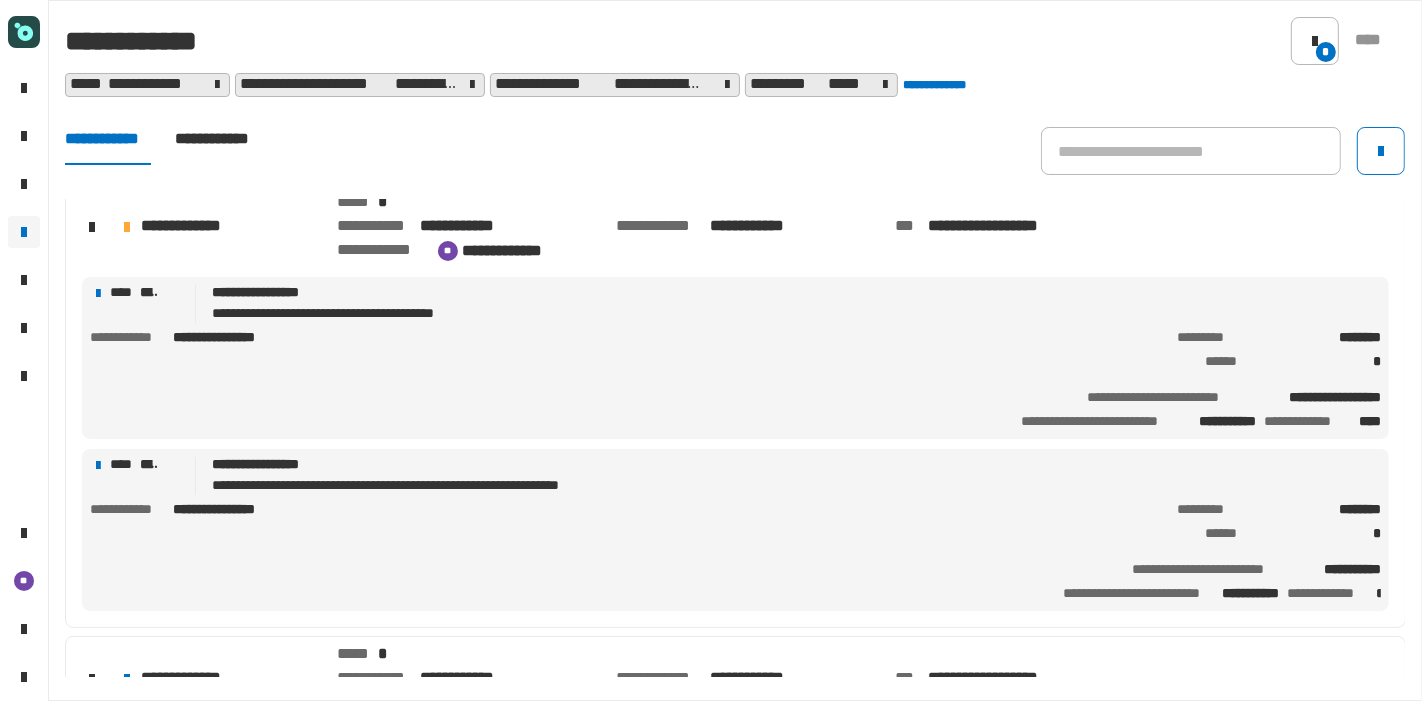 click on "**********" 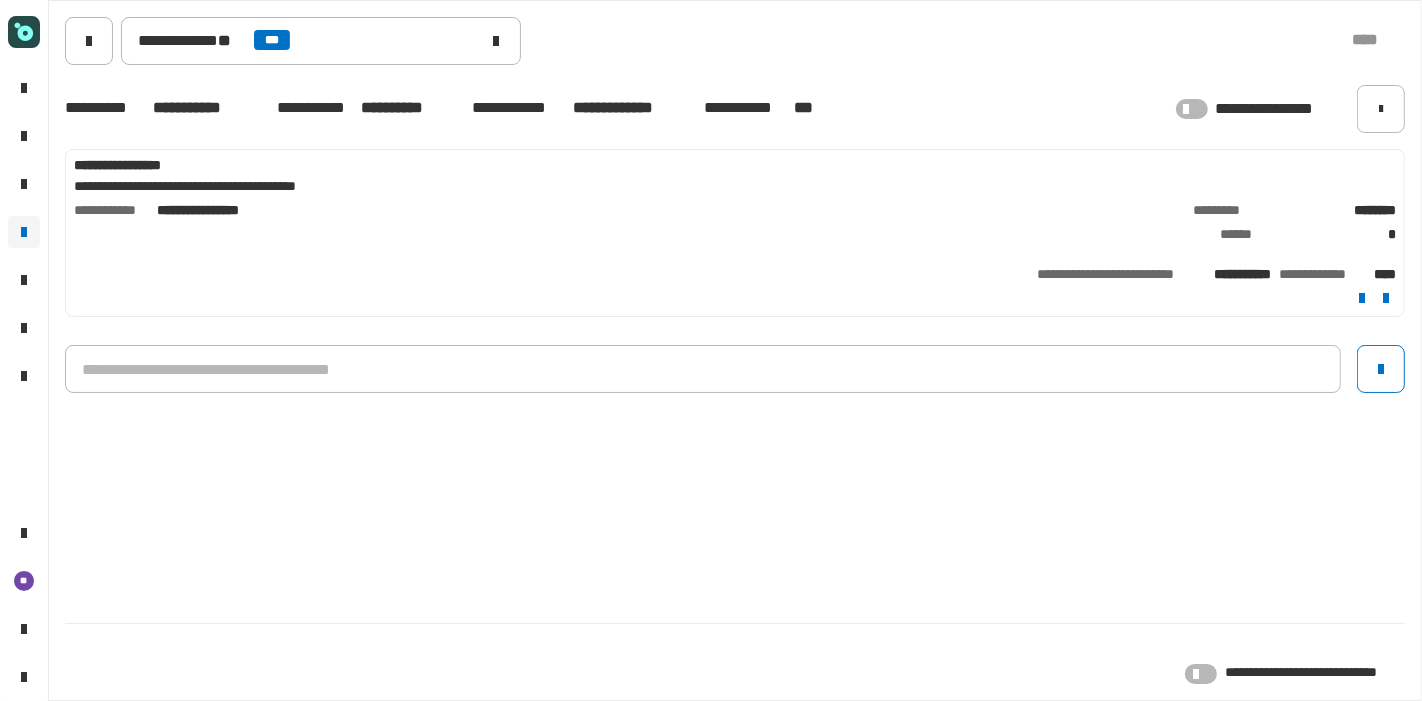click on "**********" 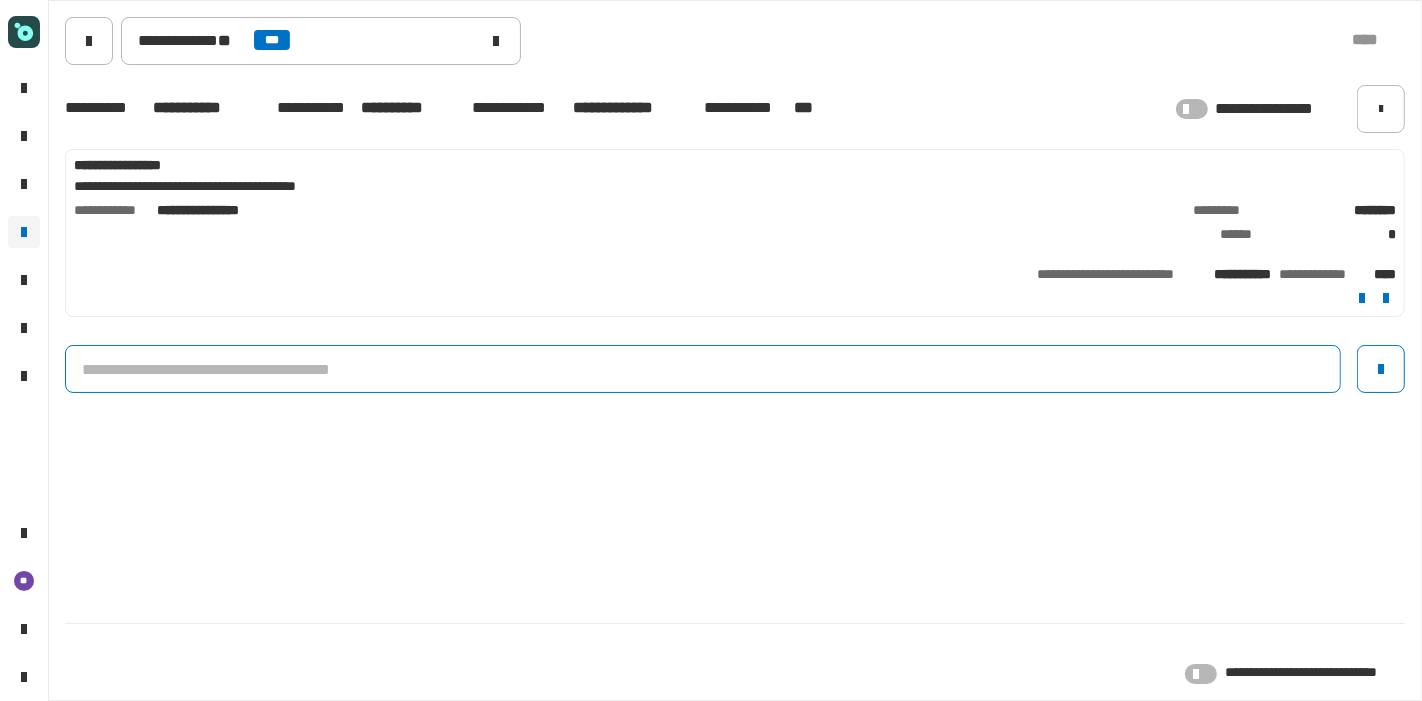 click 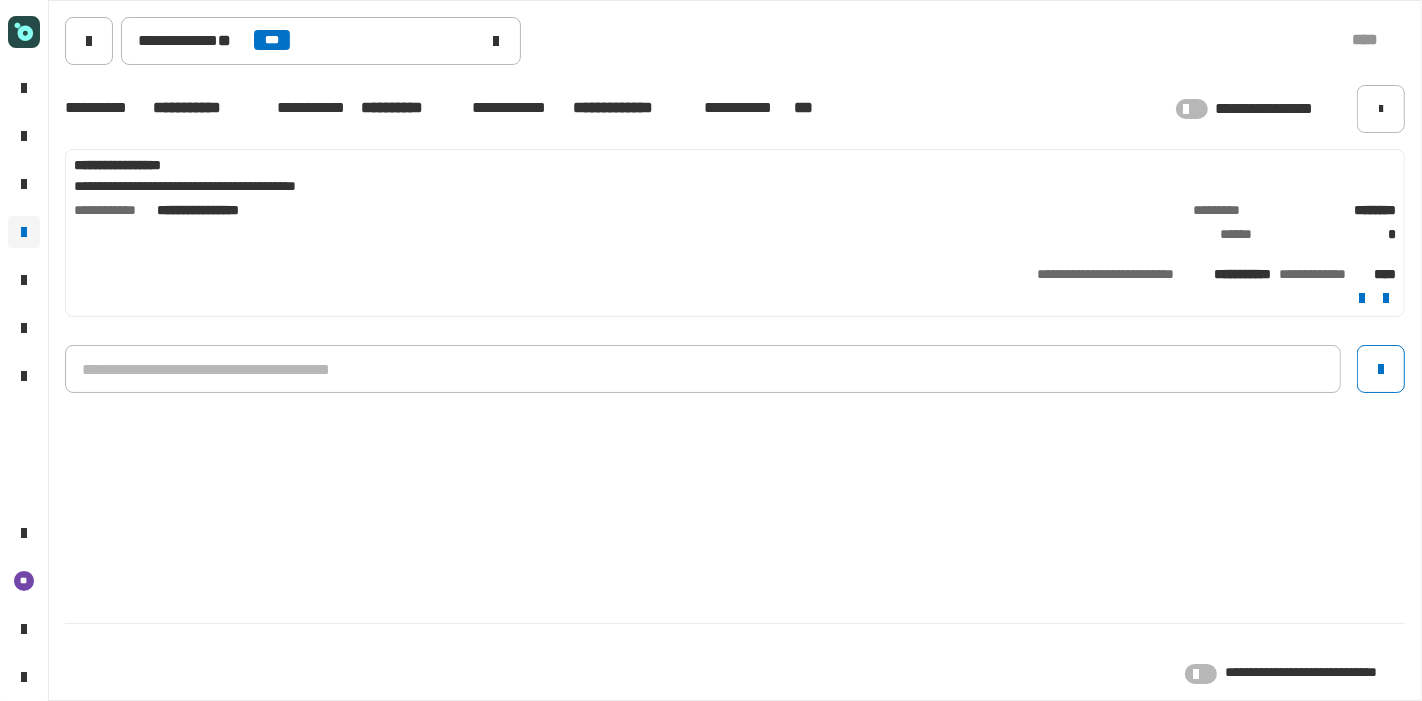 click 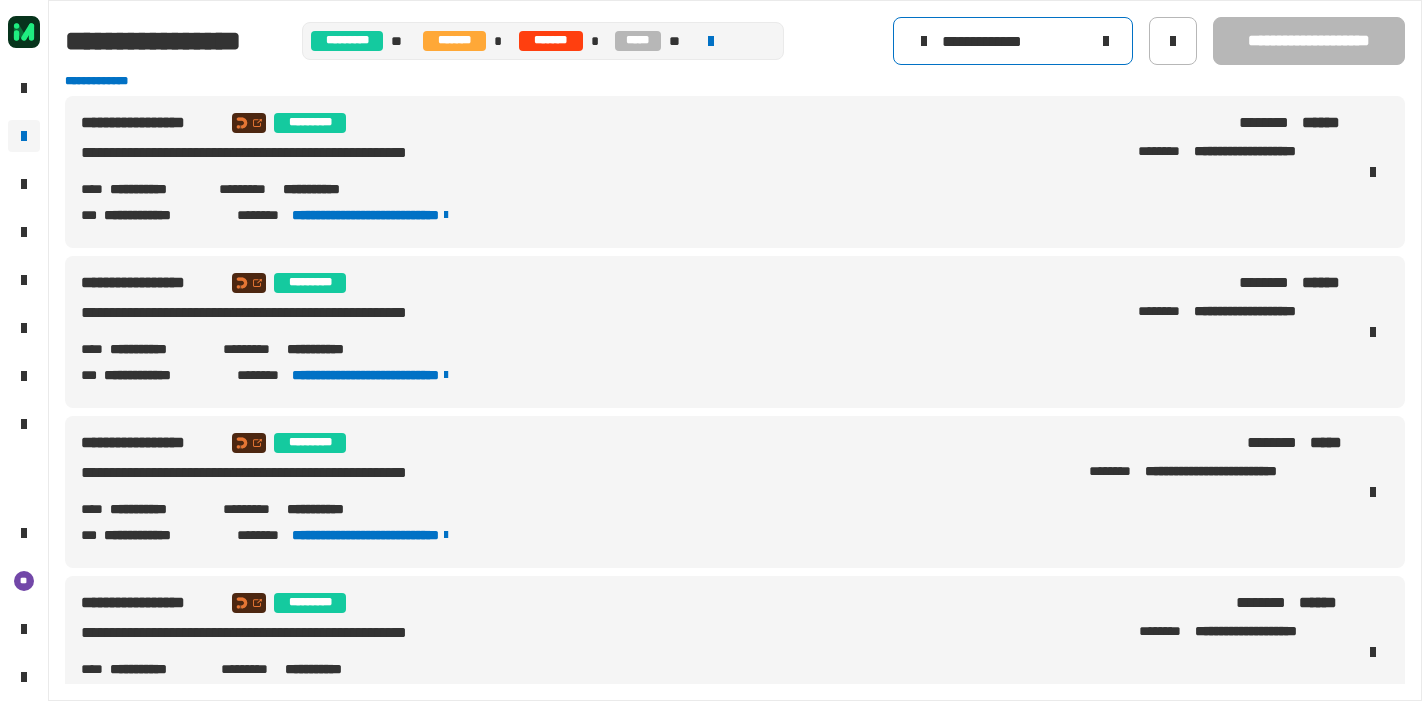 scroll, scrollTop: 0, scrollLeft: 0, axis: both 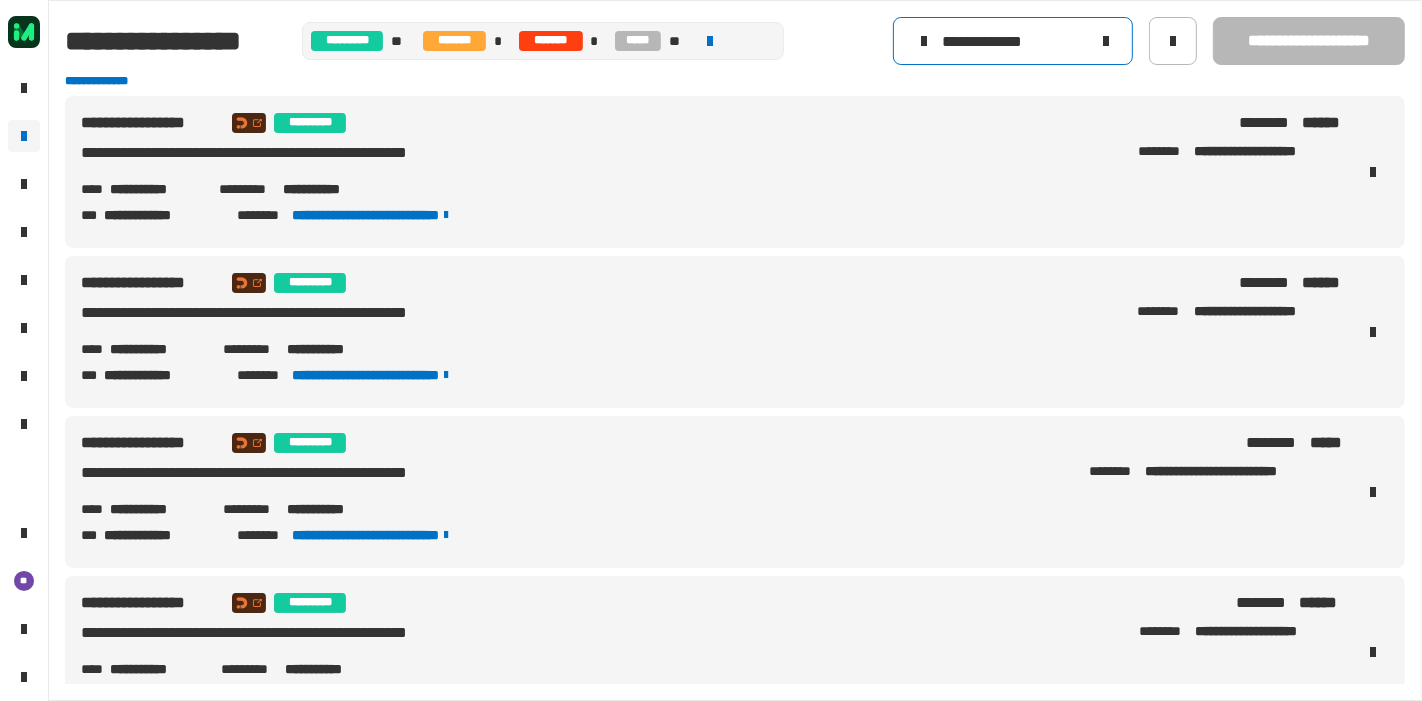 click on "**********" 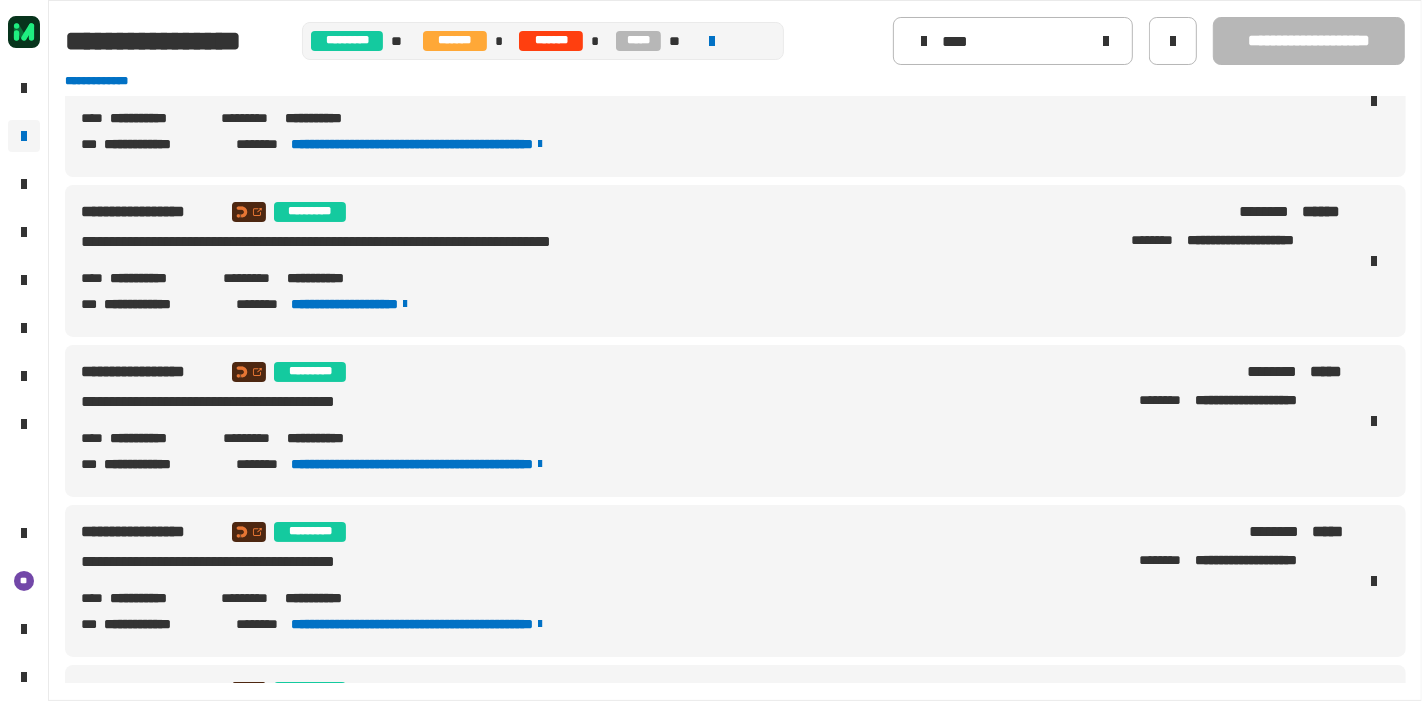 scroll, scrollTop: 1013, scrollLeft: 0, axis: vertical 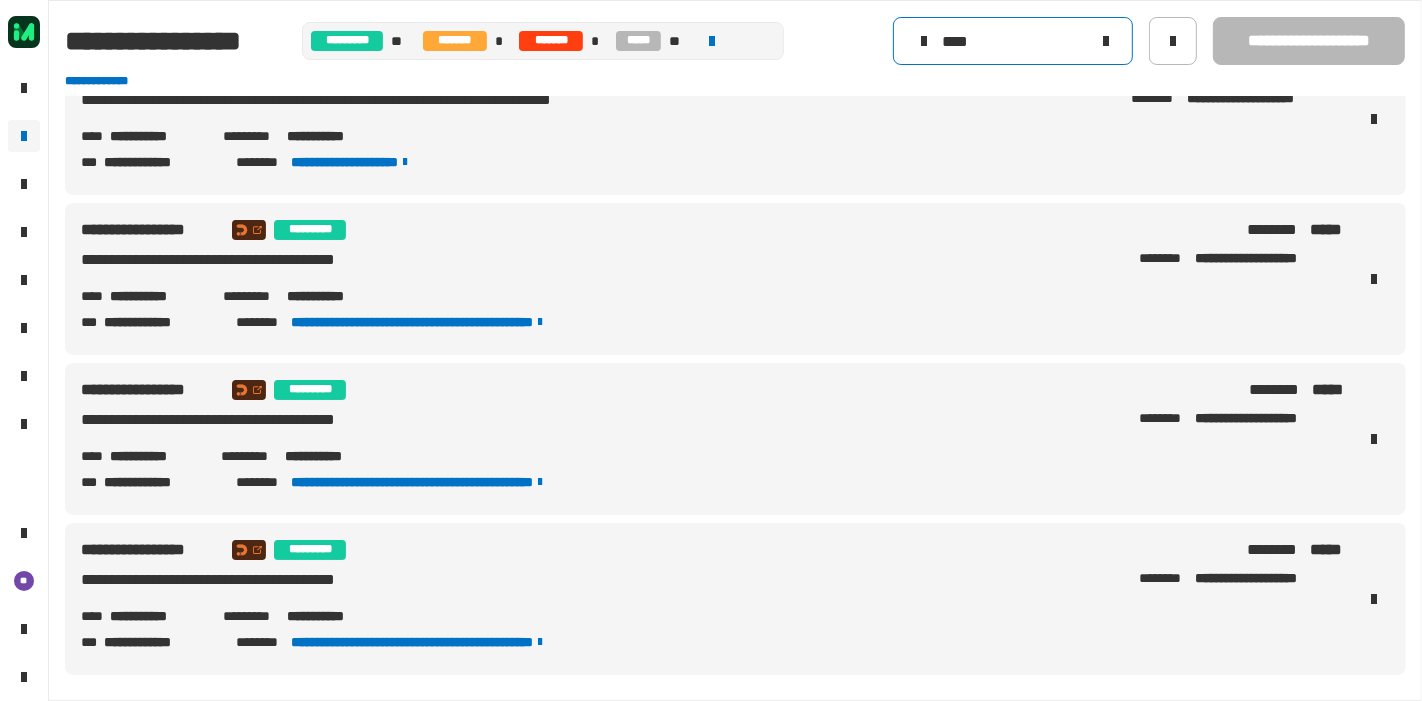 click on "****" 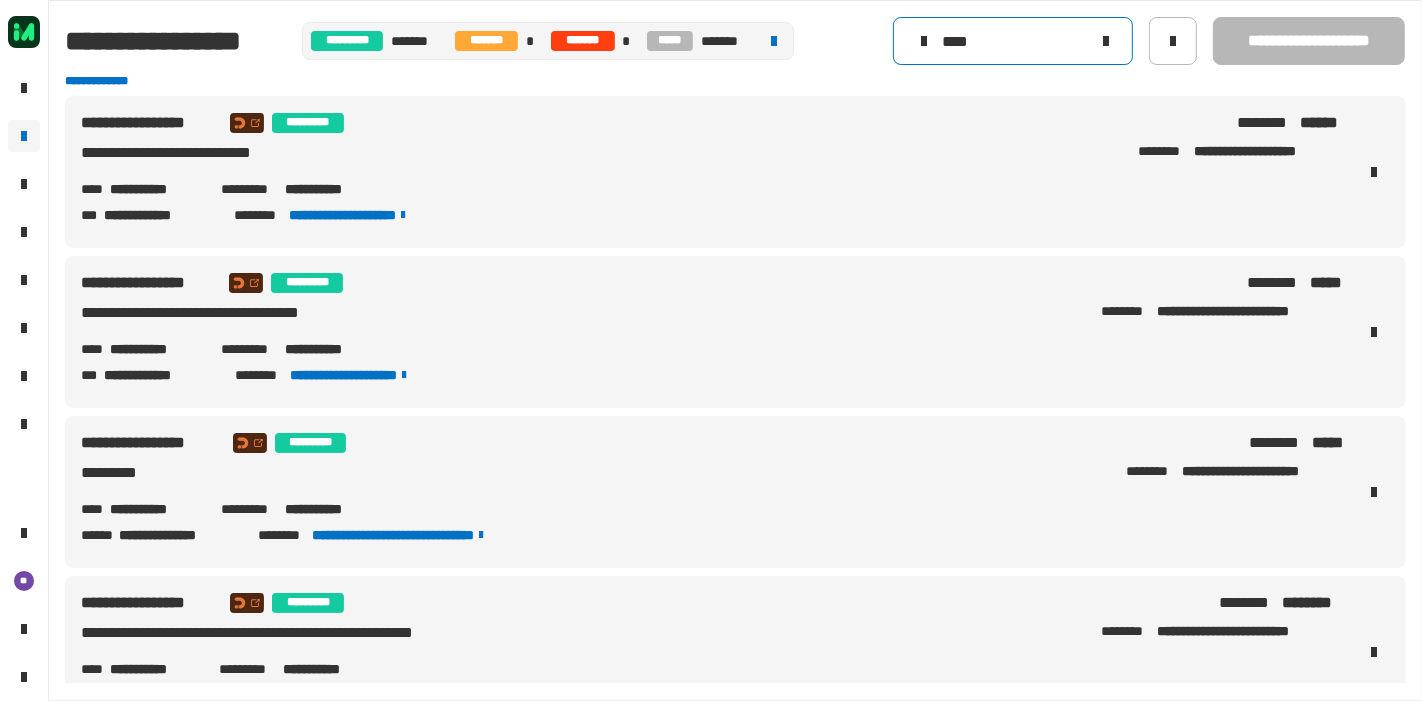 scroll, scrollTop: 0, scrollLeft: 0, axis: both 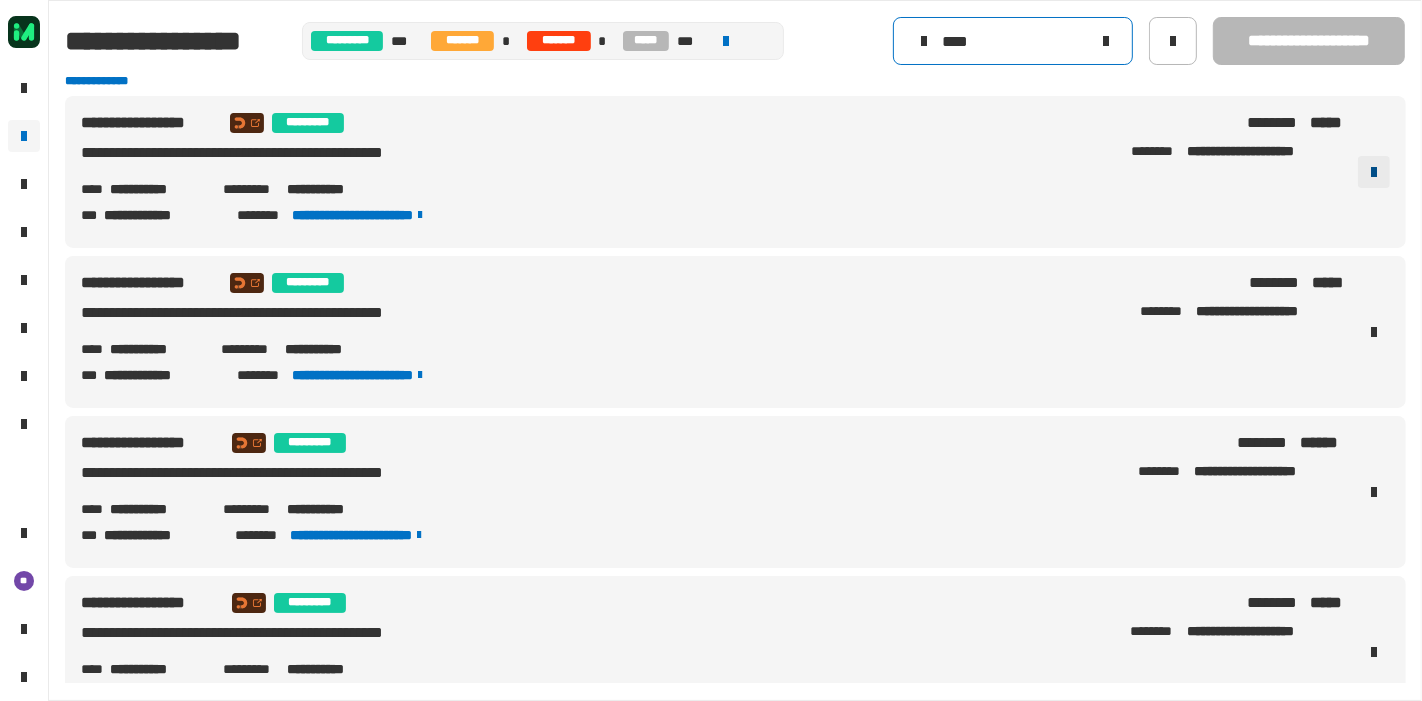 type on "****" 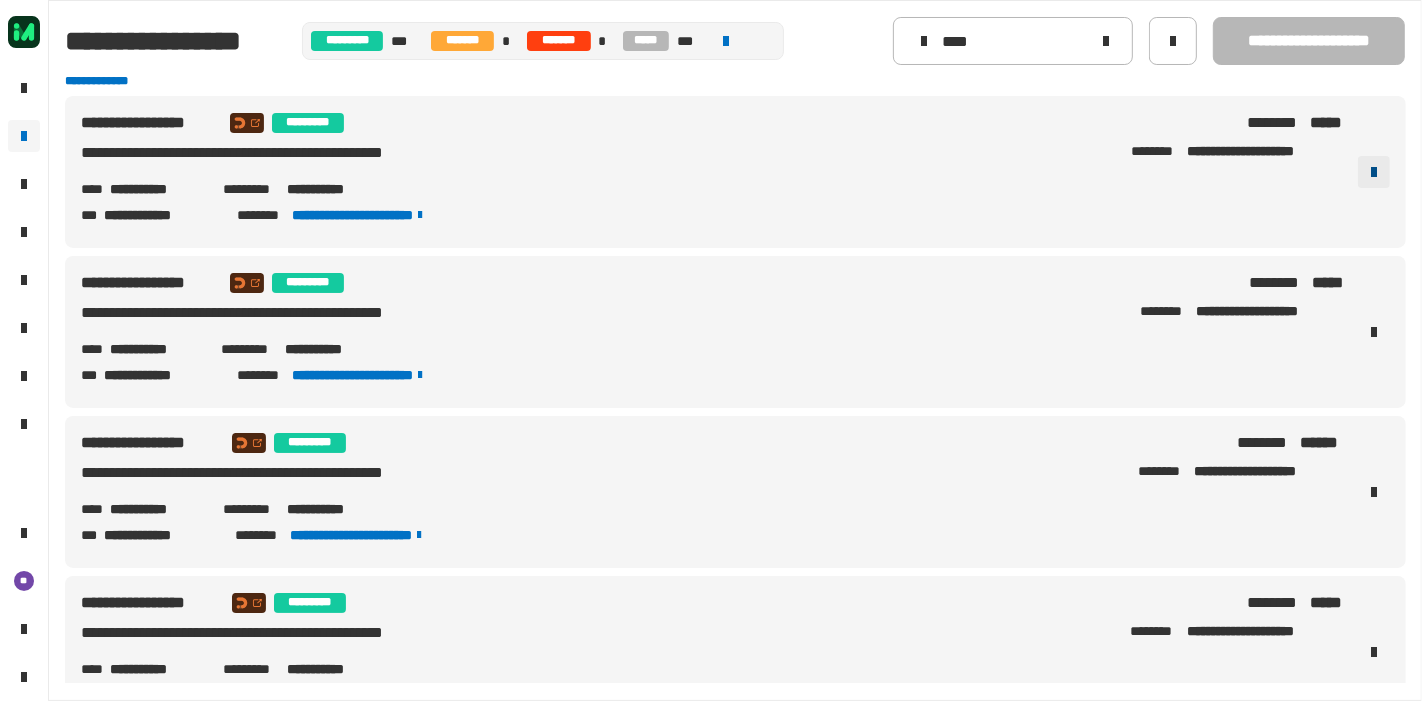 click at bounding box center [1374, 172] 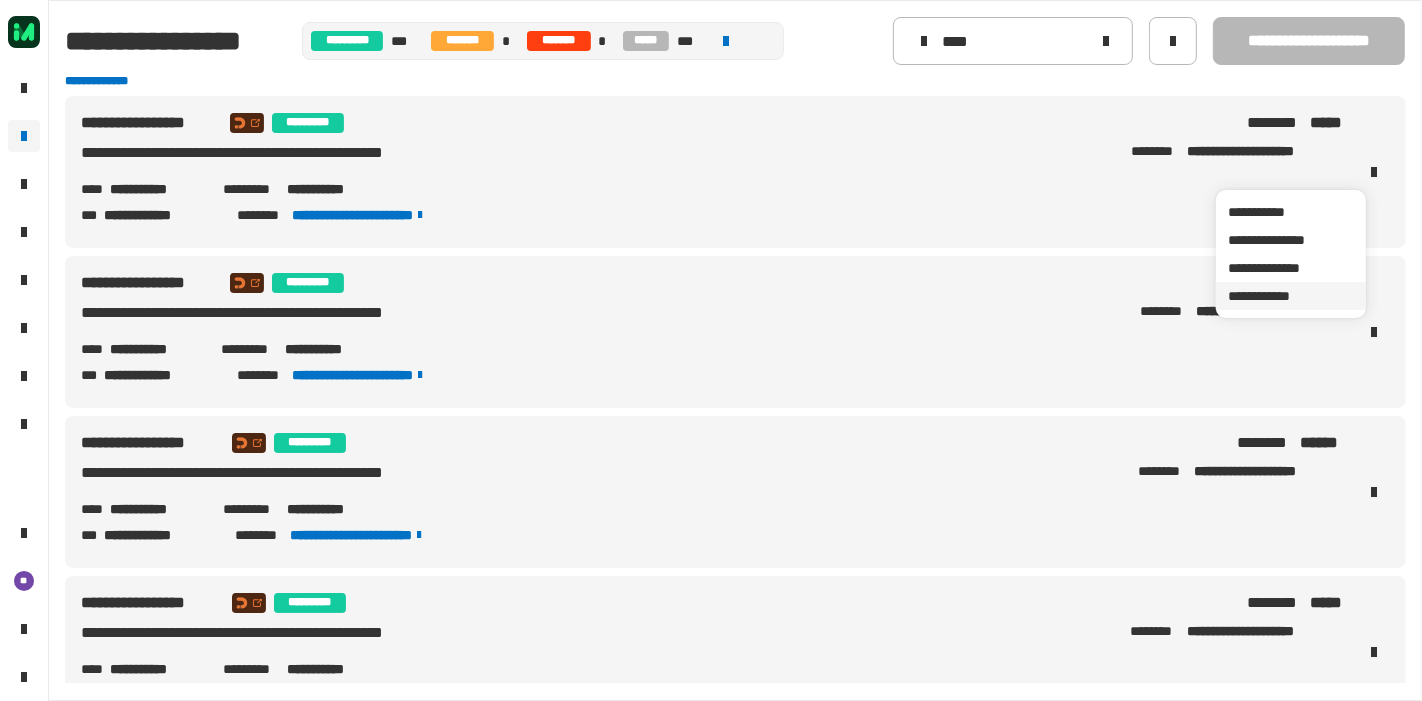 click on "**********" at bounding box center (1291, 296) 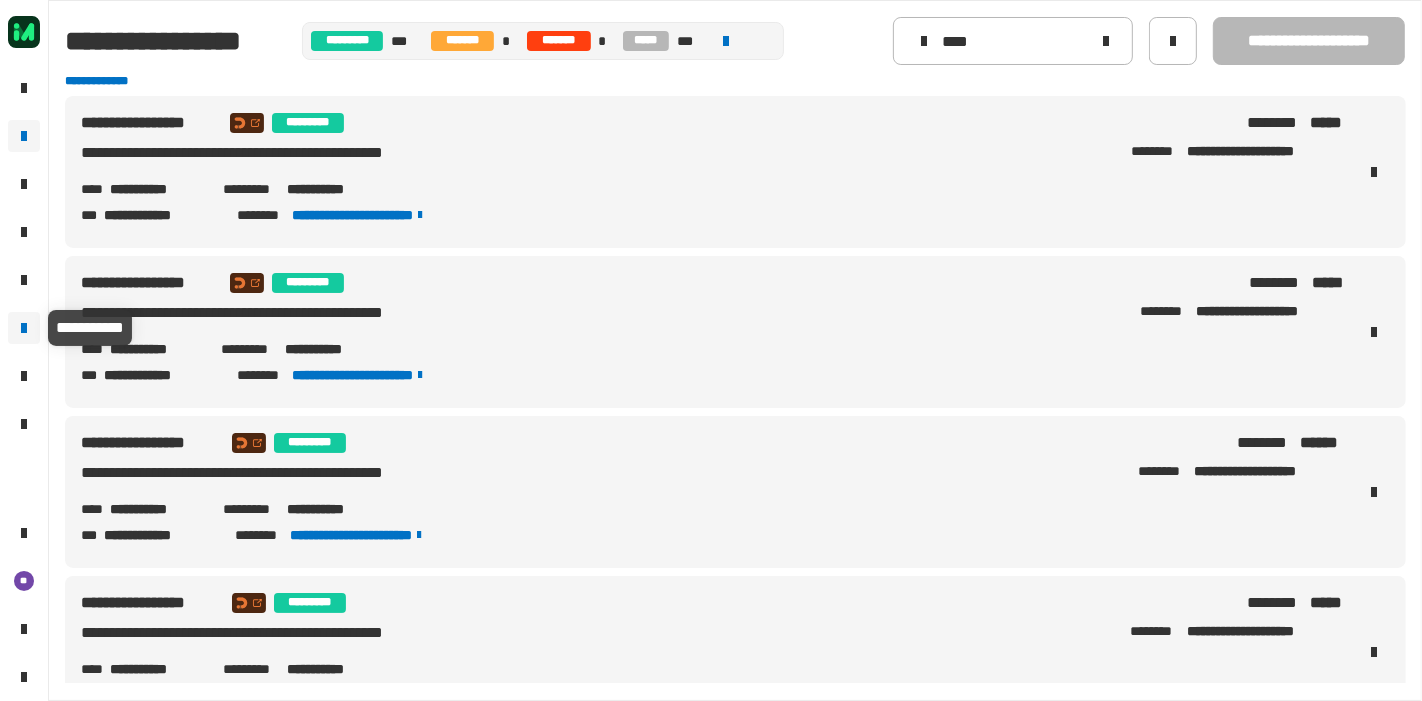 click 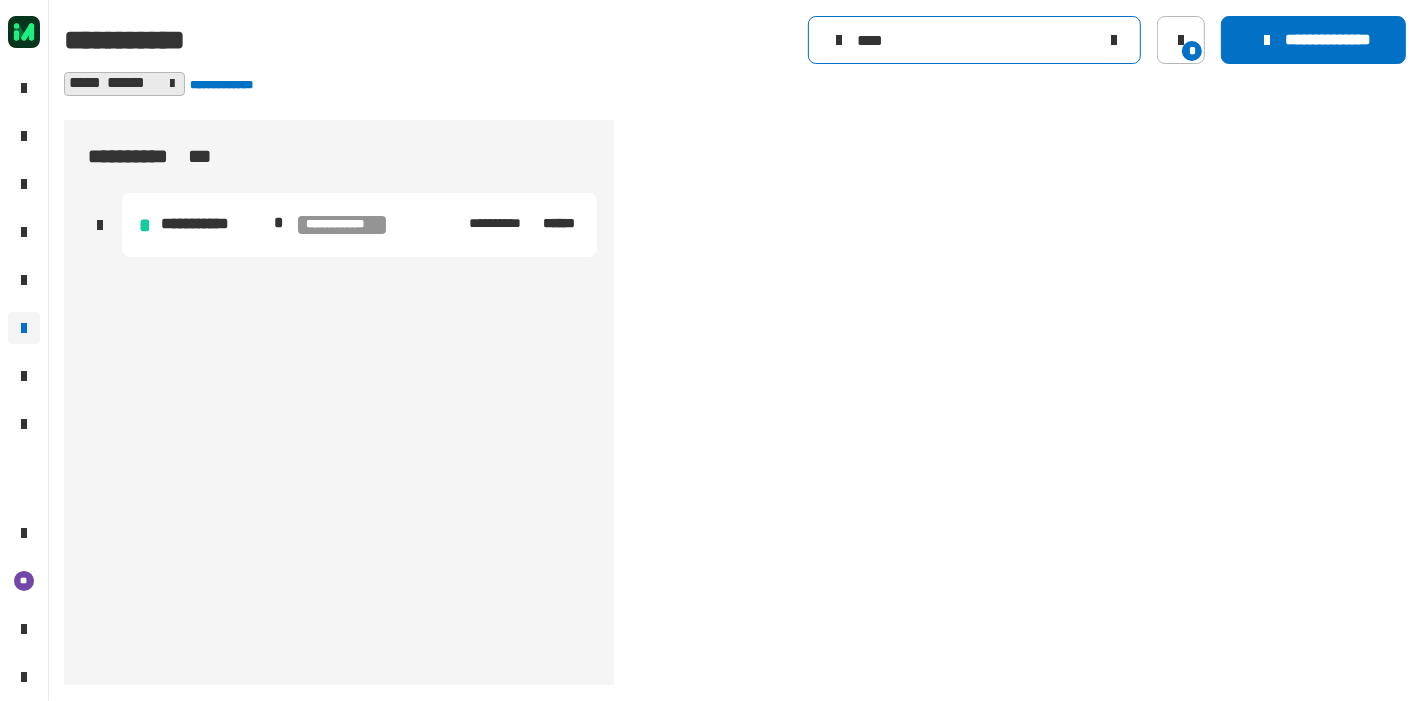 click on "****" 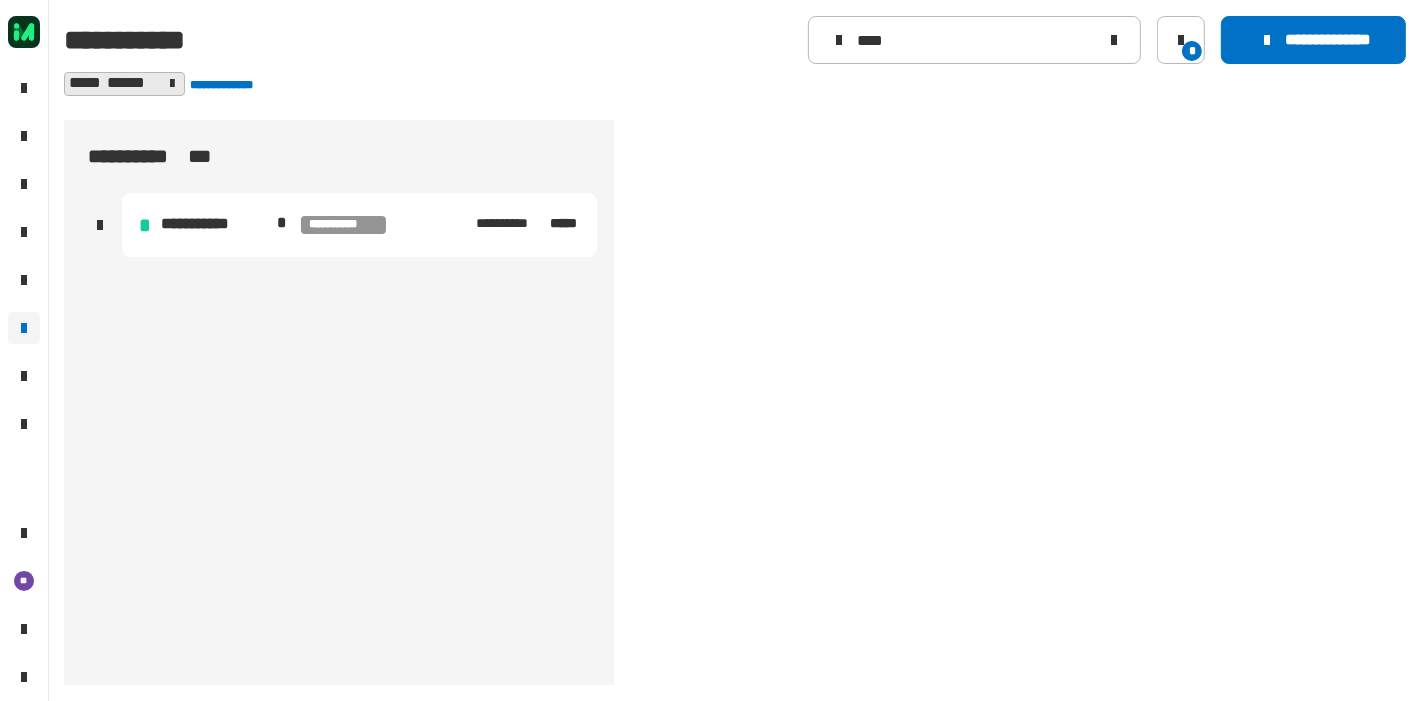 click on "**********" at bounding box center [528, 225] 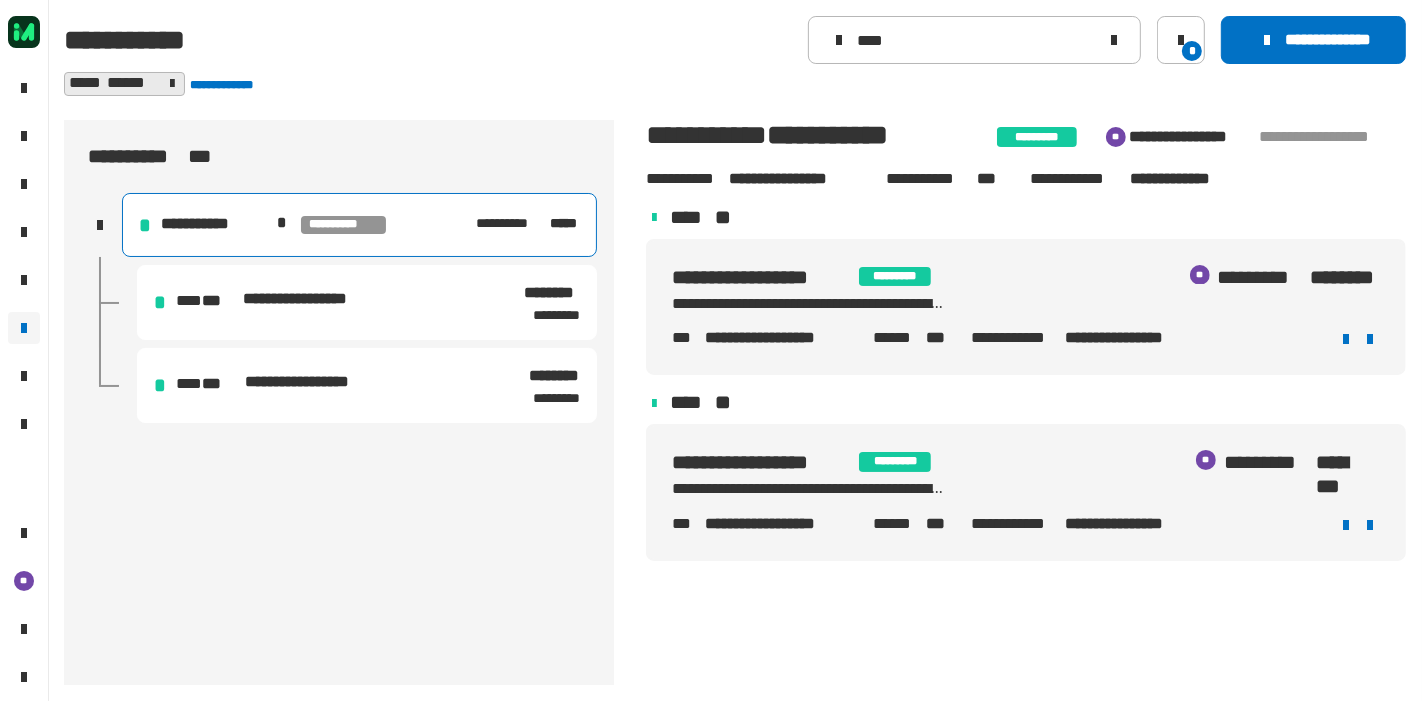 click on "**********" 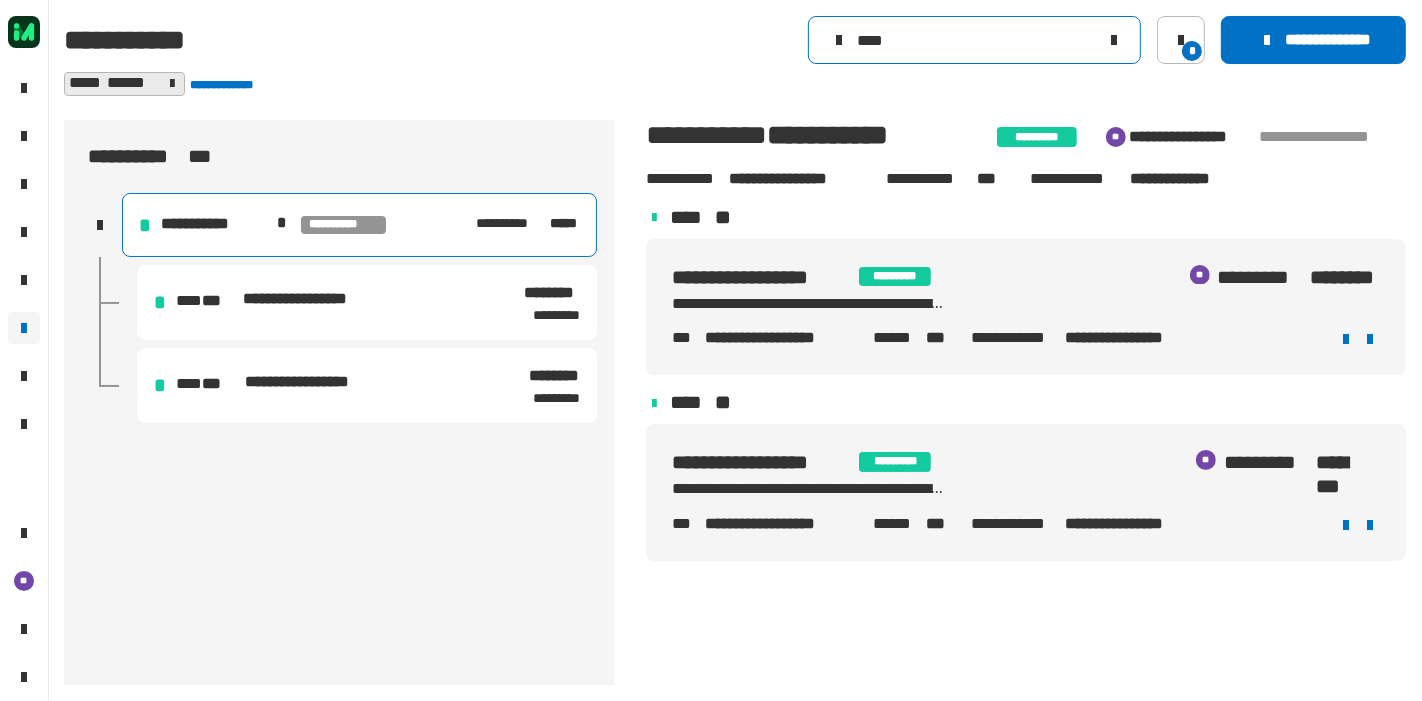 click on "****" 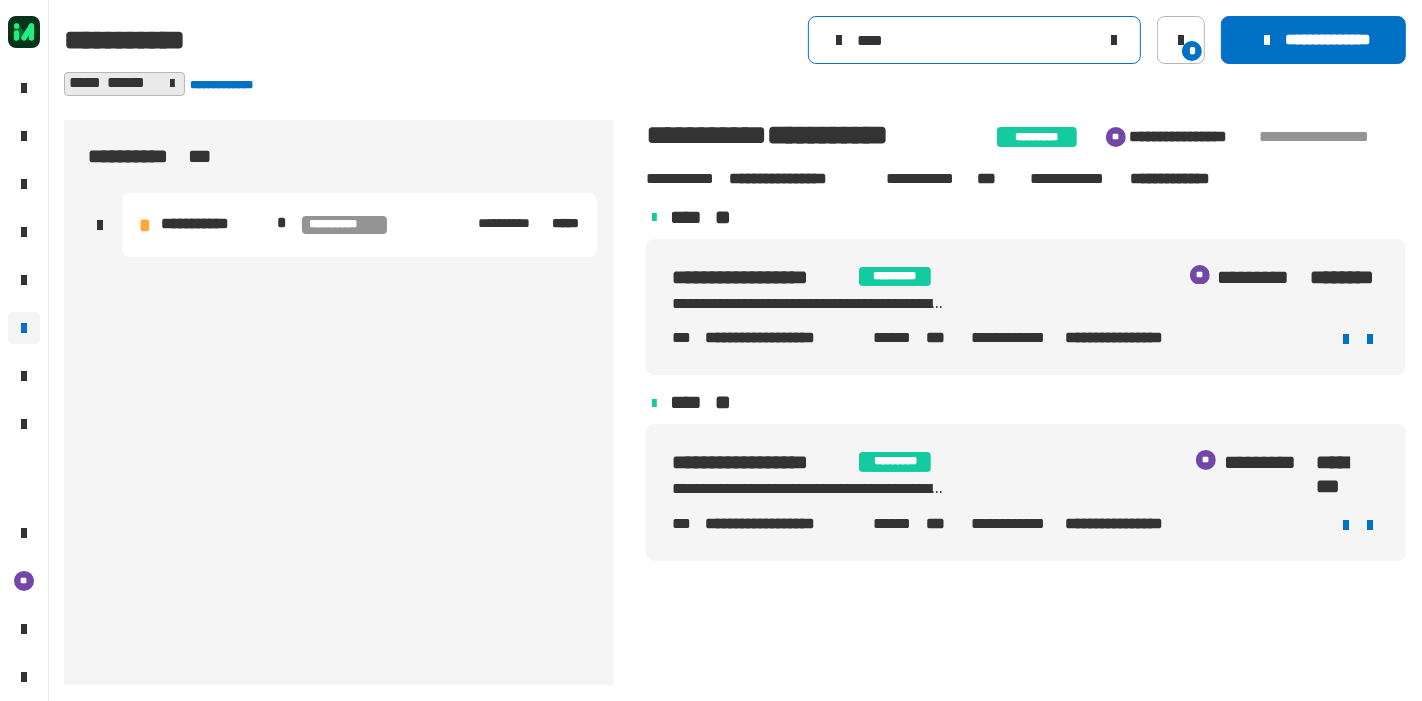 type on "****" 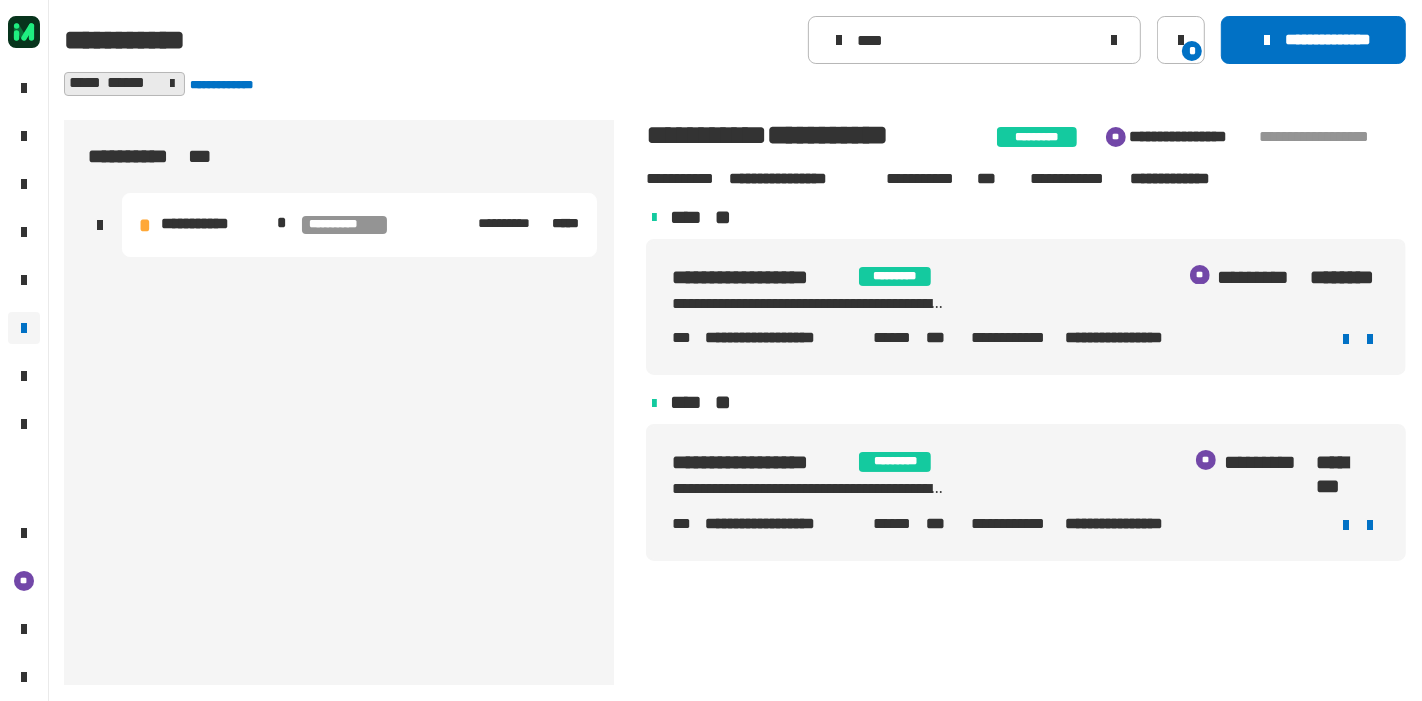 click on "**********" at bounding box center (359, 225) 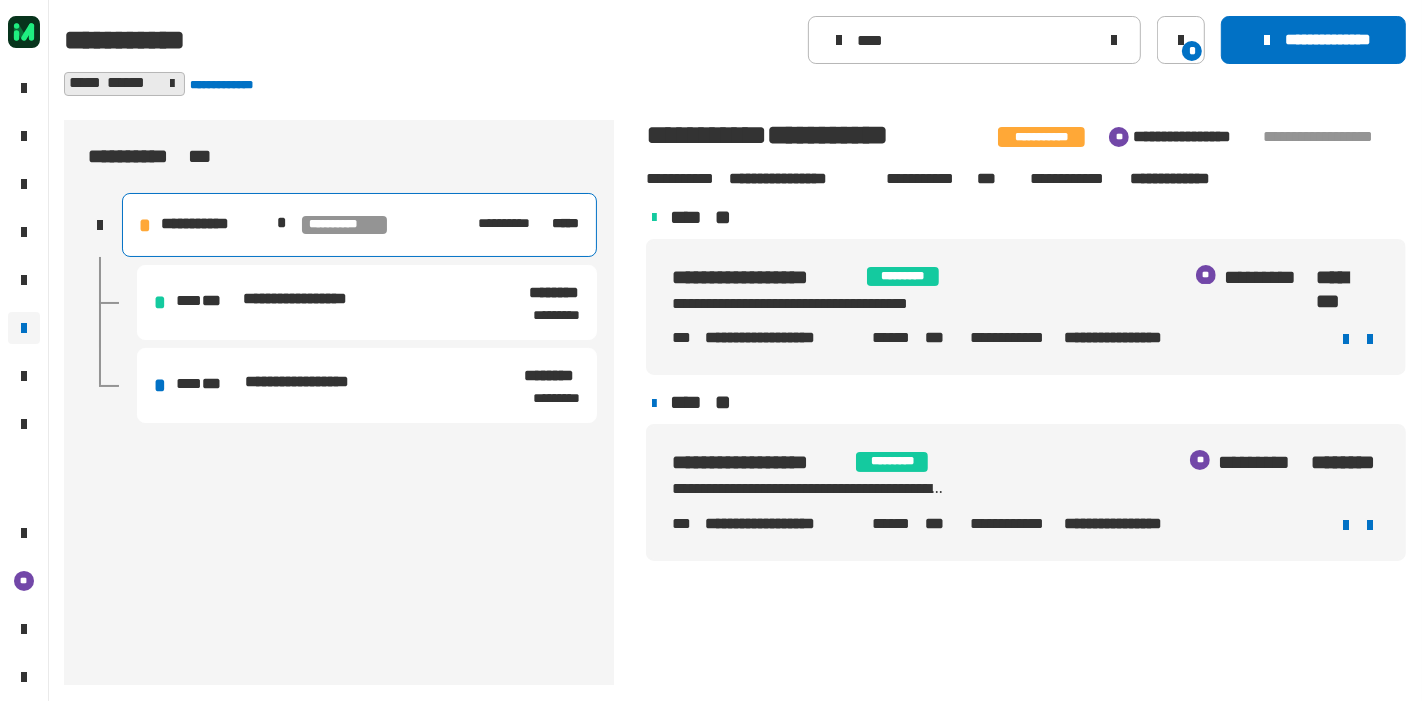 click on "******** *********" at bounding box center [554, 302] 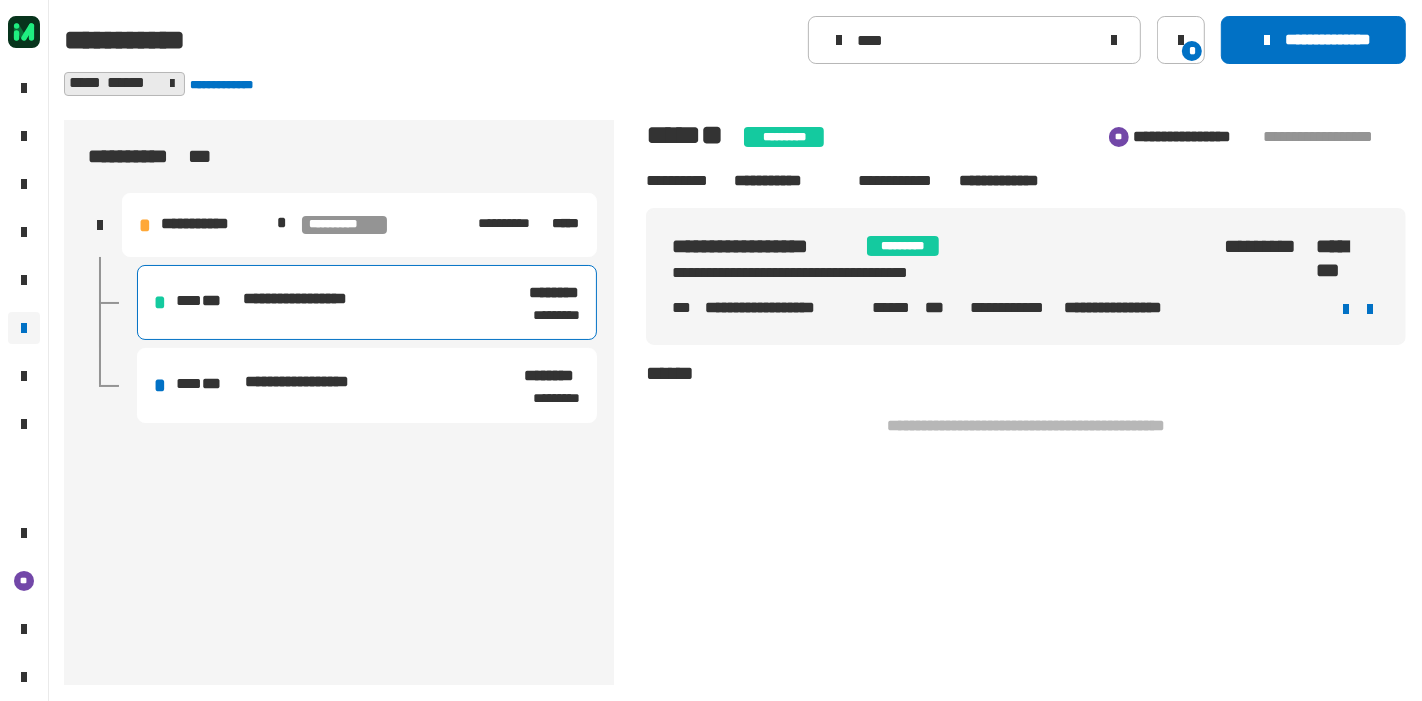 click on "**********" at bounding box center (529, 225) 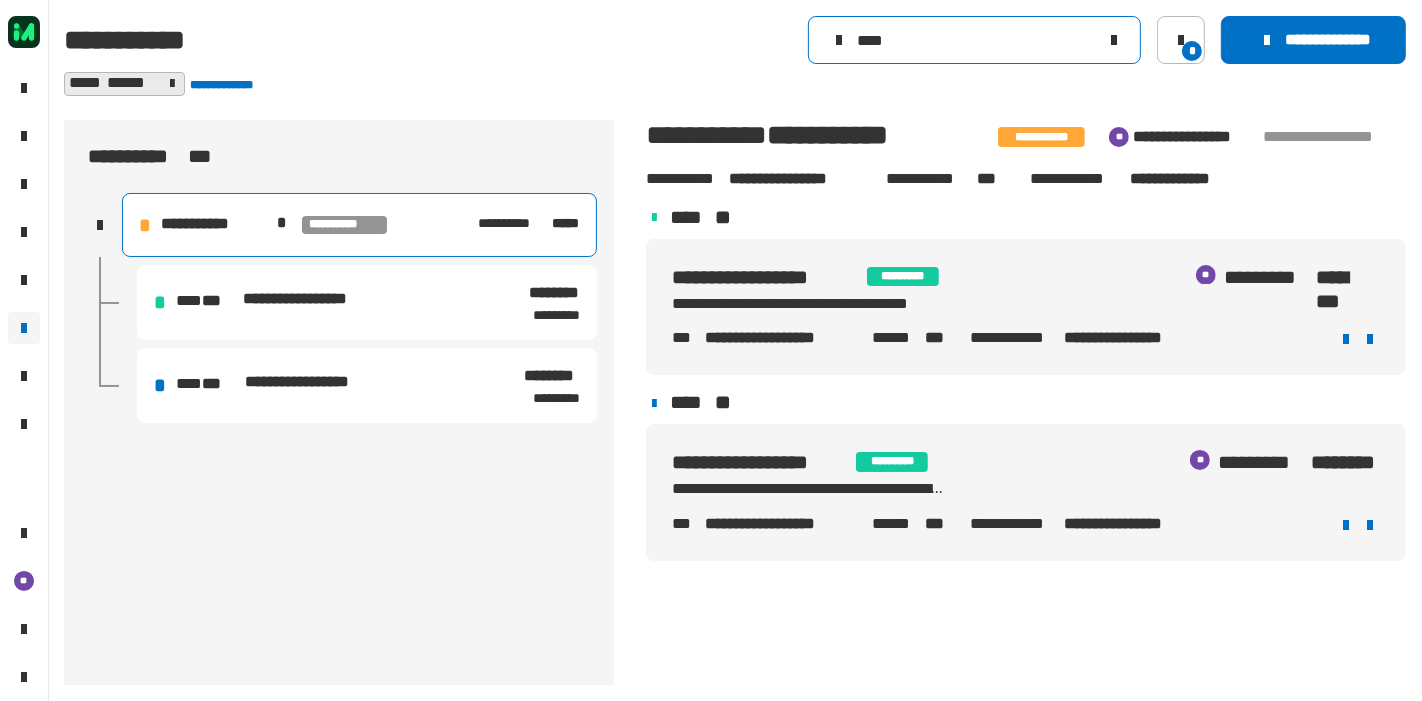click on "****" 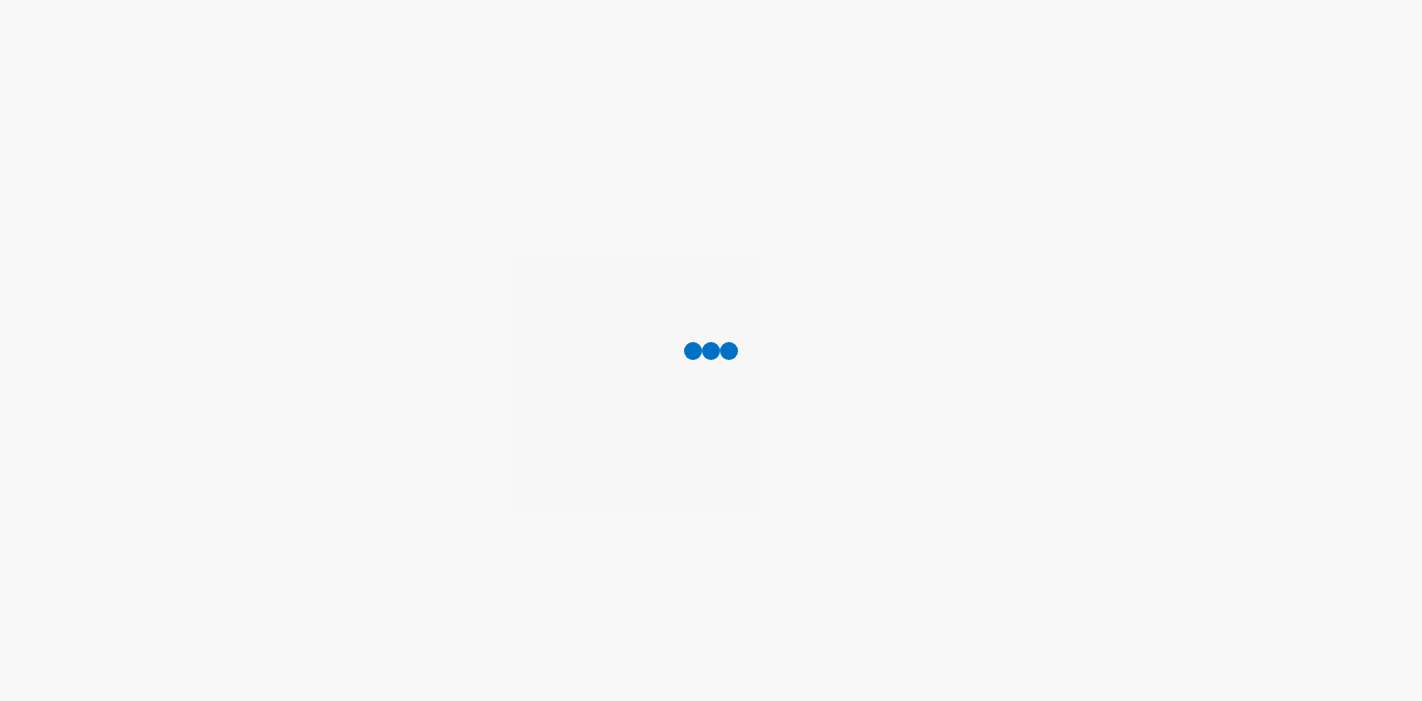 scroll, scrollTop: 0, scrollLeft: 0, axis: both 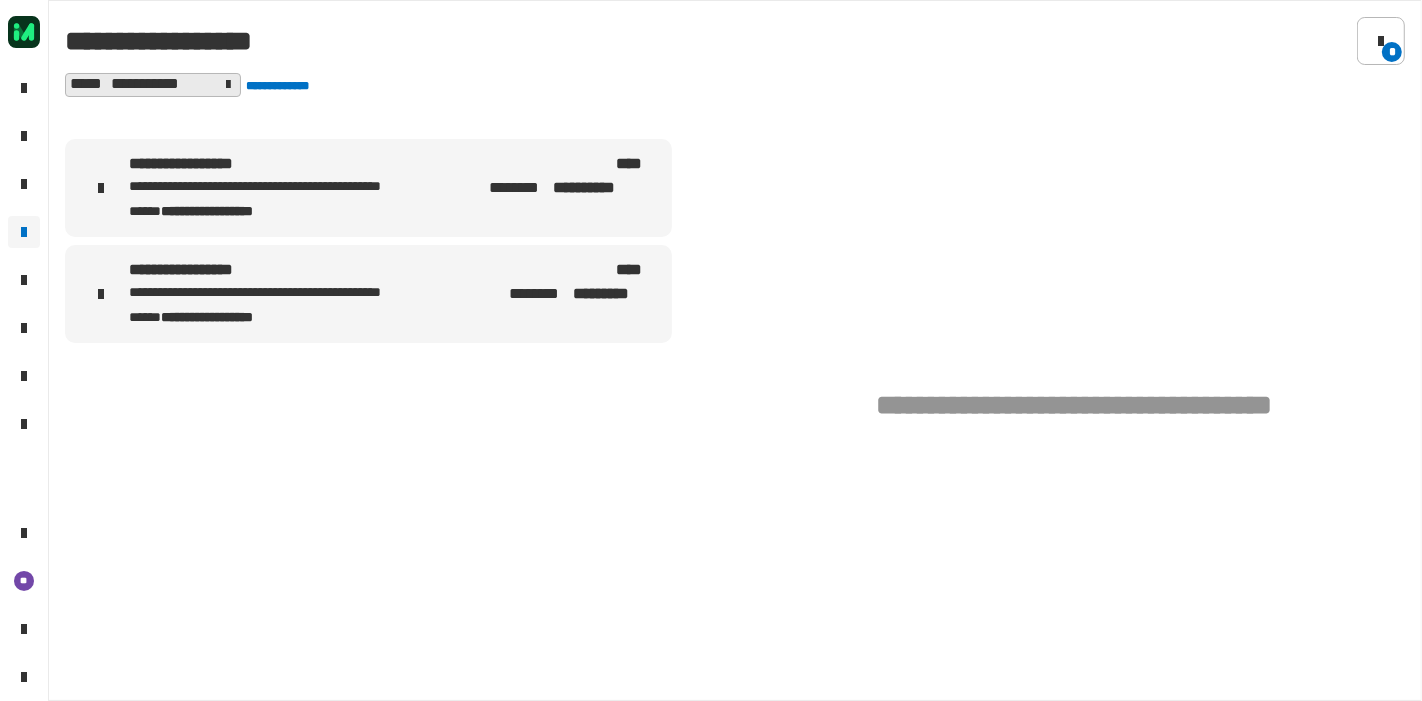 click on "**********" at bounding box center [368, 188] 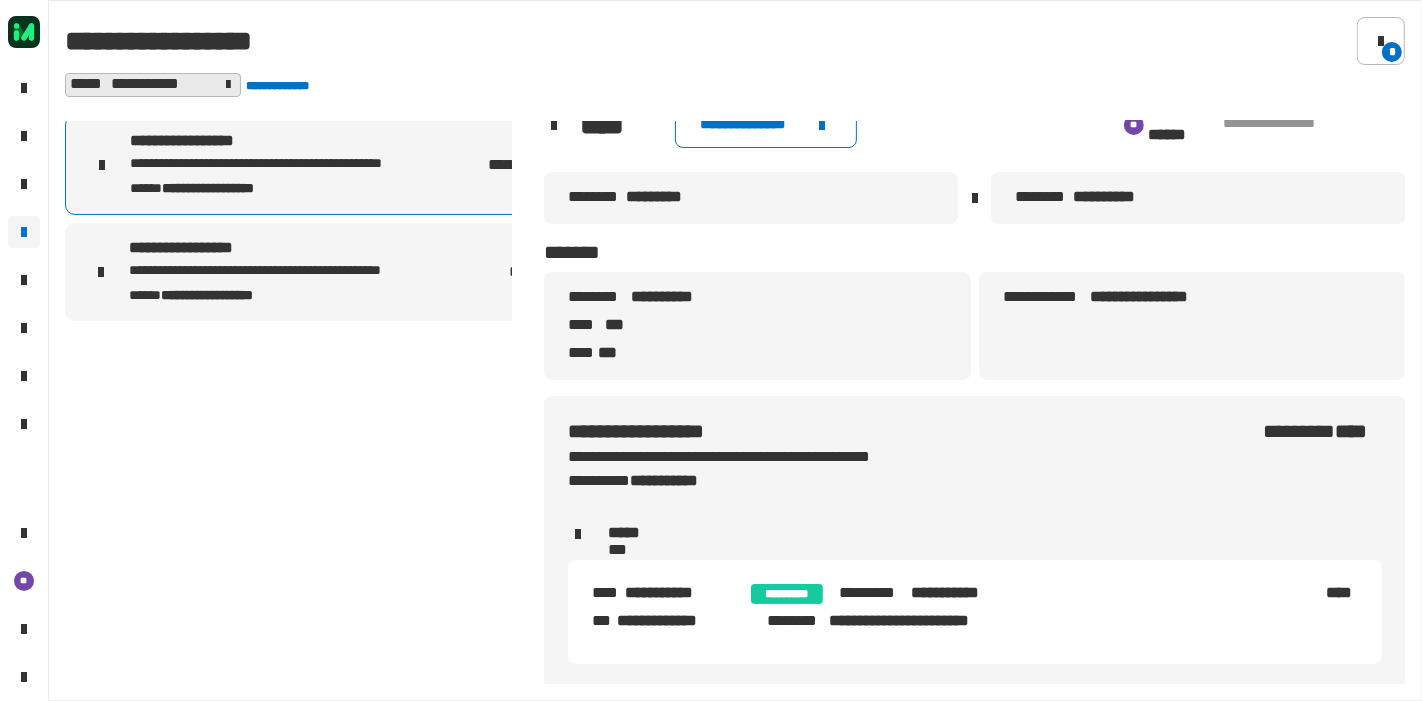 scroll, scrollTop: 27, scrollLeft: 0, axis: vertical 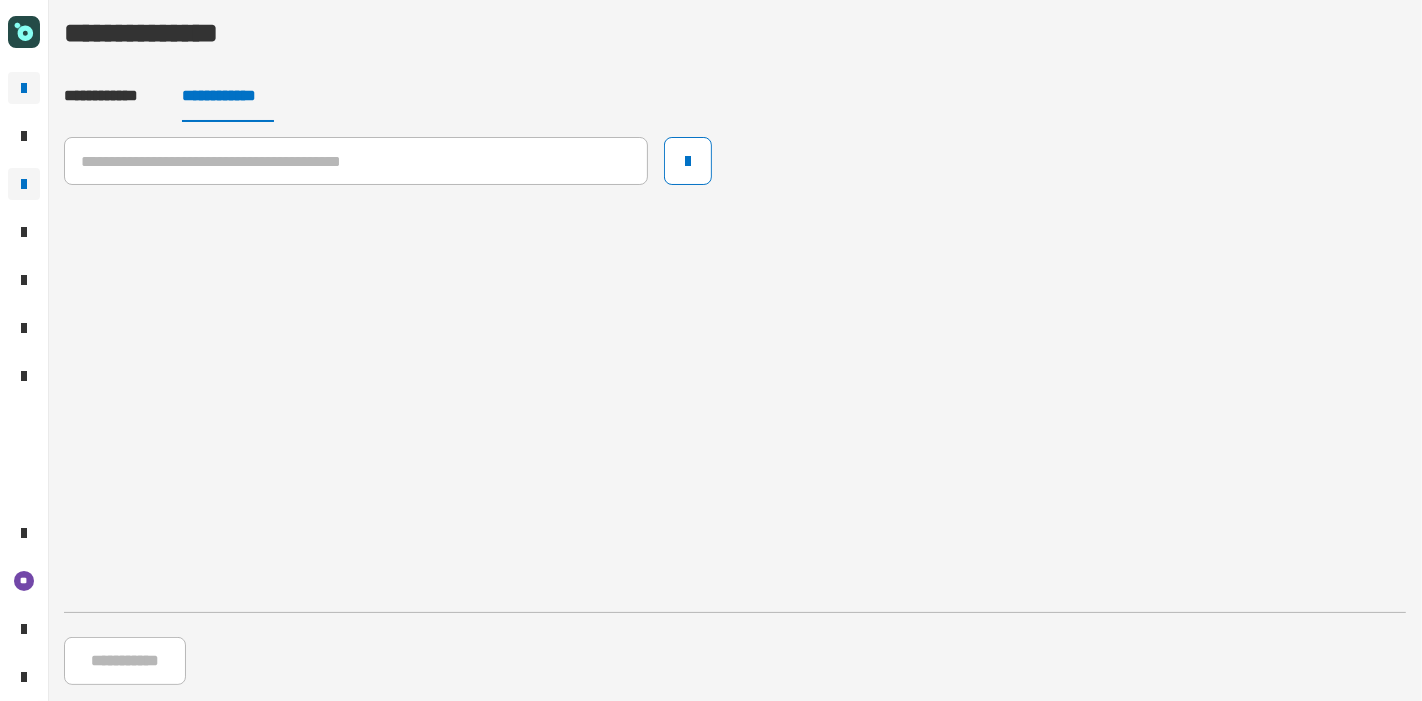 click 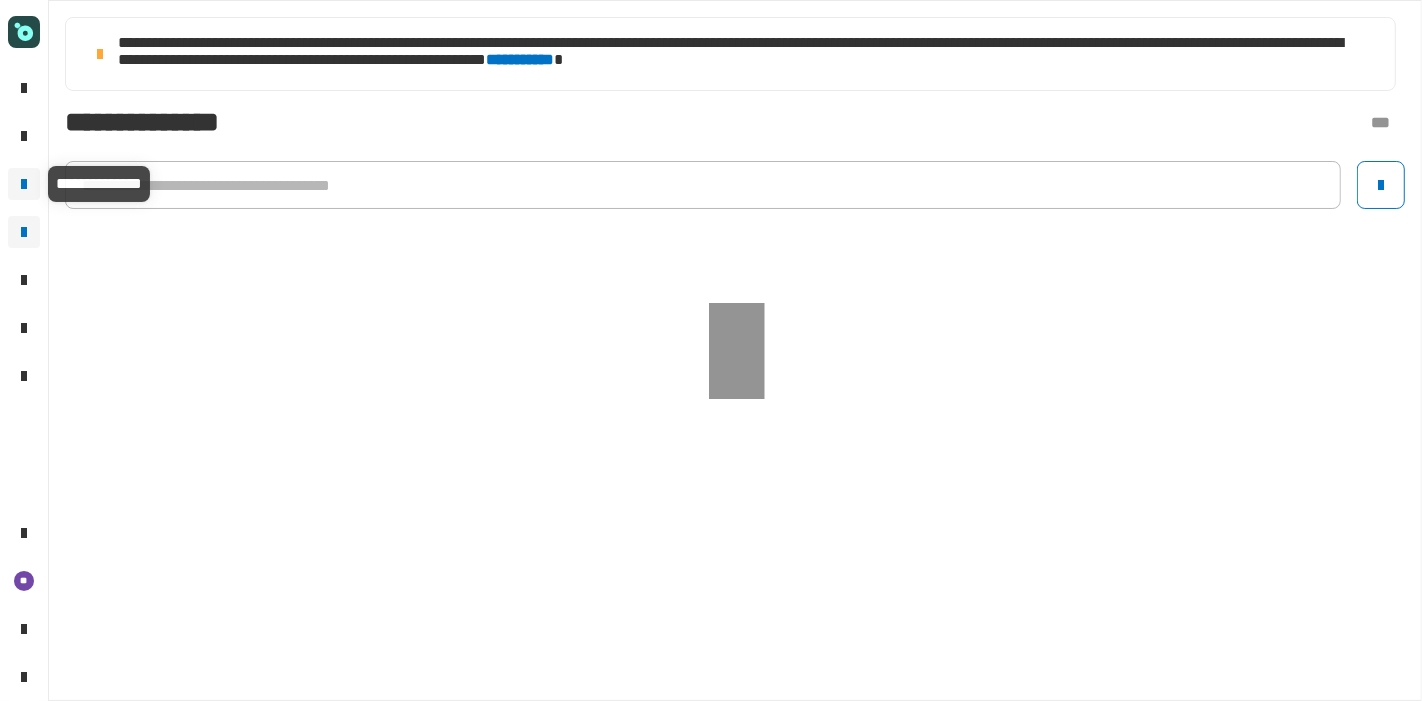 click 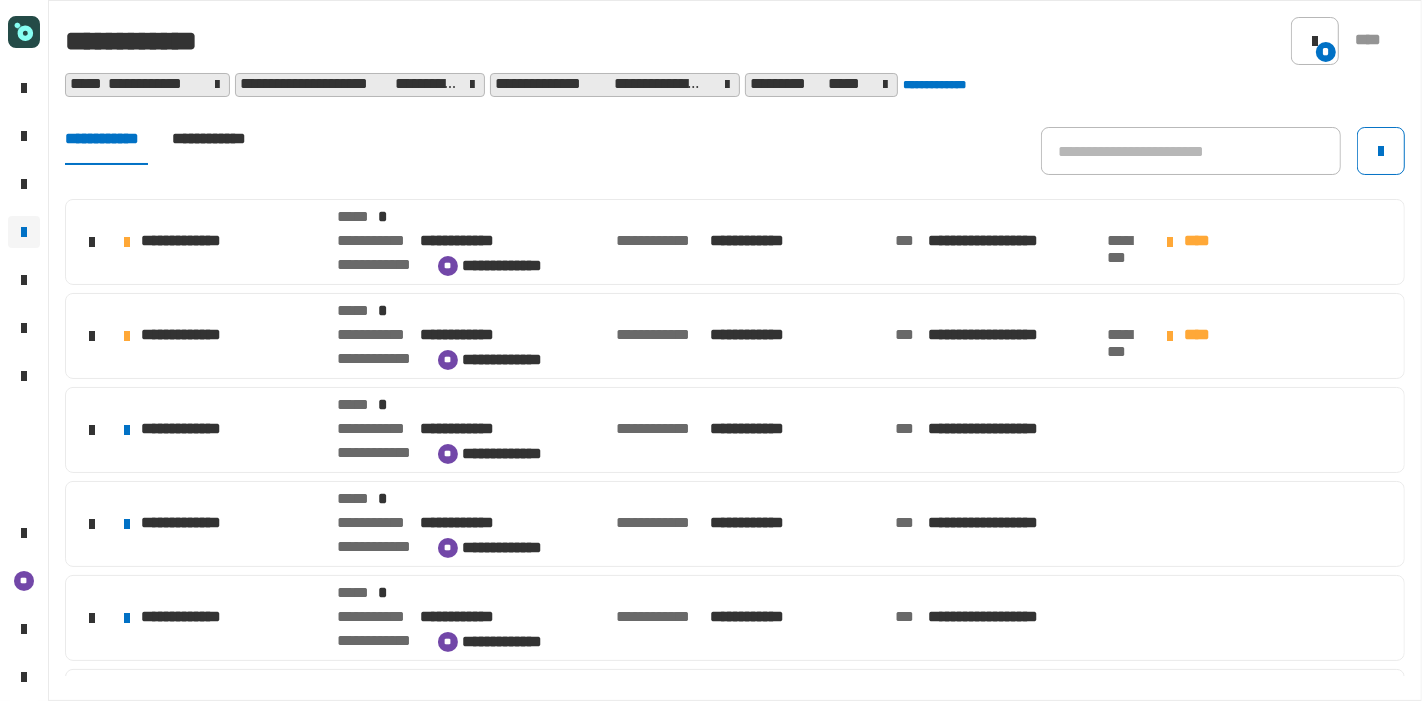 scroll, scrollTop: 154, scrollLeft: 0, axis: vertical 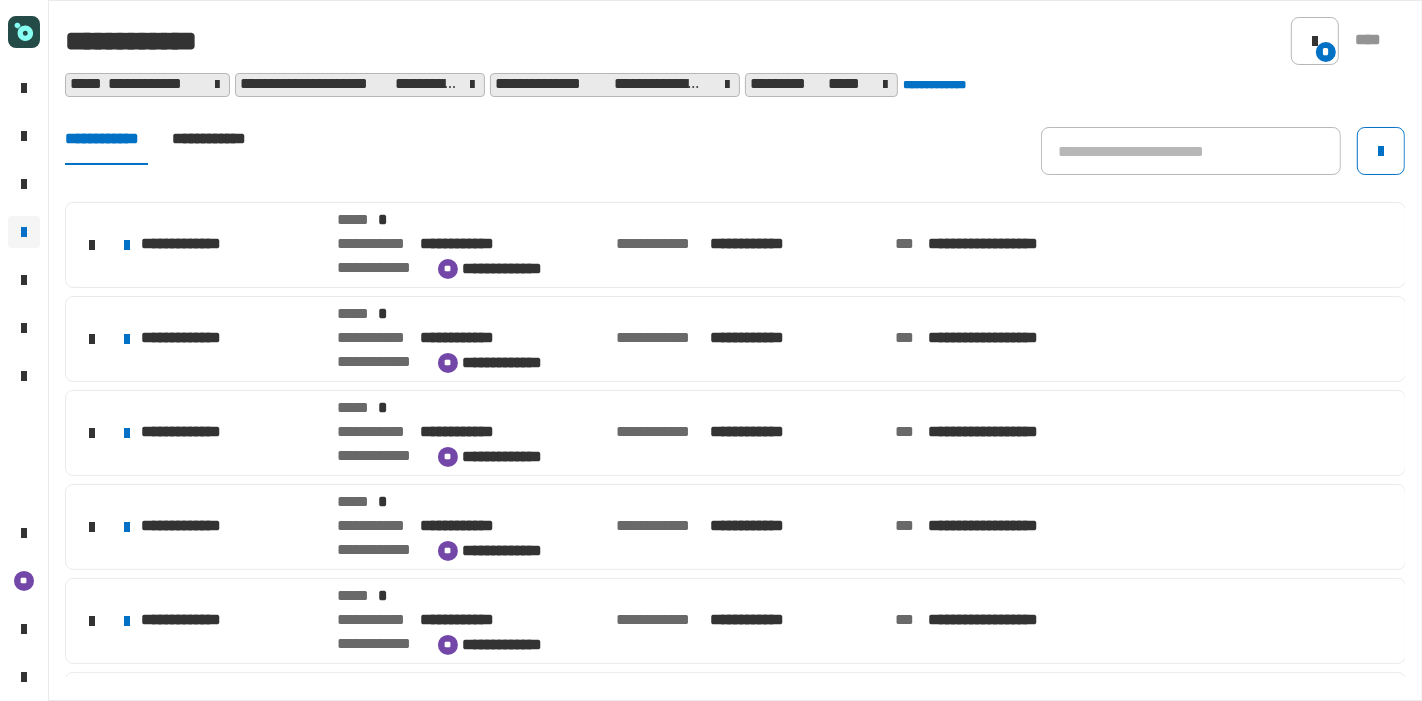 click on "**********" 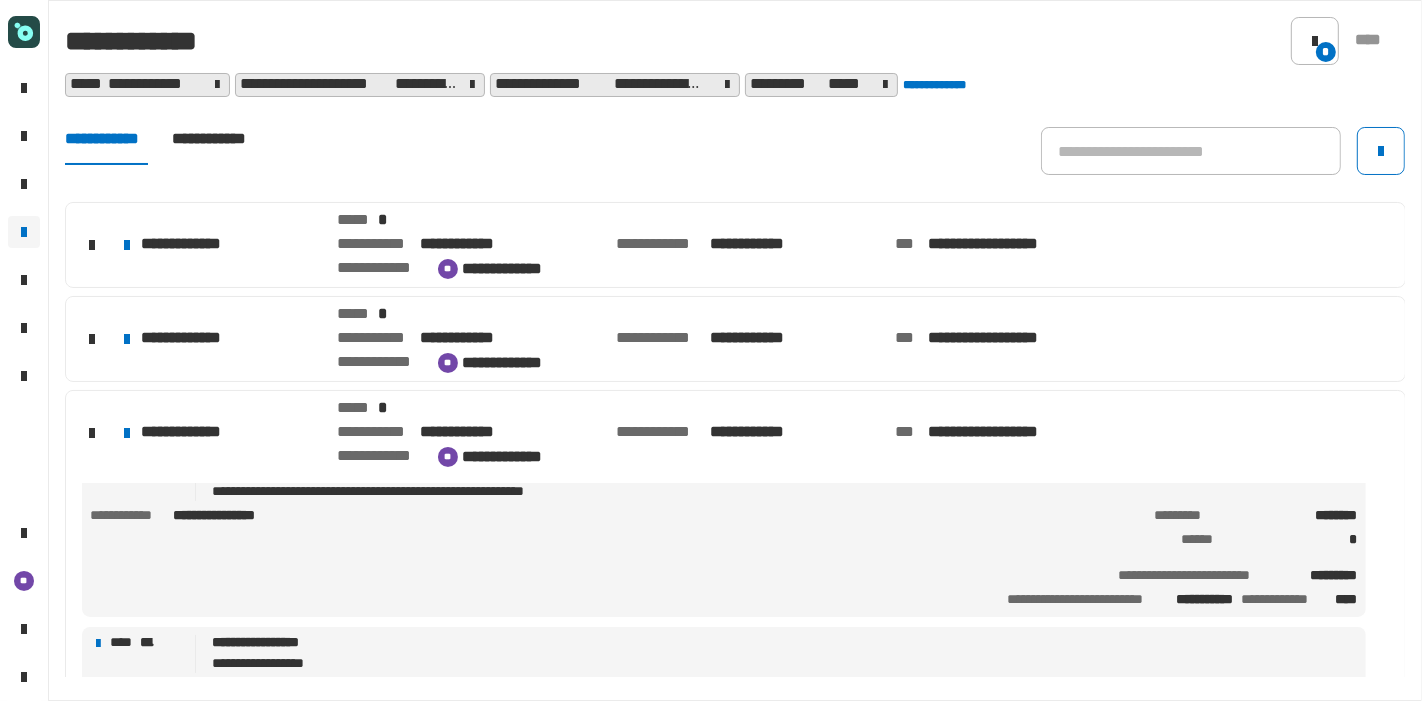 scroll, scrollTop: 300, scrollLeft: 0, axis: vertical 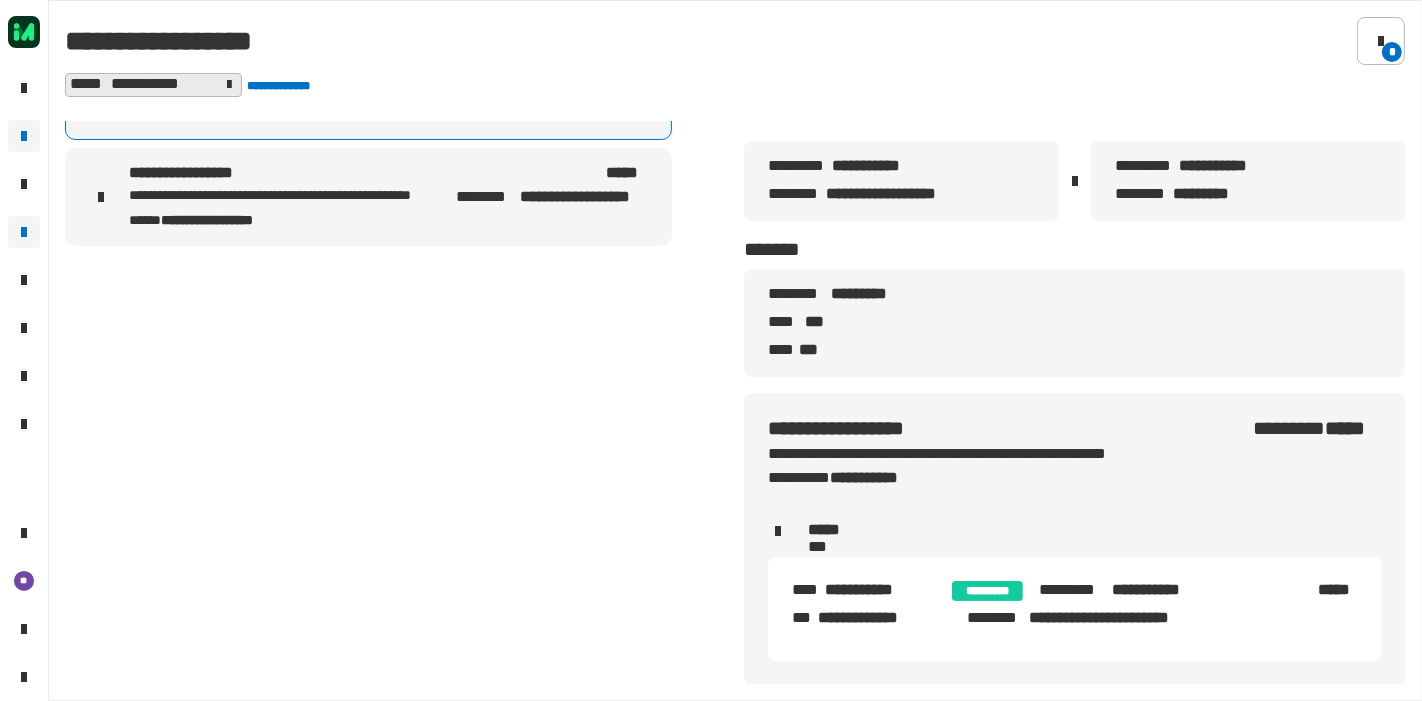 click 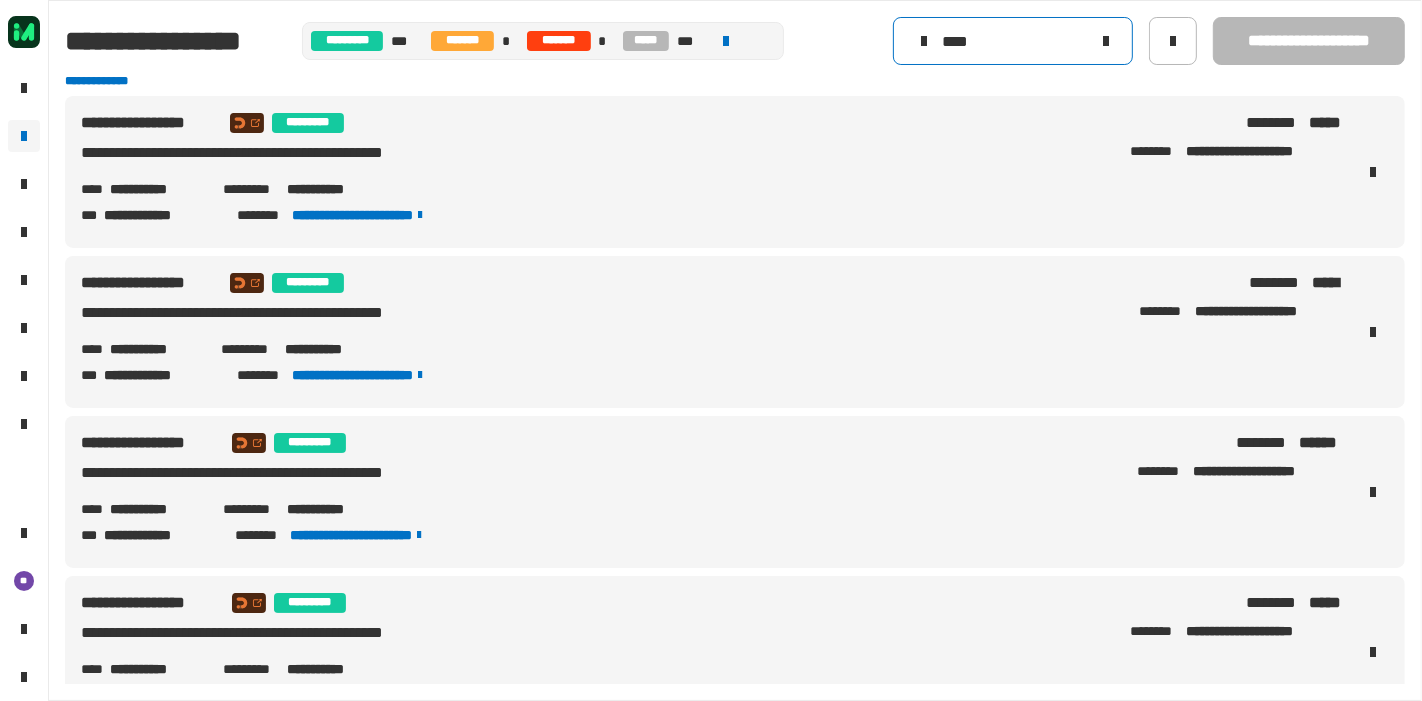 click on "****" 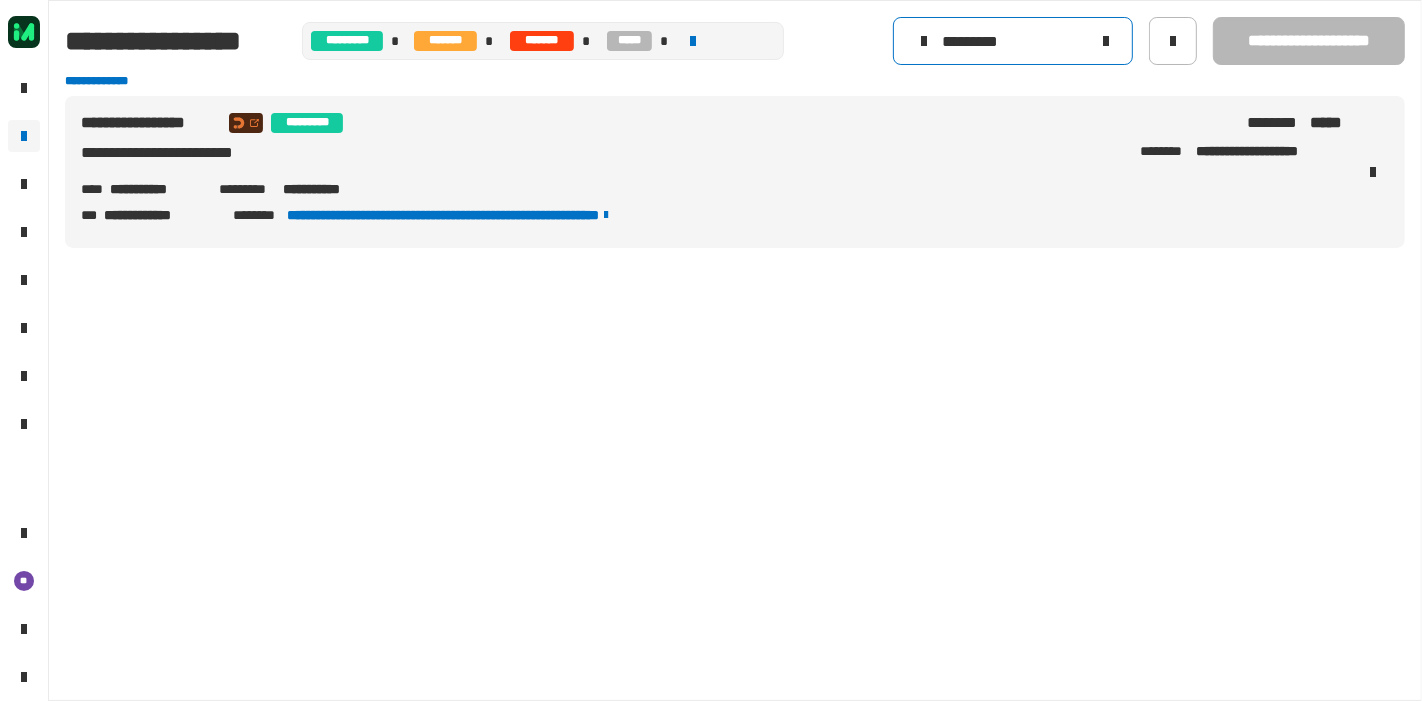 type on "*********" 